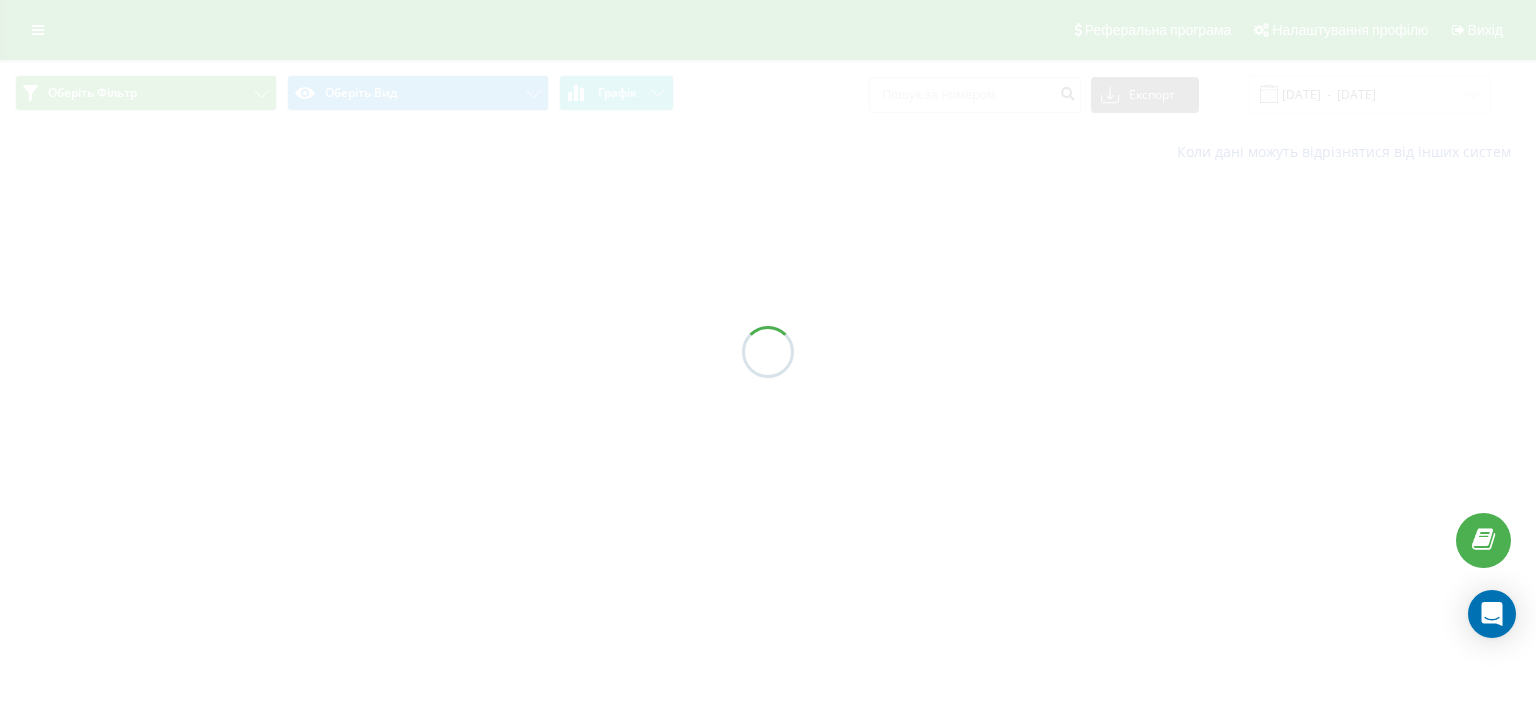 scroll, scrollTop: 0, scrollLeft: 0, axis: both 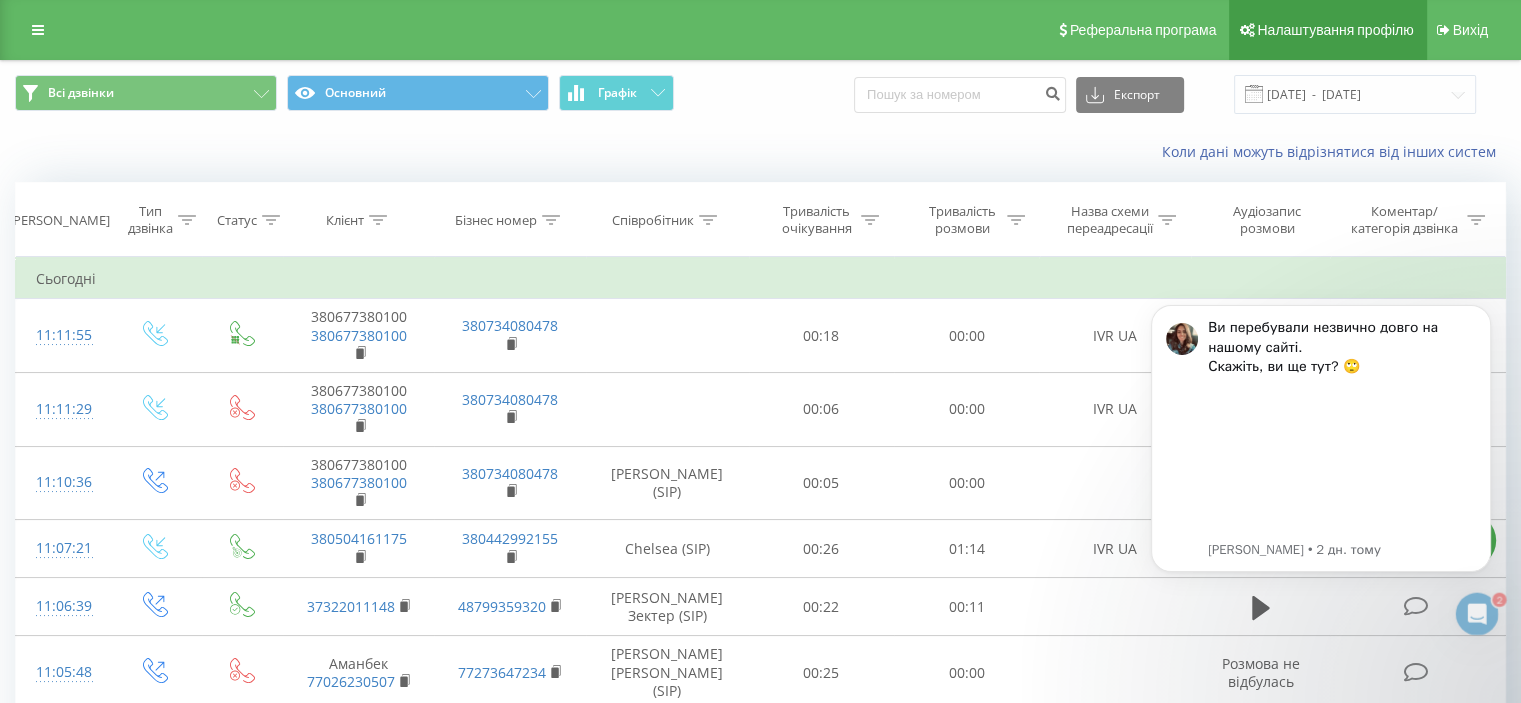 click on "Налаштування профілю" at bounding box center [1327, 30] 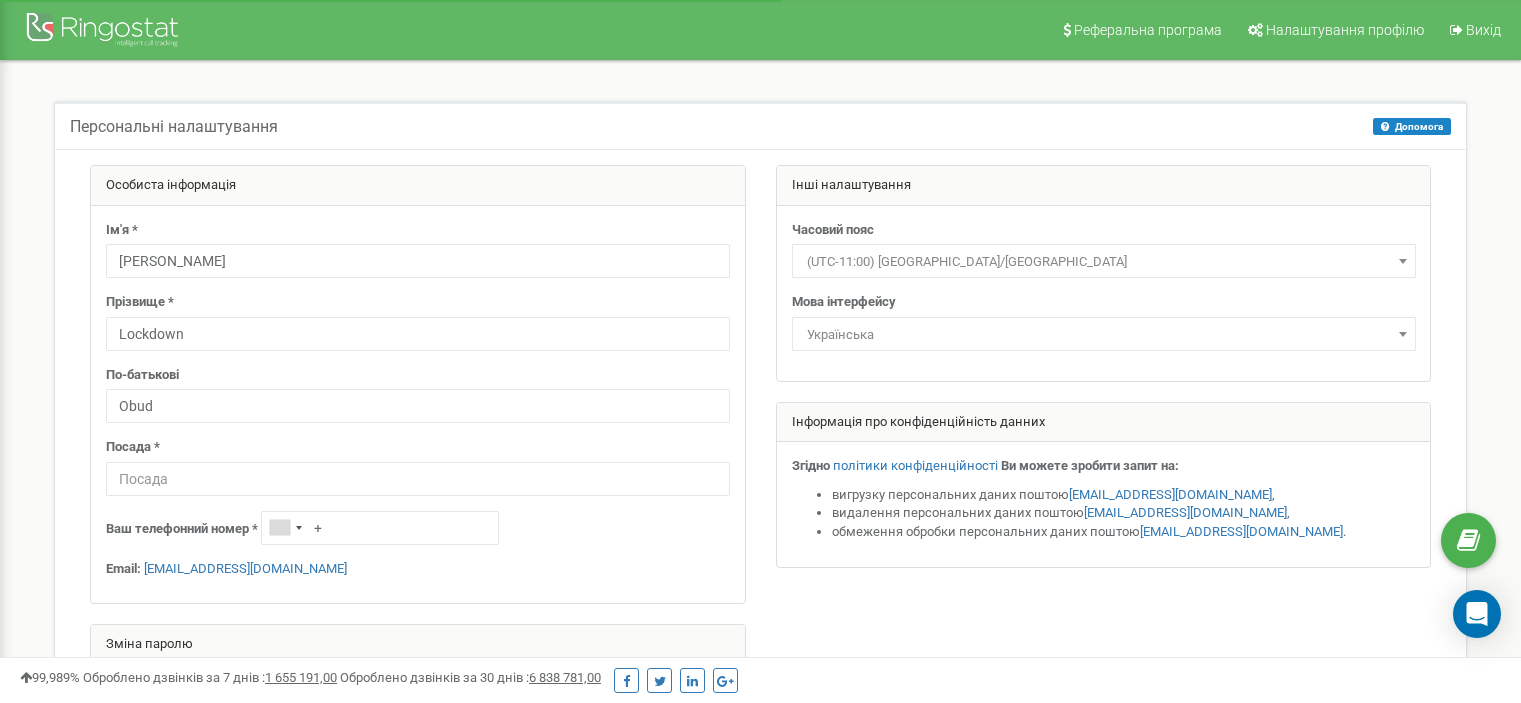 scroll, scrollTop: 0, scrollLeft: 0, axis: both 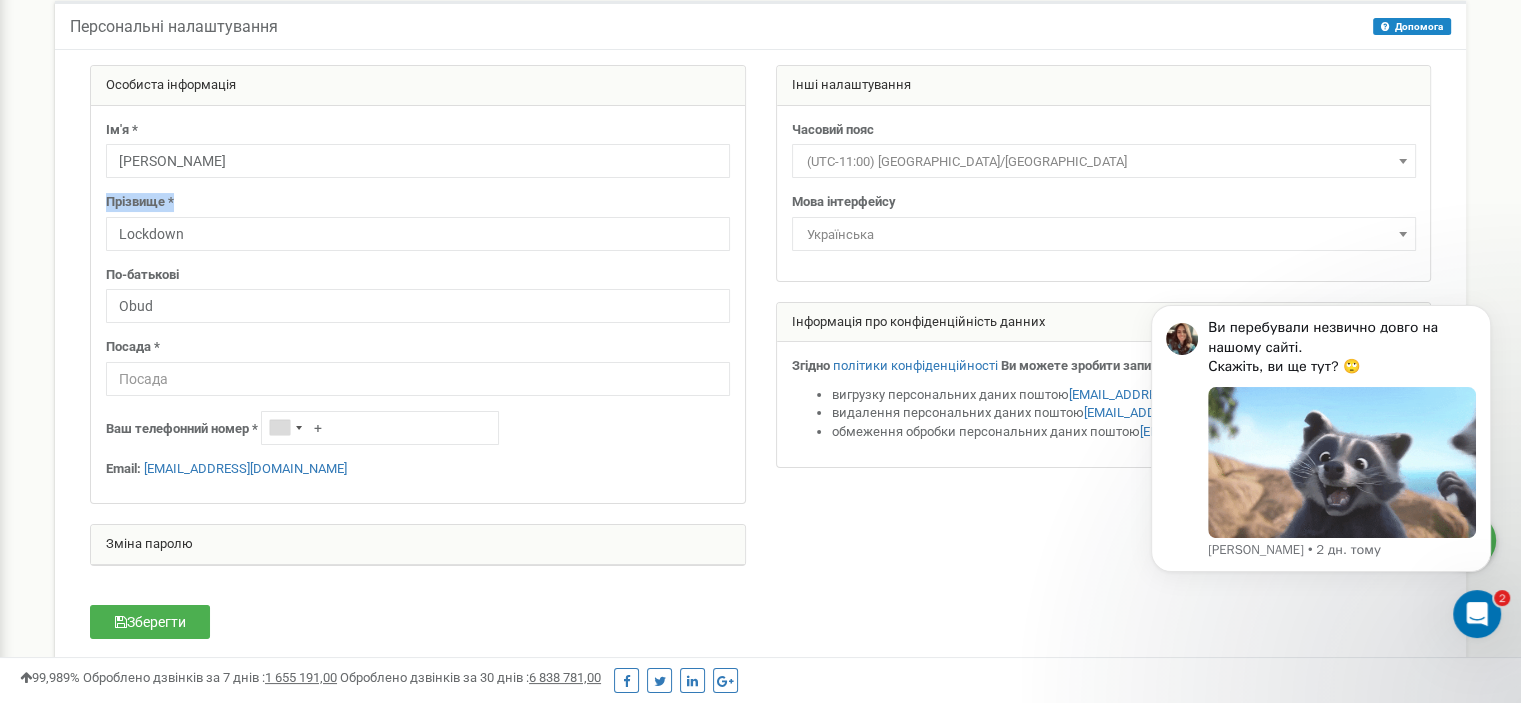 drag, startPoint x: 96, startPoint y: 198, endPoint x: 196, endPoint y: 208, distance: 100.49876 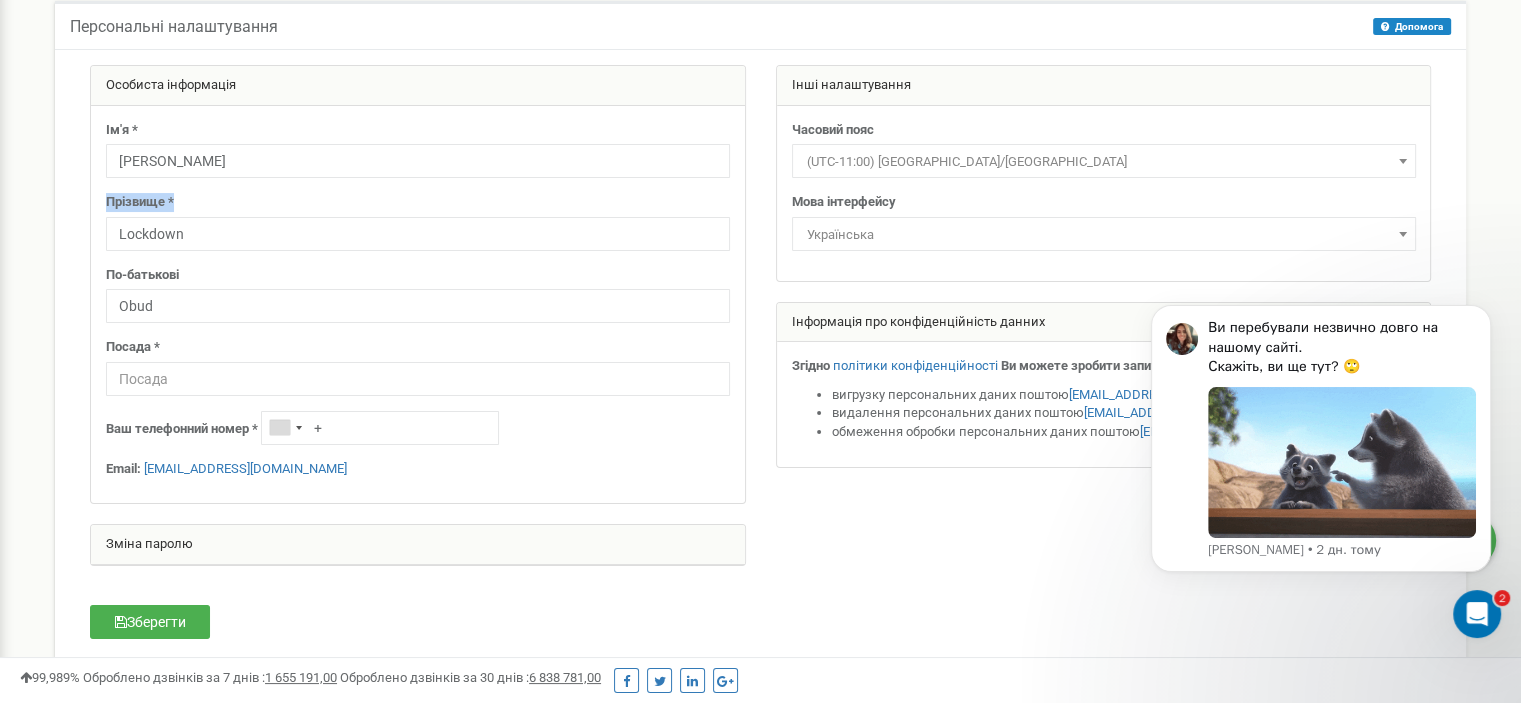 click on "Ім'я *
Volodymyr
Прізвище *
Lockdown
По-батькові
Obud
Посада *
Ваш телефонний номер *
+
Email:   v.obud@ringostat.com" at bounding box center (418, 305) 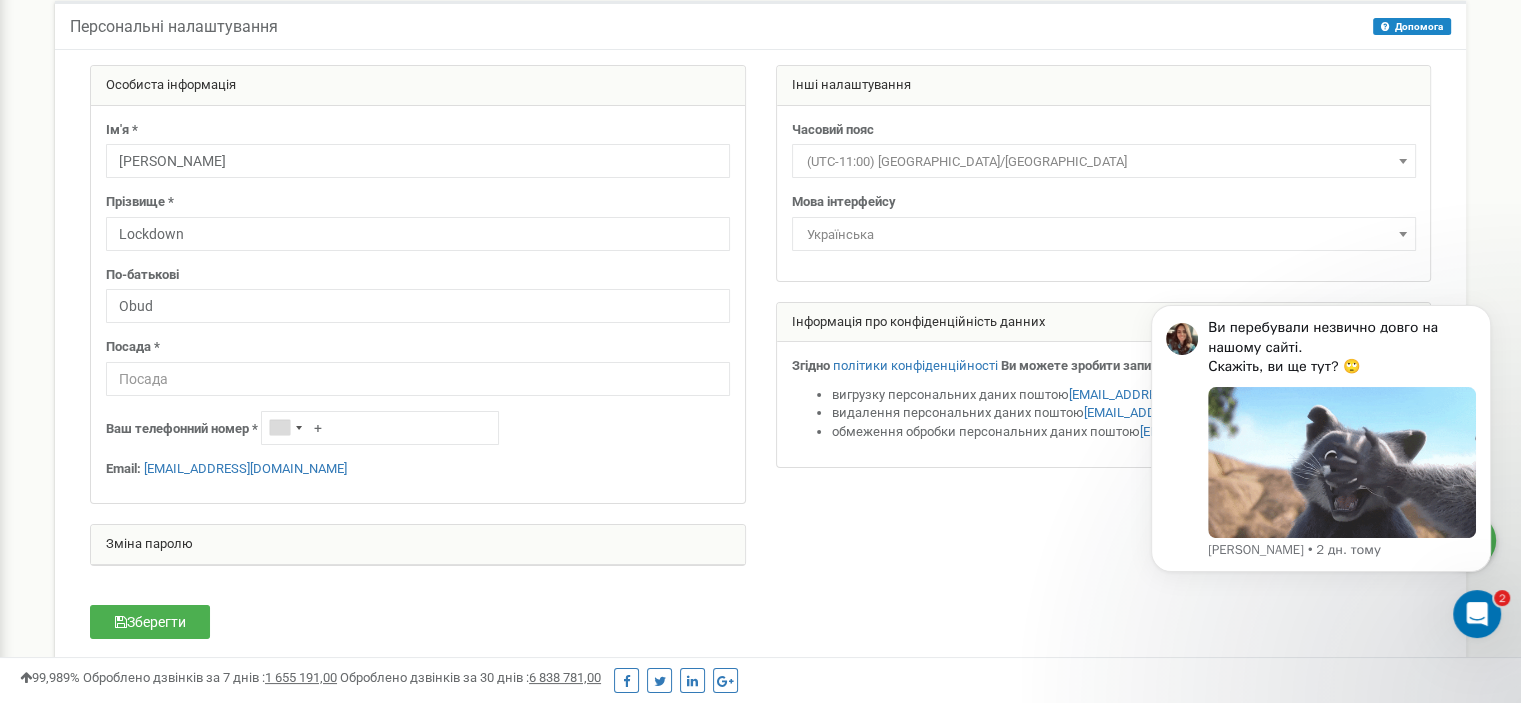 click on "Прізвище *
Lockdown" at bounding box center (418, 222) 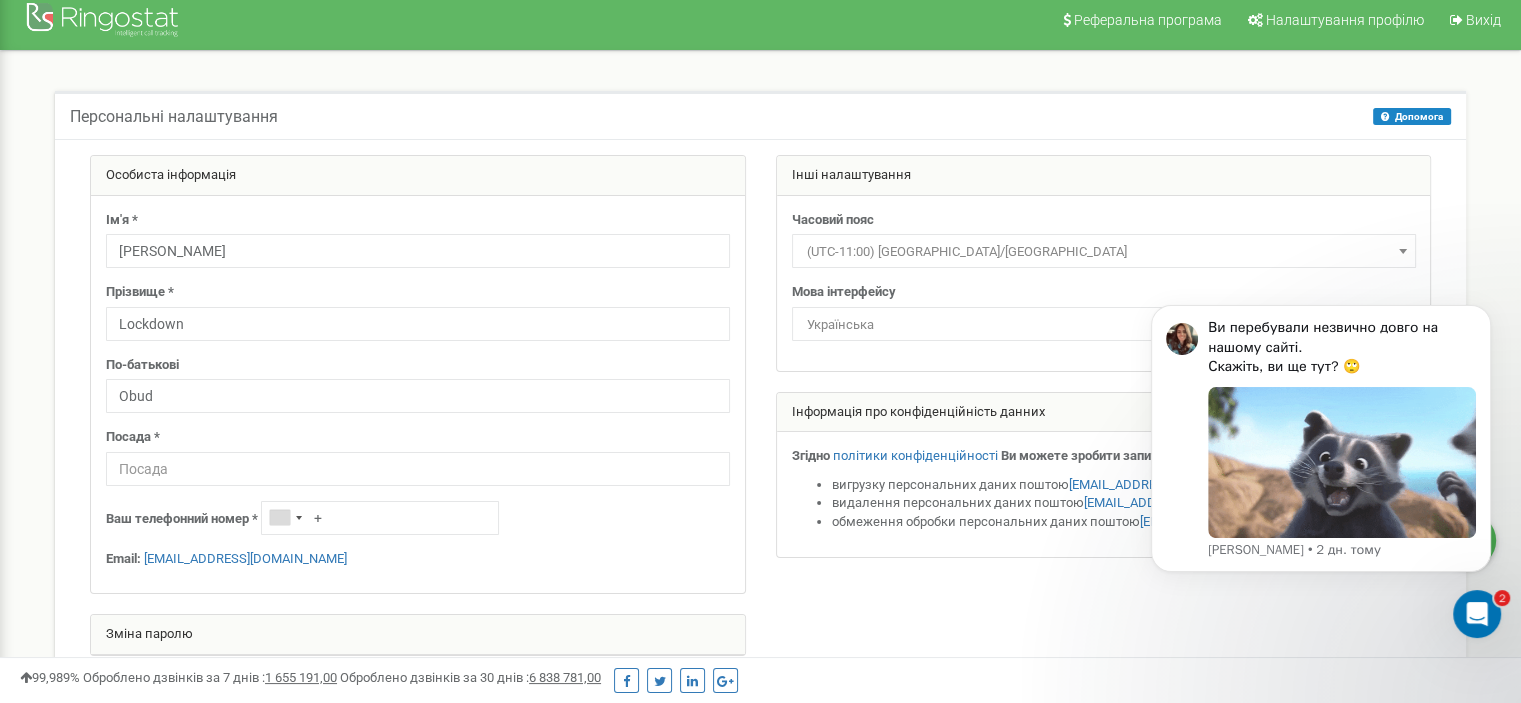 scroll, scrollTop: 0, scrollLeft: 0, axis: both 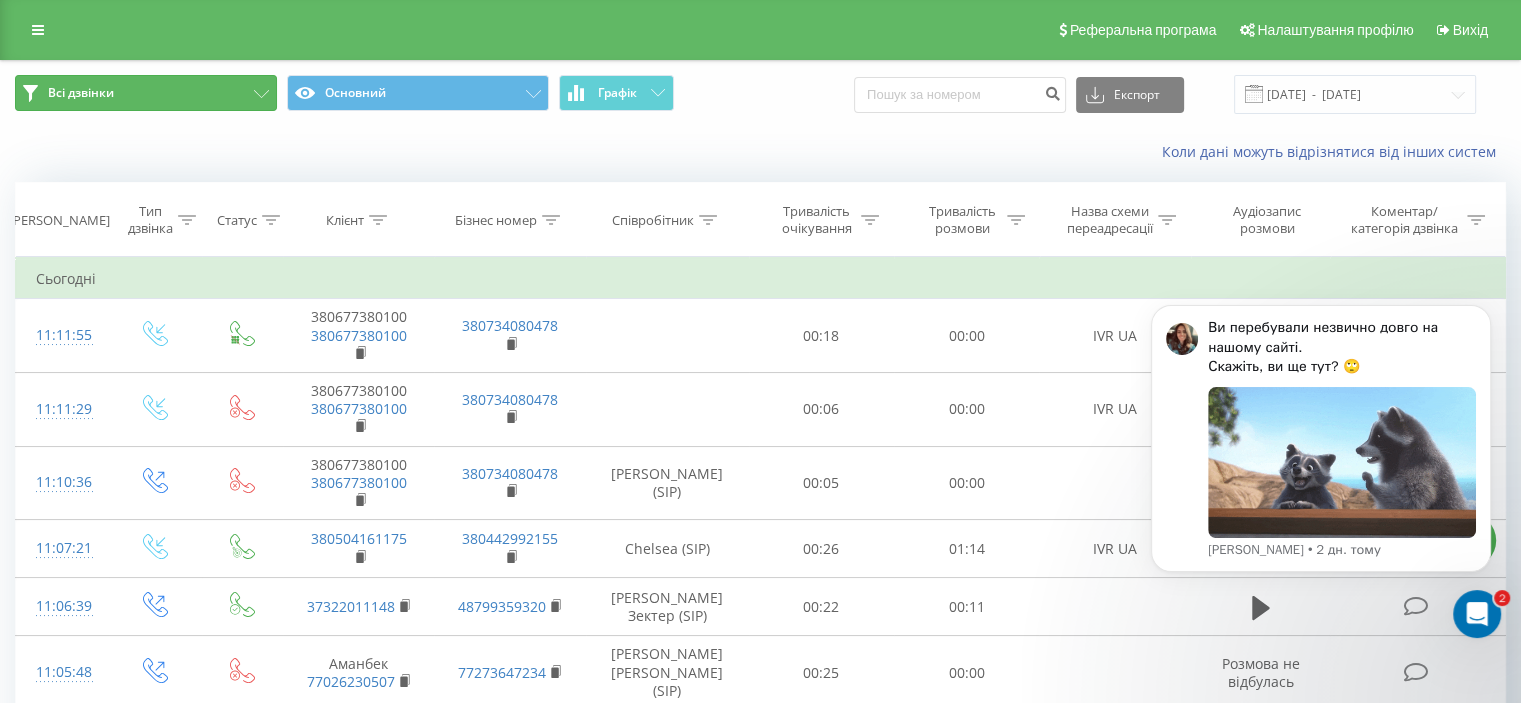 click on "Всі дзвінки" at bounding box center (146, 93) 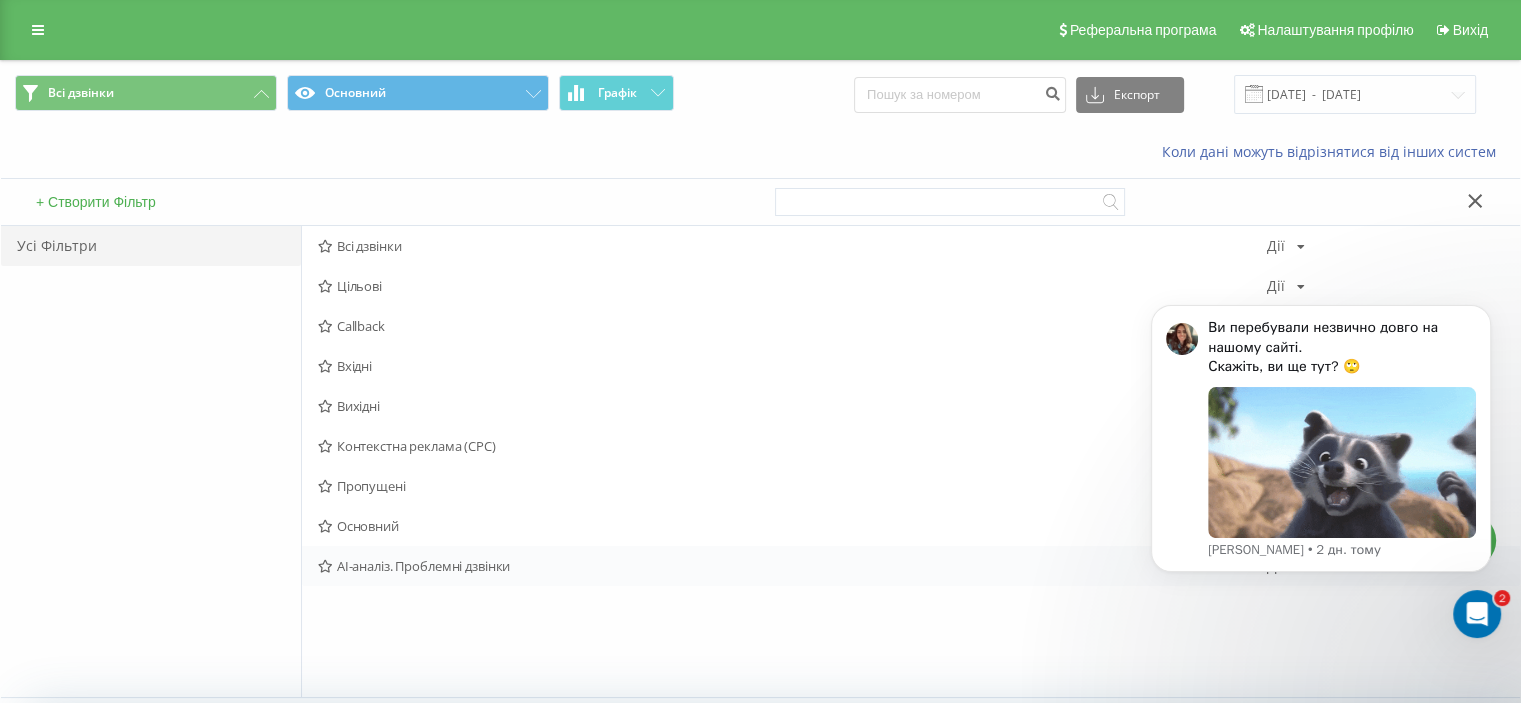 click on "AI-аналіз. Проблемні дзвінки" at bounding box center (792, 566) 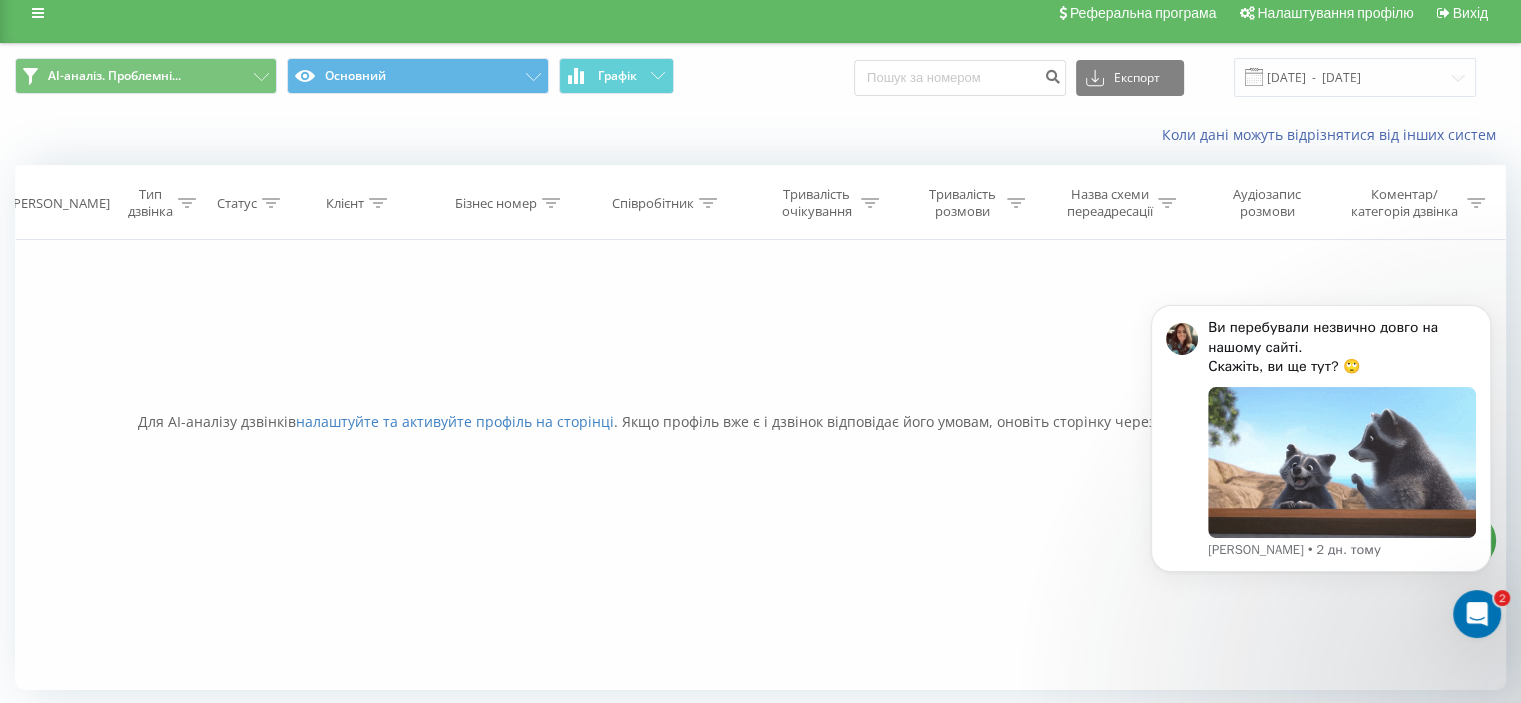 scroll, scrollTop: 20, scrollLeft: 0, axis: vertical 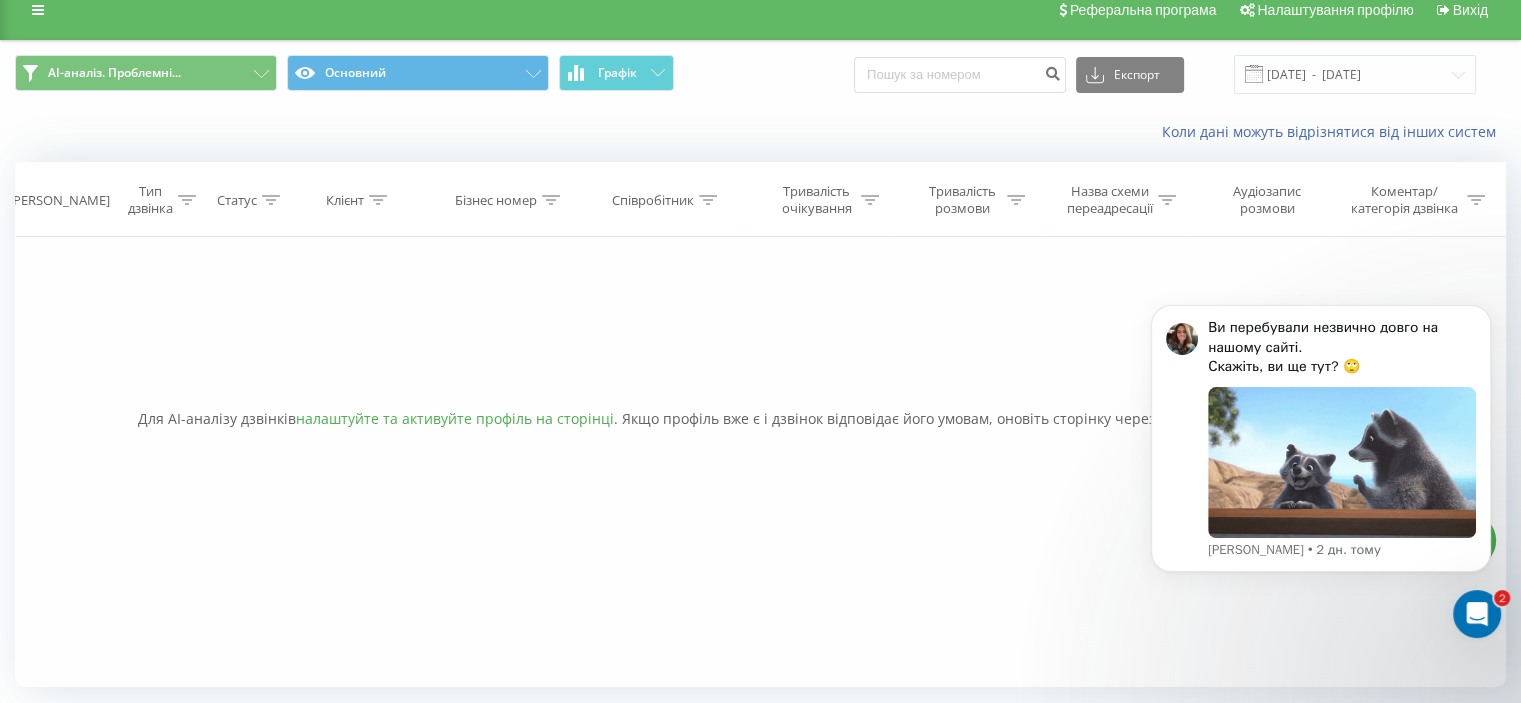 click on "налаштуйте та активуйте профіль на сторінці" at bounding box center (455, 418) 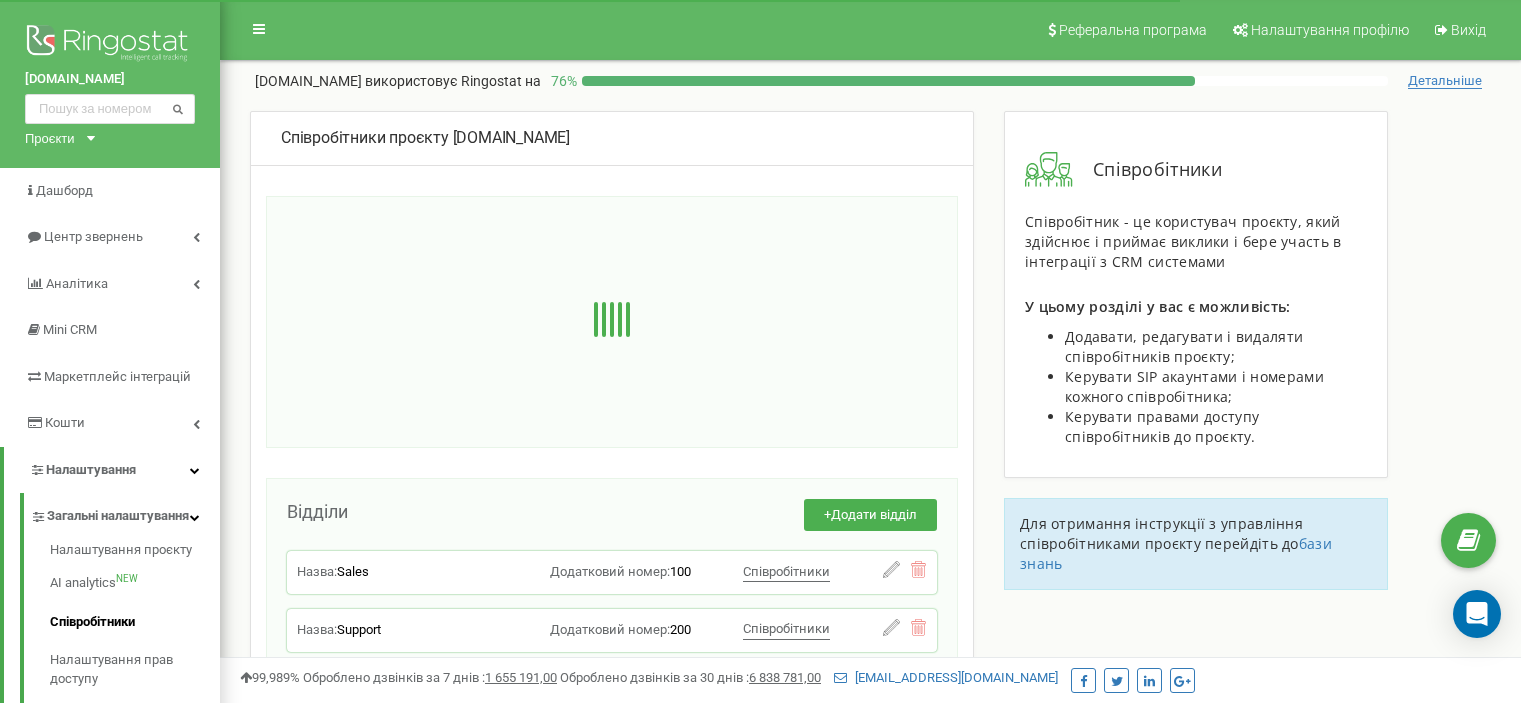 scroll, scrollTop: 0, scrollLeft: 0, axis: both 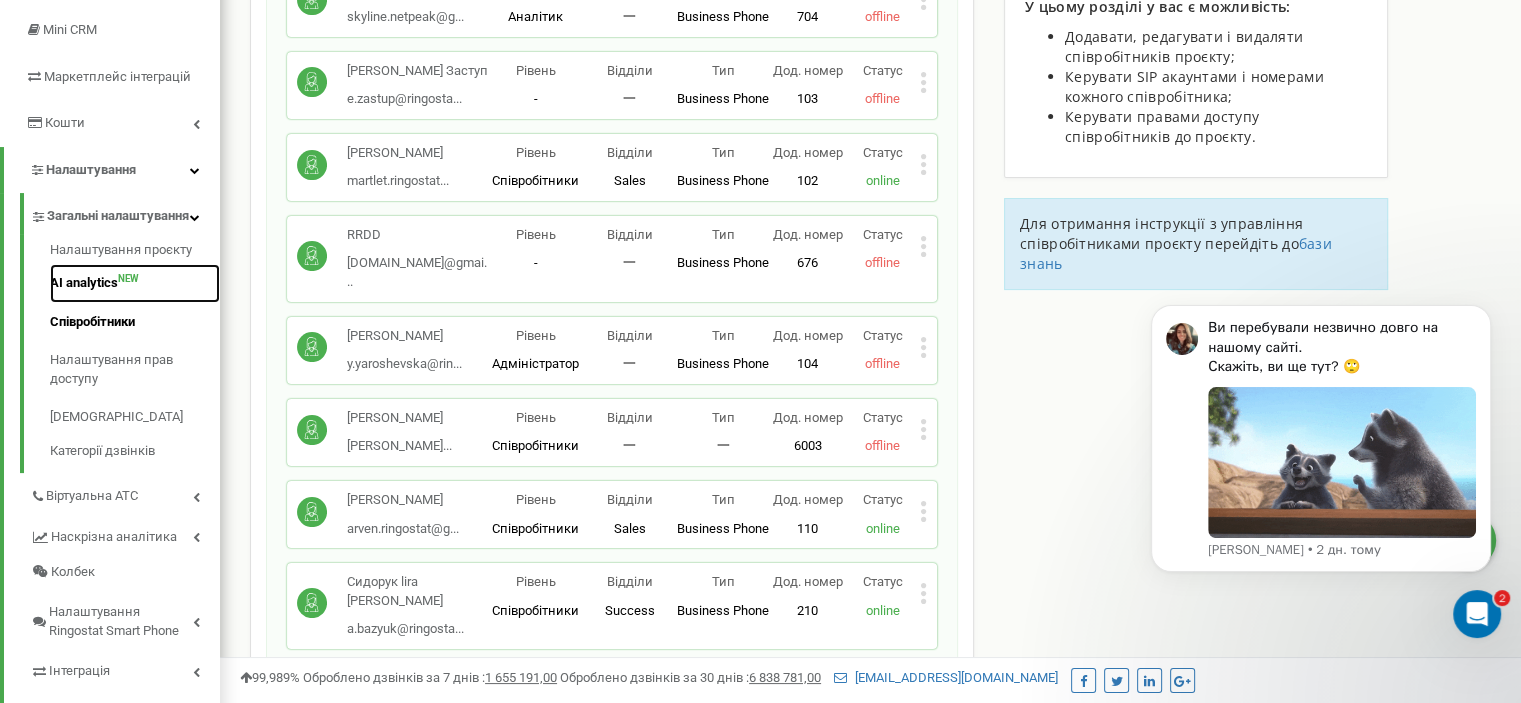 click on "AI analytics NEW" at bounding box center (135, 283) 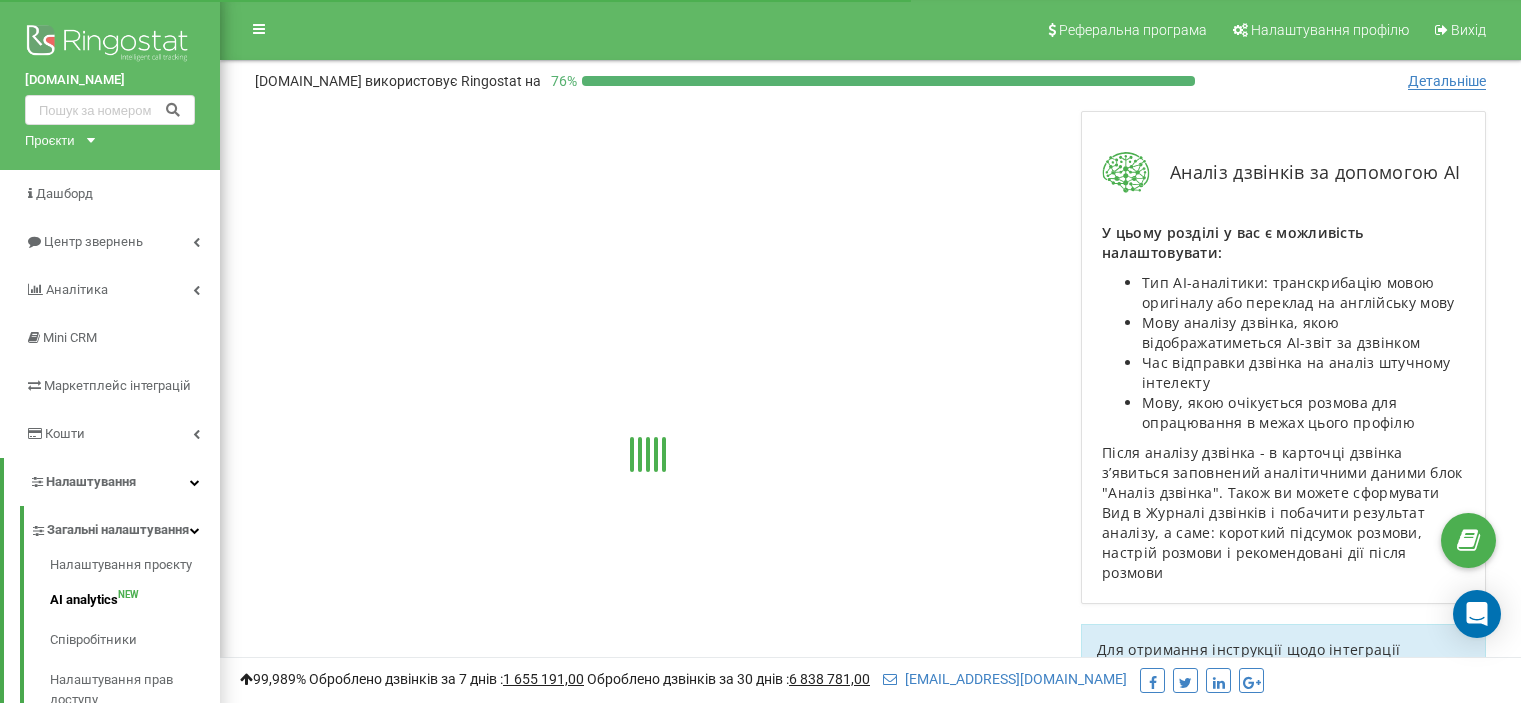 scroll, scrollTop: 0, scrollLeft: 0, axis: both 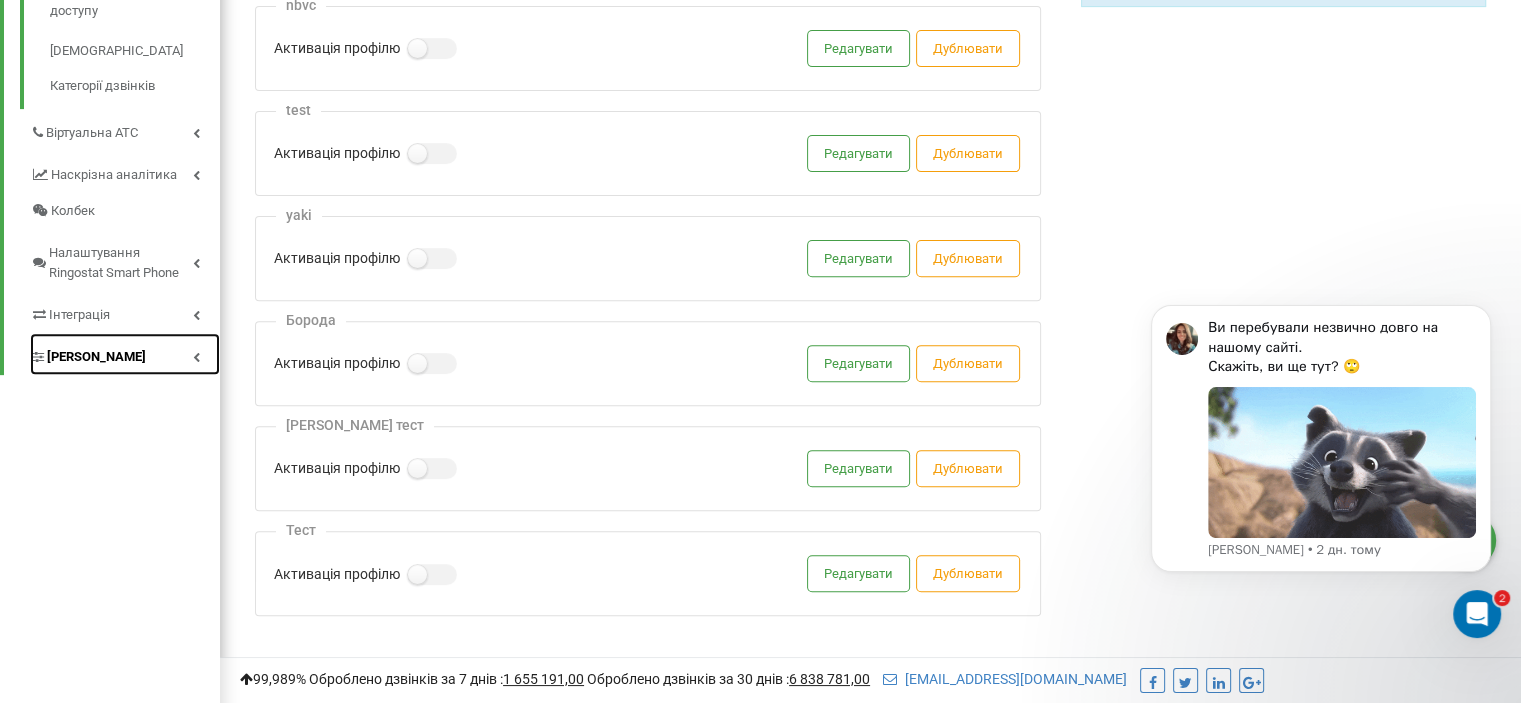 click on "[PERSON_NAME]" at bounding box center (96, 357) 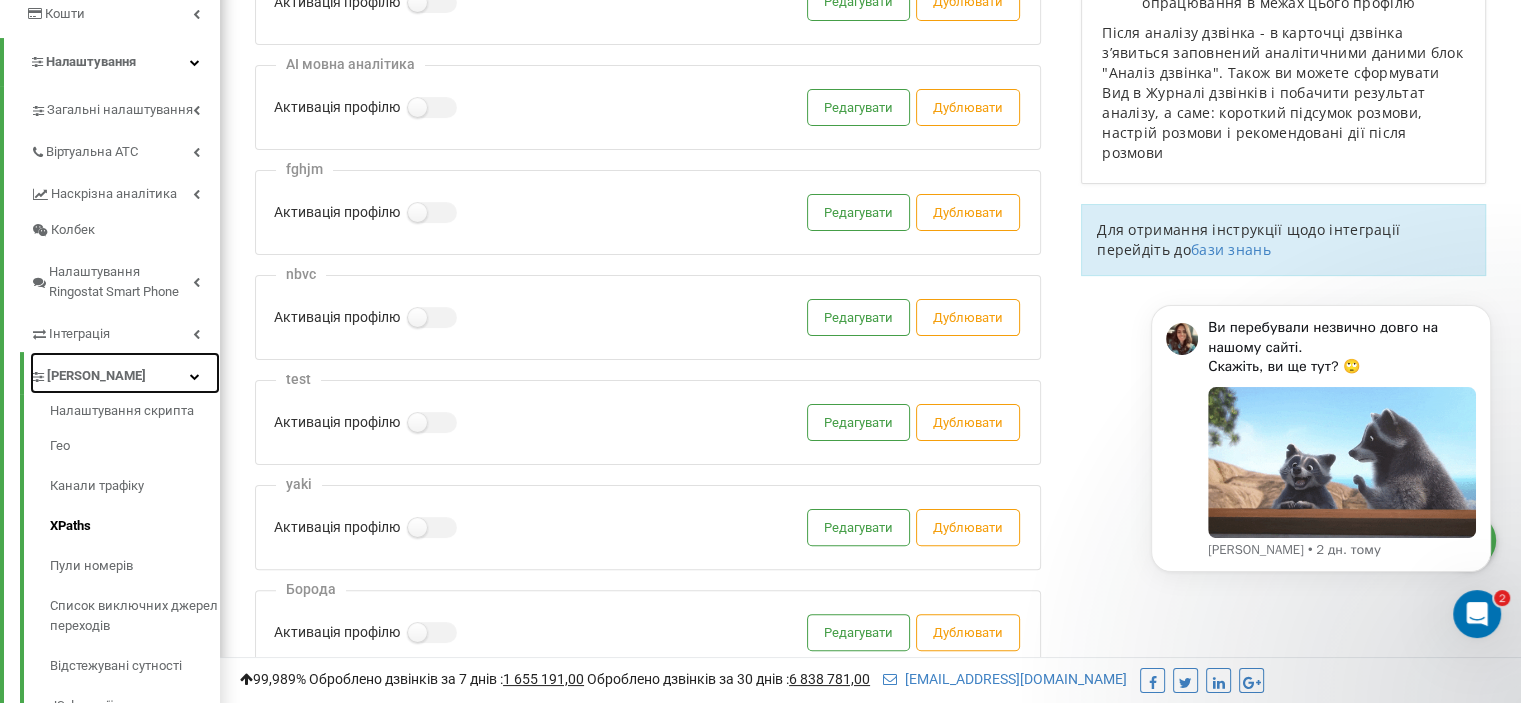 scroll, scrollTop: 520, scrollLeft: 0, axis: vertical 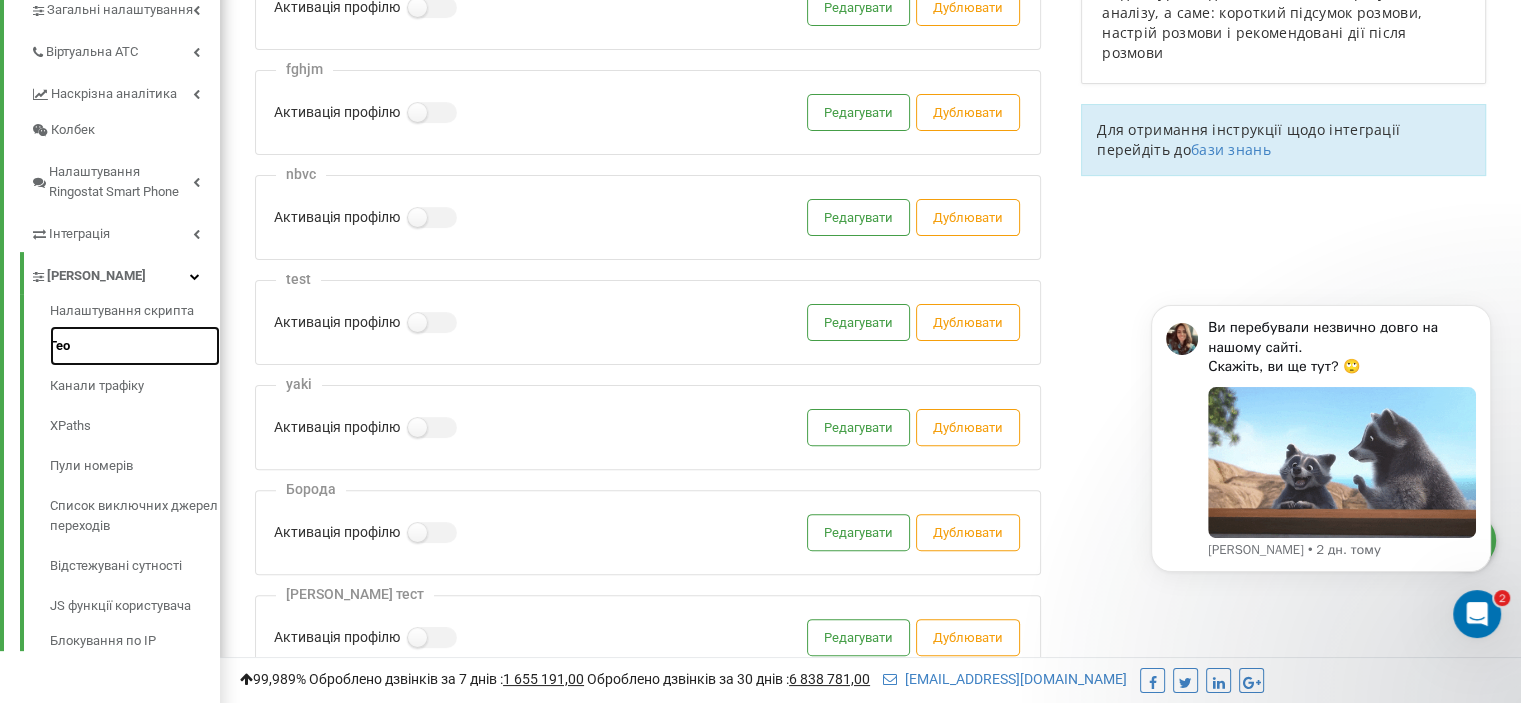 click on "Гео" at bounding box center (135, 346) 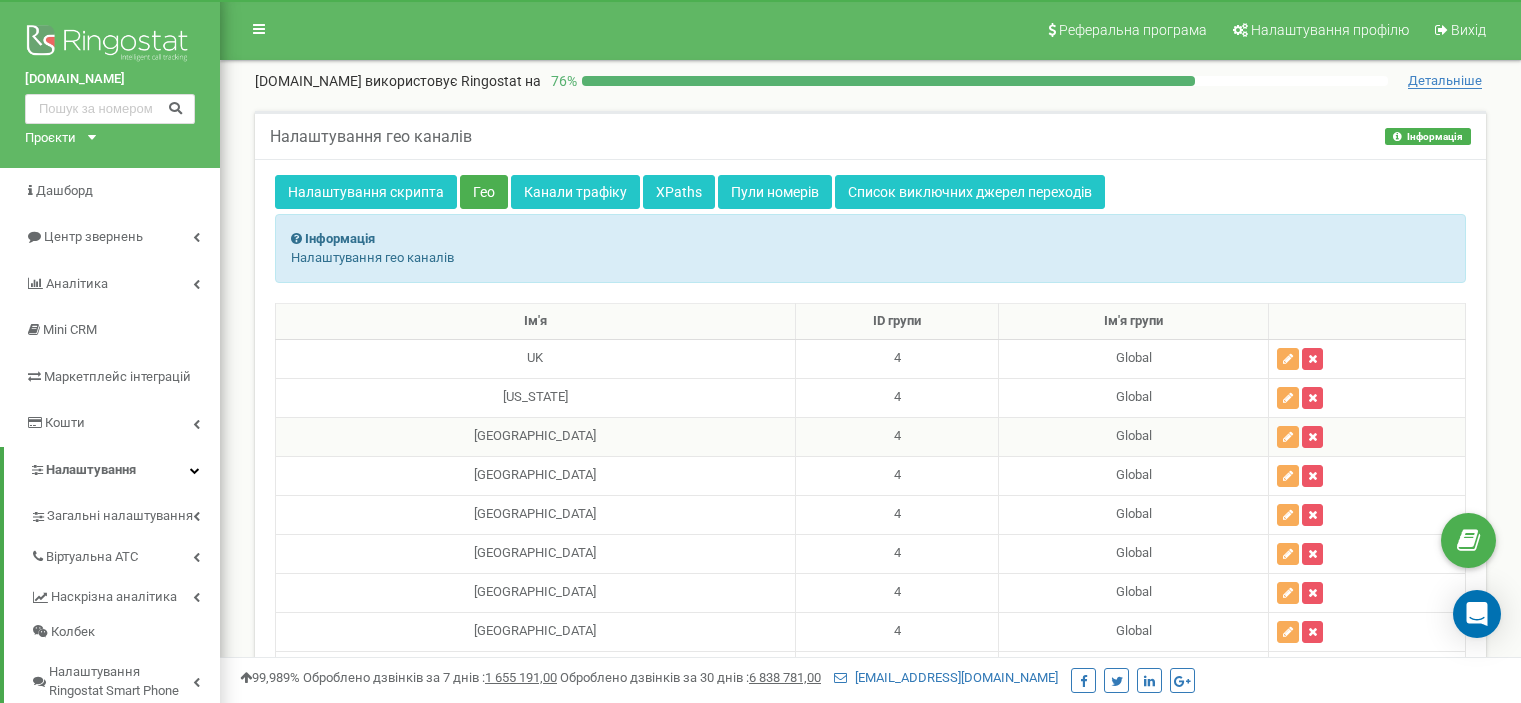 scroll, scrollTop: 100, scrollLeft: 0, axis: vertical 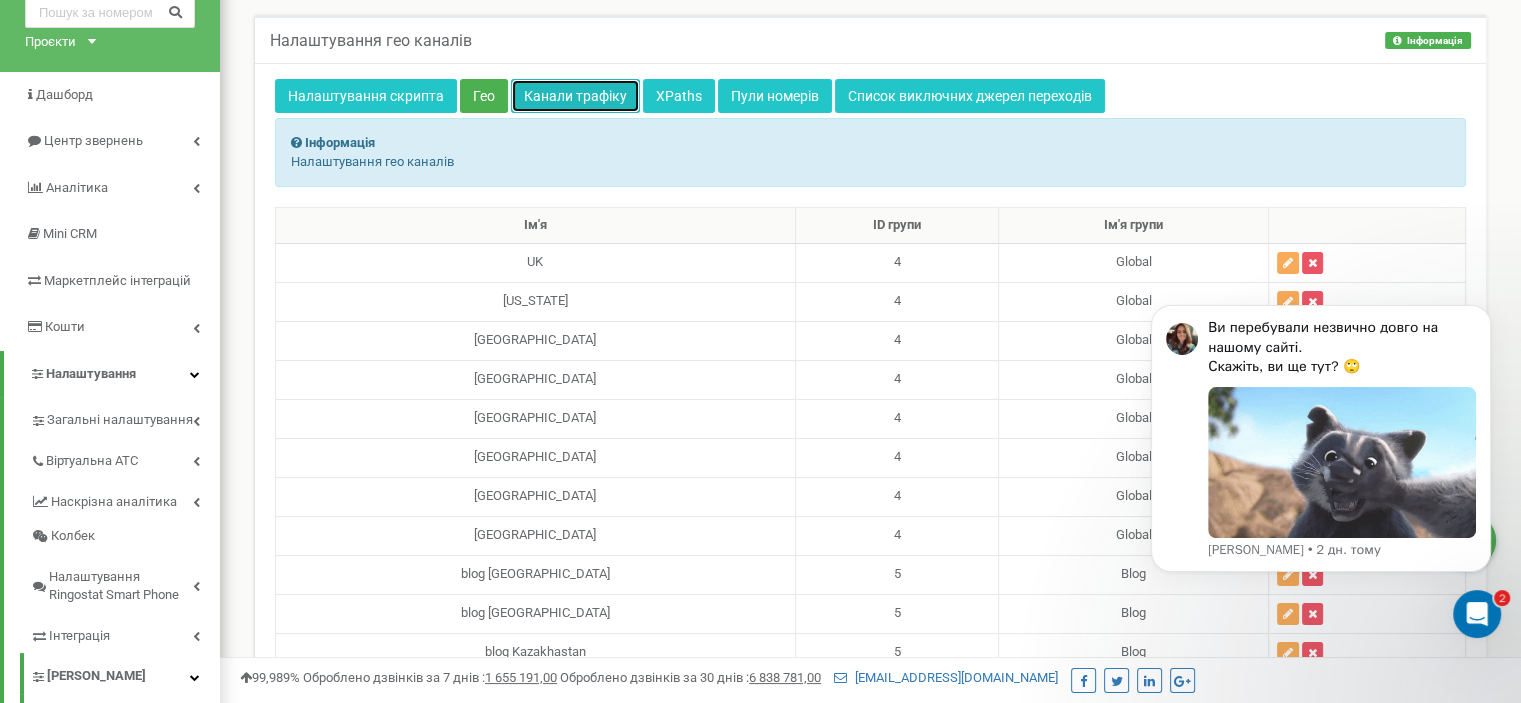click on "Канали трафіку" at bounding box center (575, 96) 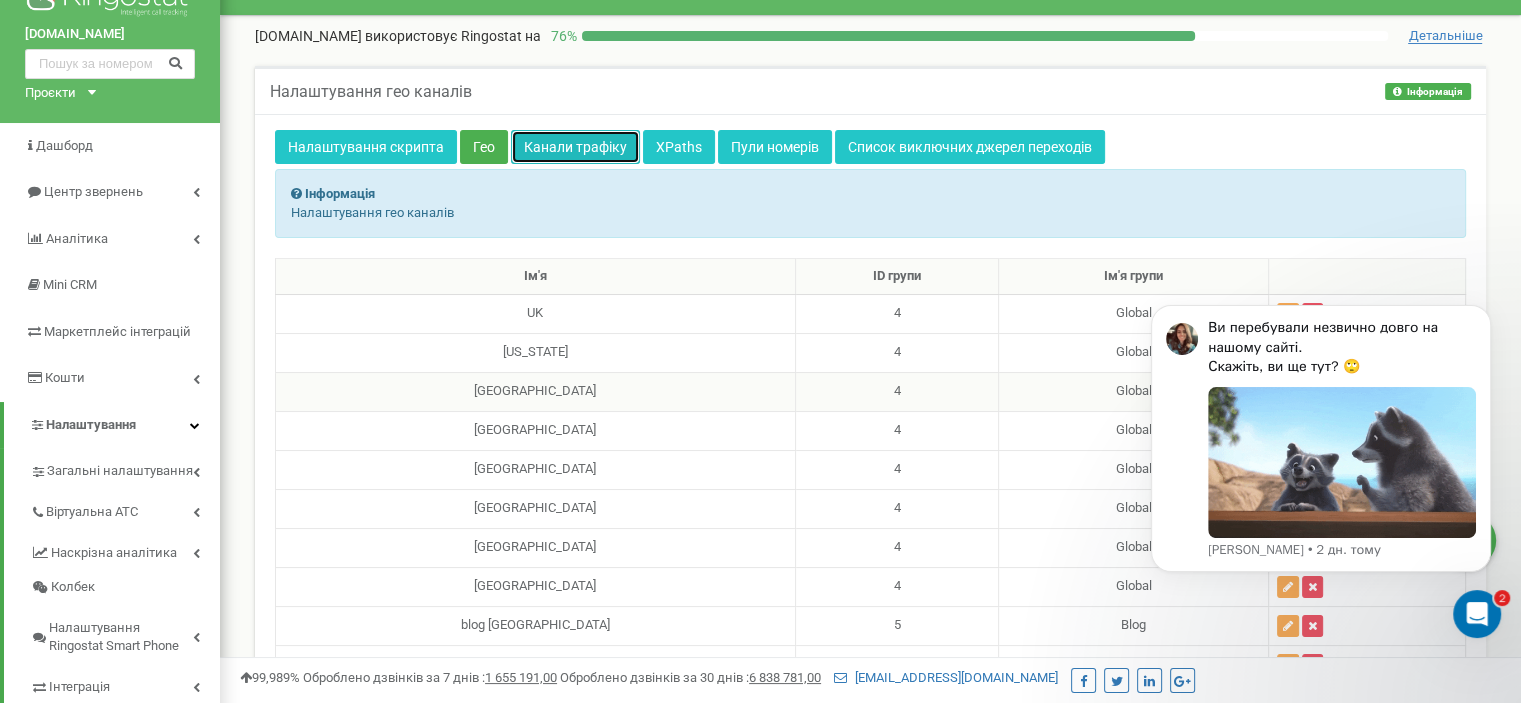 scroll, scrollTop: 0, scrollLeft: 0, axis: both 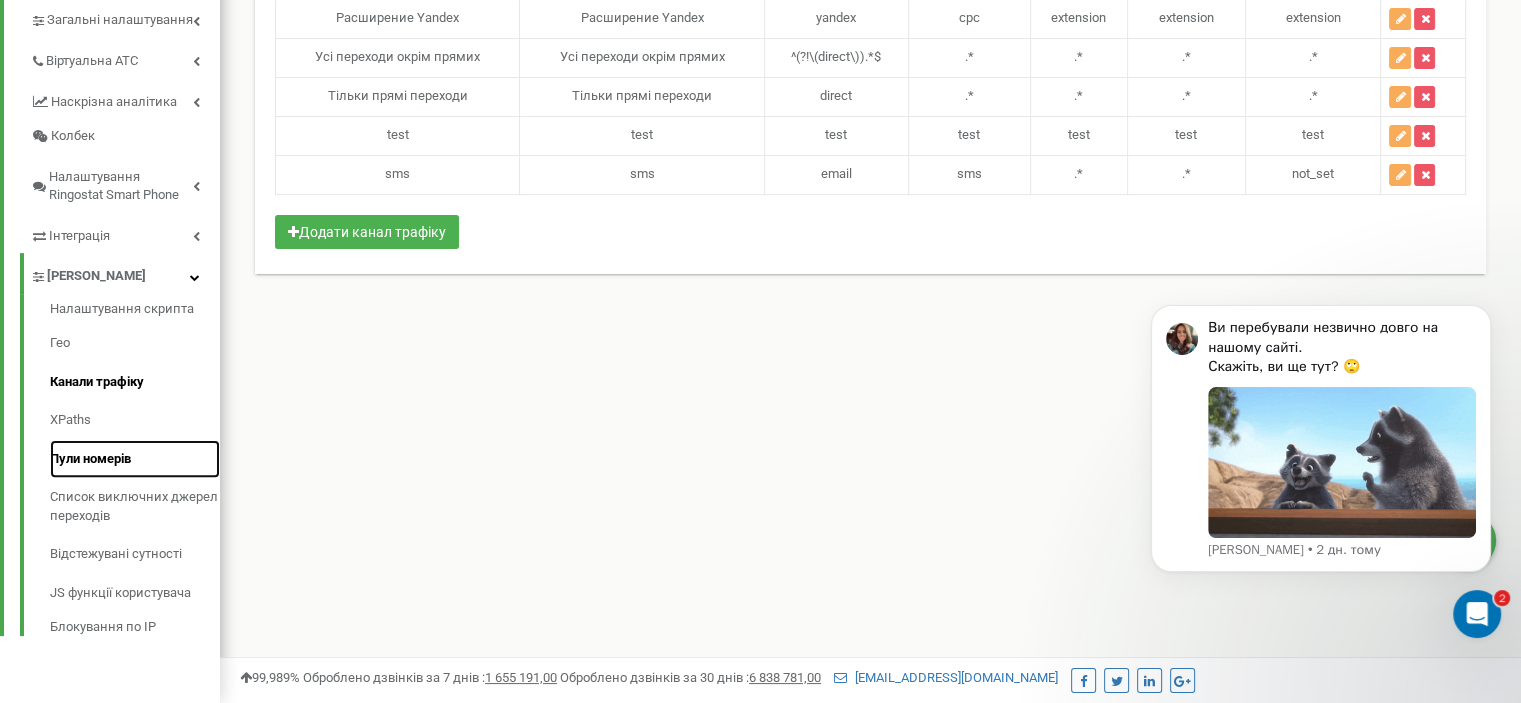 click on "Пули номерів" at bounding box center [135, 459] 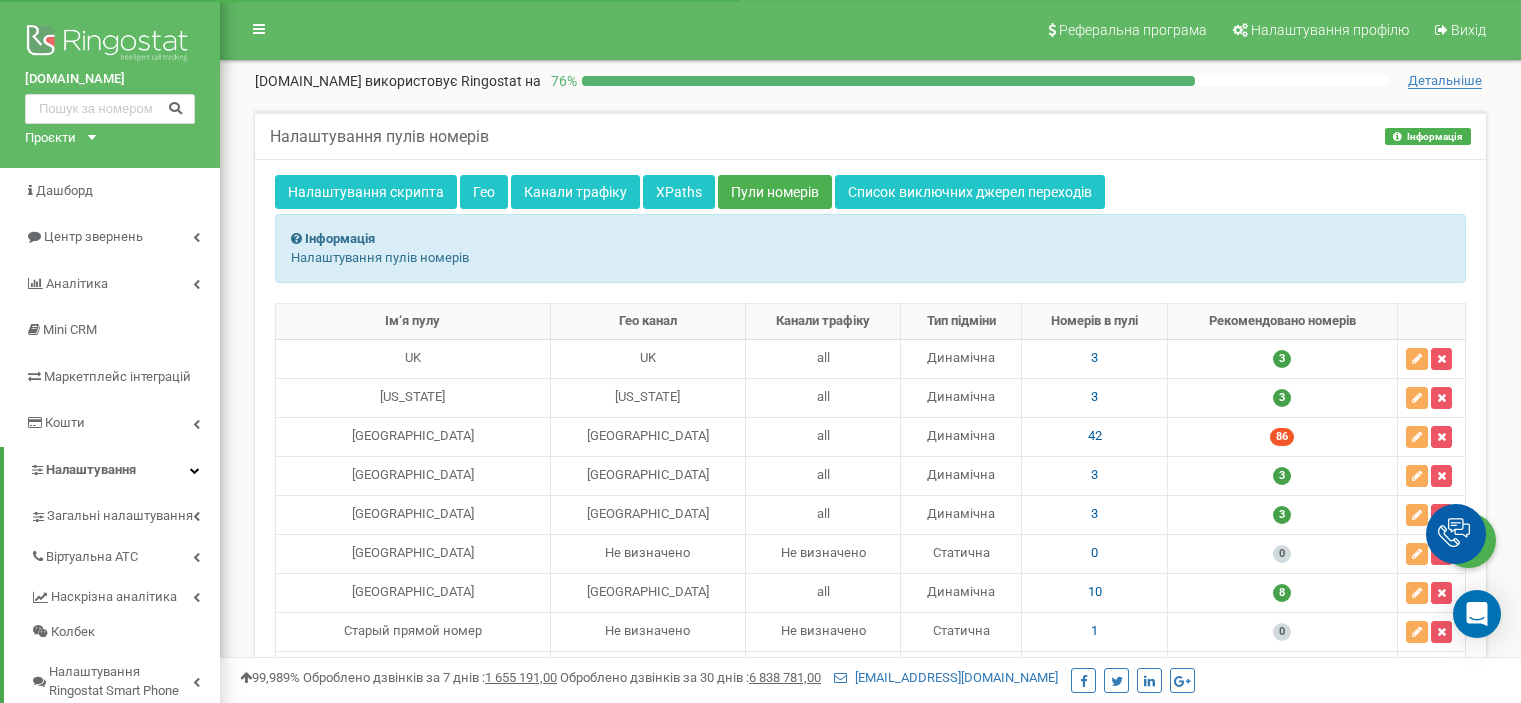 scroll, scrollTop: 0, scrollLeft: 0, axis: both 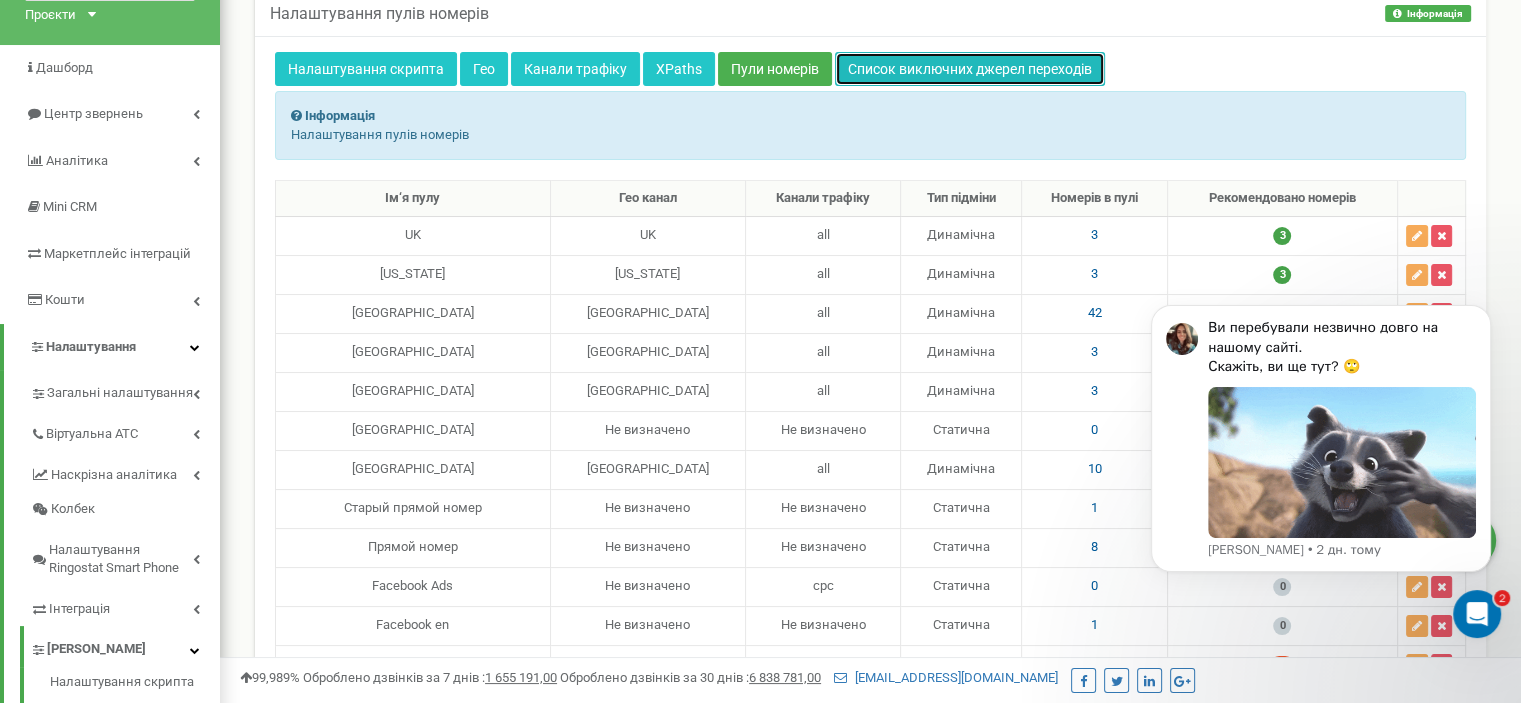 click on "Список виключних джерел переходів" at bounding box center [970, 69] 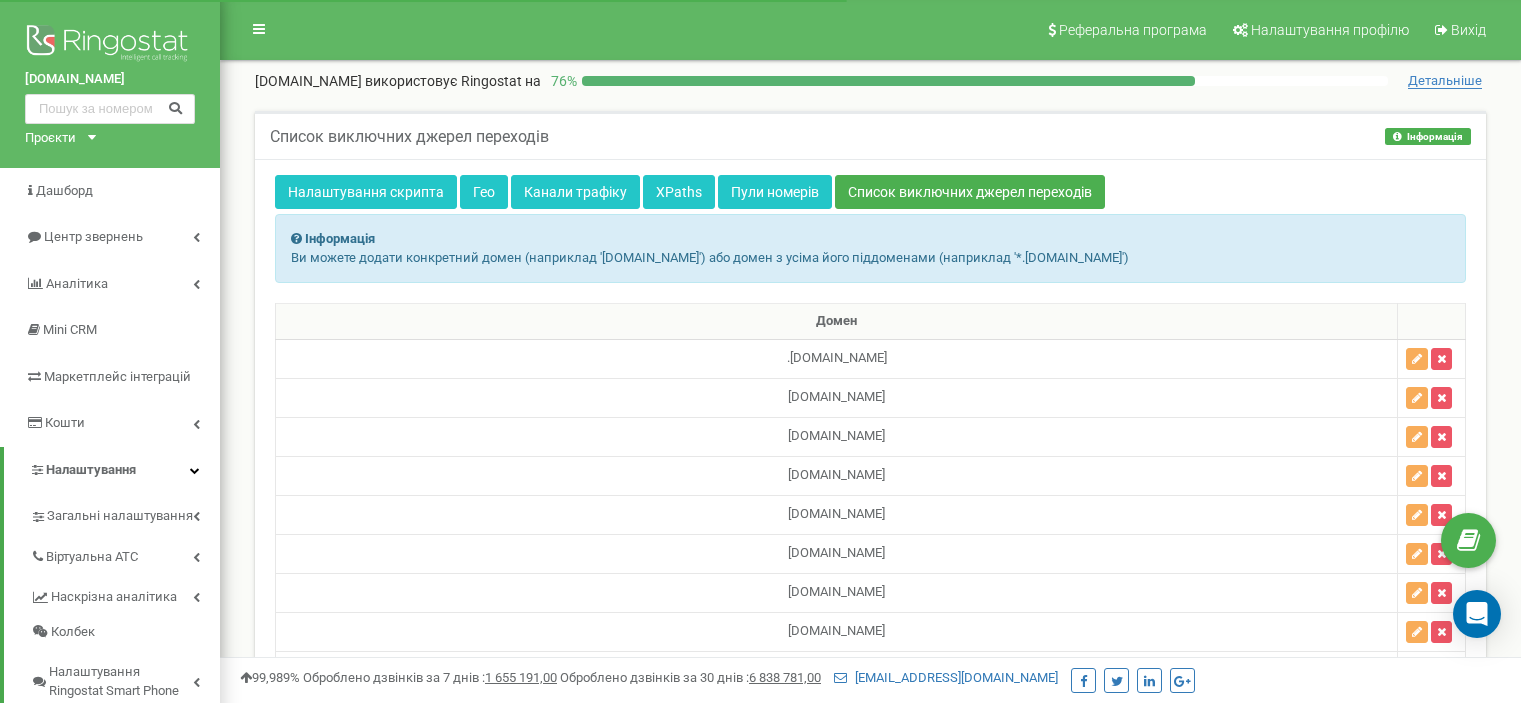 scroll, scrollTop: 738, scrollLeft: 0, axis: vertical 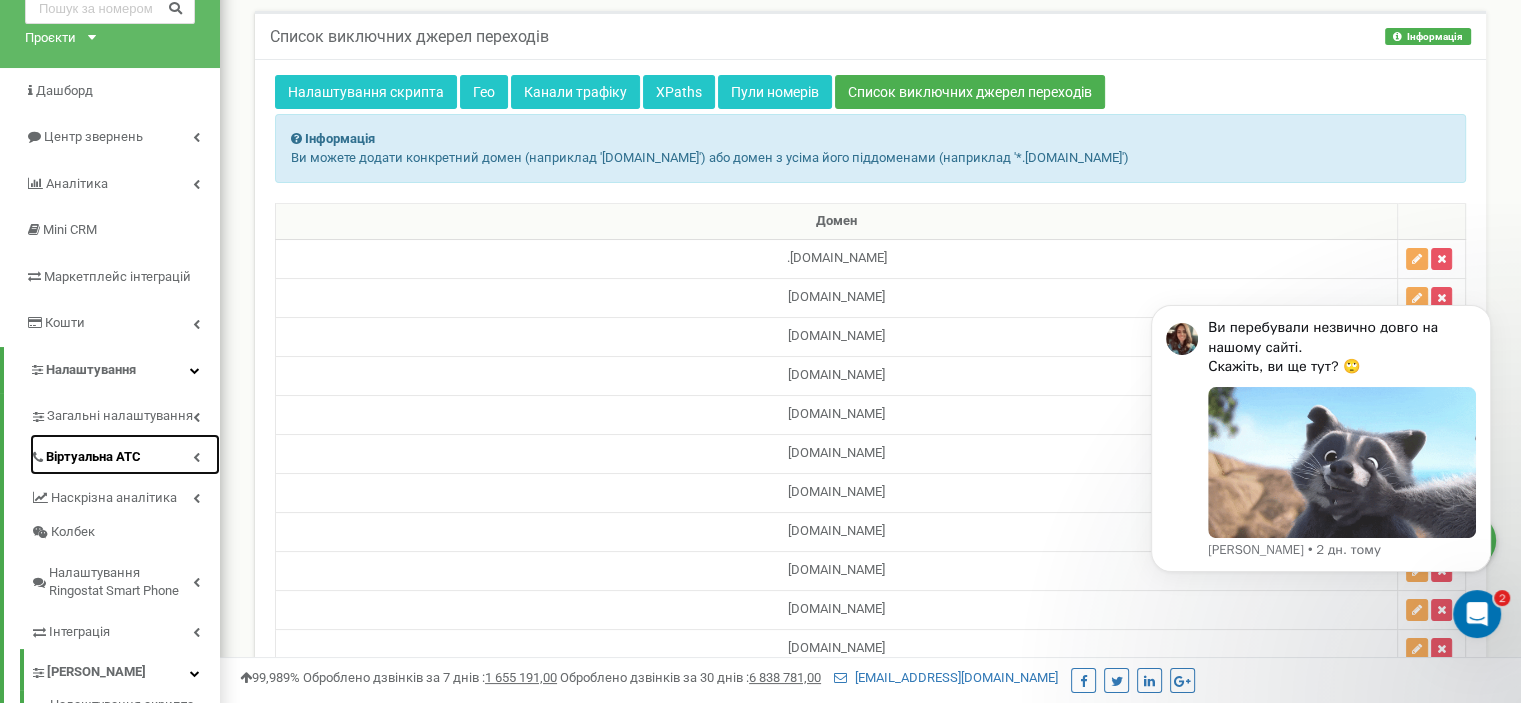 click on "Віртуальна АТС" at bounding box center [93, 457] 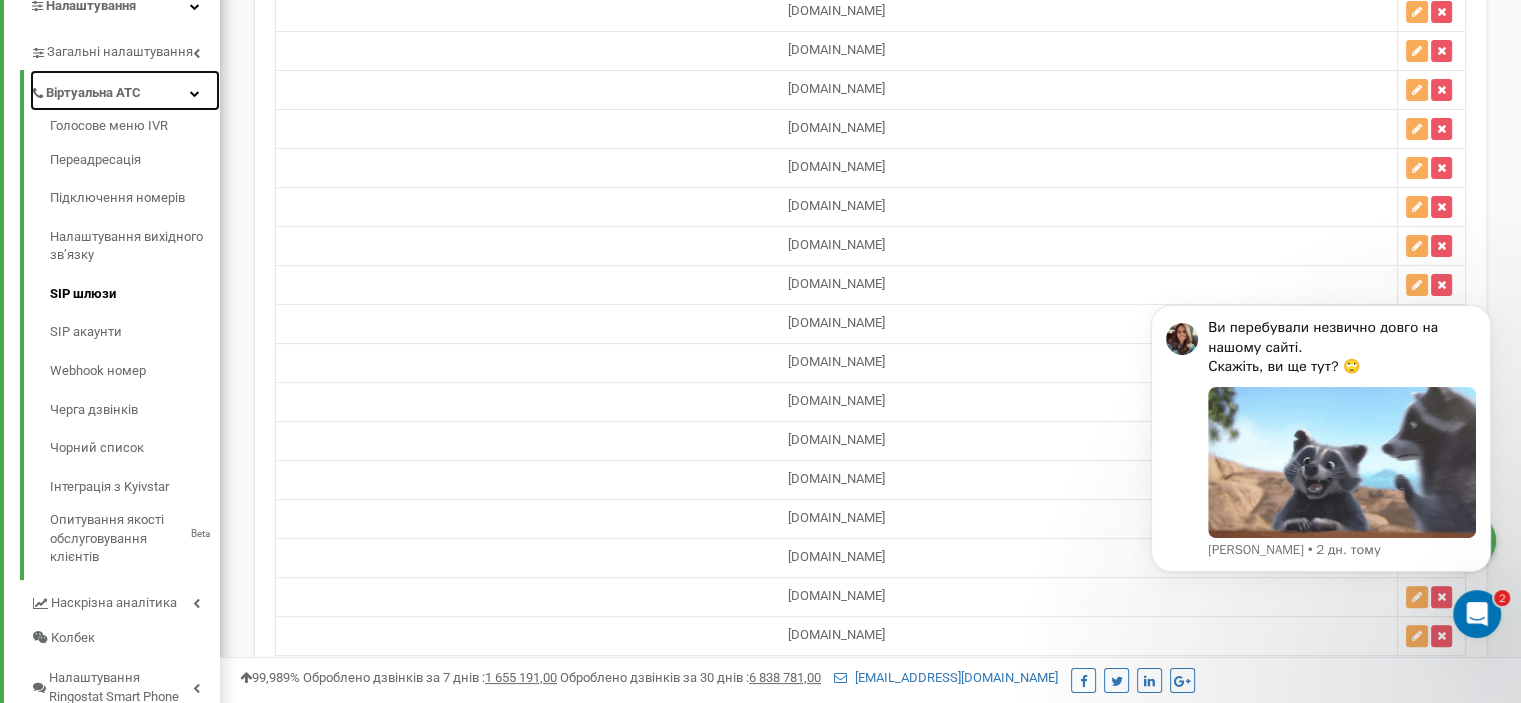 scroll, scrollTop: 500, scrollLeft: 0, axis: vertical 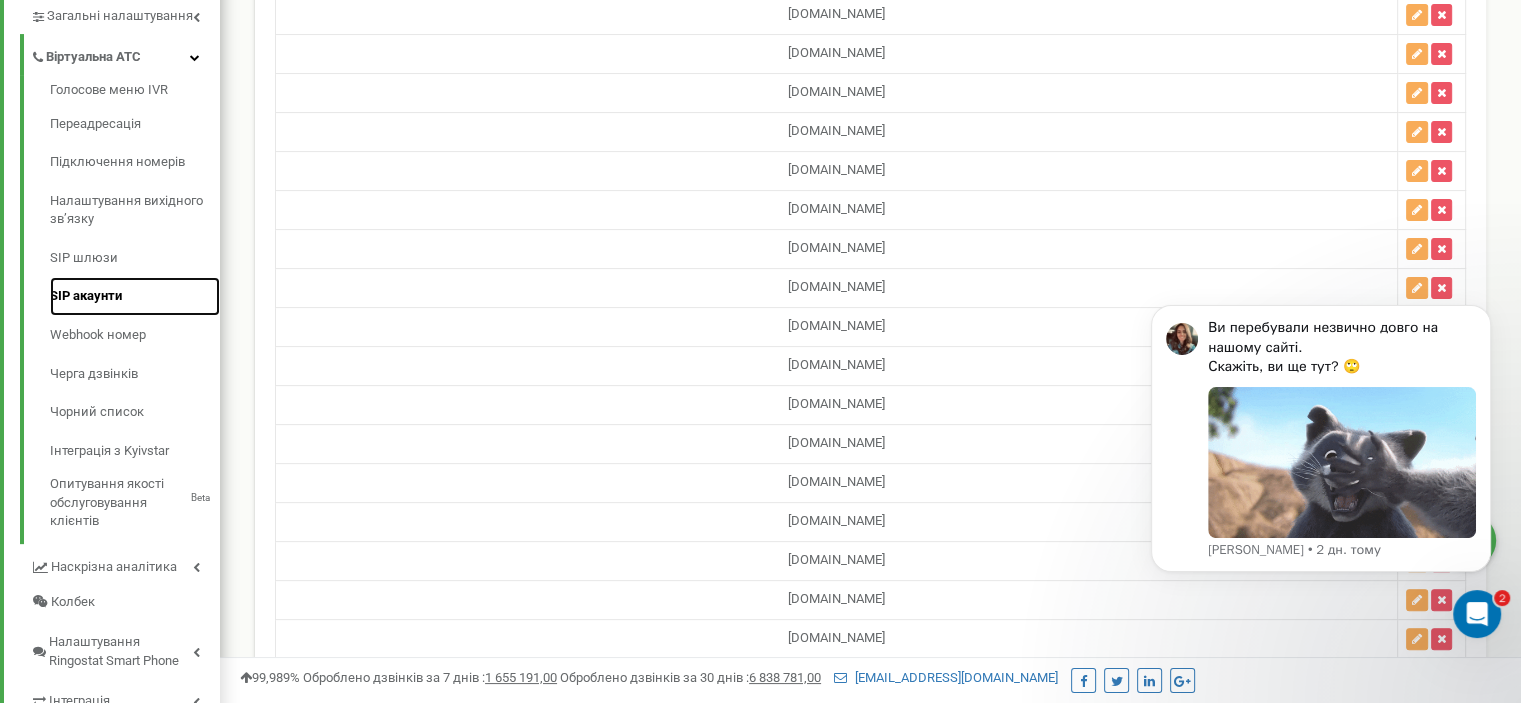 click on "SIP акаунти" at bounding box center [135, 296] 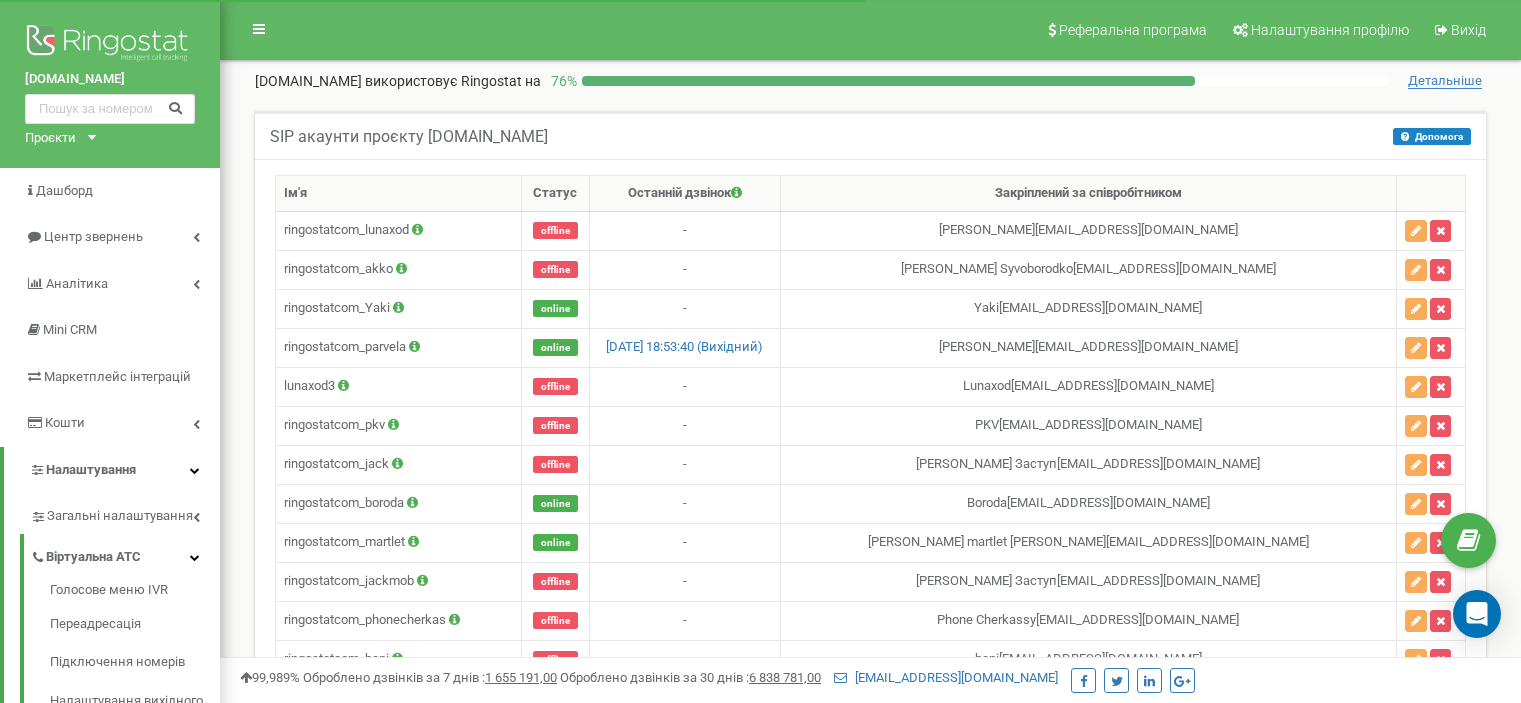 scroll, scrollTop: 0, scrollLeft: 0, axis: both 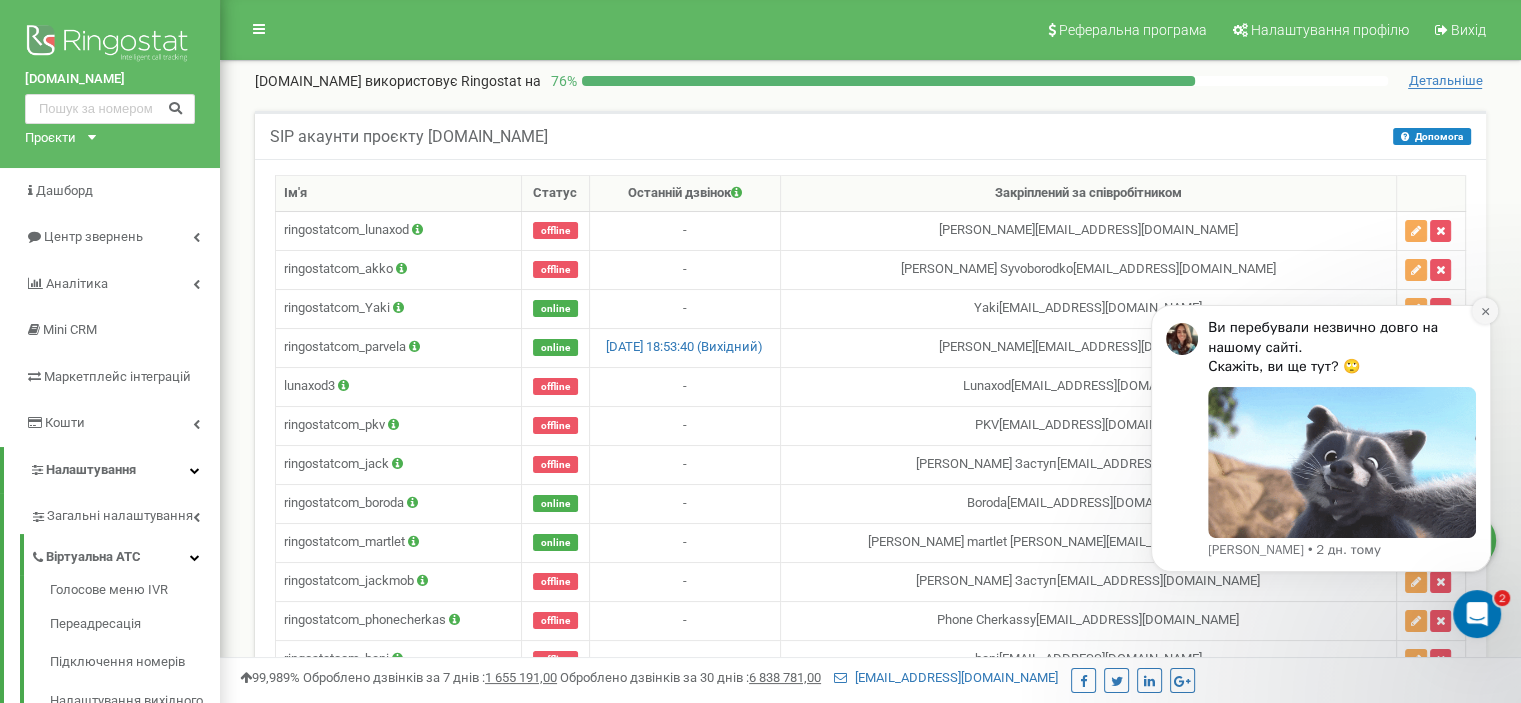 click at bounding box center (1485, 311) 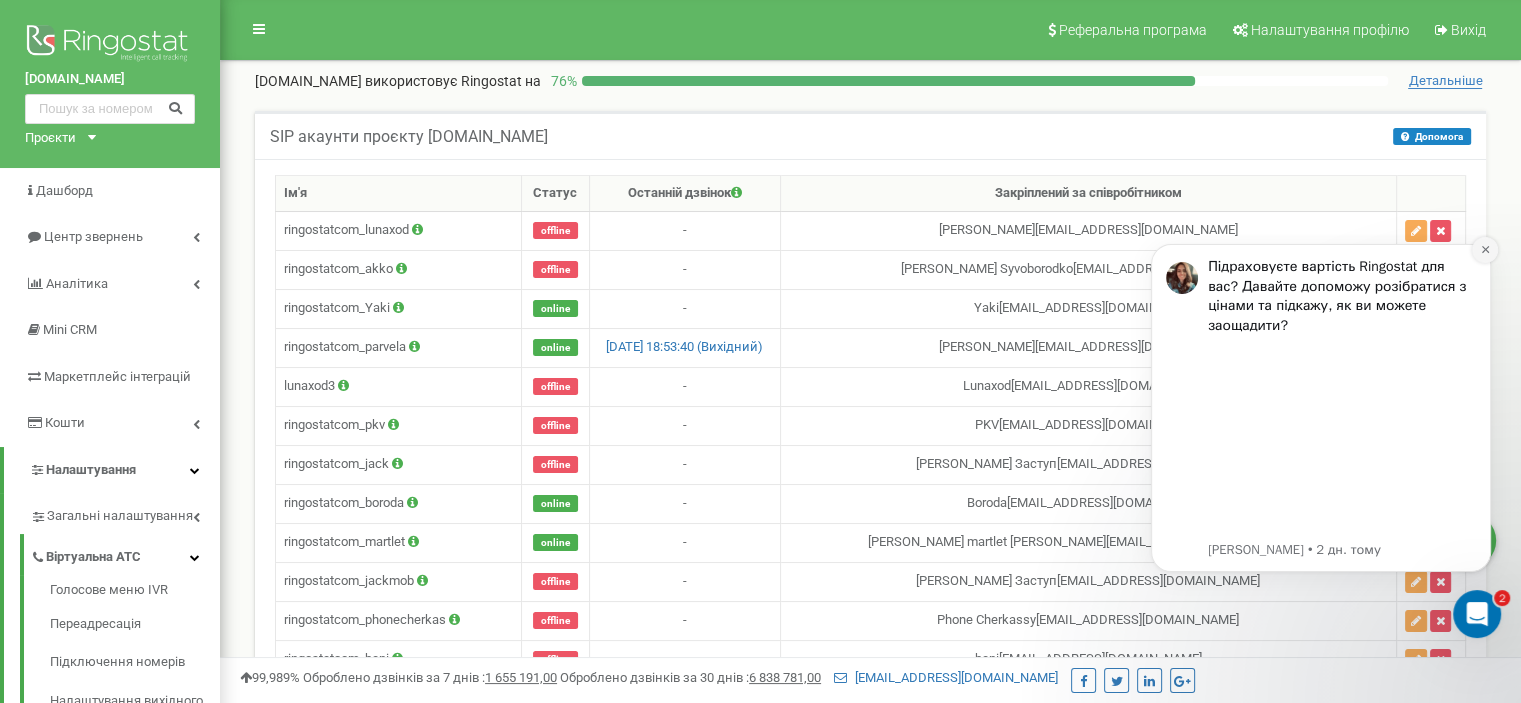 click at bounding box center [1485, 250] 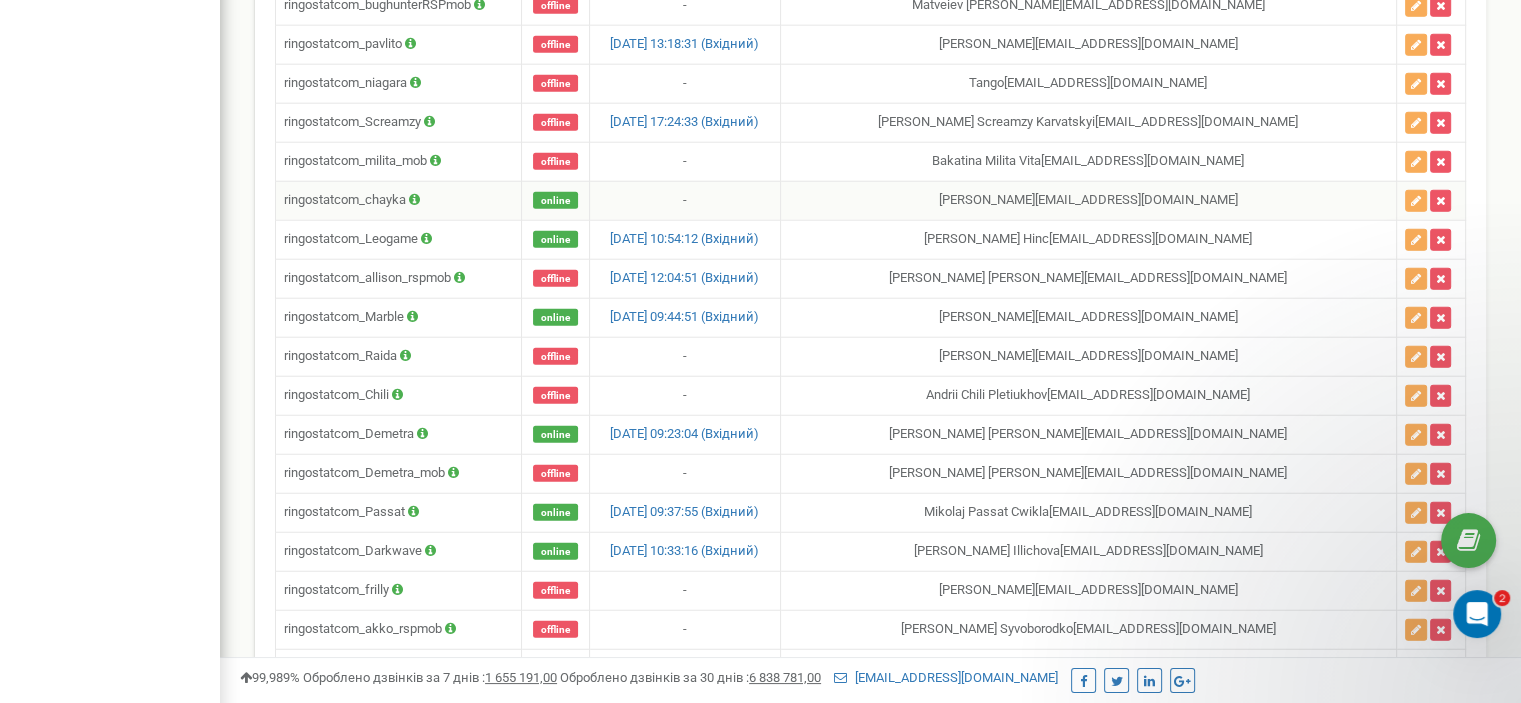 scroll, scrollTop: 6294, scrollLeft: 0, axis: vertical 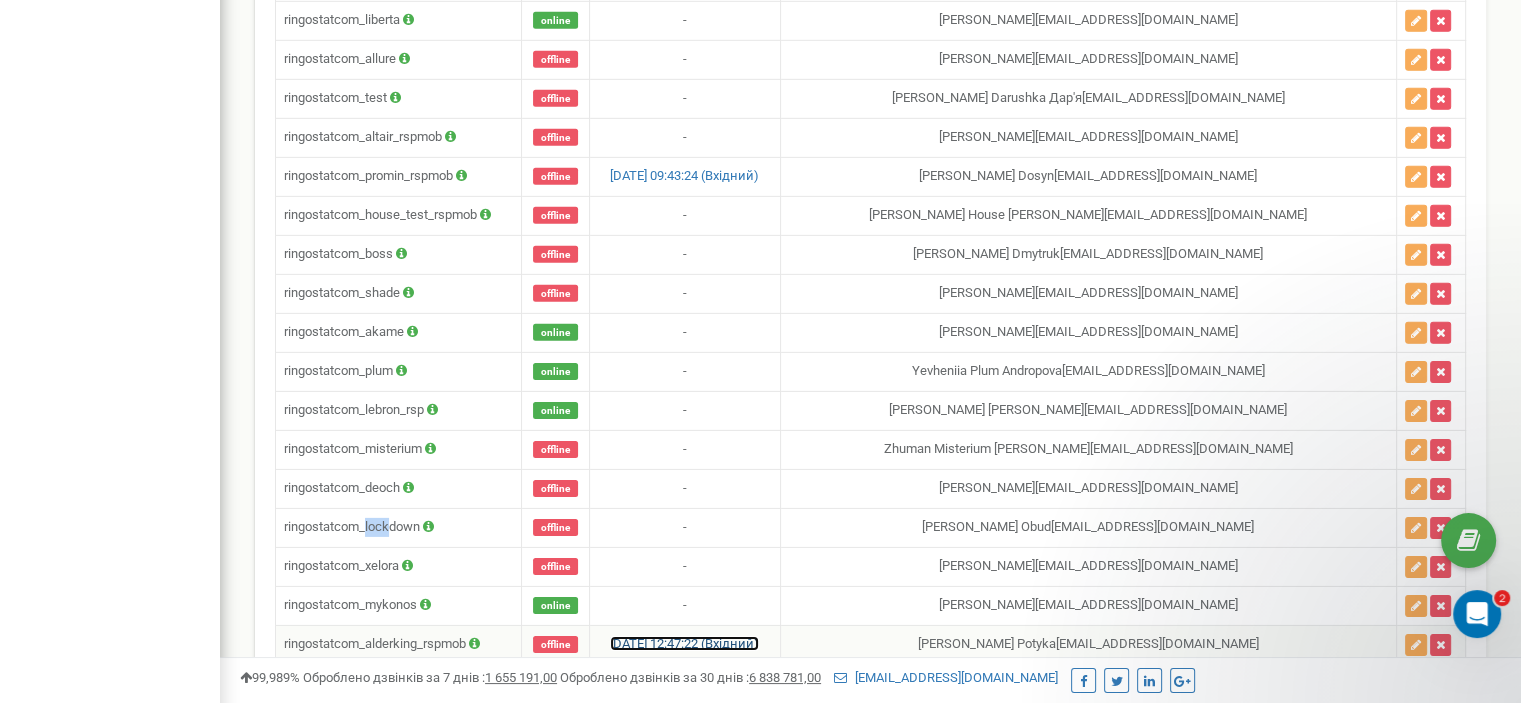 click on "09.07.2025	12:47:22 (Вхідний)" at bounding box center [684, 643] 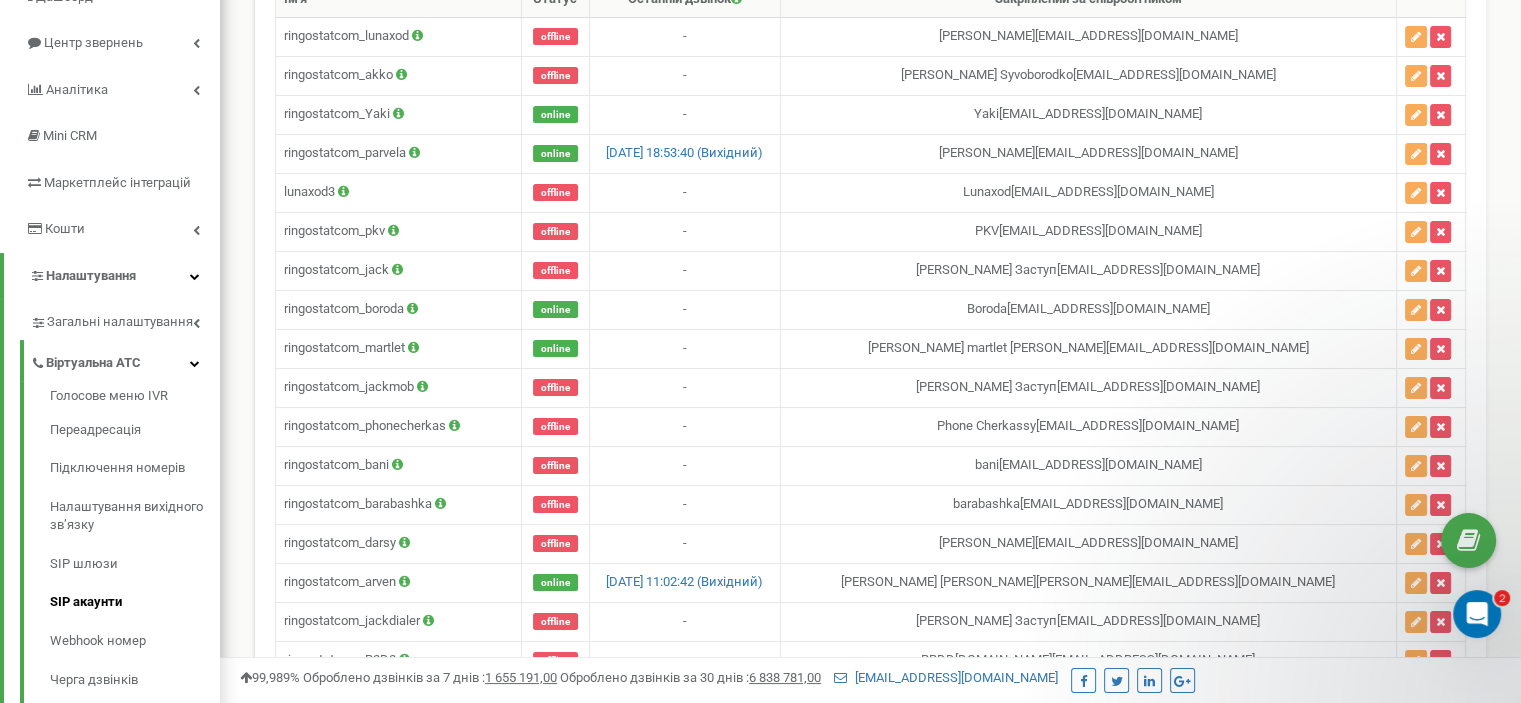 scroll, scrollTop: 0, scrollLeft: 0, axis: both 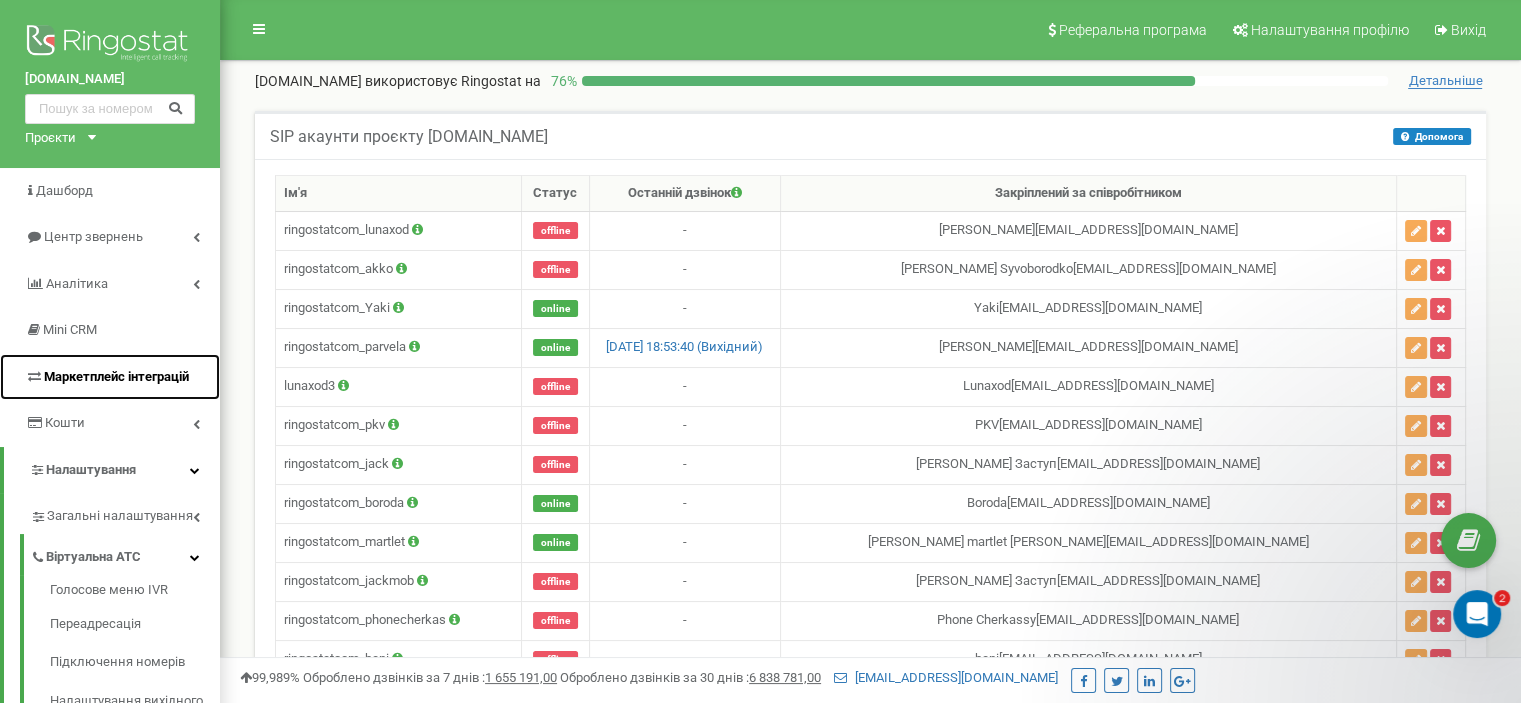 click on "Маркетплейс інтеграцій" at bounding box center (110, 377) 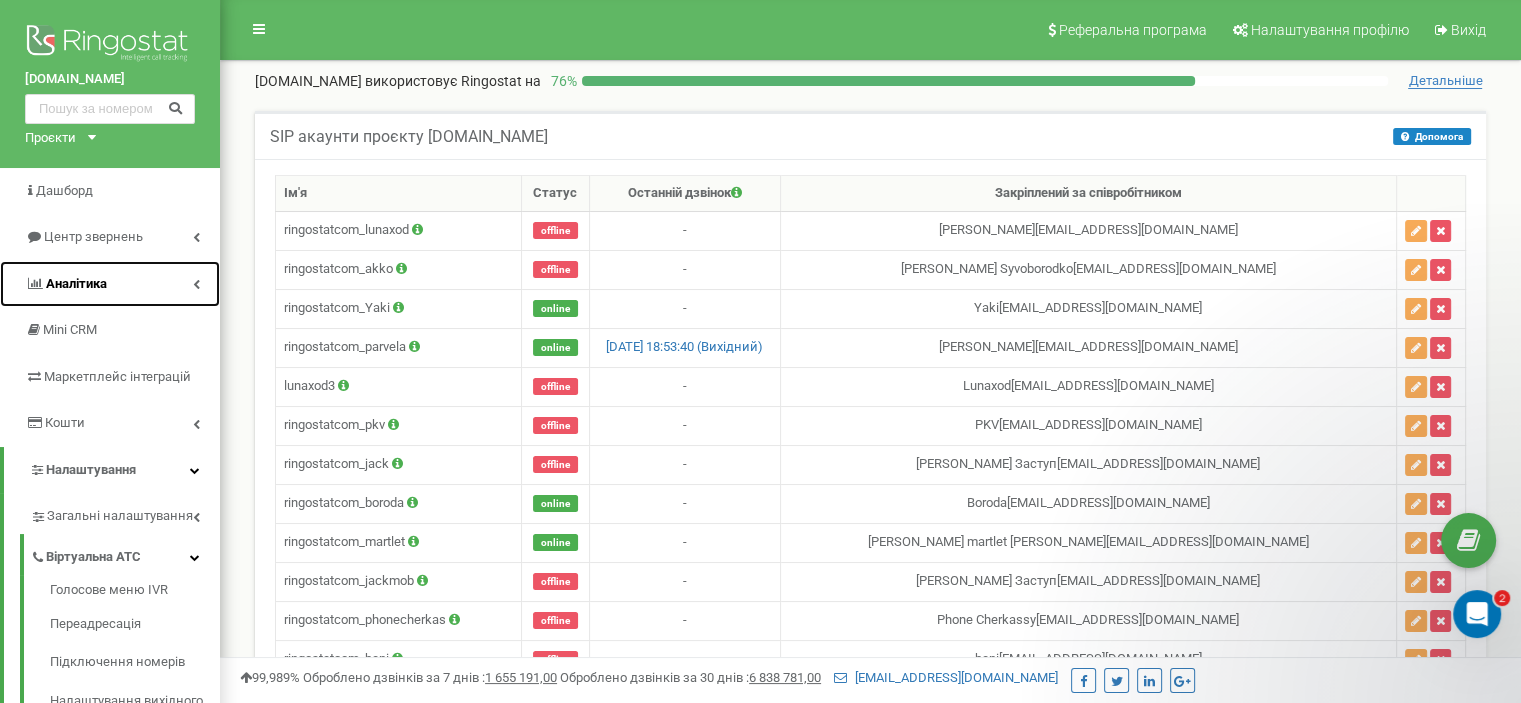 click on "Аналiтика" at bounding box center [76, 283] 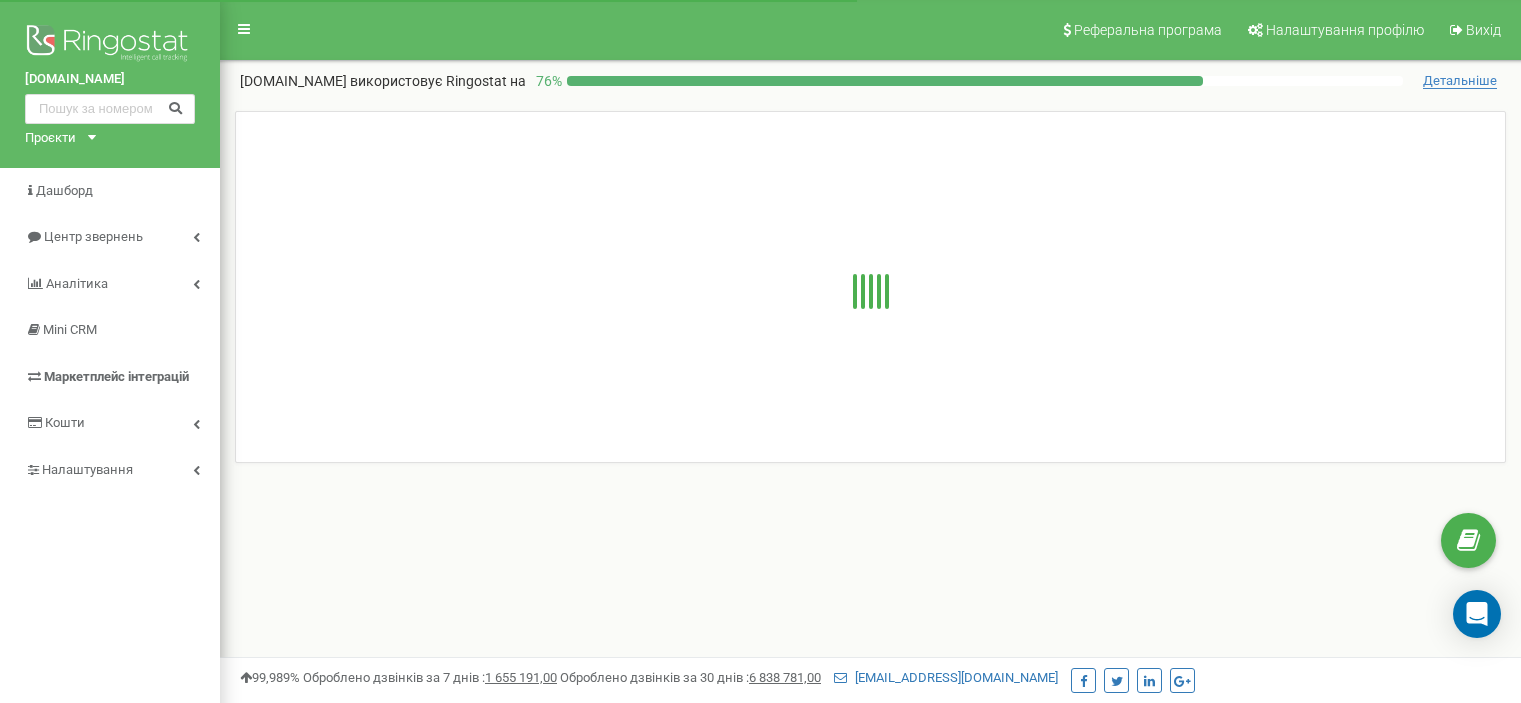 scroll, scrollTop: 0, scrollLeft: 0, axis: both 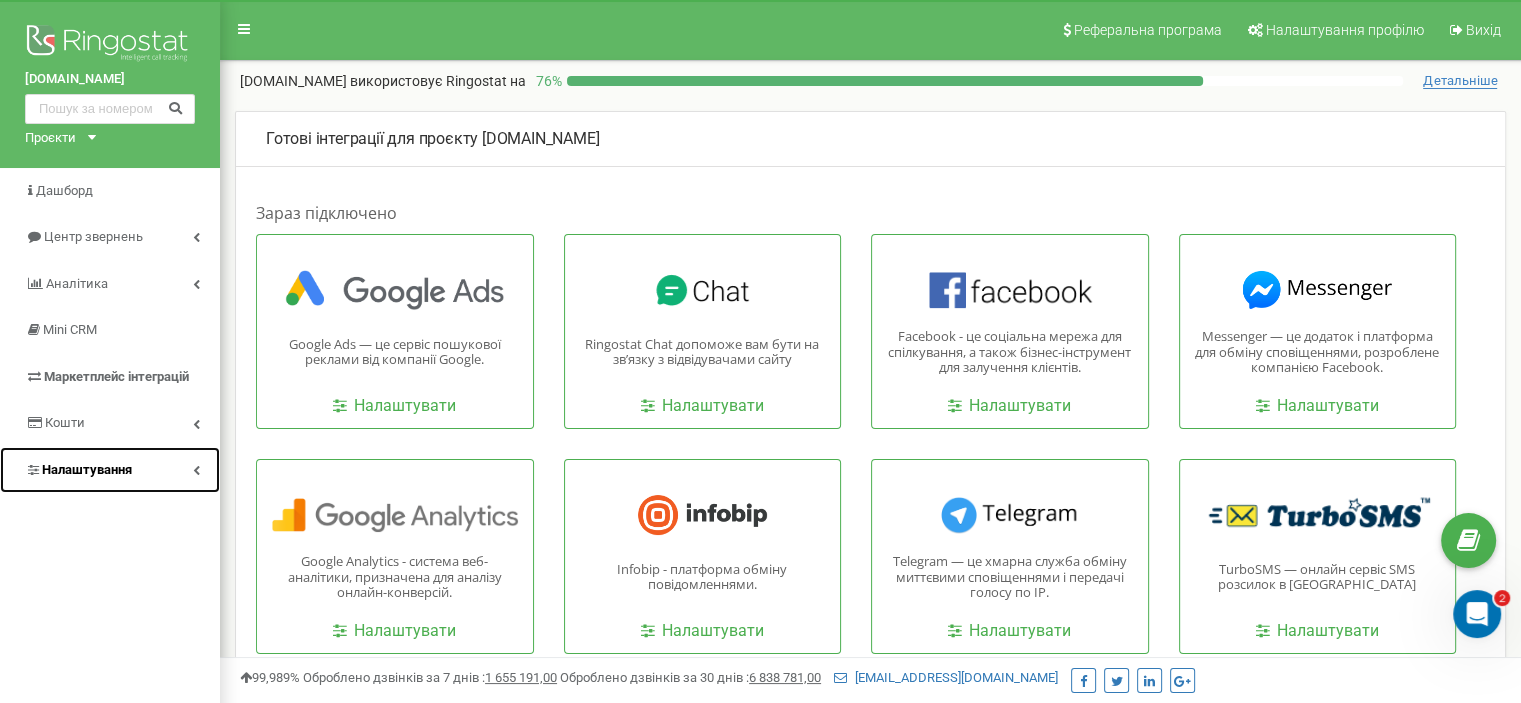 click on "Налаштування" at bounding box center [87, 469] 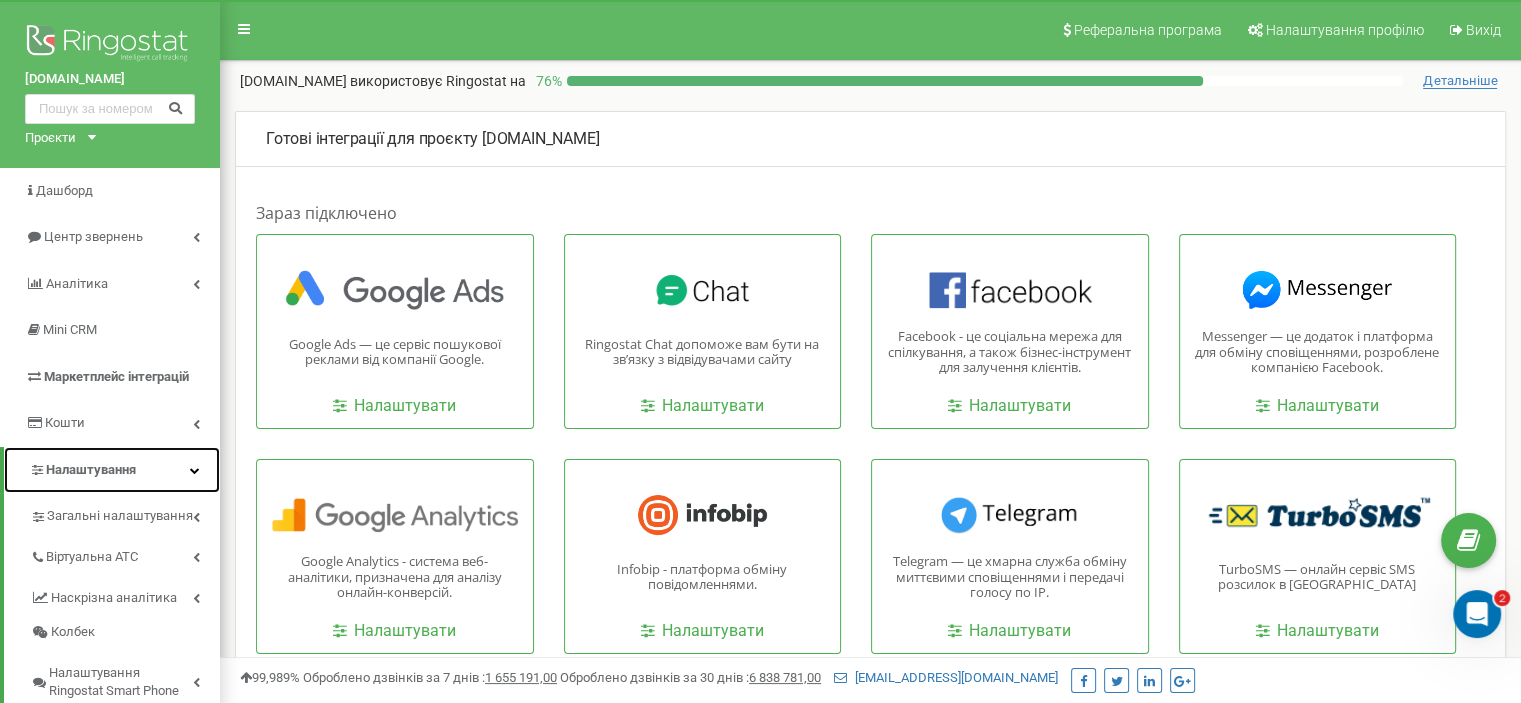 scroll, scrollTop: 300, scrollLeft: 0, axis: vertical 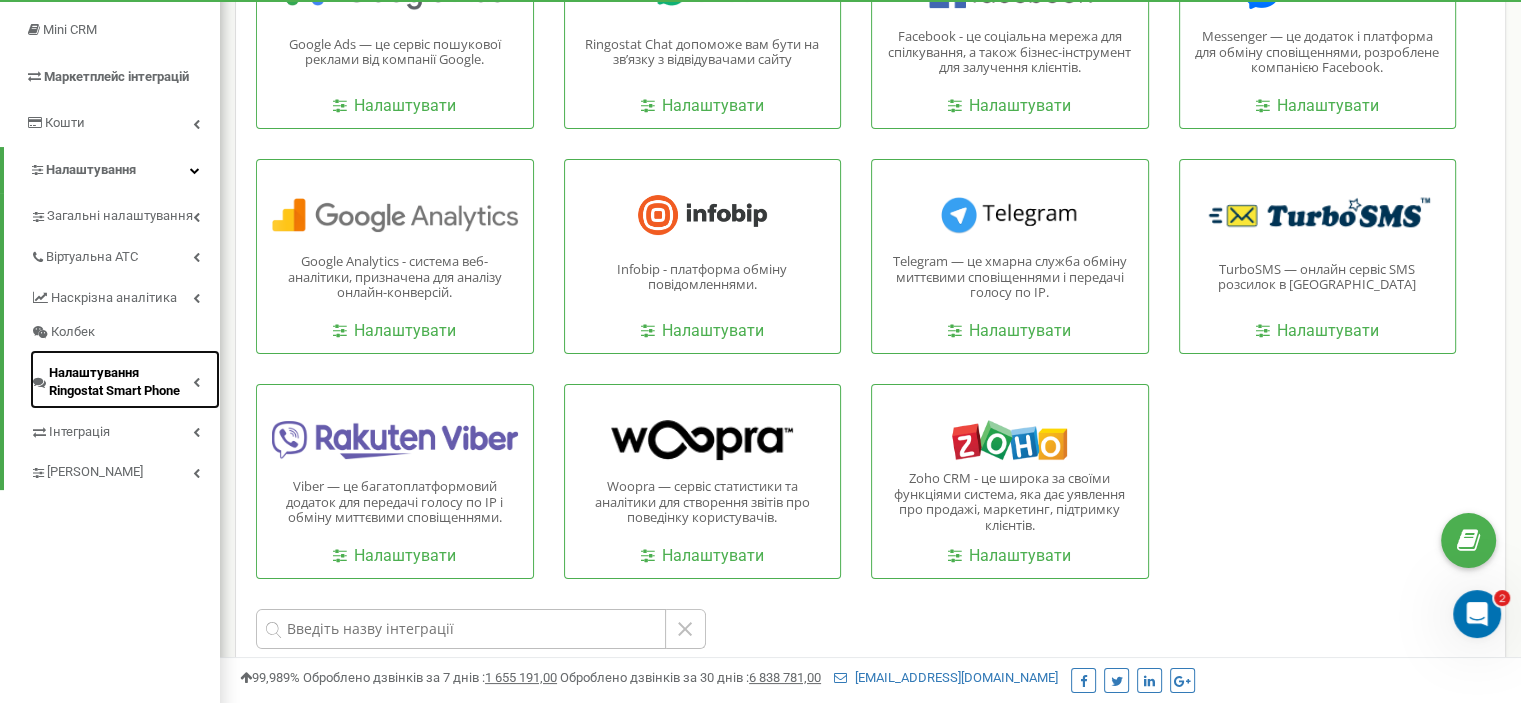 click on "Налаштування Ringostat Smart Phone" at bounding box center [121, 382] 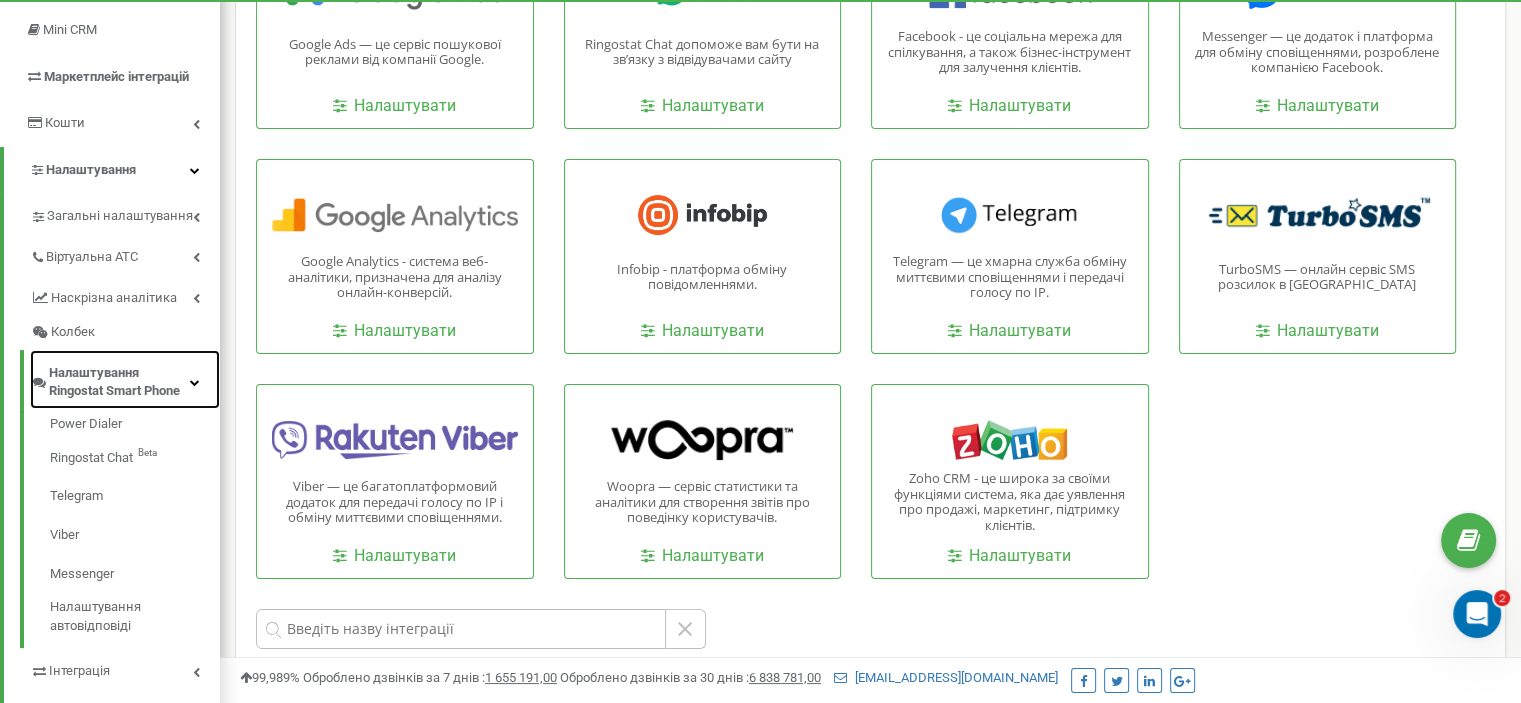 scroll, scrollTop: 400, scrollLeft: 0, axis: vertical 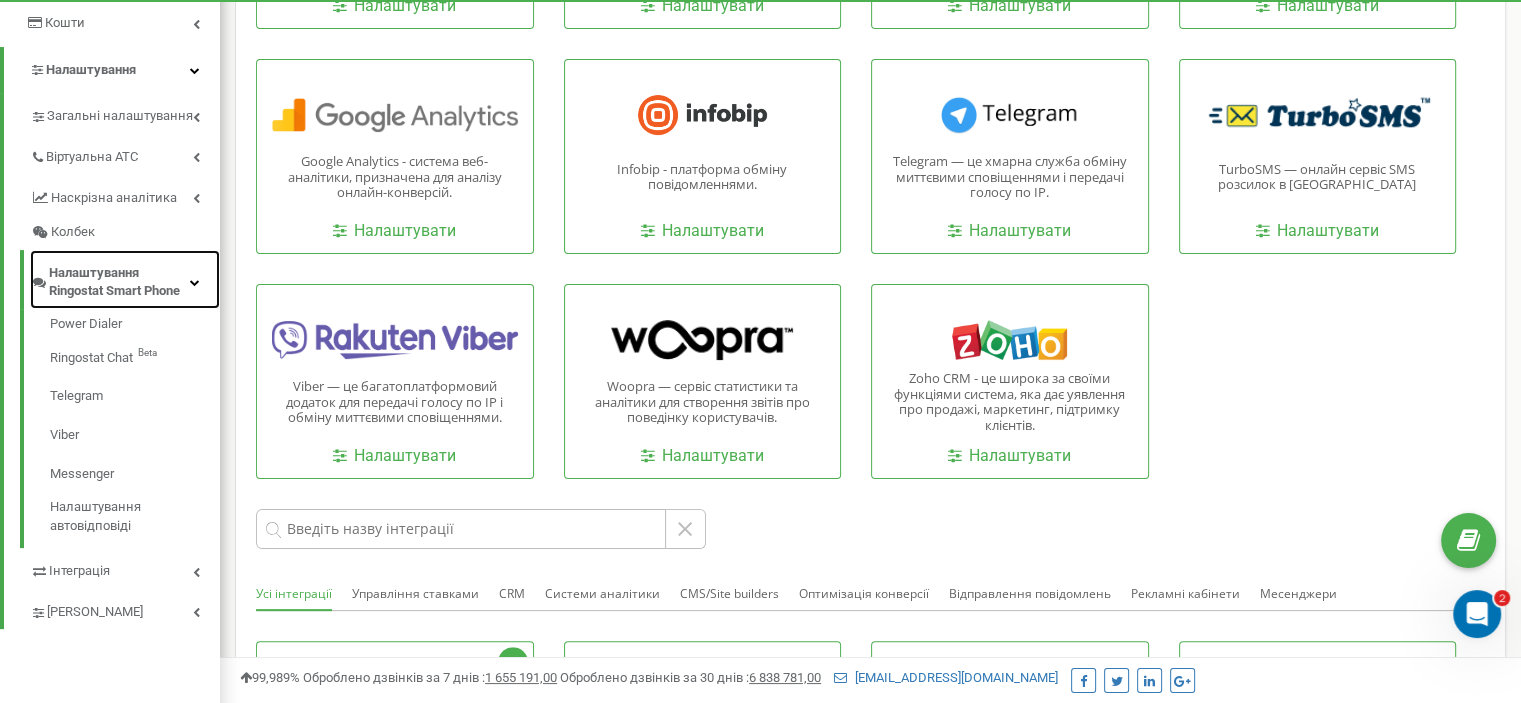 click on "Налаштування Ringostat Smart Phone" at bounding box center [119, 282] 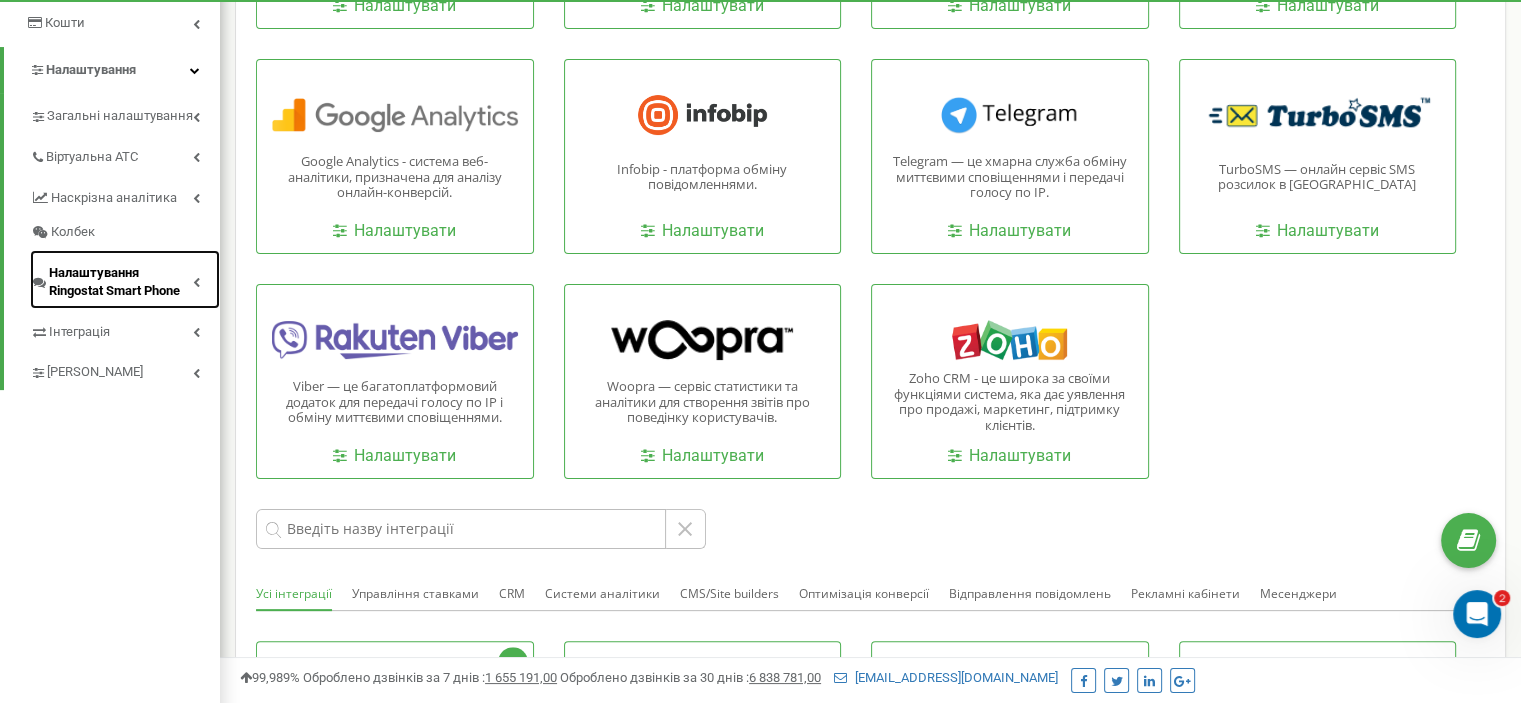click on "Налаштування Ringostat Smart Phone" at bounding box center [125, 279] 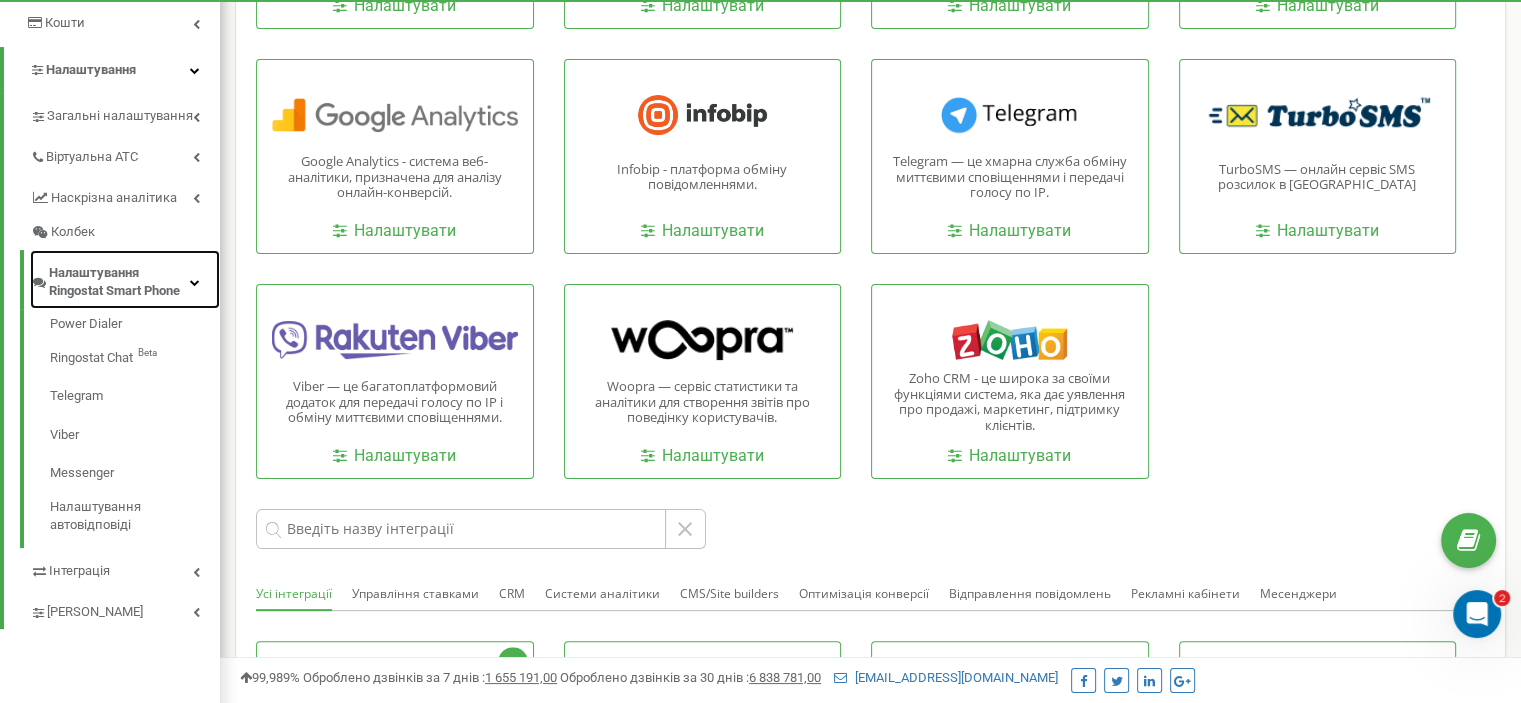 click on "Налаштування Ringostat Smart Phone" at bounding box center (119, 282) 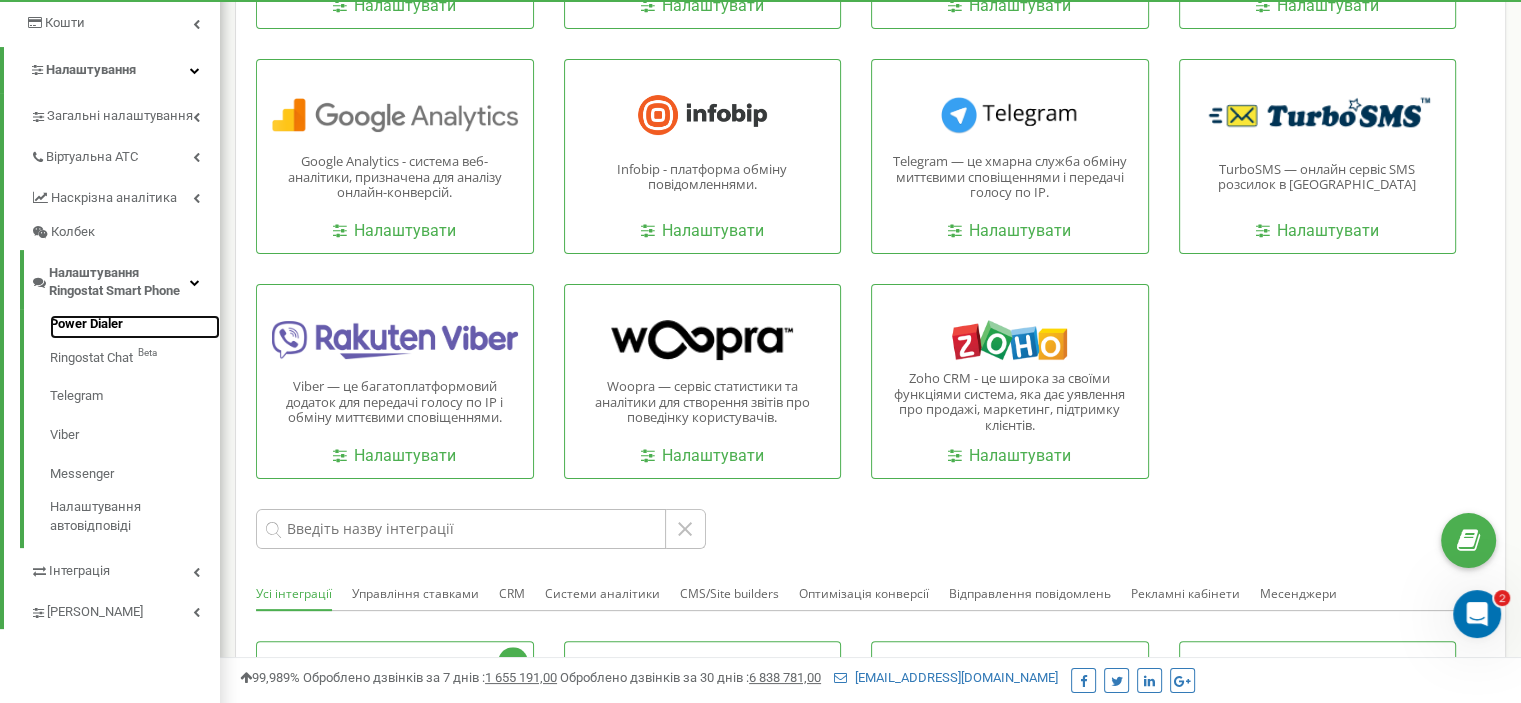 click on "Power Dialer" at bounding box center (135, 327) 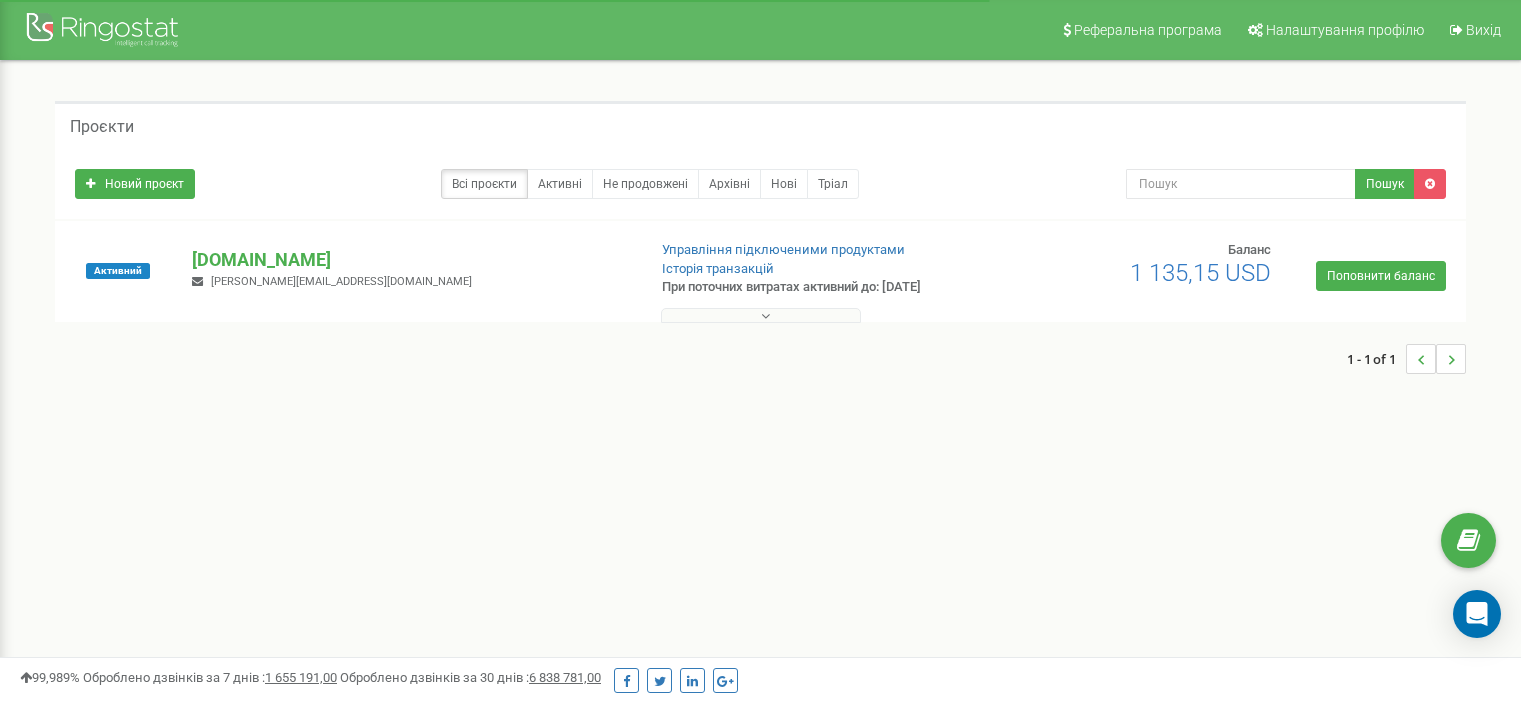 scroll, scrollTop: 0, scrollLeft: 0, axis: both 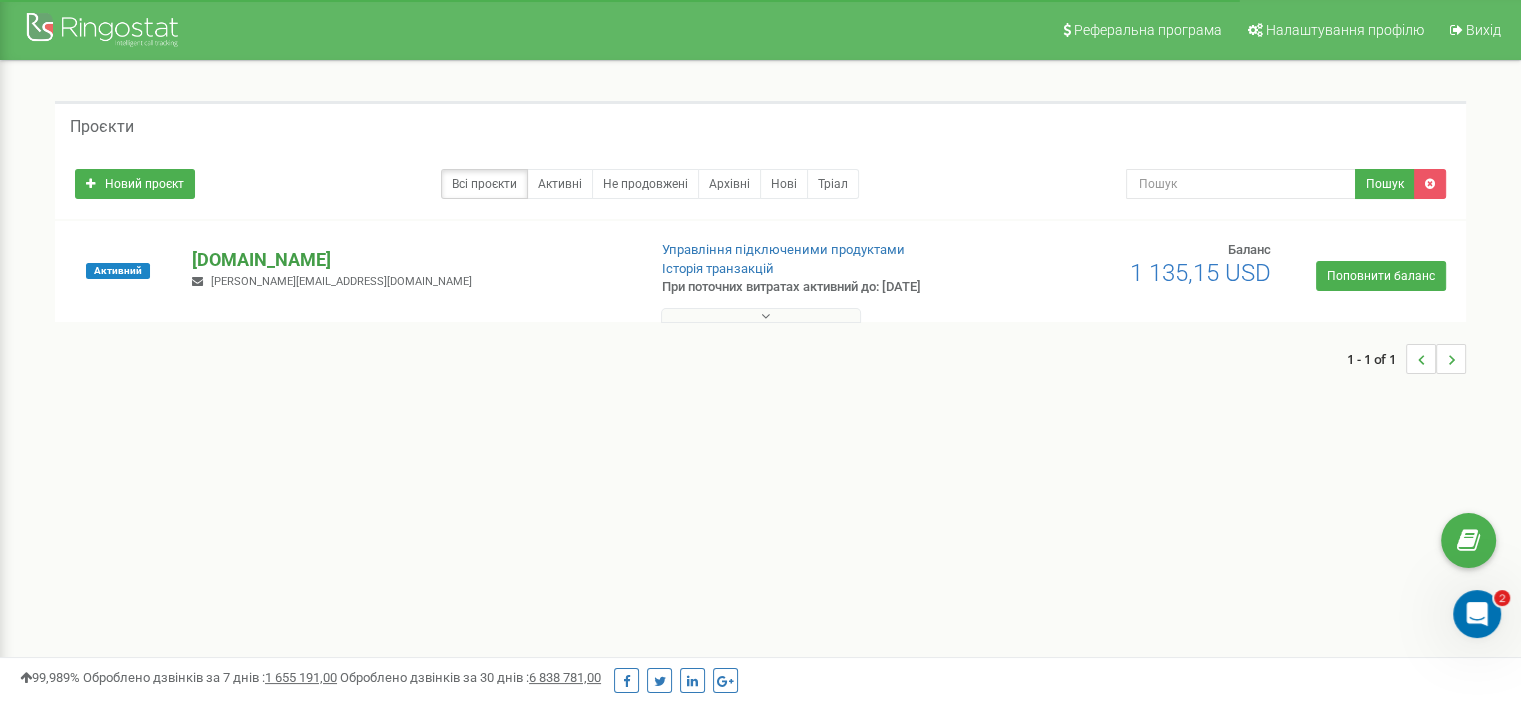 click on "[DOMAIN_NAME]" at bounding box center (410, 260) 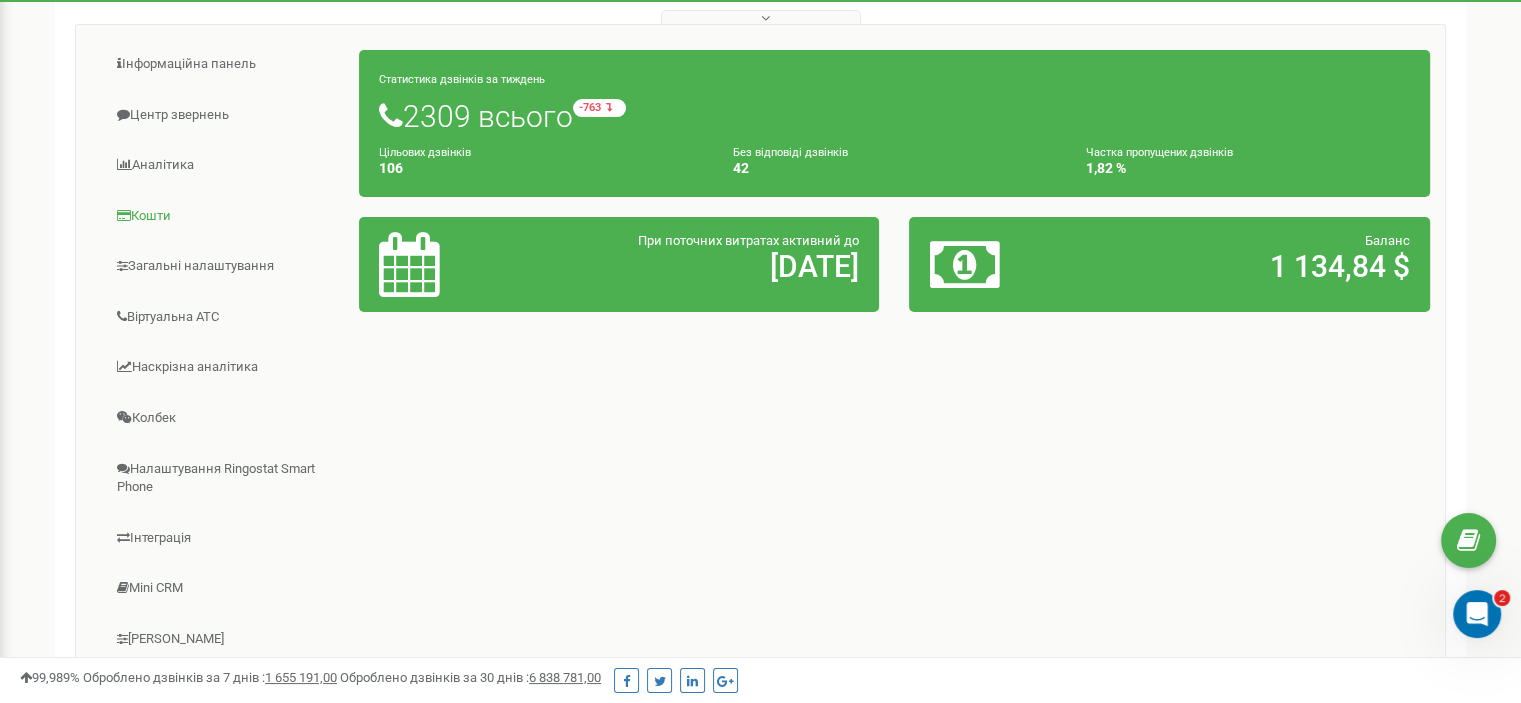 scroll, scrollTop: 396, scrollLeft: 0, axis: vertical 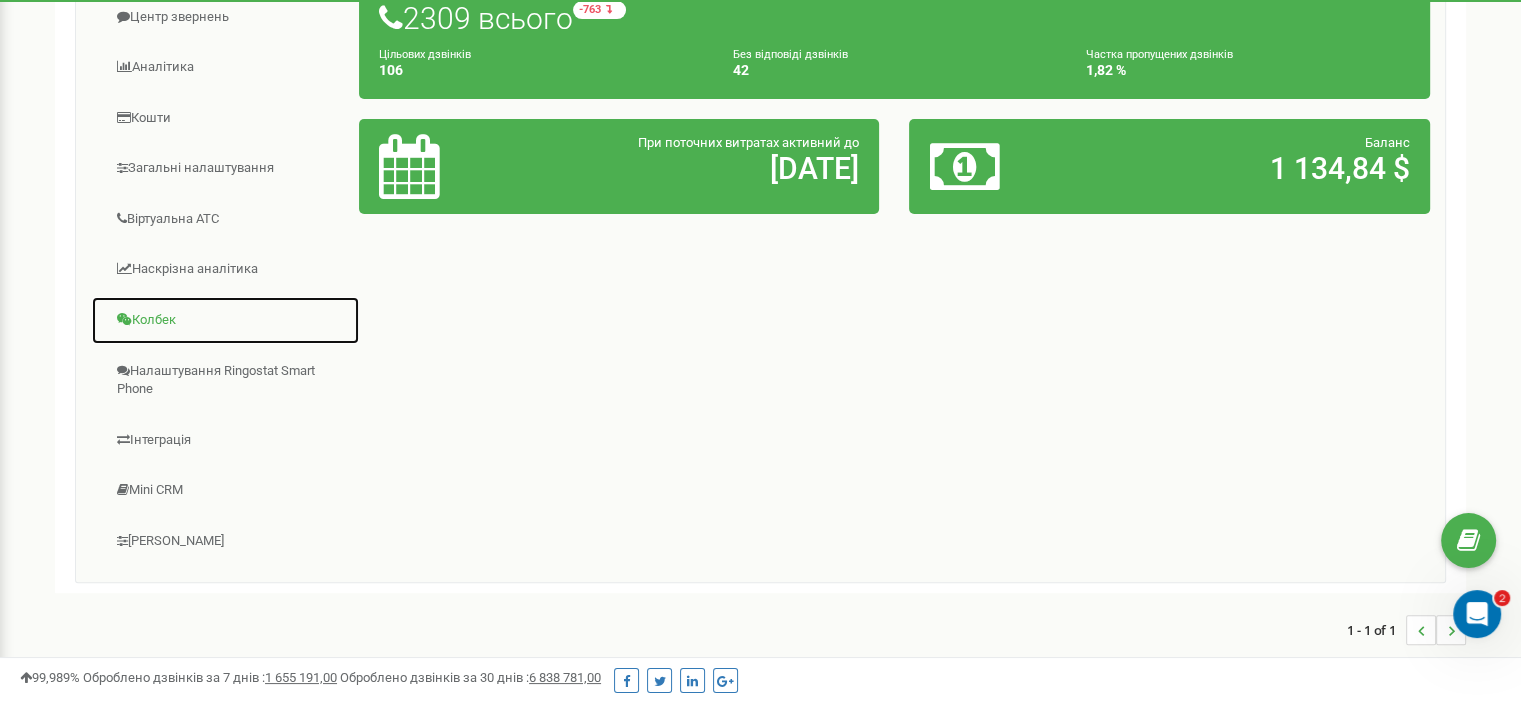 click on "Колбек" at bounding box center (225, 320) 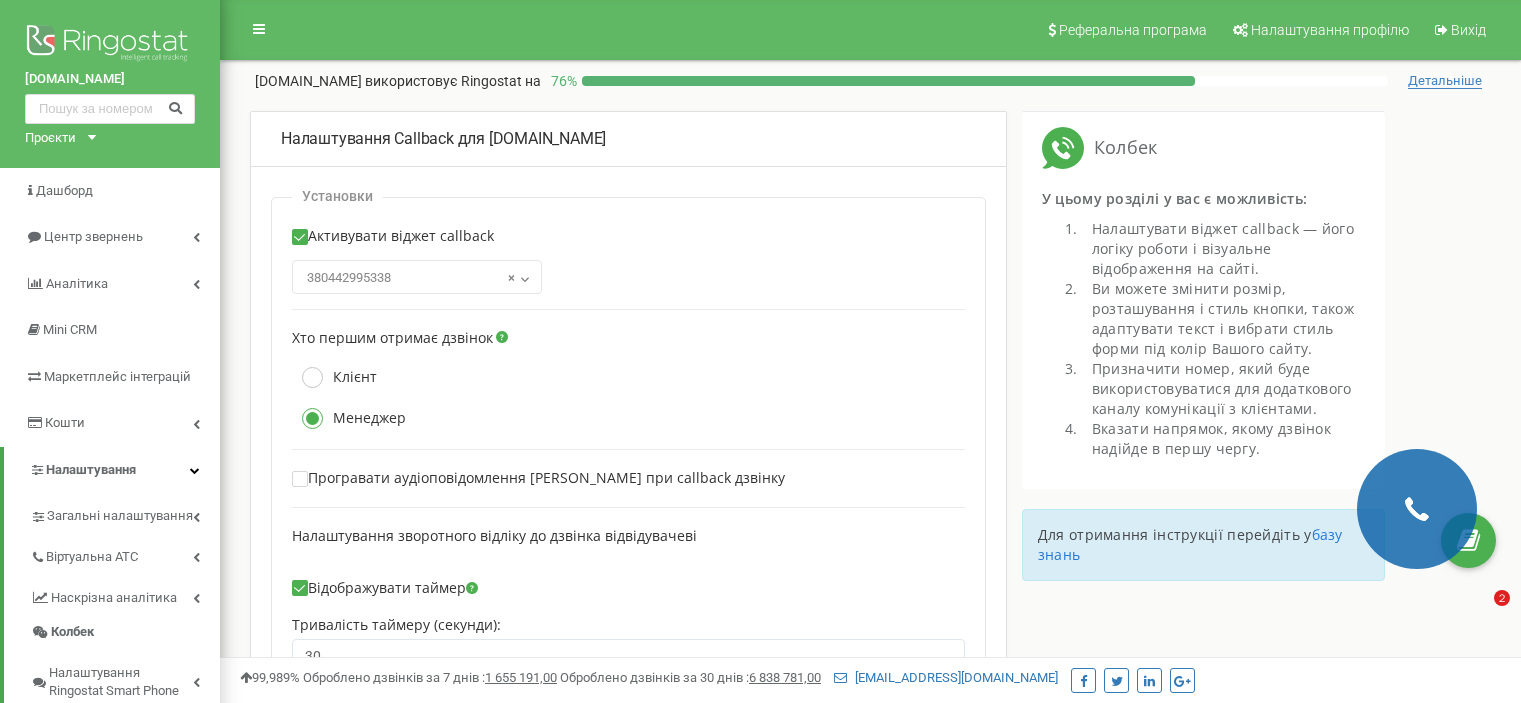 scroll, scrollTop: 0, scrollLeft: 0, axis: both 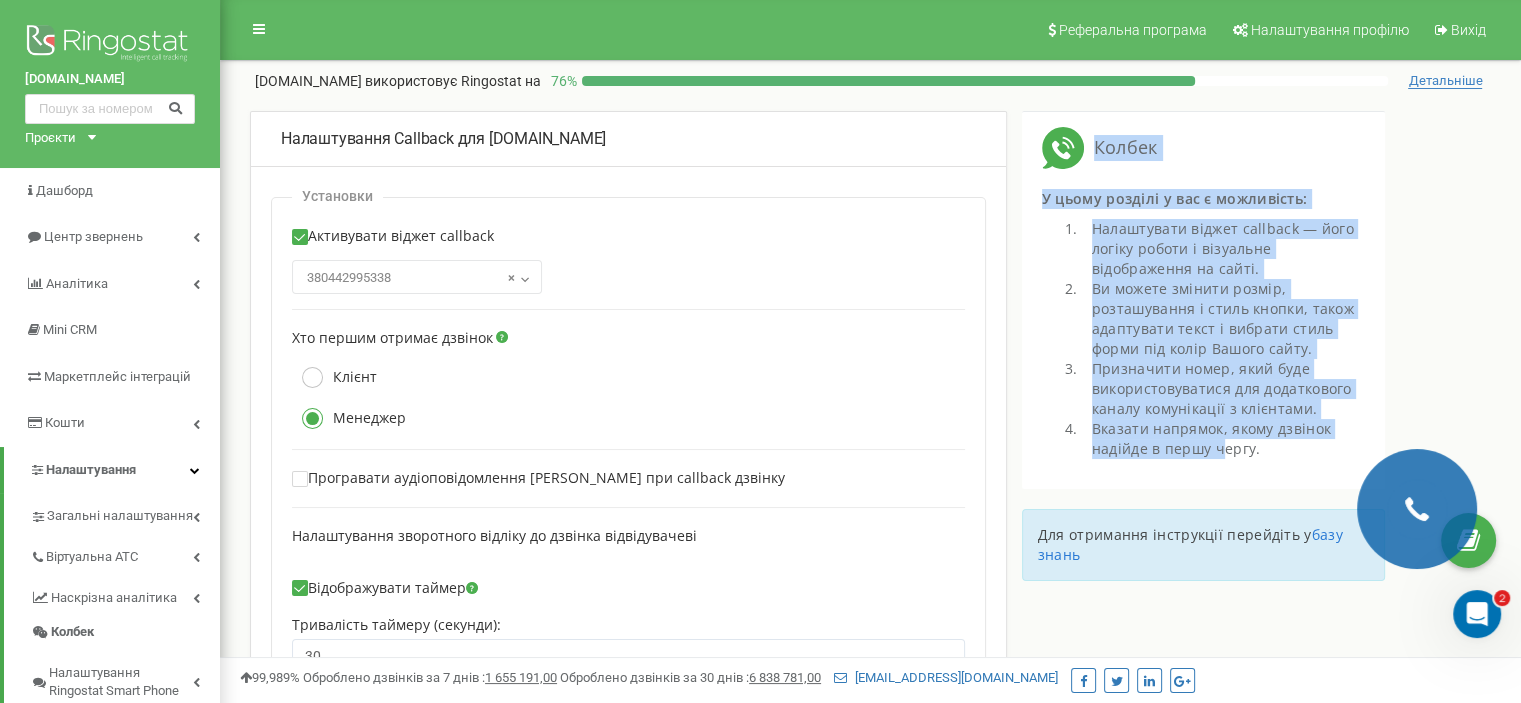 drag, startPoint x: 1024, startPoint y: 147, endPoint x: 1218, endPoint y: 443, distance: 353.9096 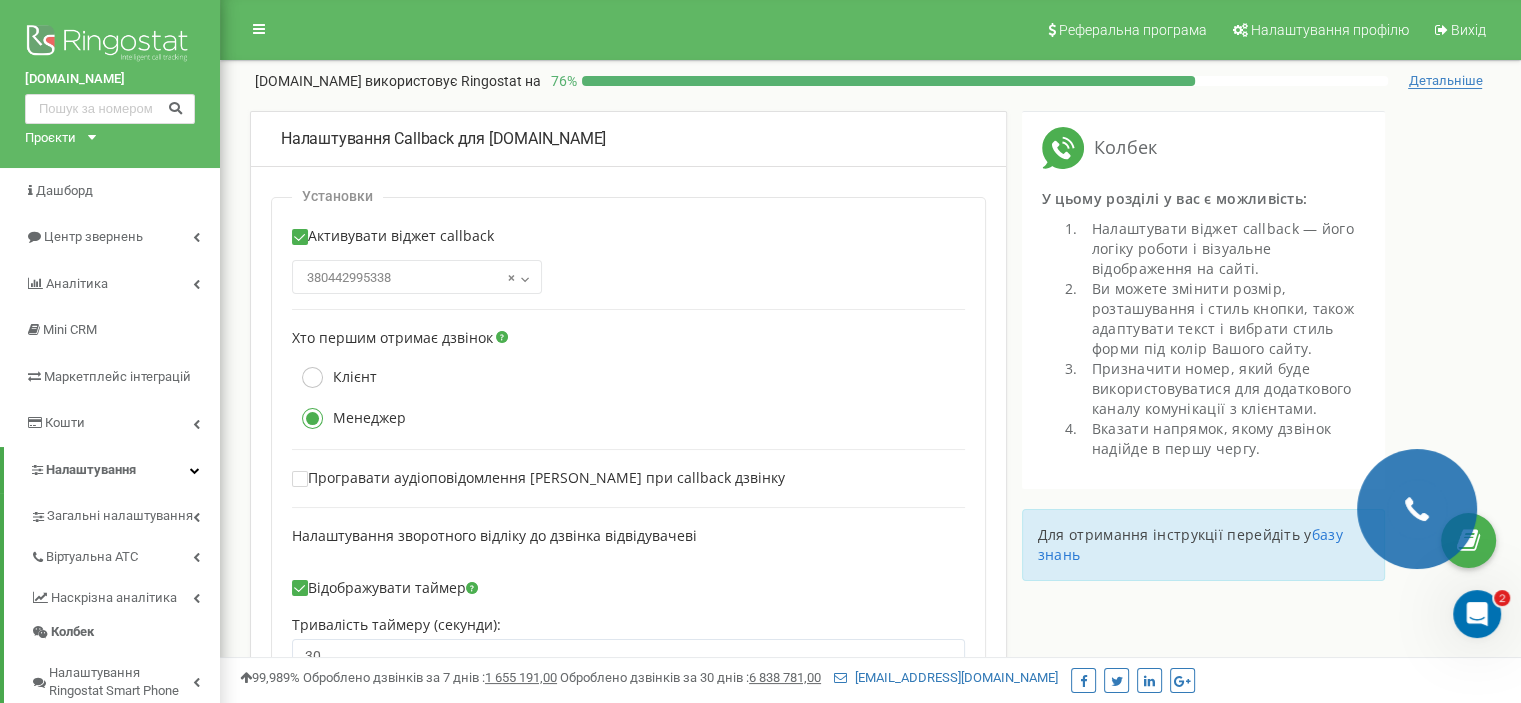 click on "Колбек
У цьому розділі у вас є можливість:
Налаштувати віджет callback — його логіку роботи і візуальне відображення на сайті." at bounding box center [1203, 300] 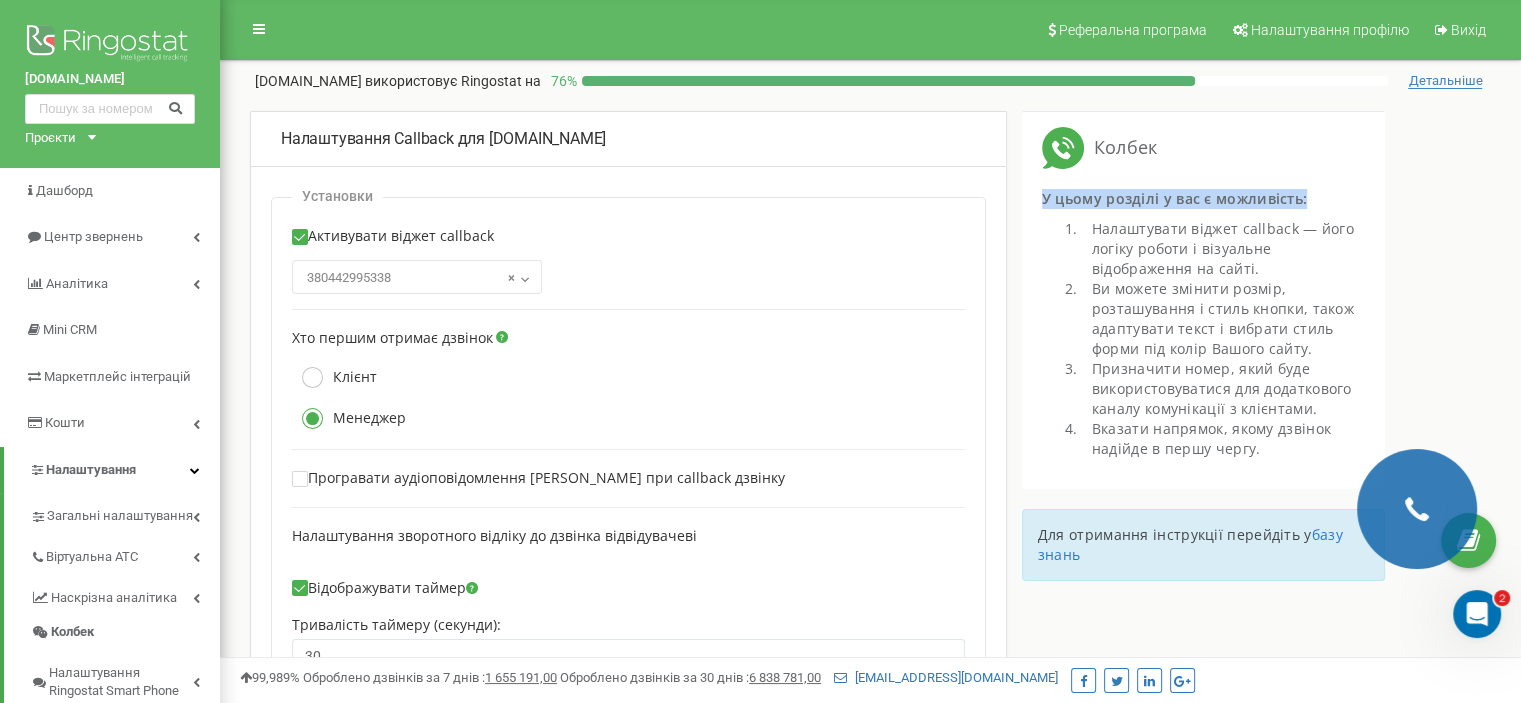 drag, startPoint x: 1154, startPoint y: 201, endPoint x: 1341, endPoint y: 210, distance: 187.21645 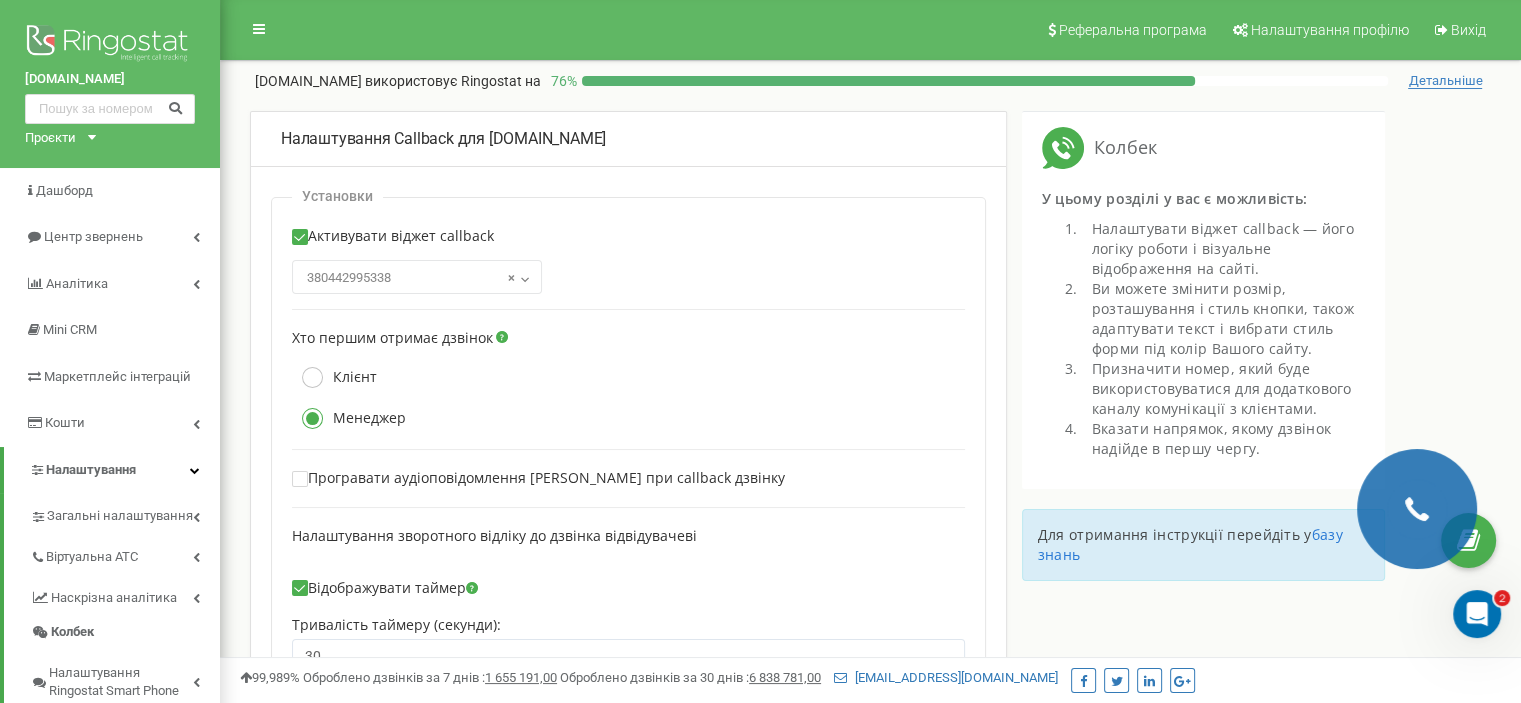 click on "Налаштувати віджет callback — його логіку роботи і візуальне відображення на сайті." at bounding box center (1223, 249) 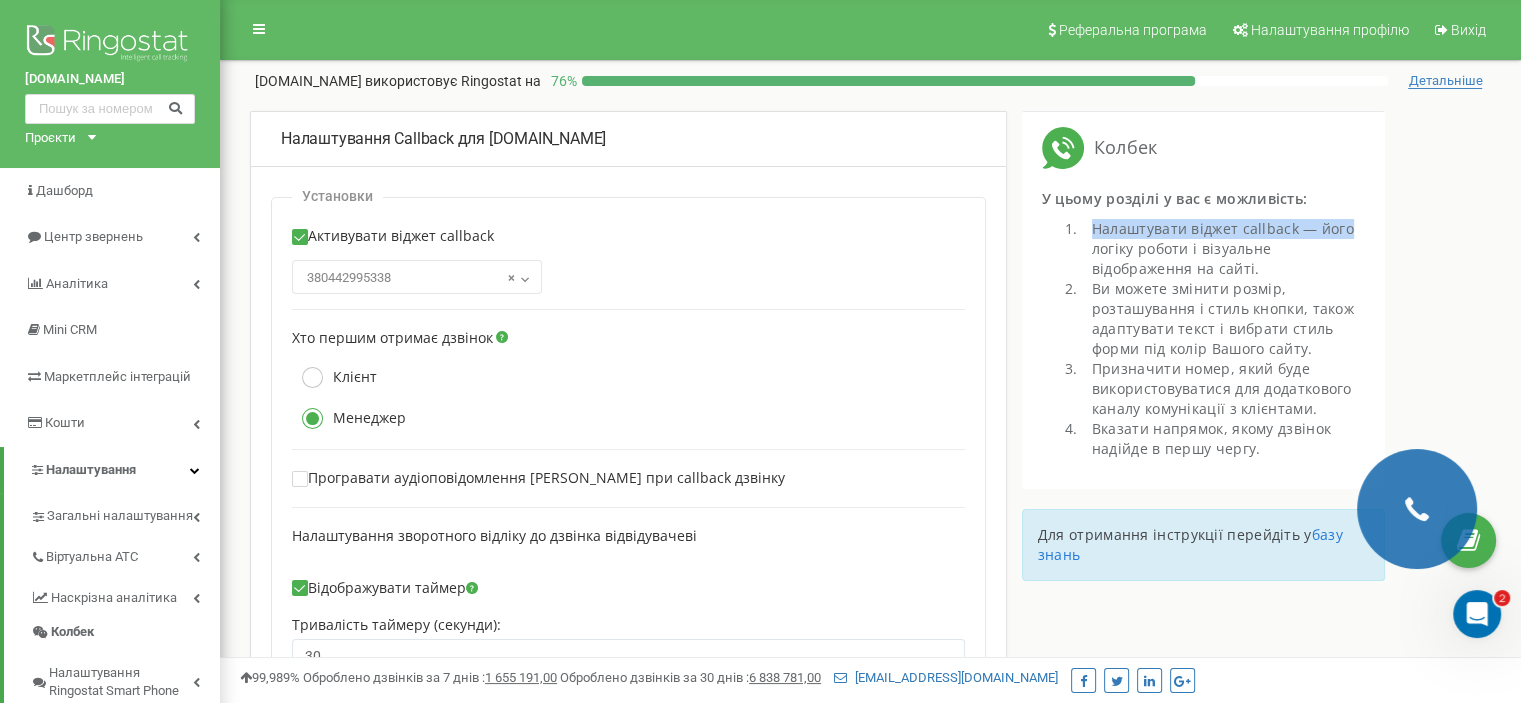 drag, startPoint x: 1092, startPoint y: 227, endPoint x: 1372, endPoint y: 223, distance: 280.02856 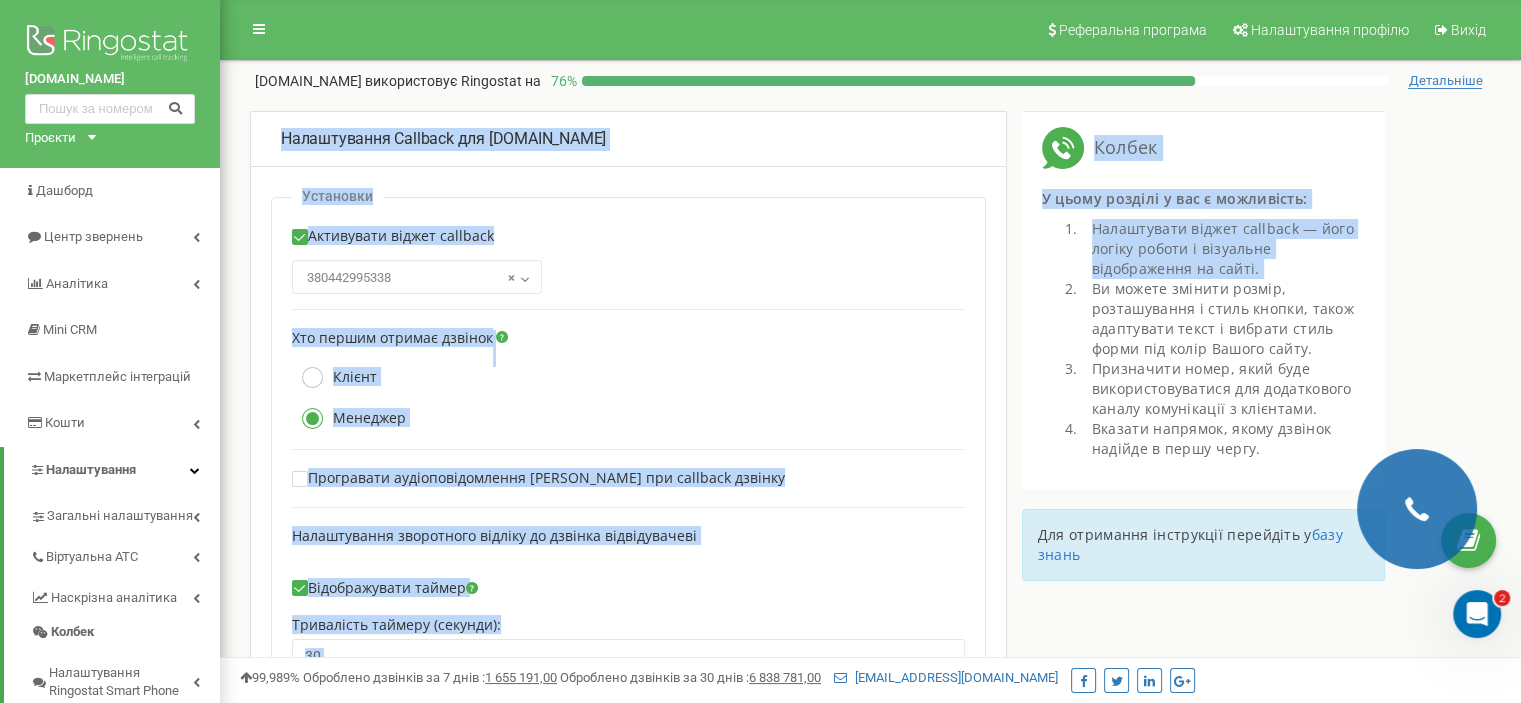 drag, startPoint x: 1104, startPoint y: 292, endPoint x: 1412, endPoint y: 332, distance: 310.58655 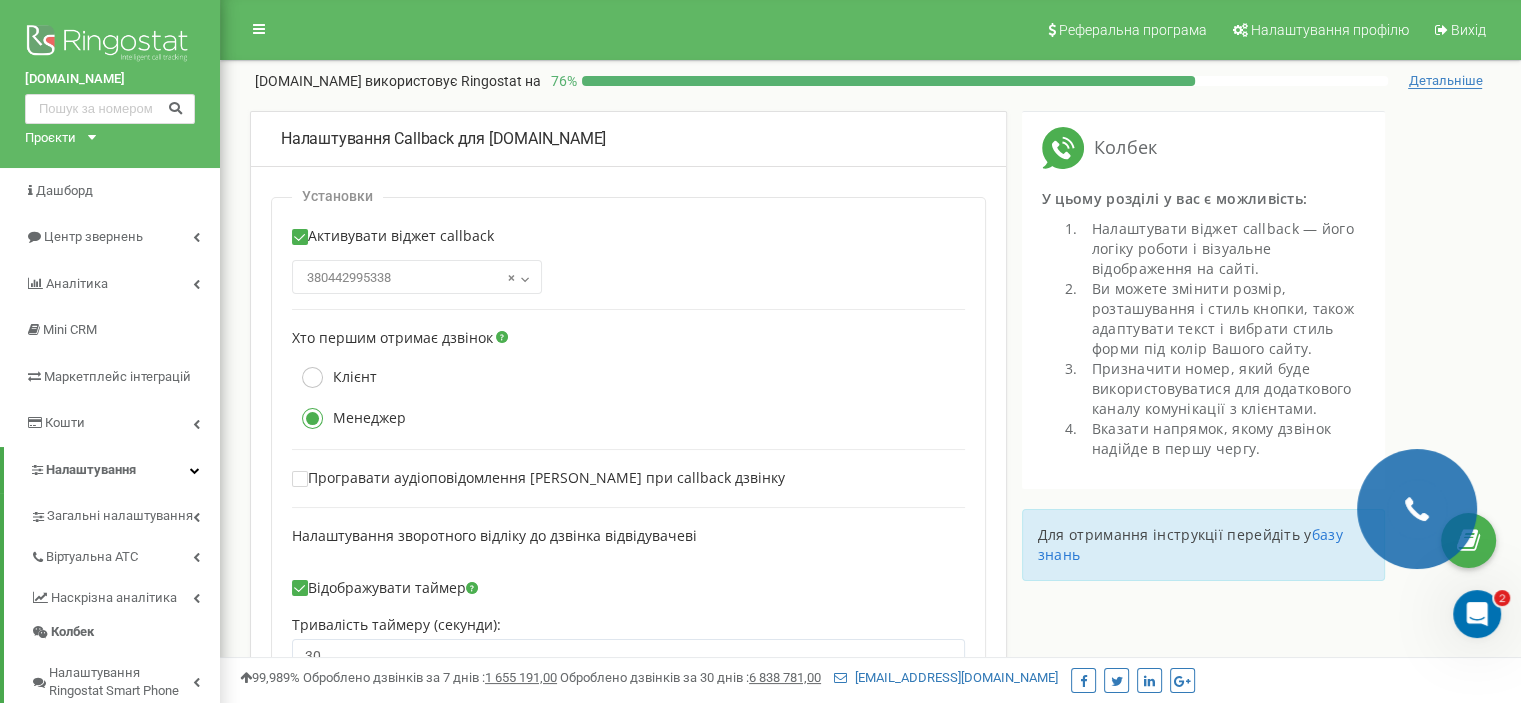click on "Ви можете змінити розмір, розташування і стиль кнопки, також адаптувати текст і вибрати стиль форми під колір Вашого сайту." at bounding box center (1223, 319) 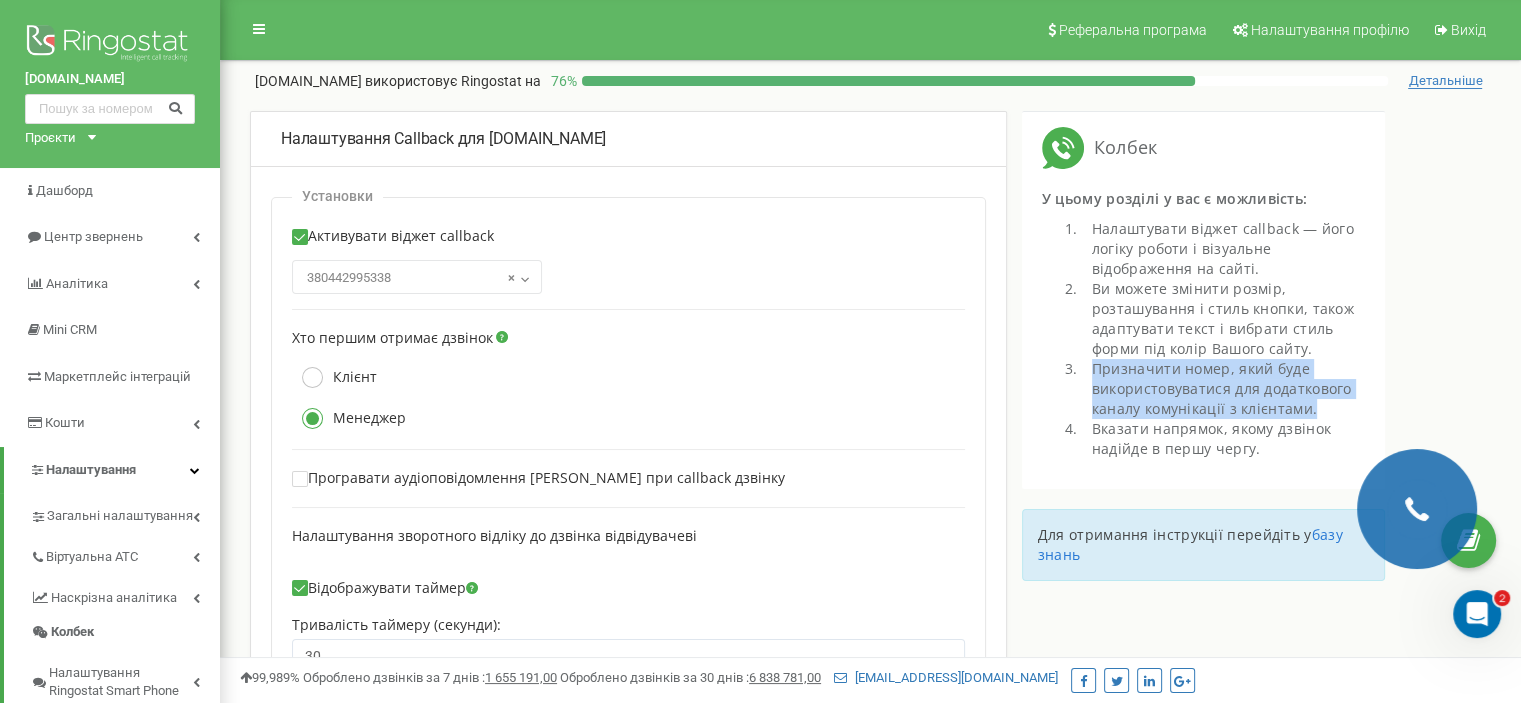 drag, startPoint x: 1095, startPoint y: 361, endPoint x: 1321, endPoint y: 405, distance: 230.24335 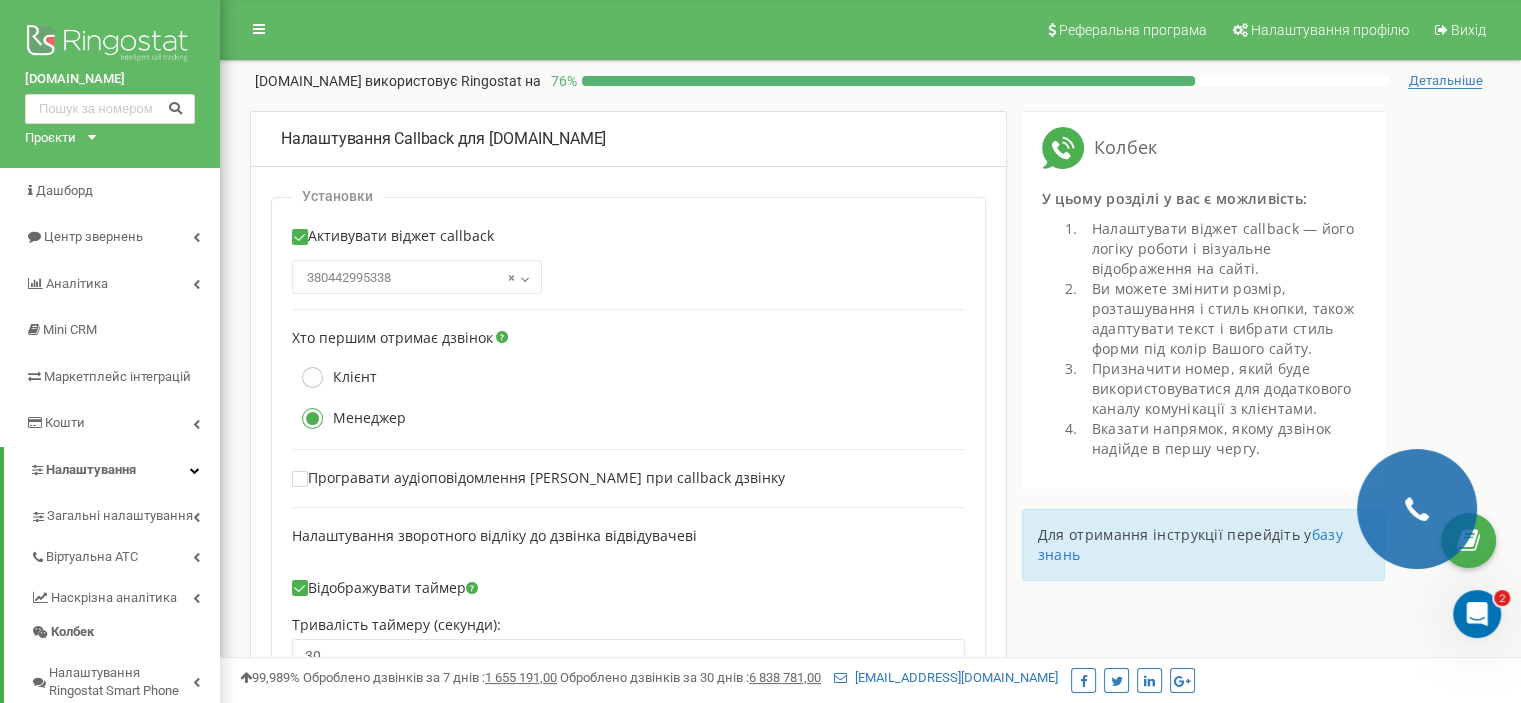 click on "Колбек
У цьому розділі у вас є можливість:
Налаштувати віджет callback — його логіку роботи і візуальне відображення на сайті." at bounding box center (1203, 300) 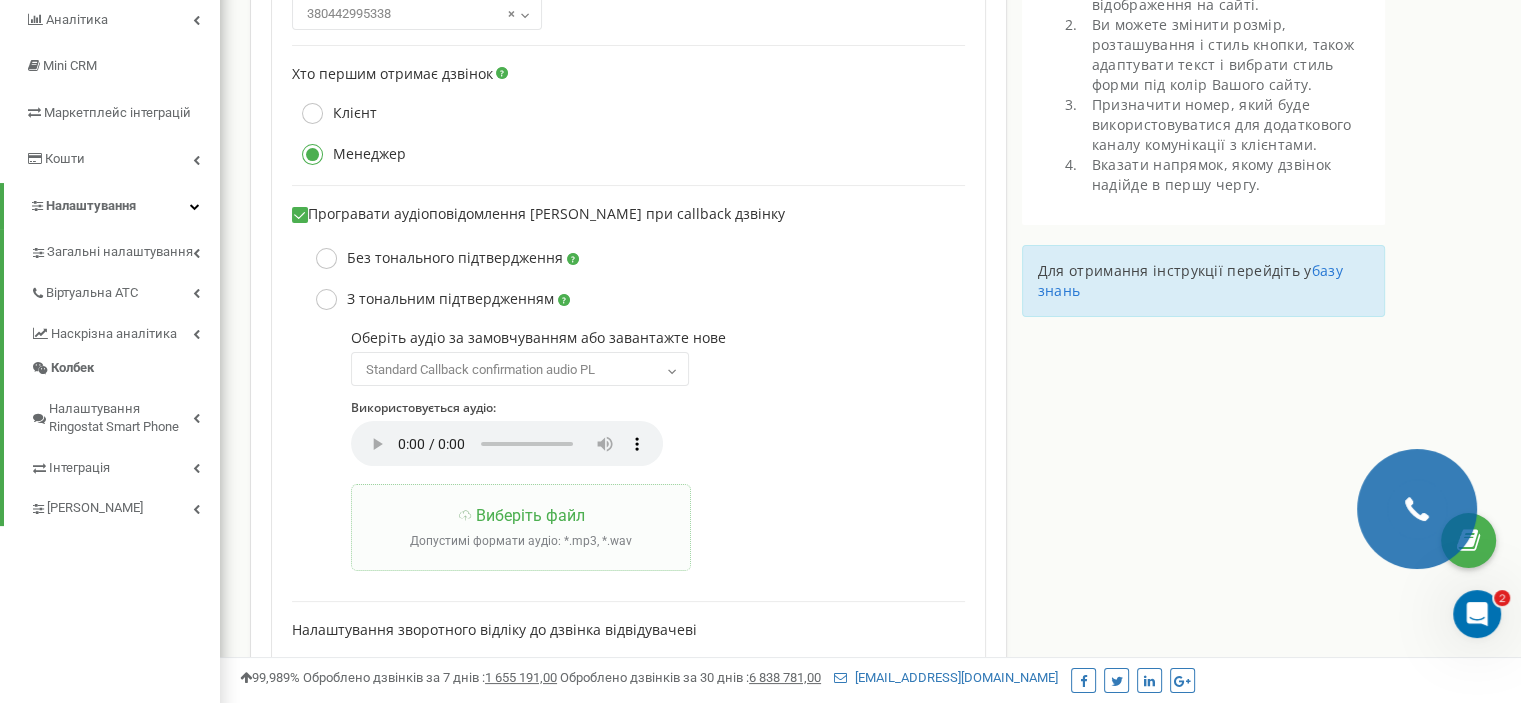 scroll, scrollTop: 300, scrollLeft: 0, axis: vertical 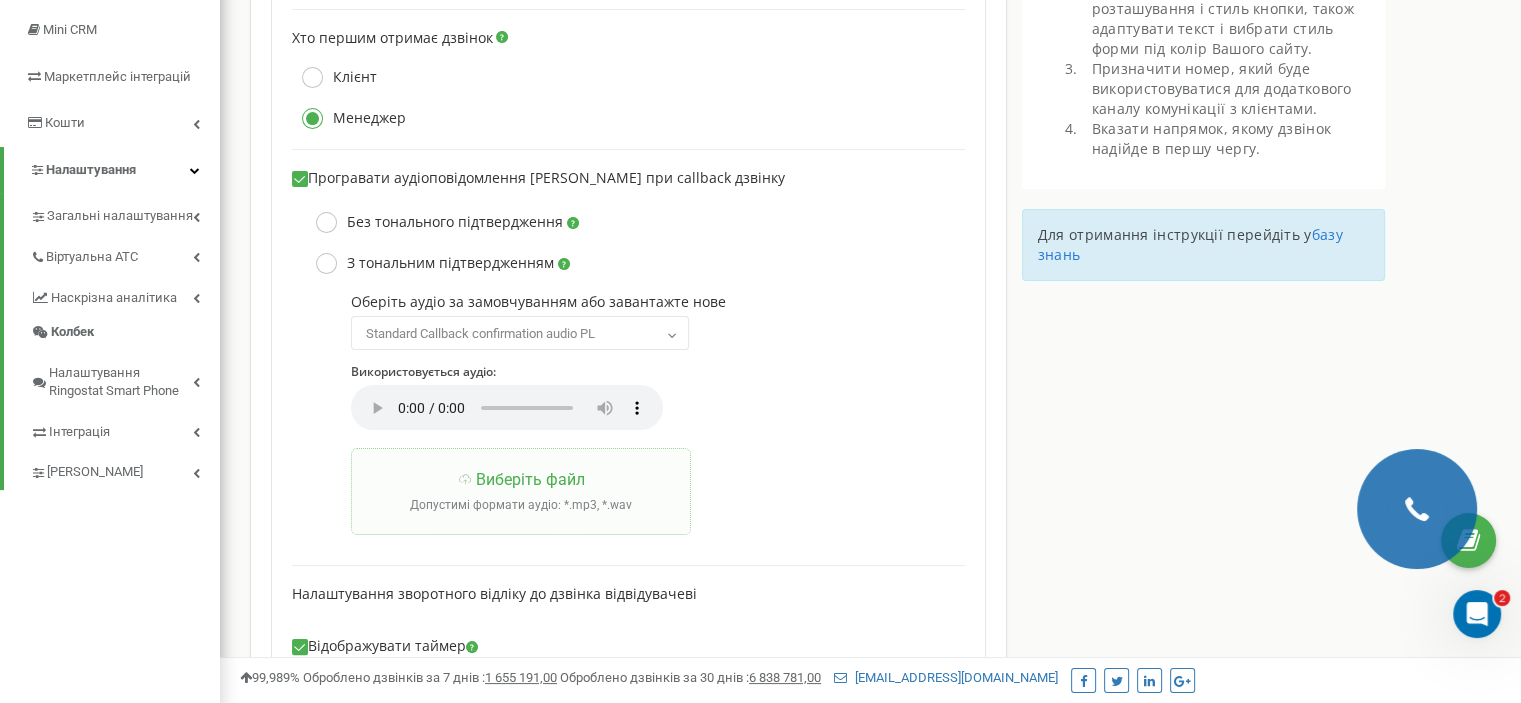 click at bounding box center [300, 179] 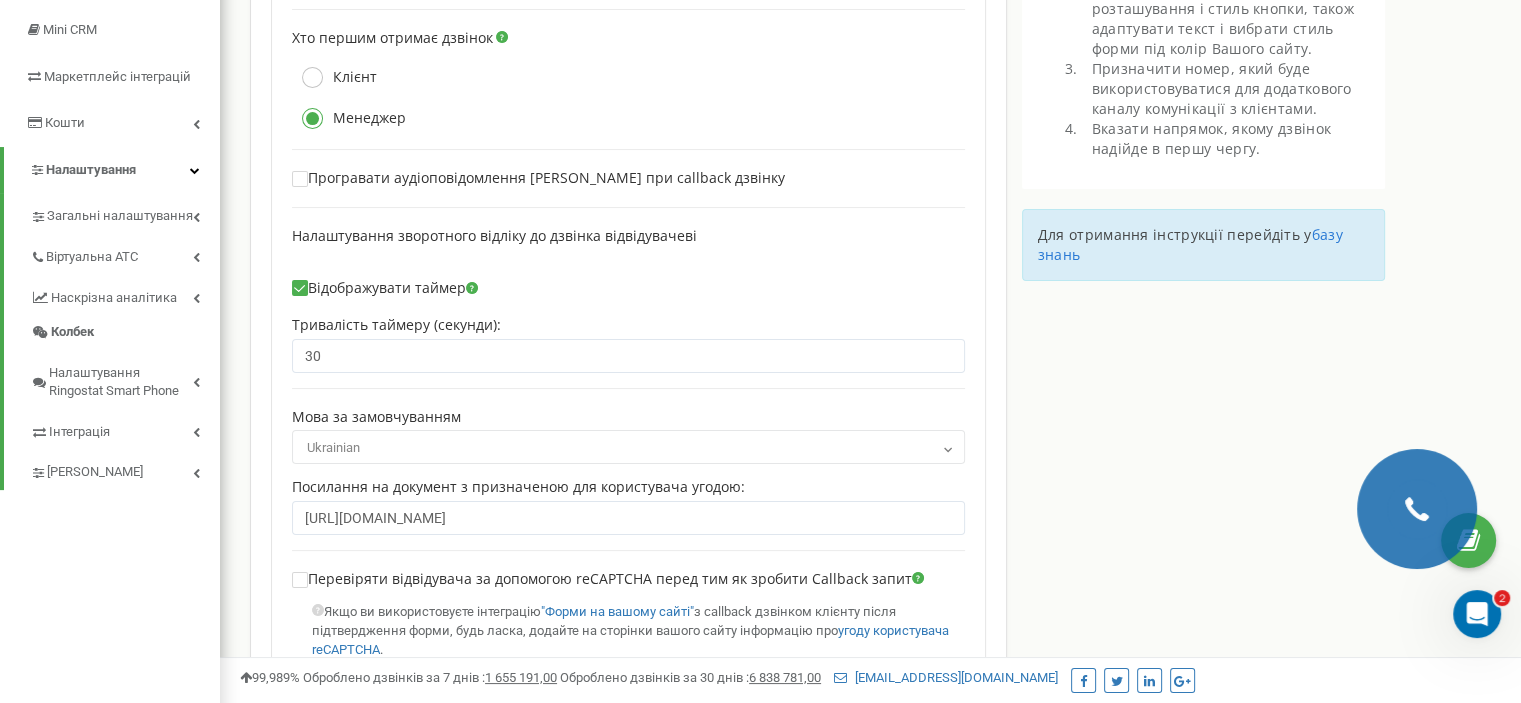 click at bounding box center (300, 179) 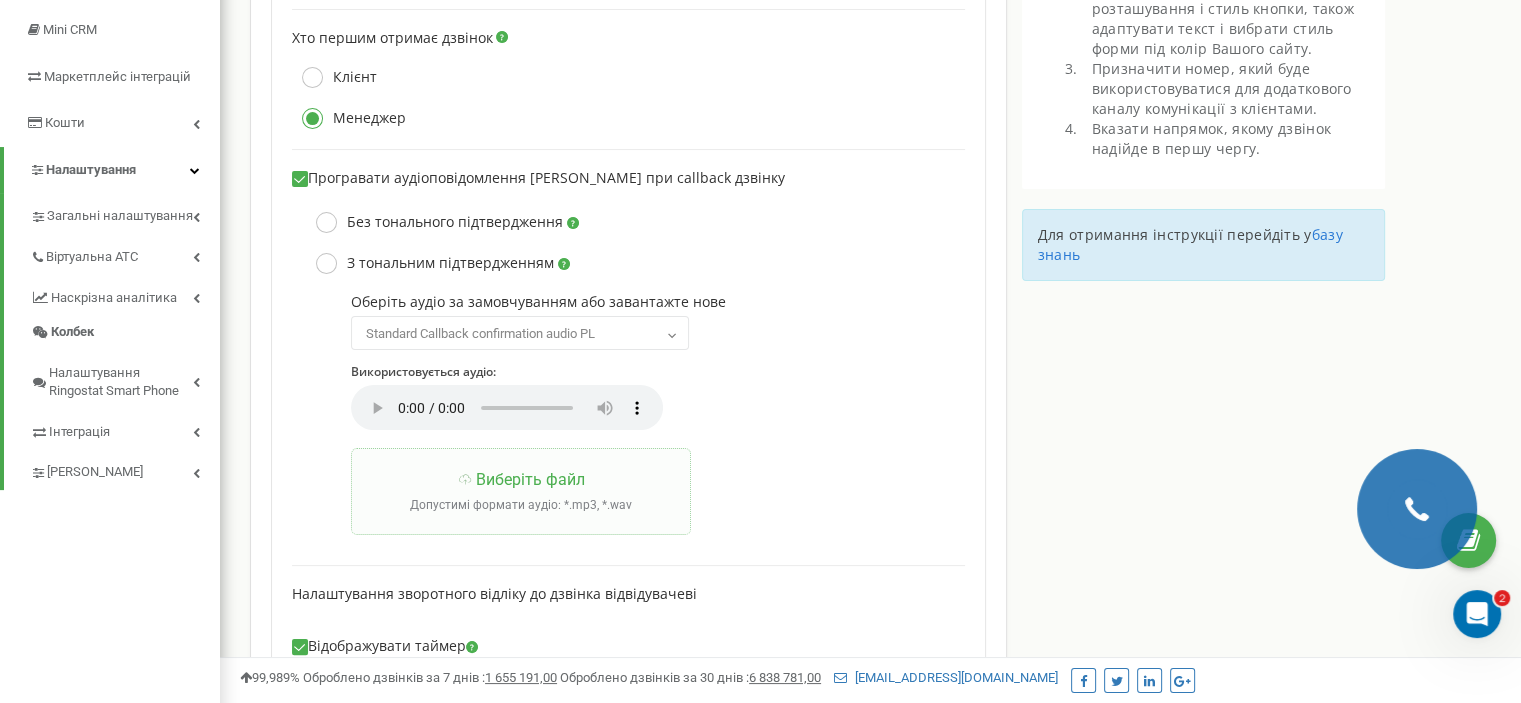 click on "Програвати аудіоповідомлення Менеджеру при callback дзвінку" at bounding box center [538, 178] 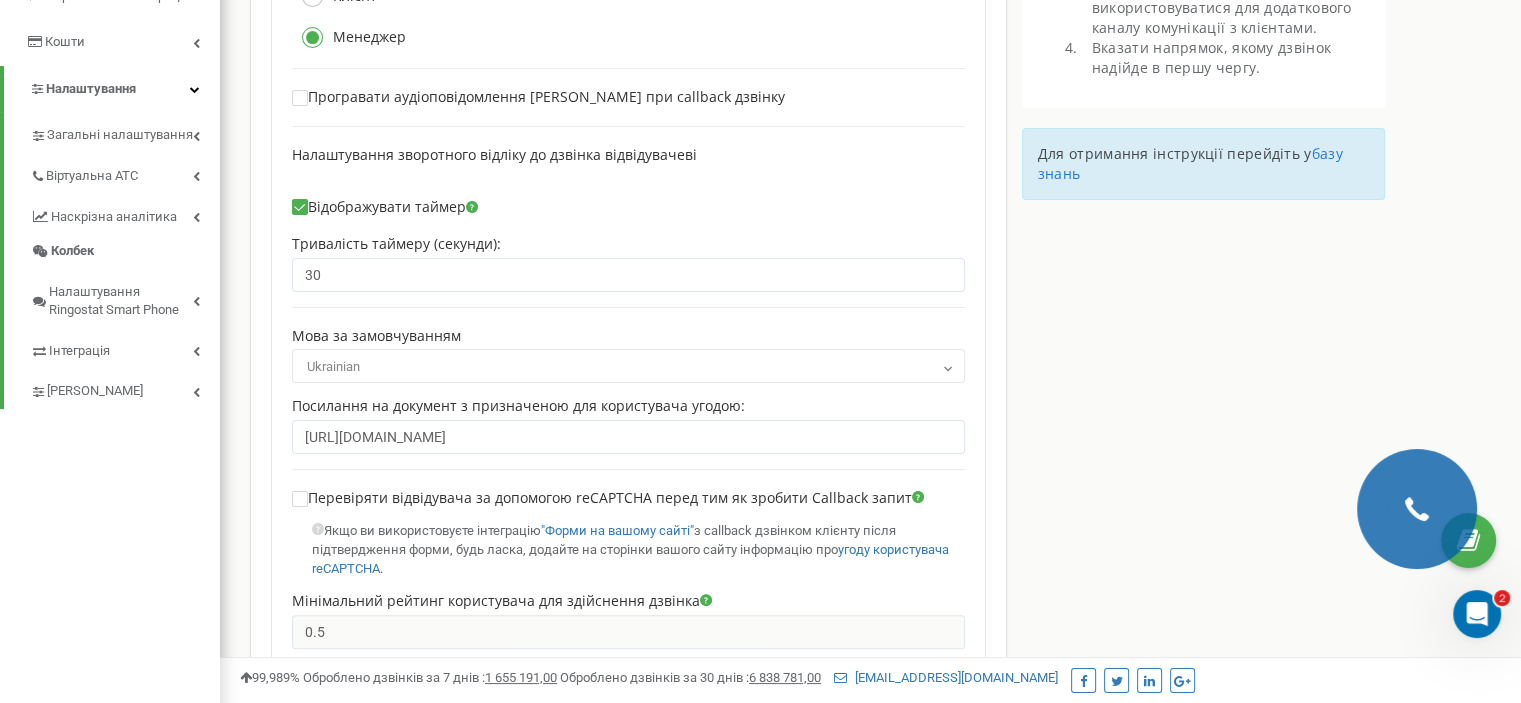 scroll, scrollTop: 500, scrollLeft: 0, axis: vertical 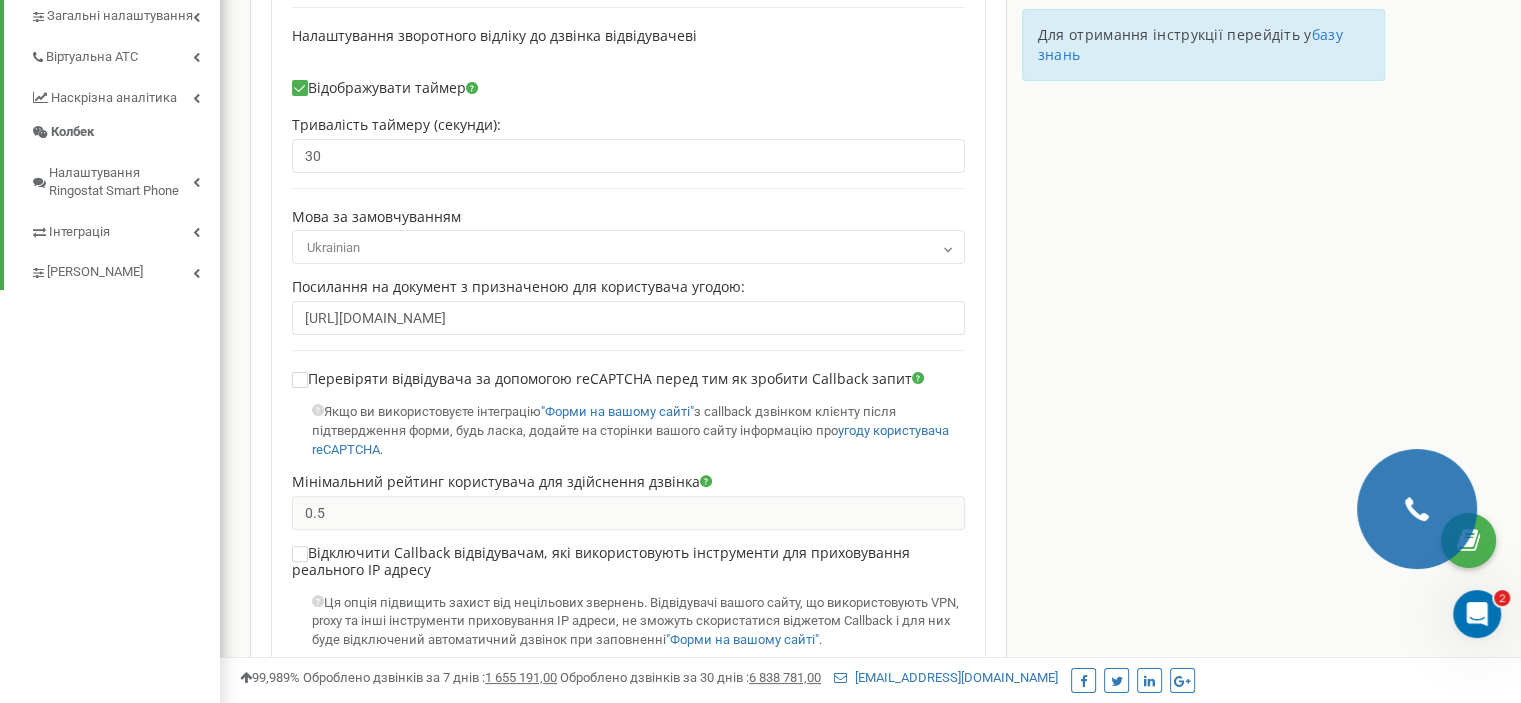 click on "Налаштування Callback для ringostat.com
Установки
Активувати віджет callback
35924928455
380442995338
380442909533
× 30 0.5 Вид 50 2" at bounding box center [870, 389] 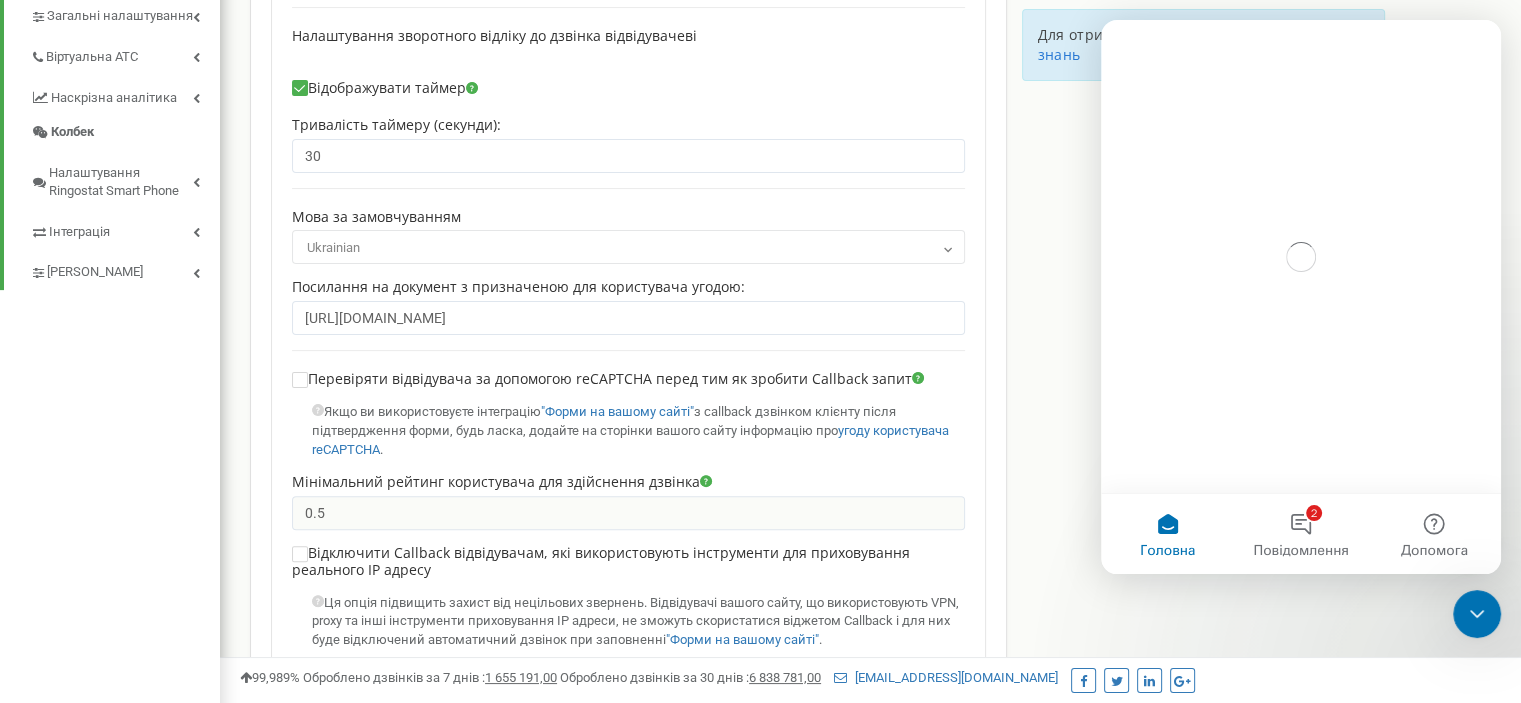scroll, scrollTop: 0, scrollLeft: 0, axis: both 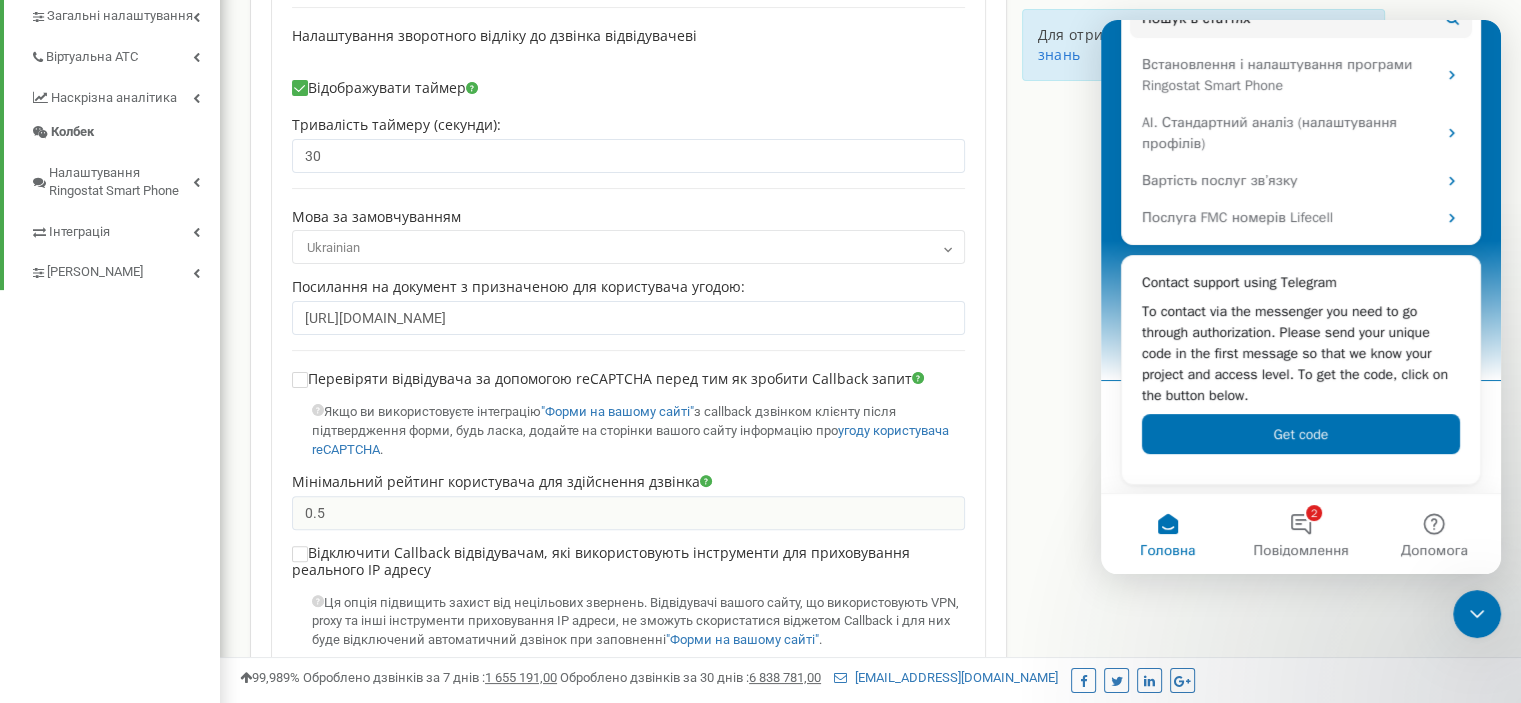 drag, startPoint x: 1468, startPoint y: 612, endPoint x: 2913, endPoint y: 1184, distance: 1554.0942 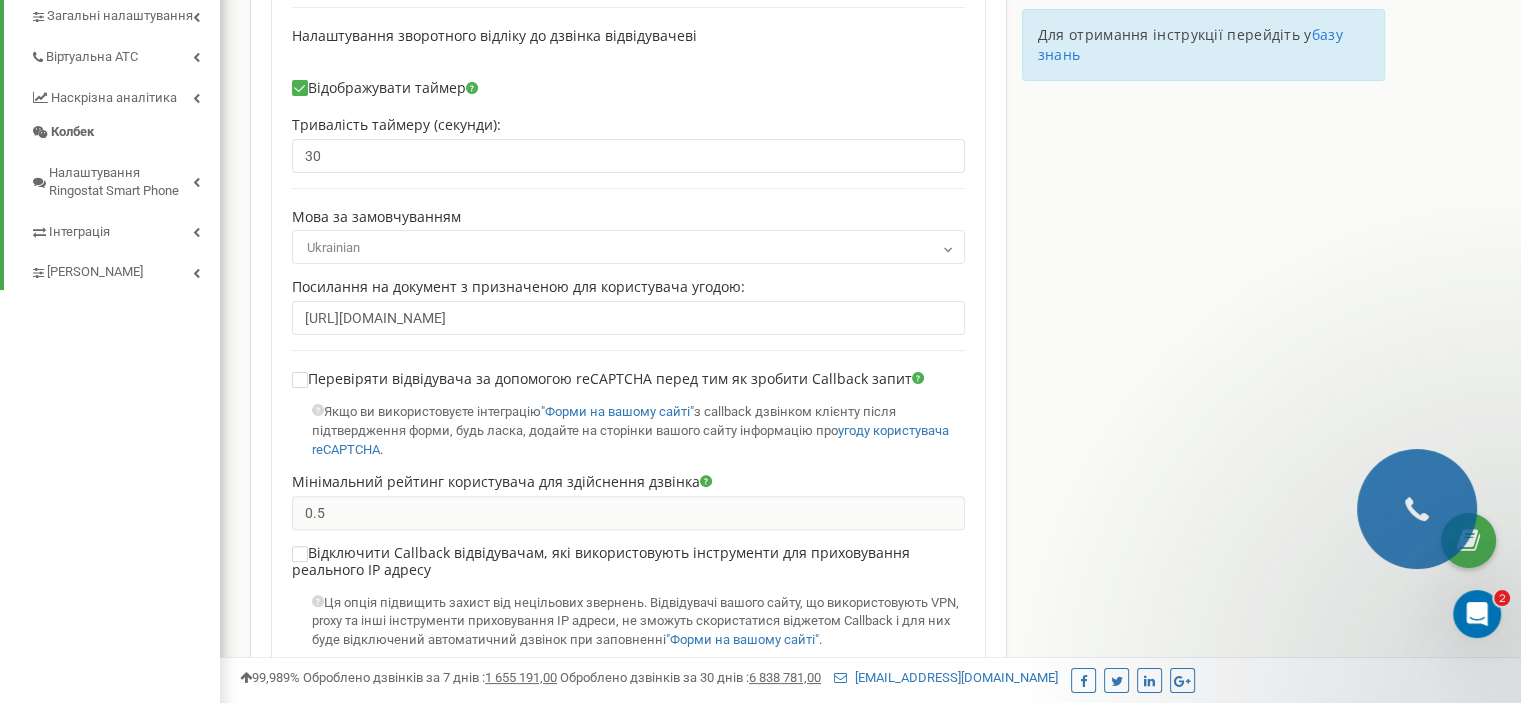scroll, scrollTop: 0, scrollLeft: 0, axis: both 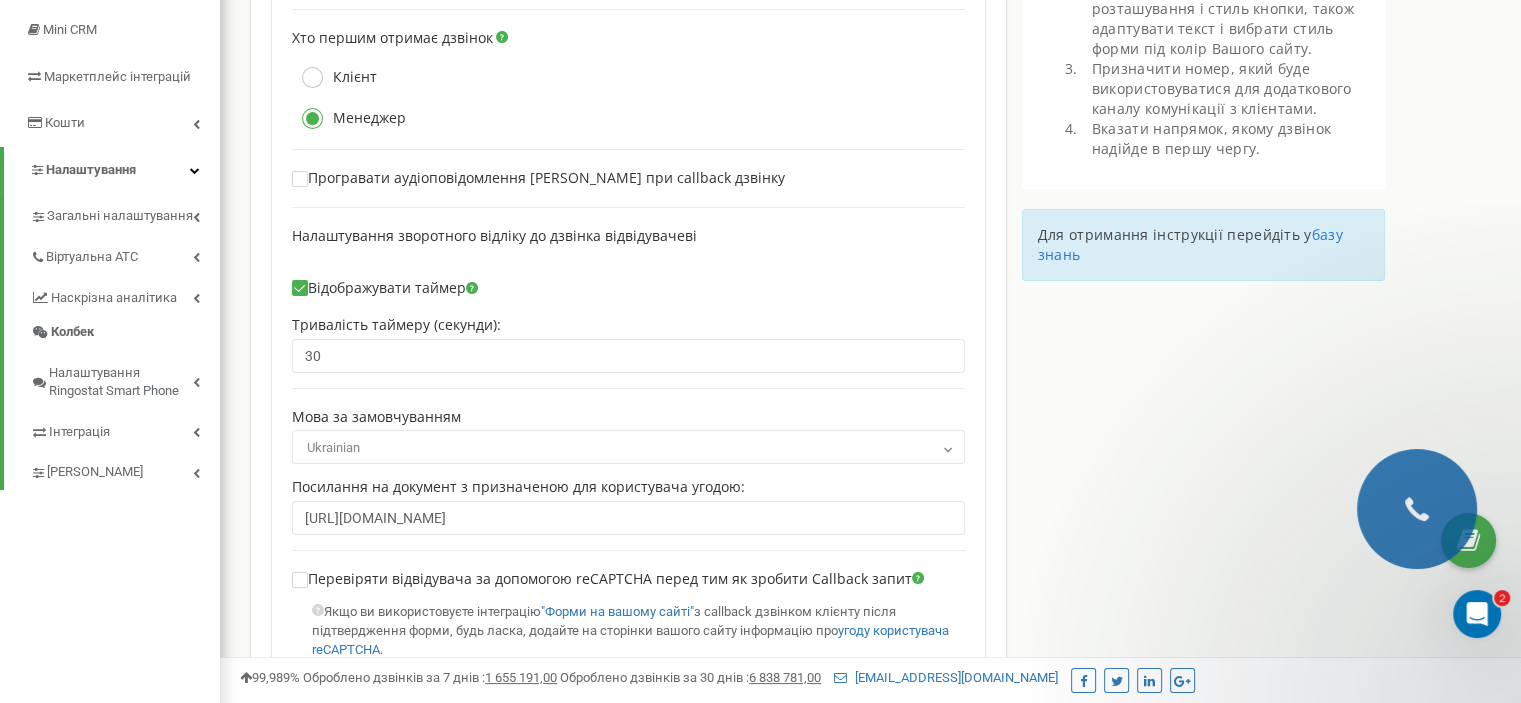 click on "Налаштування Callback для ringostat.com
Установки
Активувати віджет callback
35924928455
380442995338
380442909533
×" at bounding box center (817, 589) 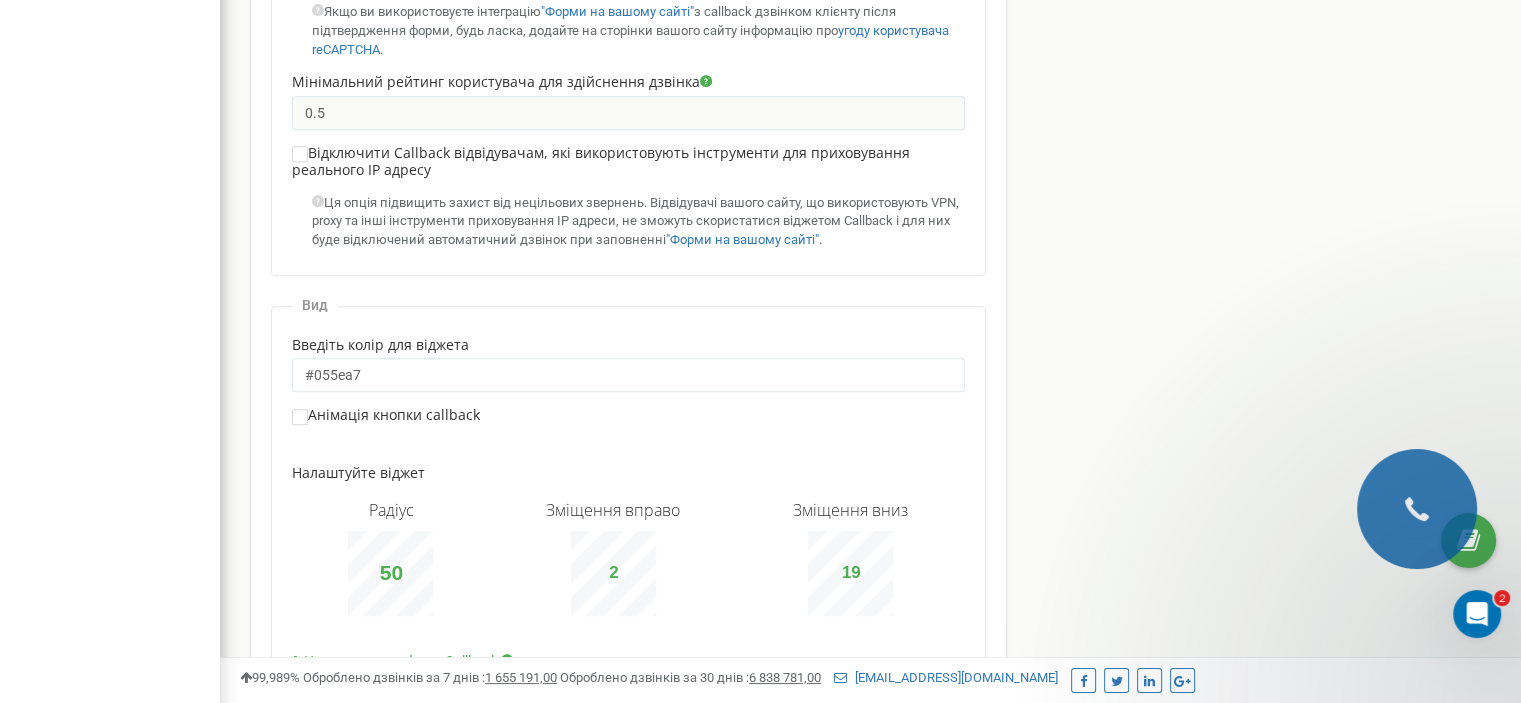 scroll, scrollTop: 1000, scrollLeft: 0, axis: vertical 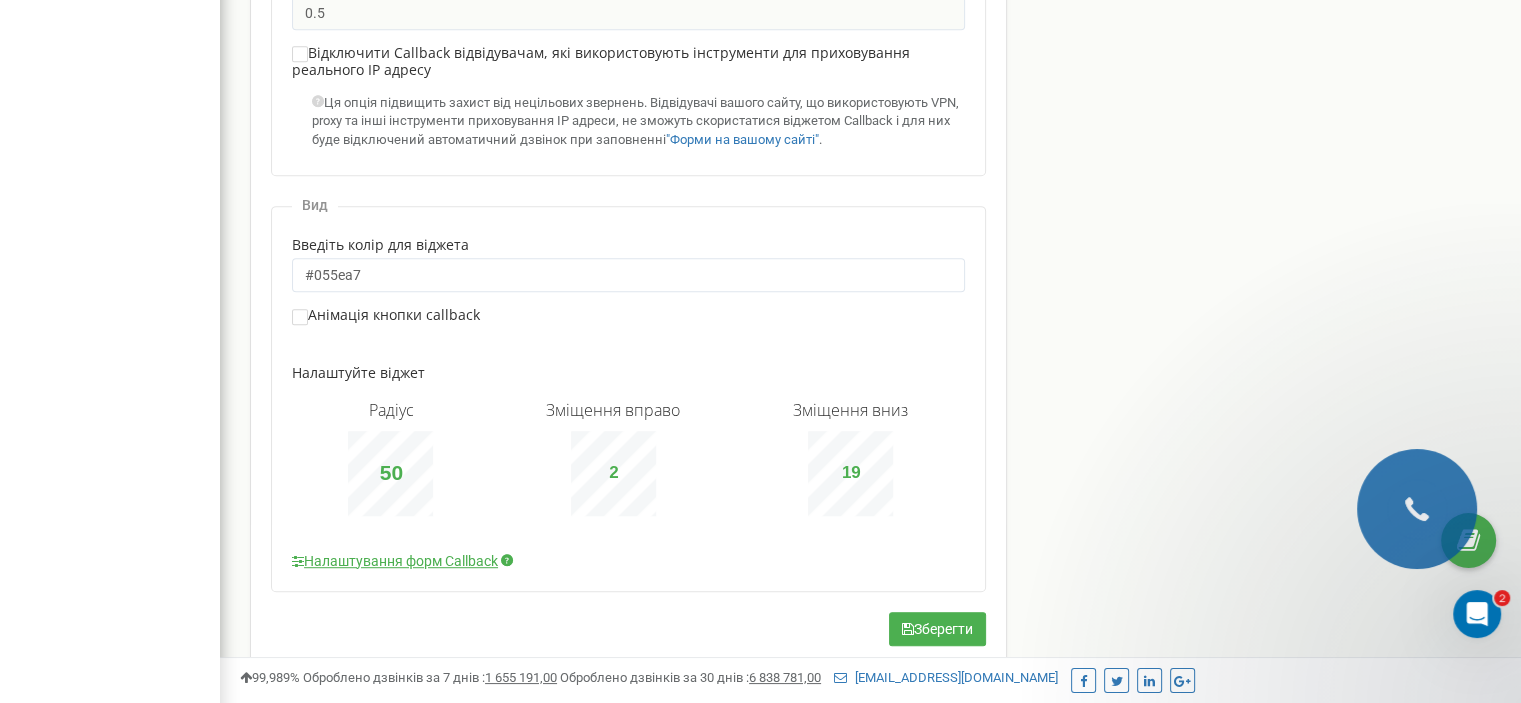 click on "Анімація кнопки callback" at bounding box center (386, 315) 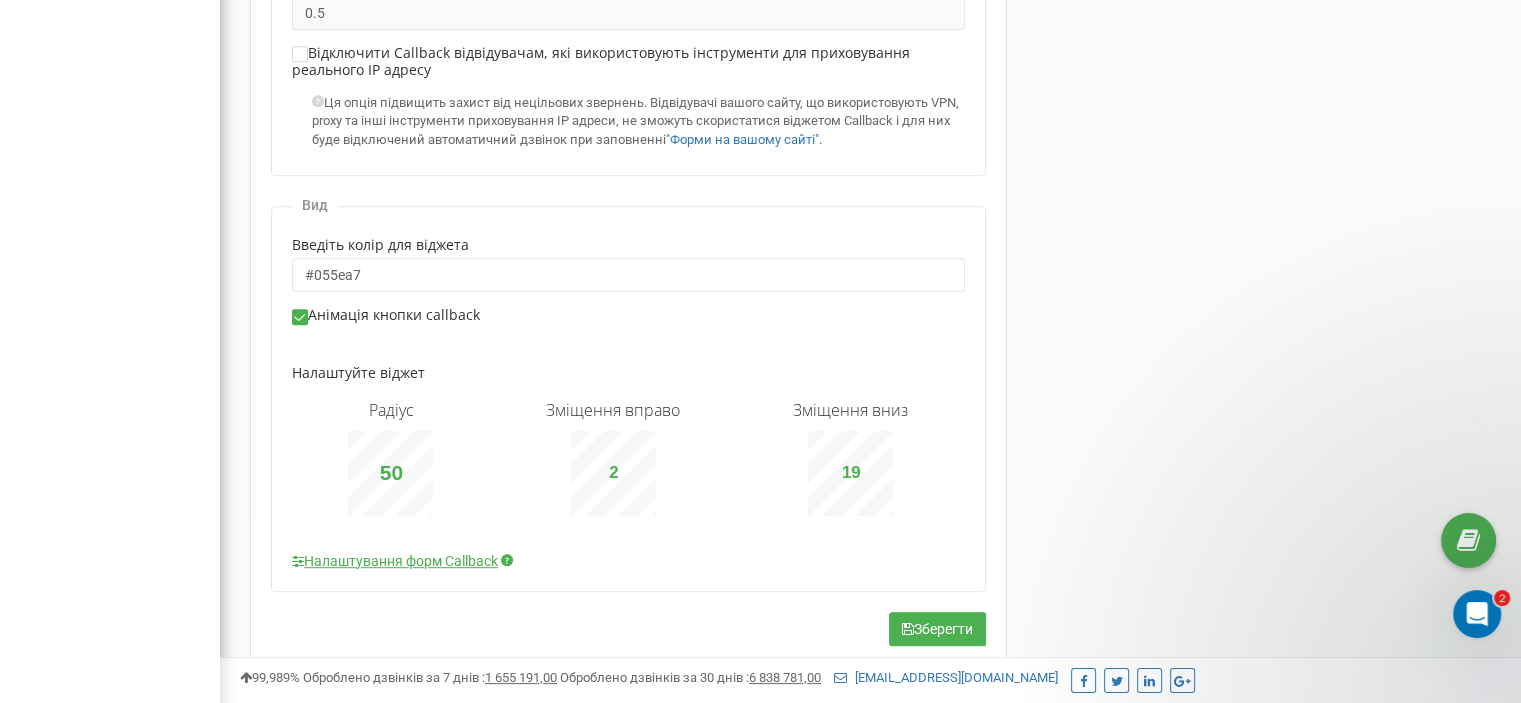 click on "Анімація кнопки callback" at bounding box center [386, 315] 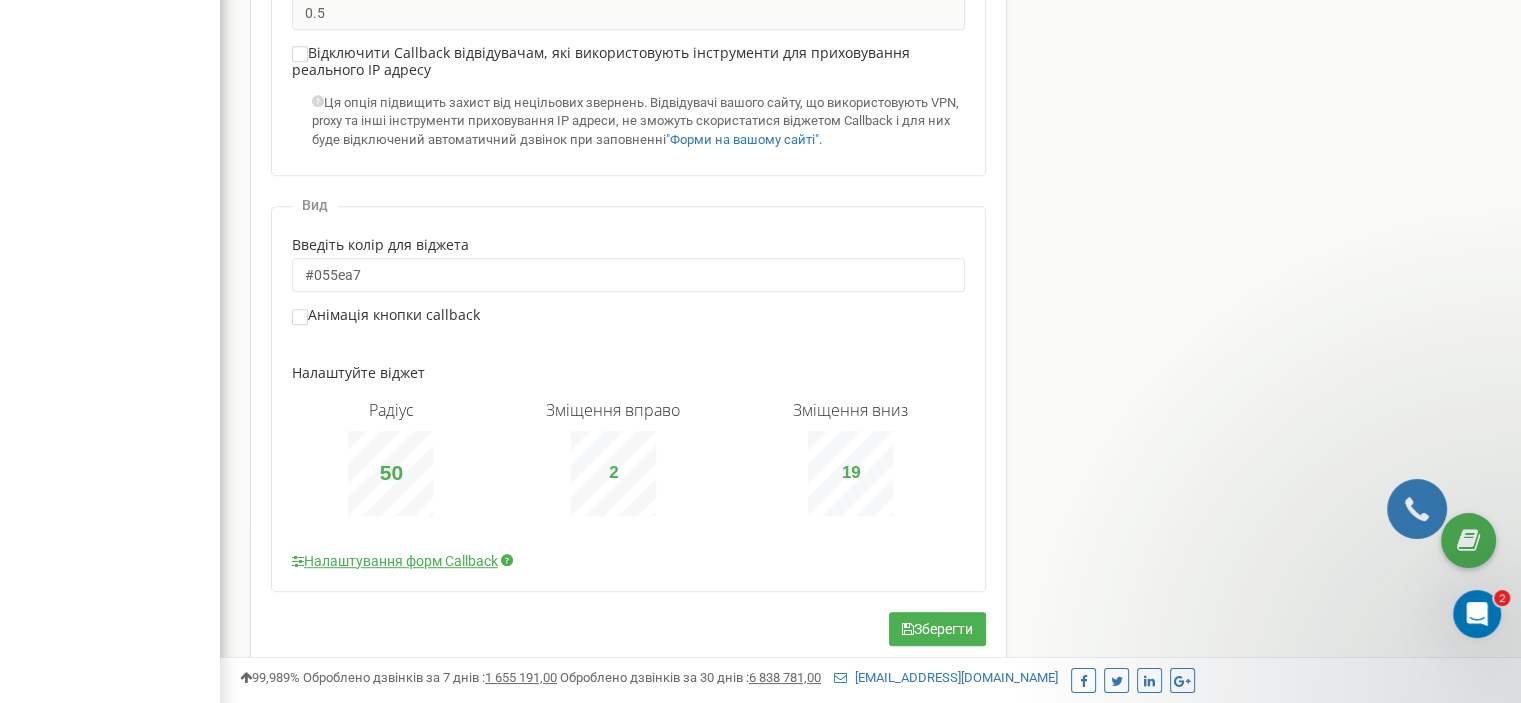 click on "Вид
Введіть колір для віджета
#055ea7
Анімація кнопки callback
Налаштуйте віджет
Радіус
50
Зміщення вправо
2
Зміщення вниз 19" at bounding box center [628, 399] 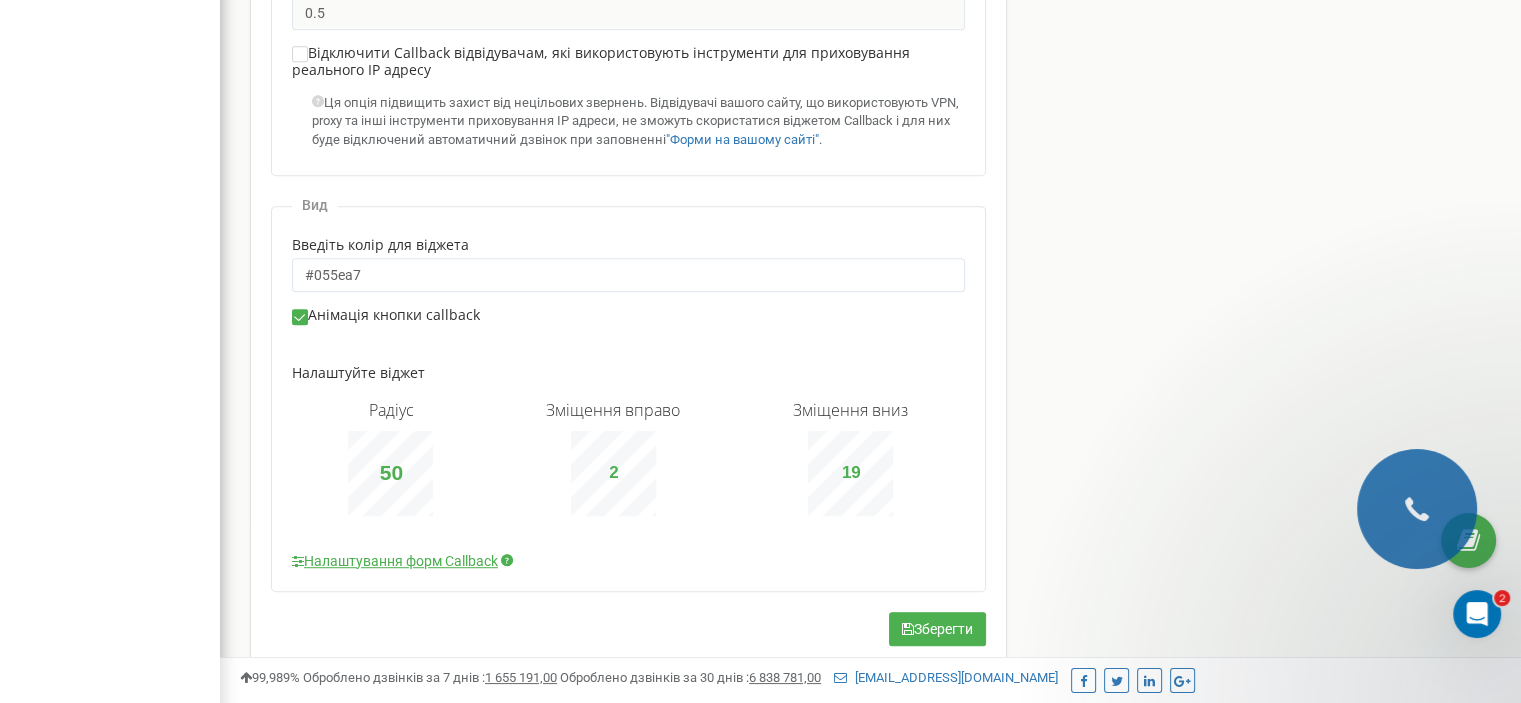 click on "Анімація кнопки callback" at bounding box center (386, 315) 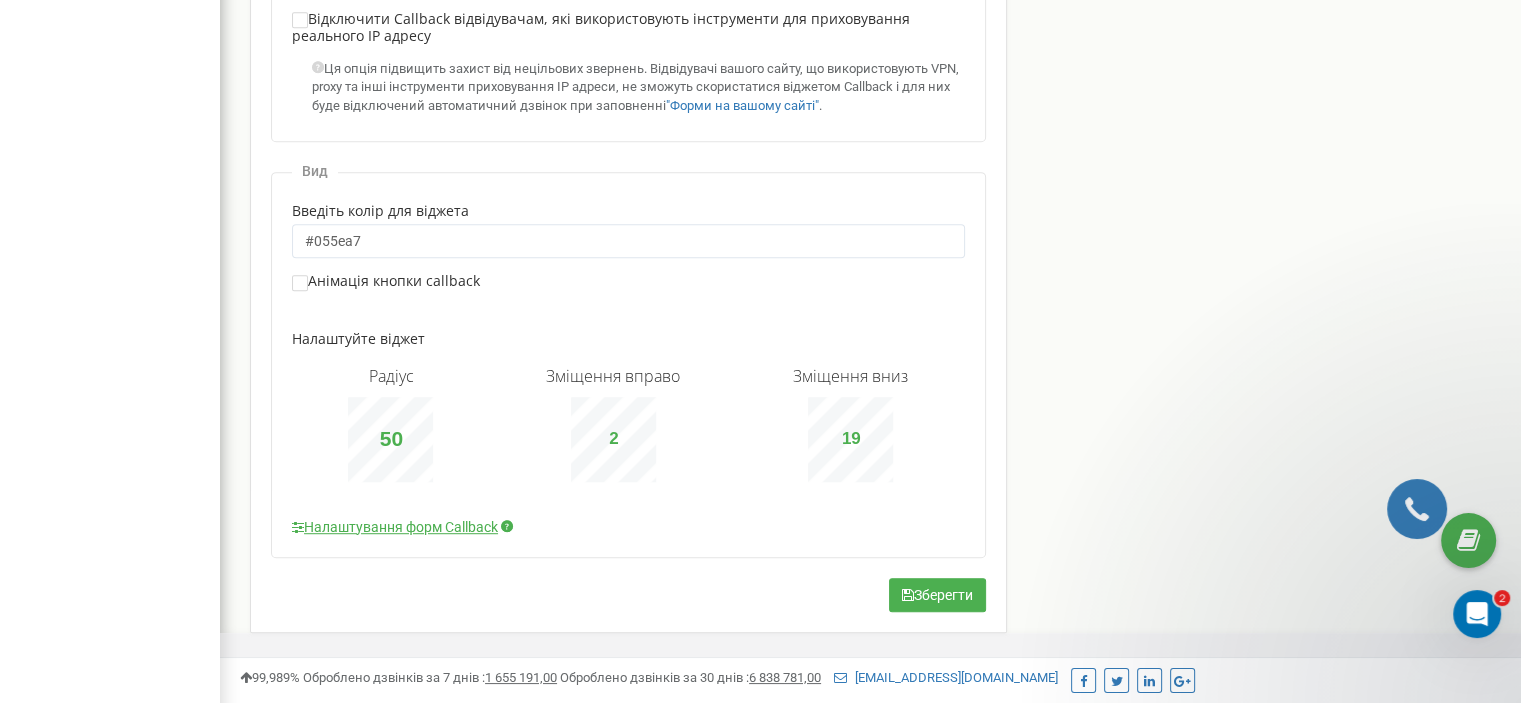 scroll, scrollTop: 1063, scrollLeft: 0, axis: vertical 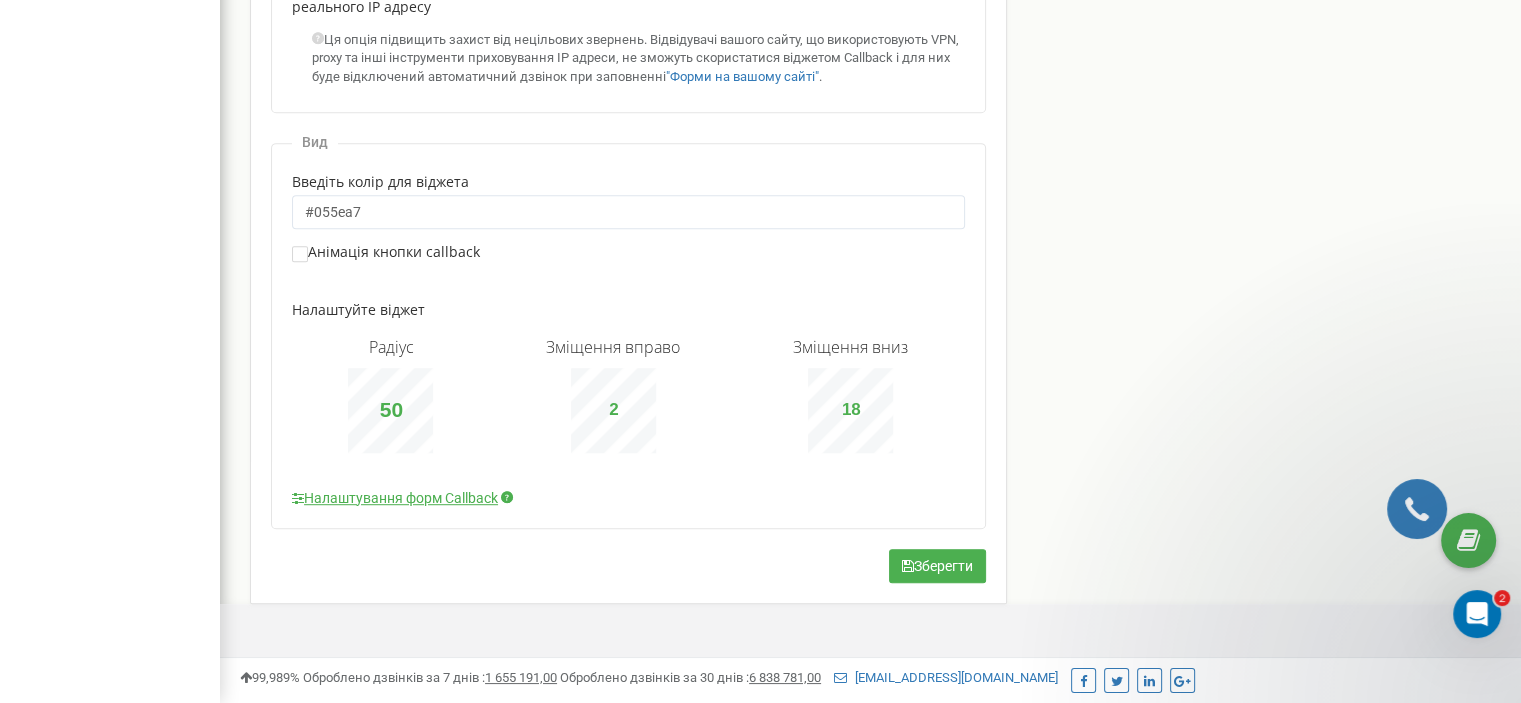 type on "17" 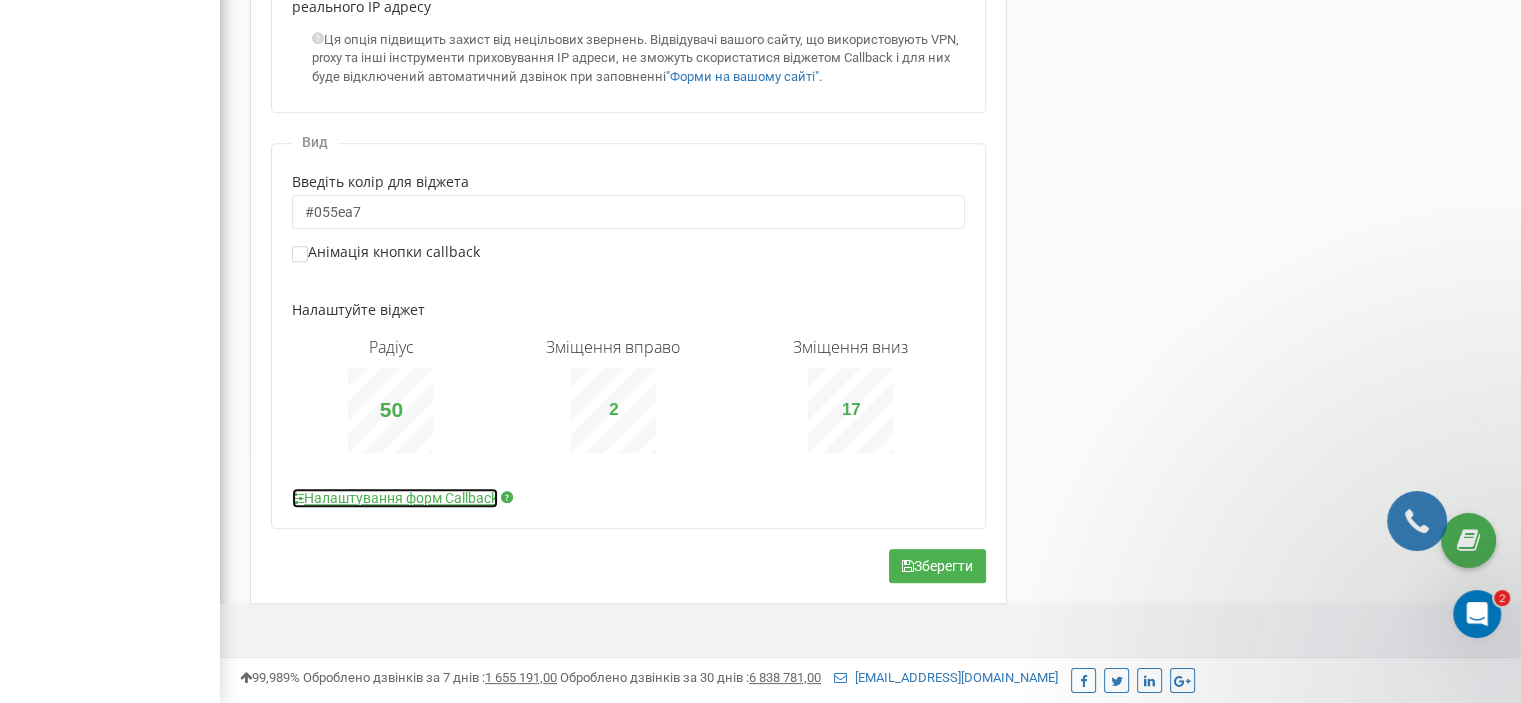 click on "Налаштування форм Callback" at bounding box center (395, 498) 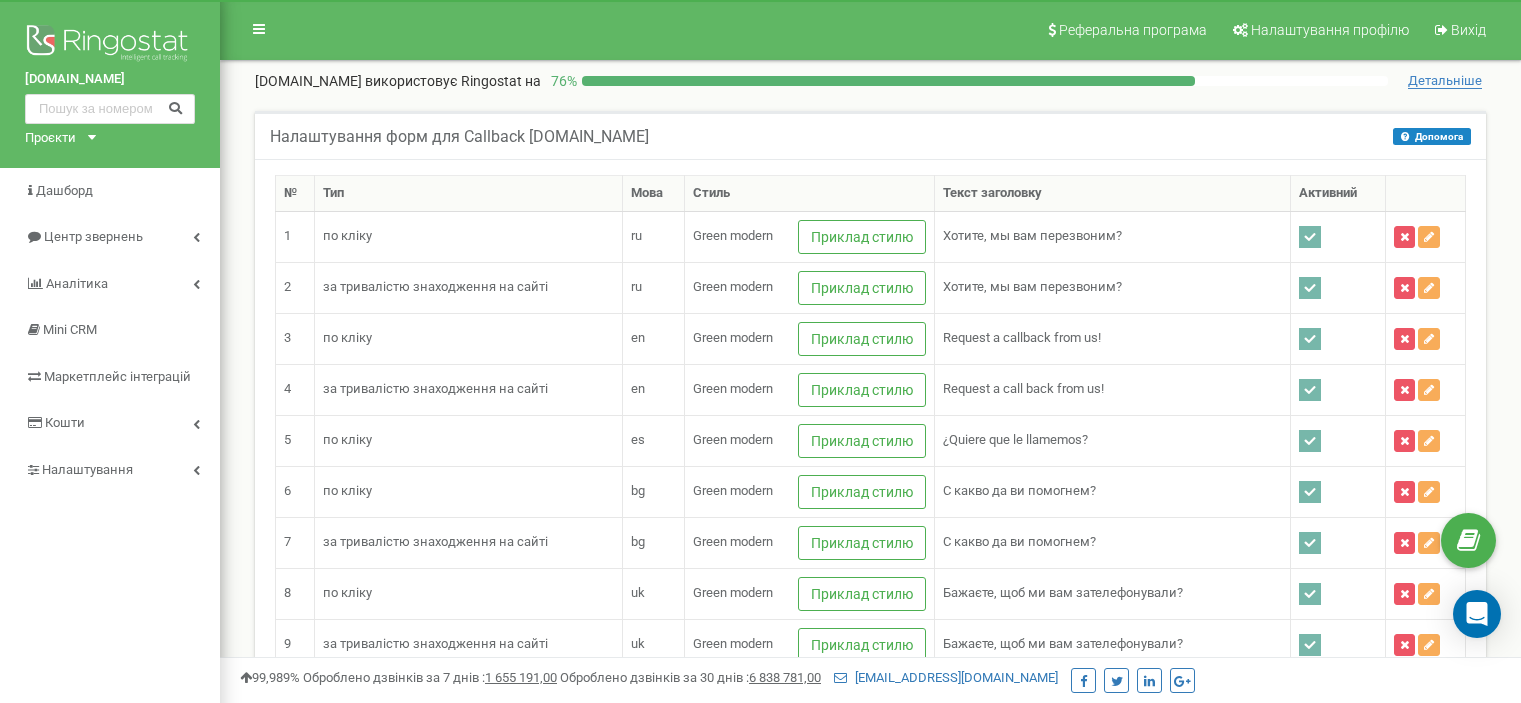 scroll, scrollTop: 0, scrollLeft: 0, axis: both 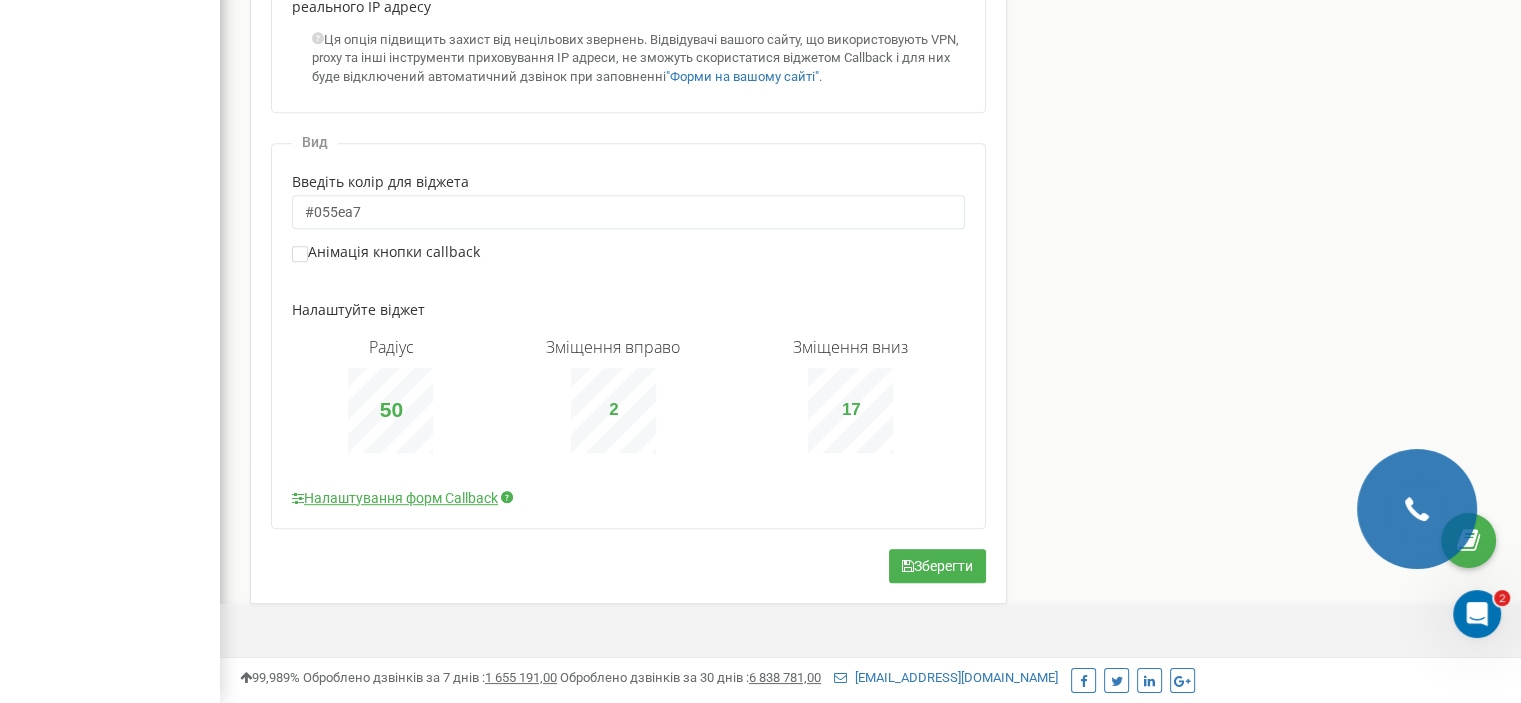 click on "Радіус
50
Зміщення вправо
2
Зміщення вниз
17" at bounding box center [628, 395] 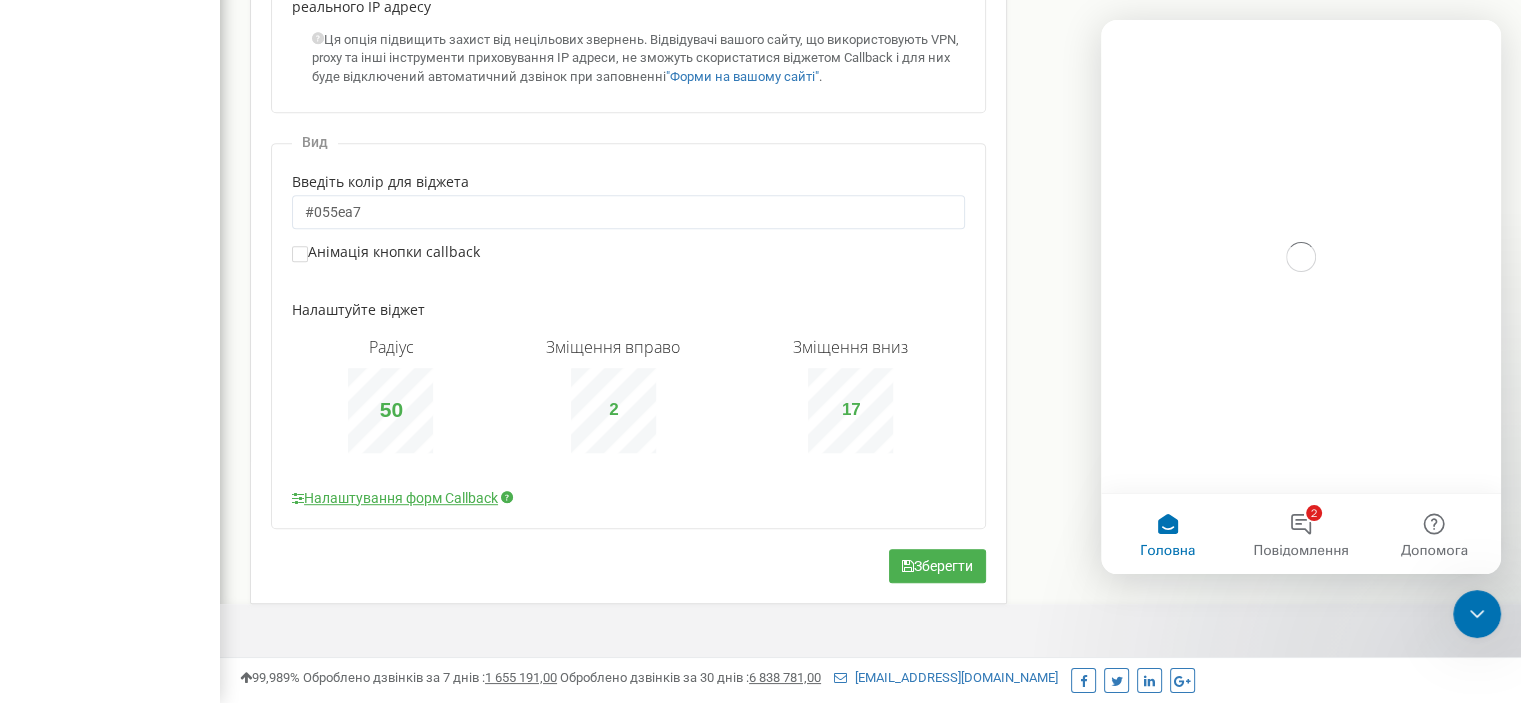 scroll, scrollTop: 0, scrollLeft: 0, axis: both 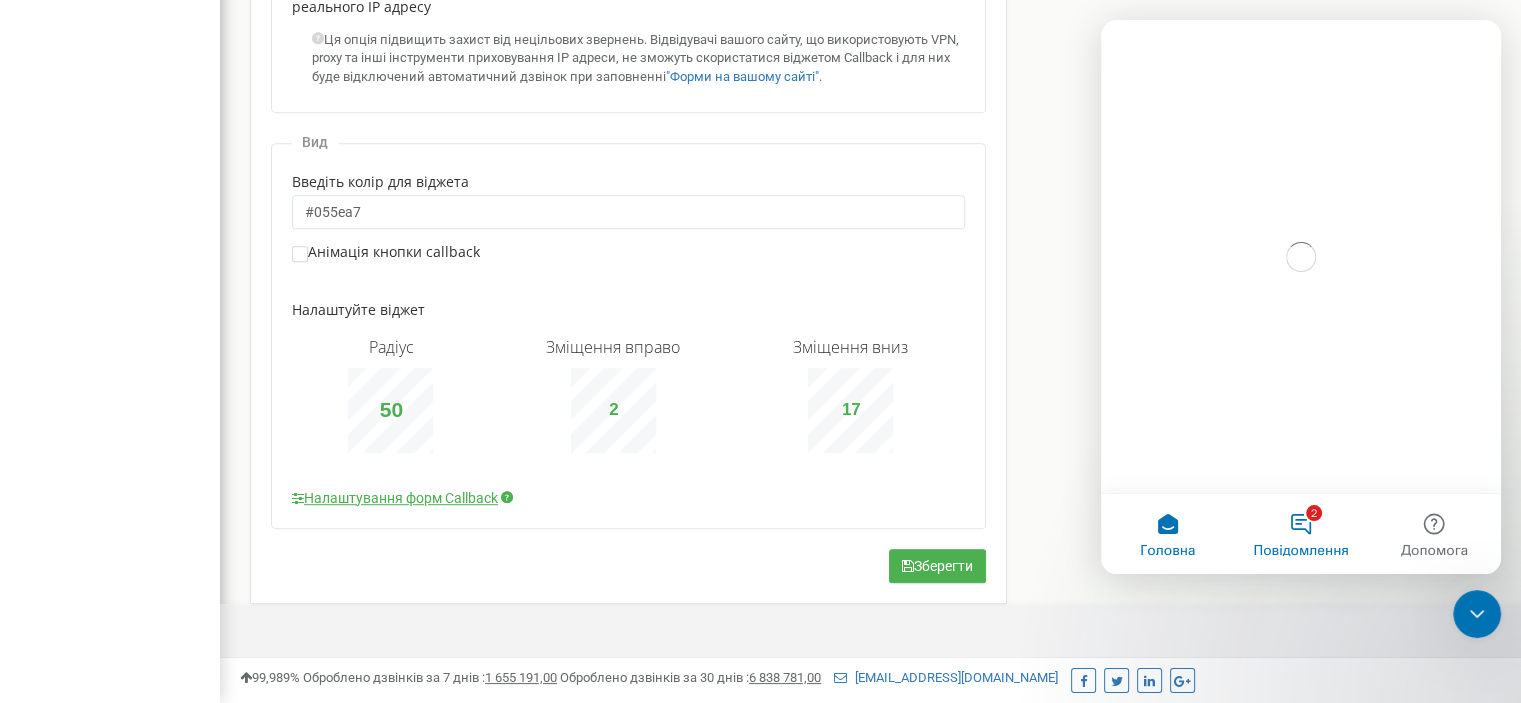 click on "2 Повідомлення" at bounding box center [1300, 534] 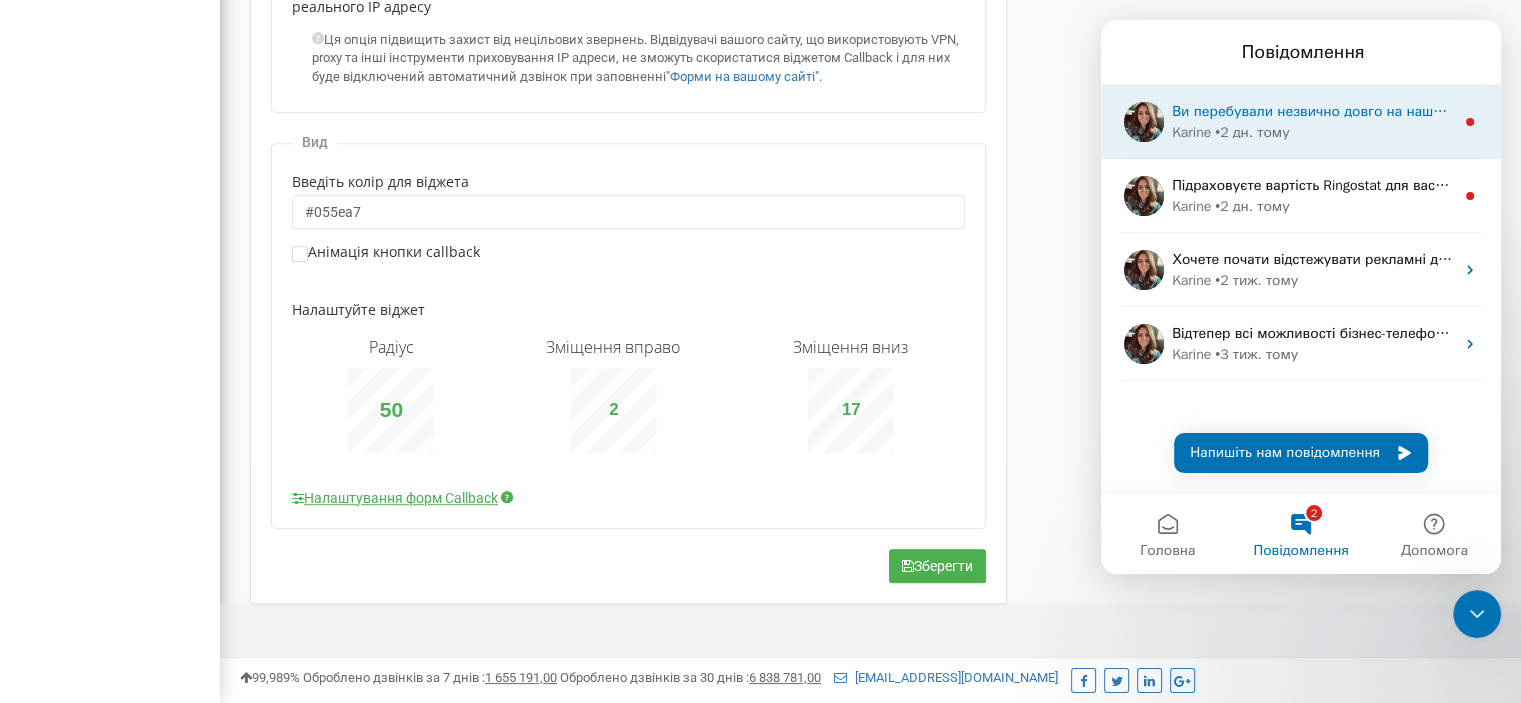 click on "[PERSON_NAME] •  2 дн. тому" at bounding box center (1313, 132) 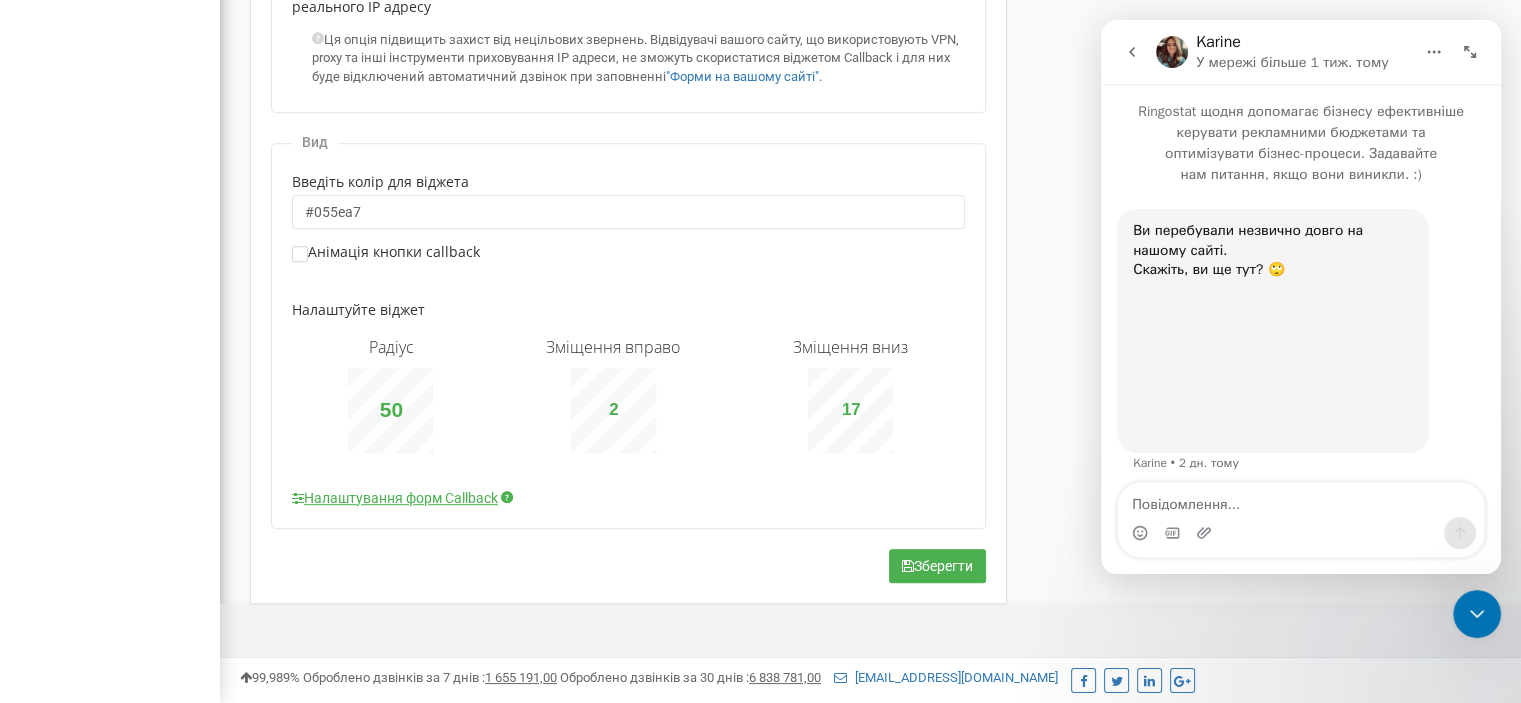 scroll, scrollTop: 10, scrollLeft: 0, axis: vertical 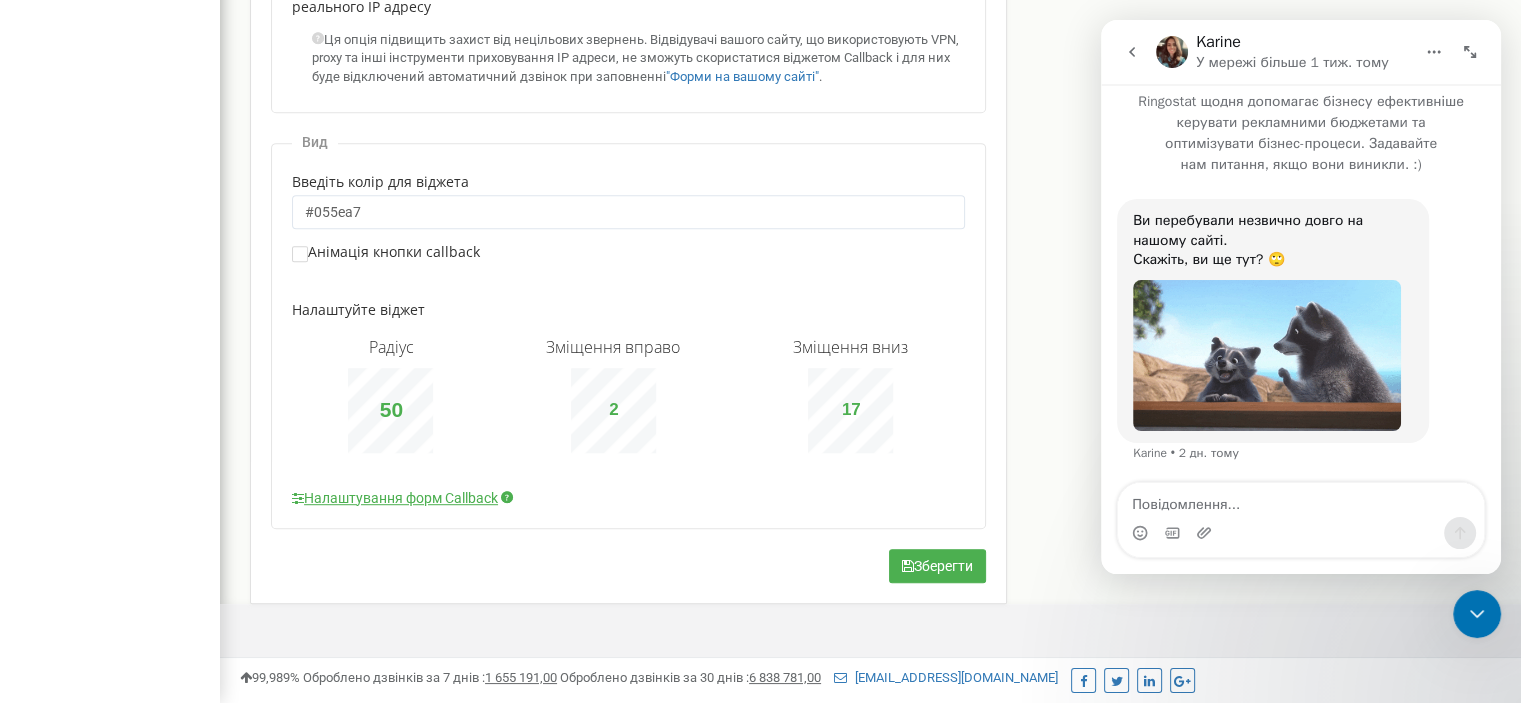 click at bounding box center (1132, 52) 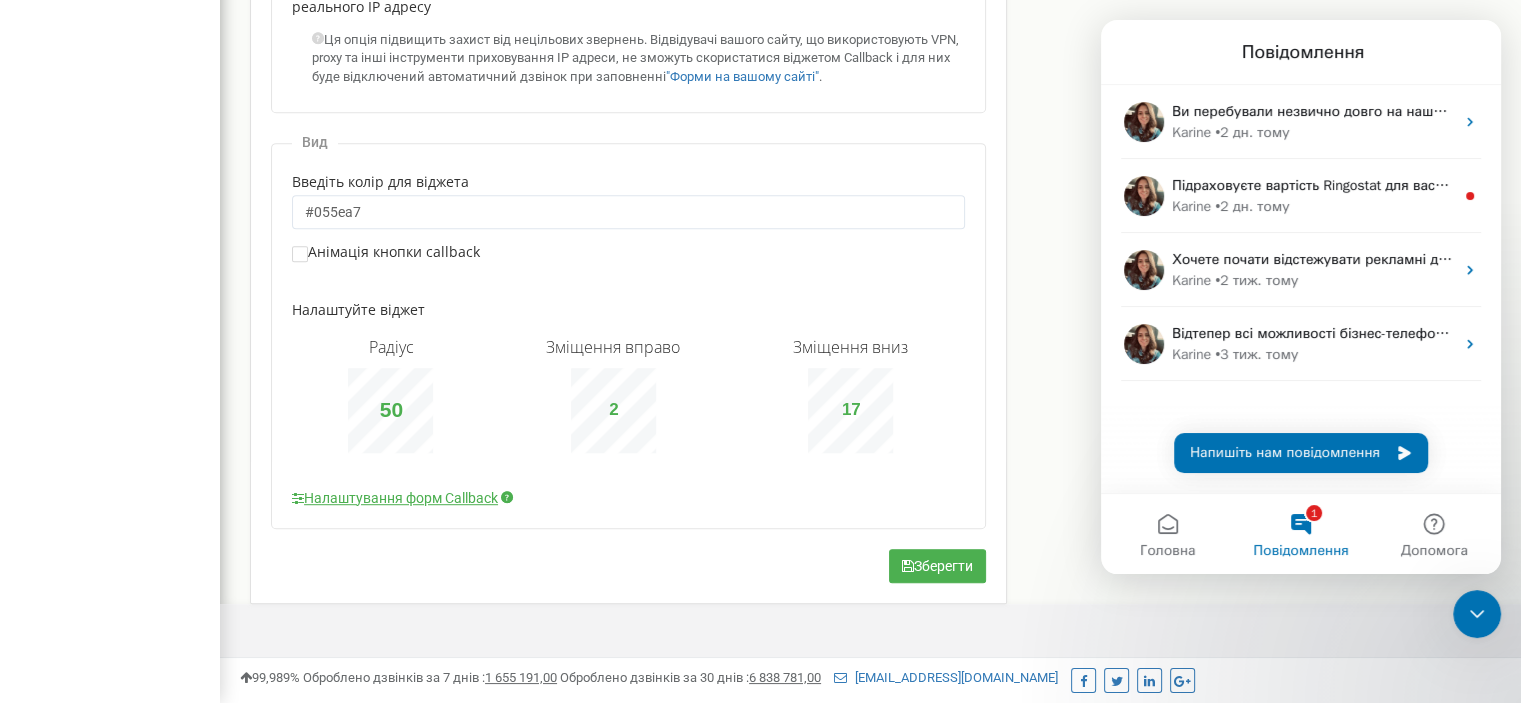 scroll, scrollTop: 0, scrollLeft: 0, axis: both 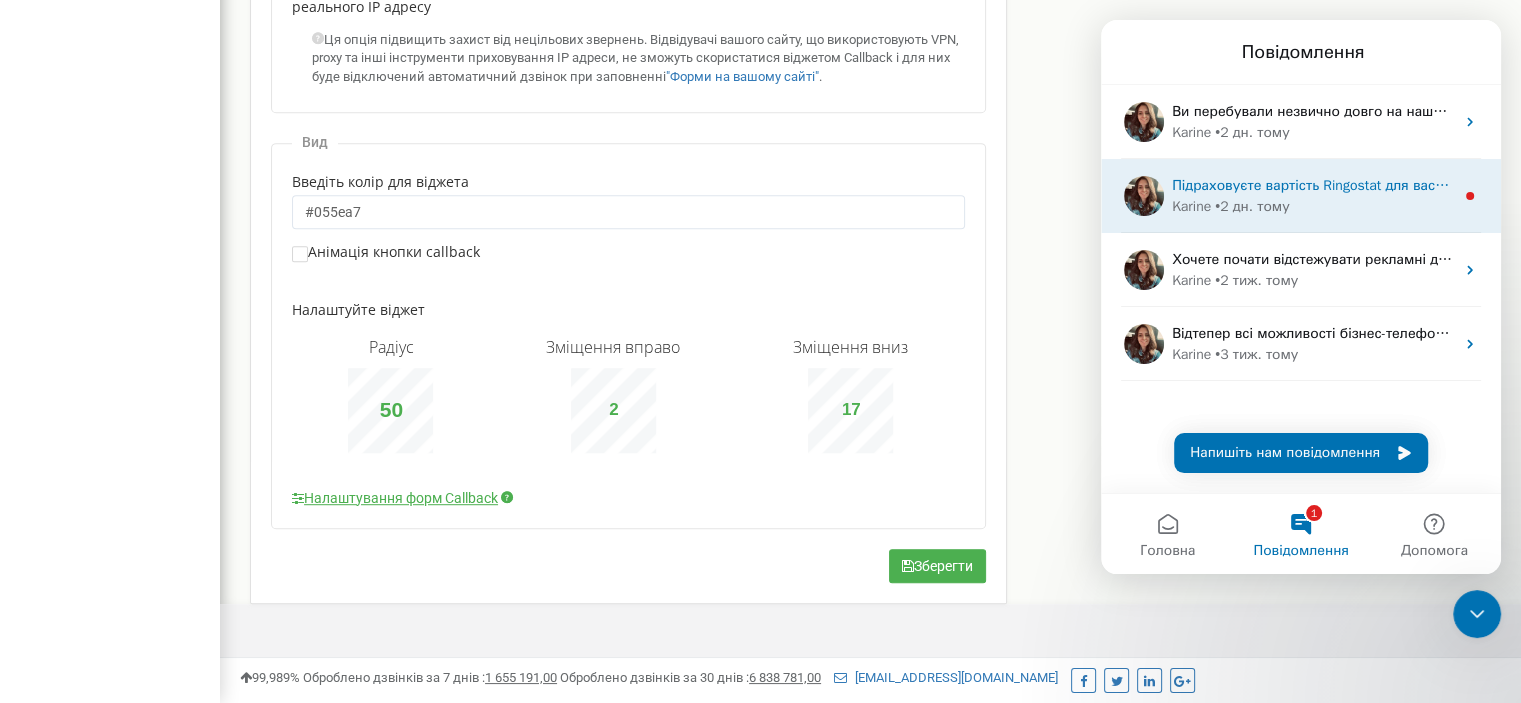click on "Підраховуєте вартість Ringostat для вас? Давайте допоможу розібратися з цінами та підкажу, як ви можете заощадити? Karine •  2 дн. тому" at bounding box center (1301, 196) 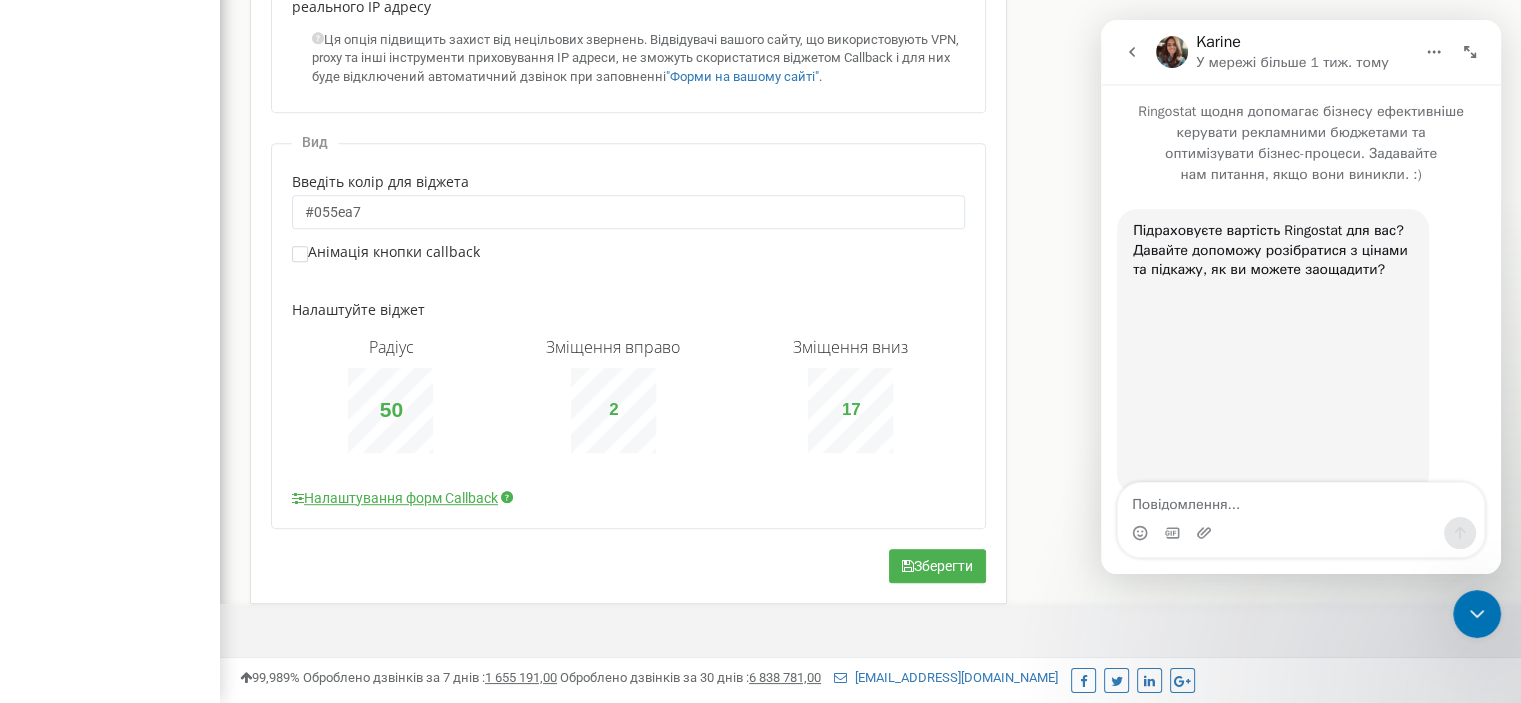scroll, scrollTop: 52, scrollLeft: 0, axis: vertical 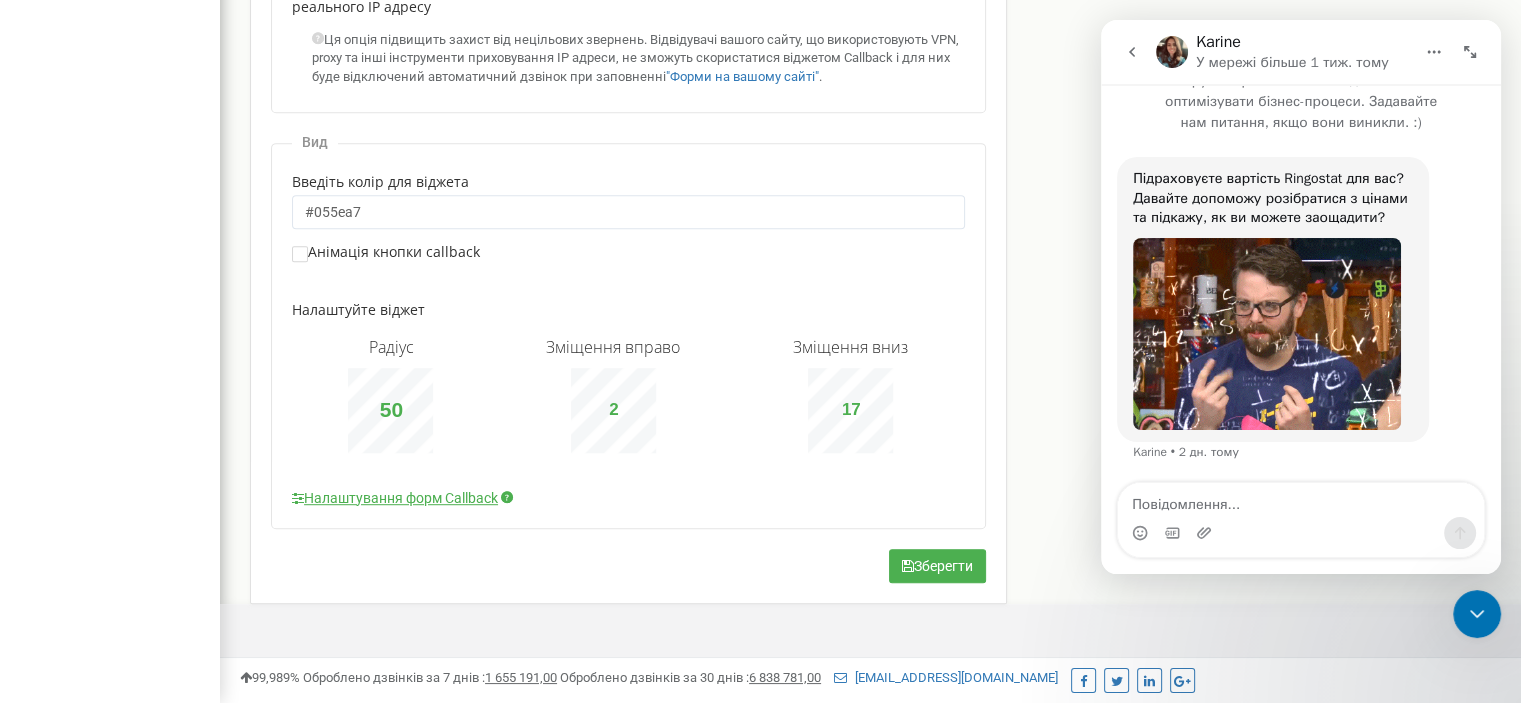 click 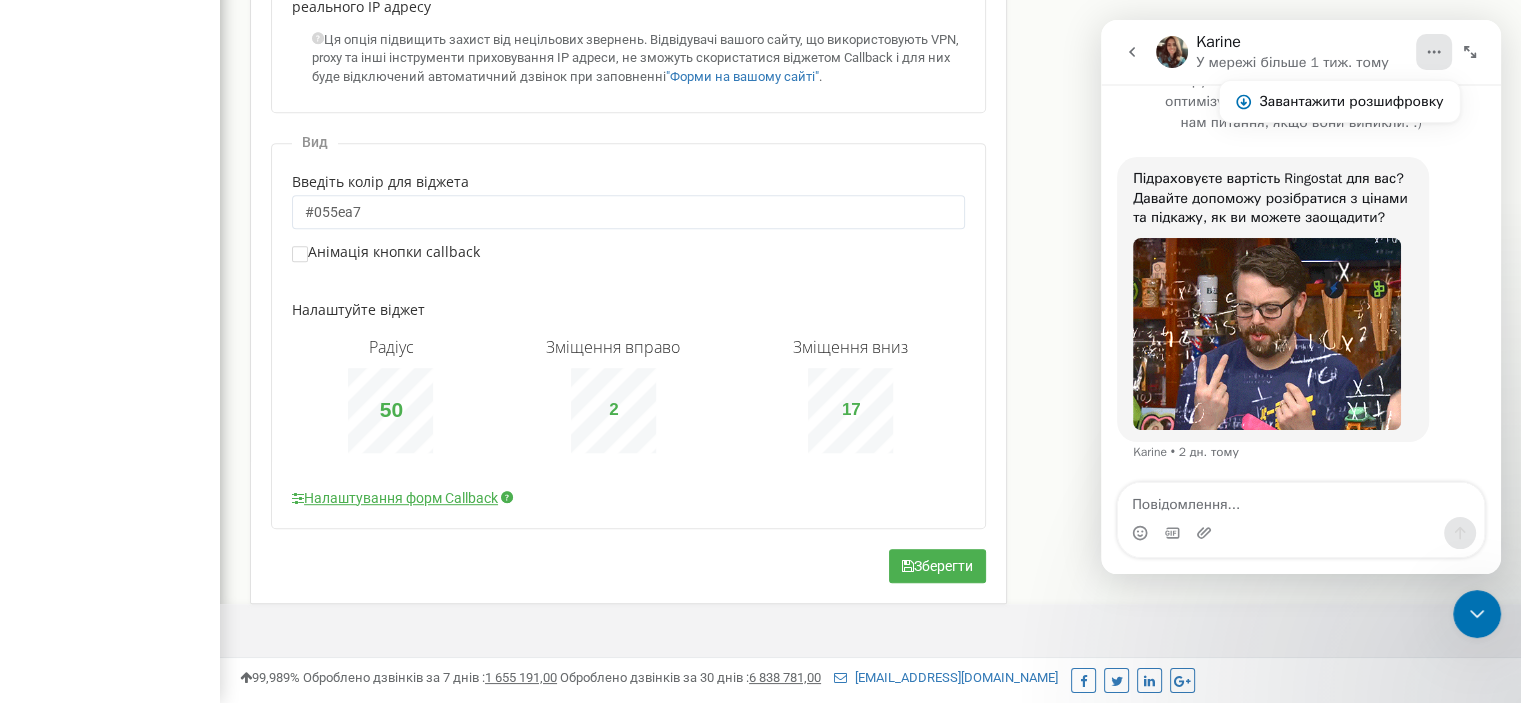 click 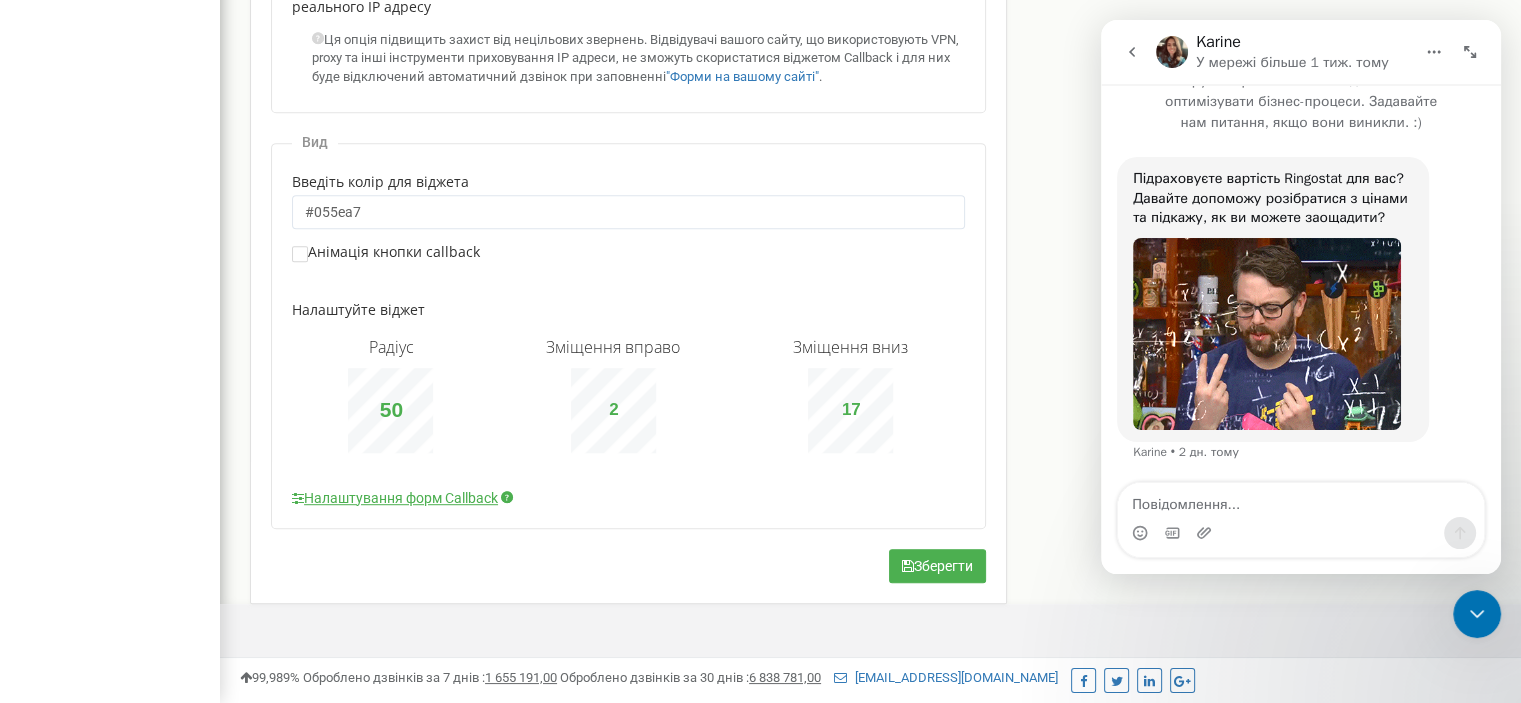 drag, startPoint x: 1107, startPoint y: 40, endPoint x: 1127, endPoint y: 42, distance: 20.09975 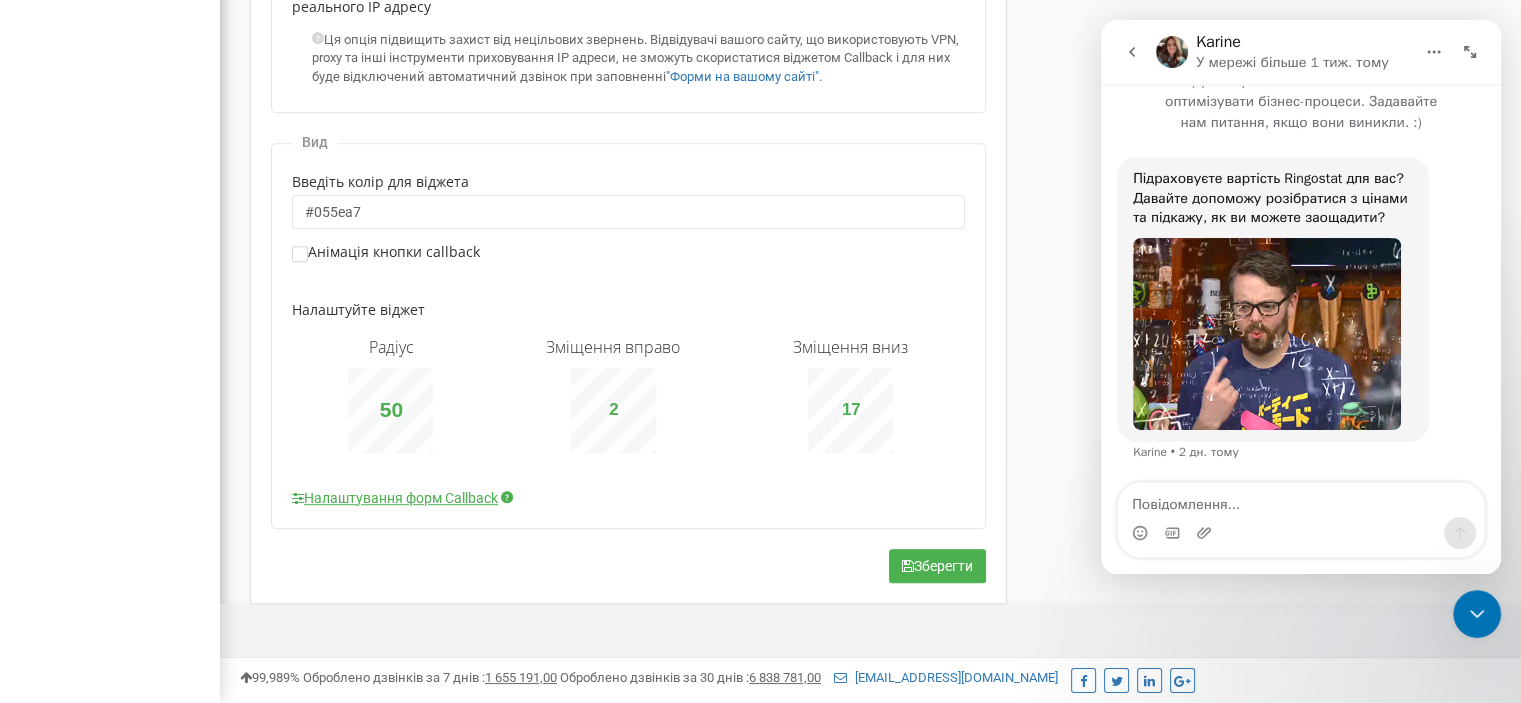 click on "Karine У мережі більше 1 тиж. тому" at bounding box center (1301, 52) 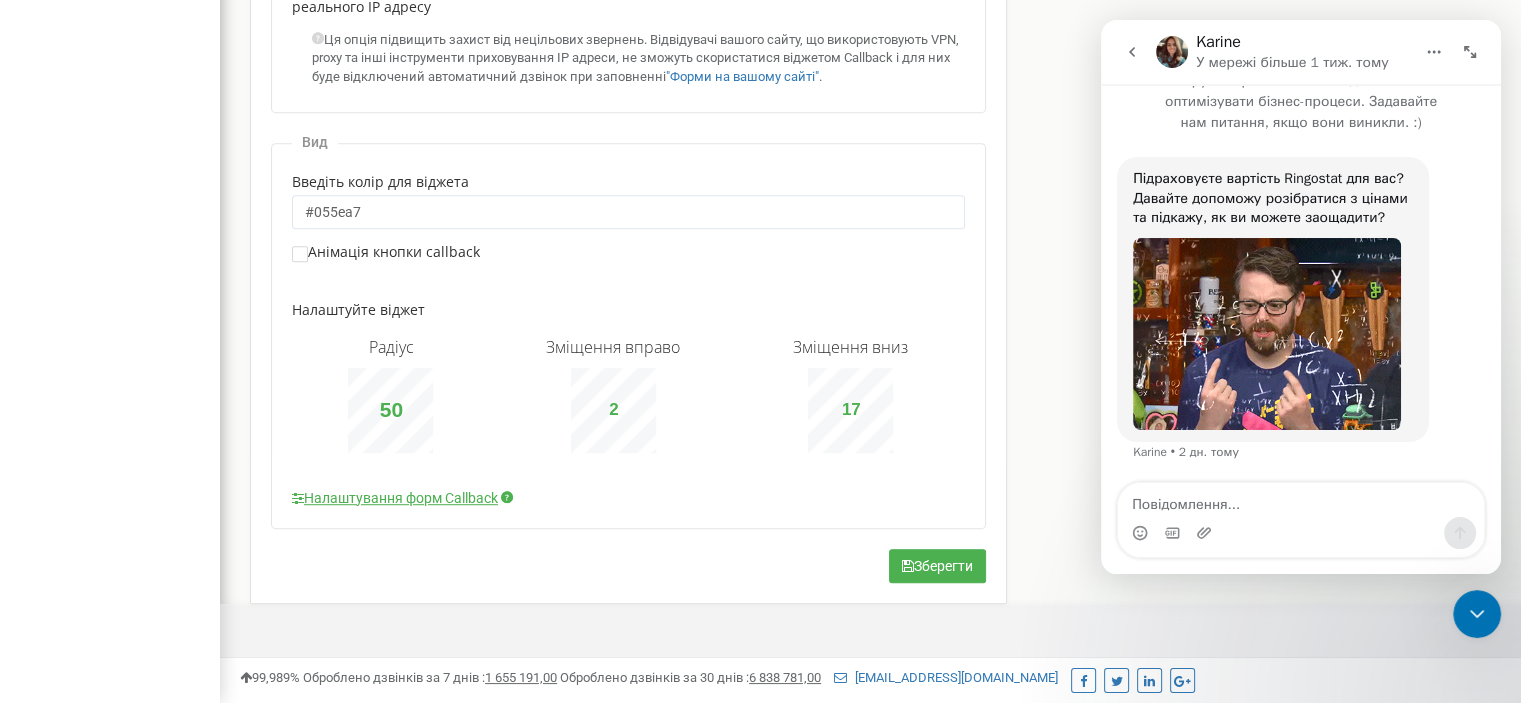 click 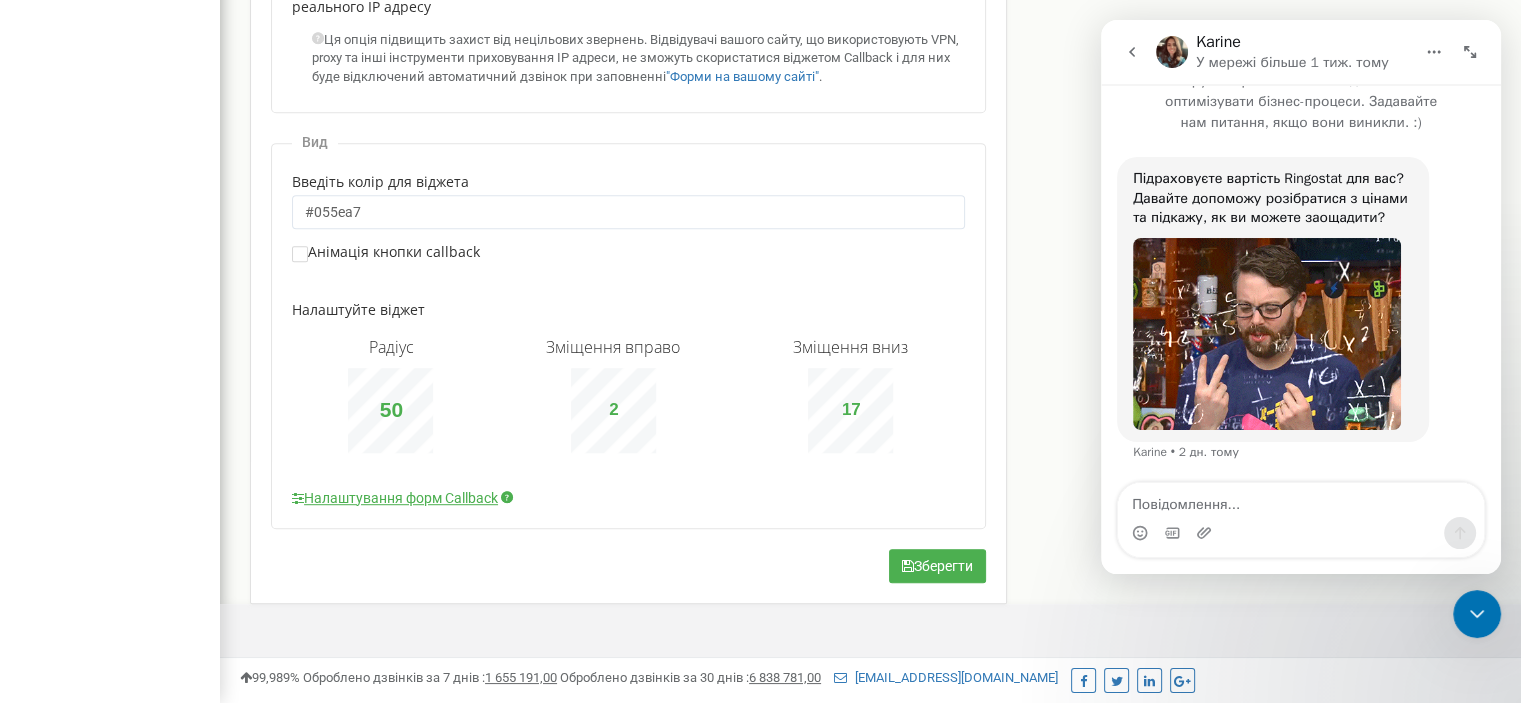 scroll, scrollTop: 0, scrollLeft: 0, axis: both 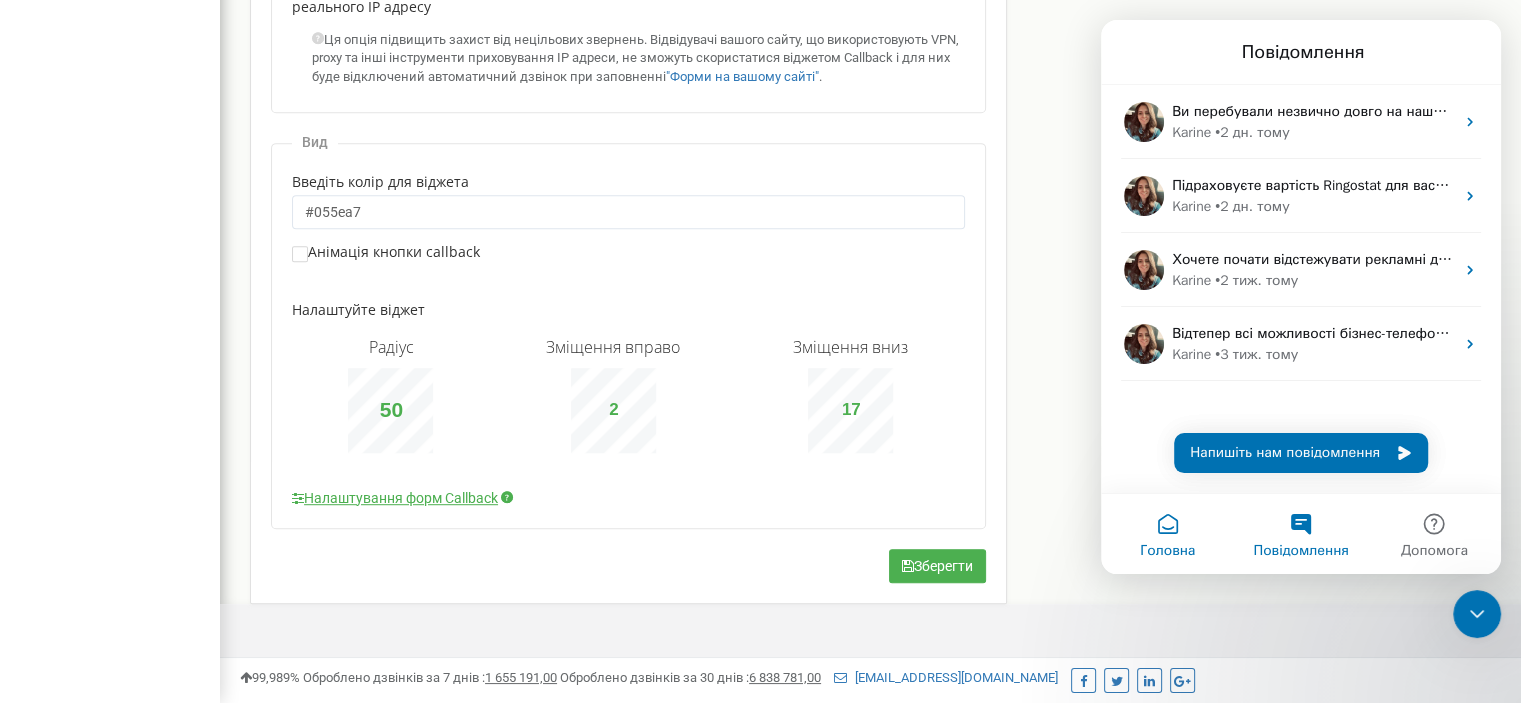 click on "Головна" at bounding box center (1167, 534) 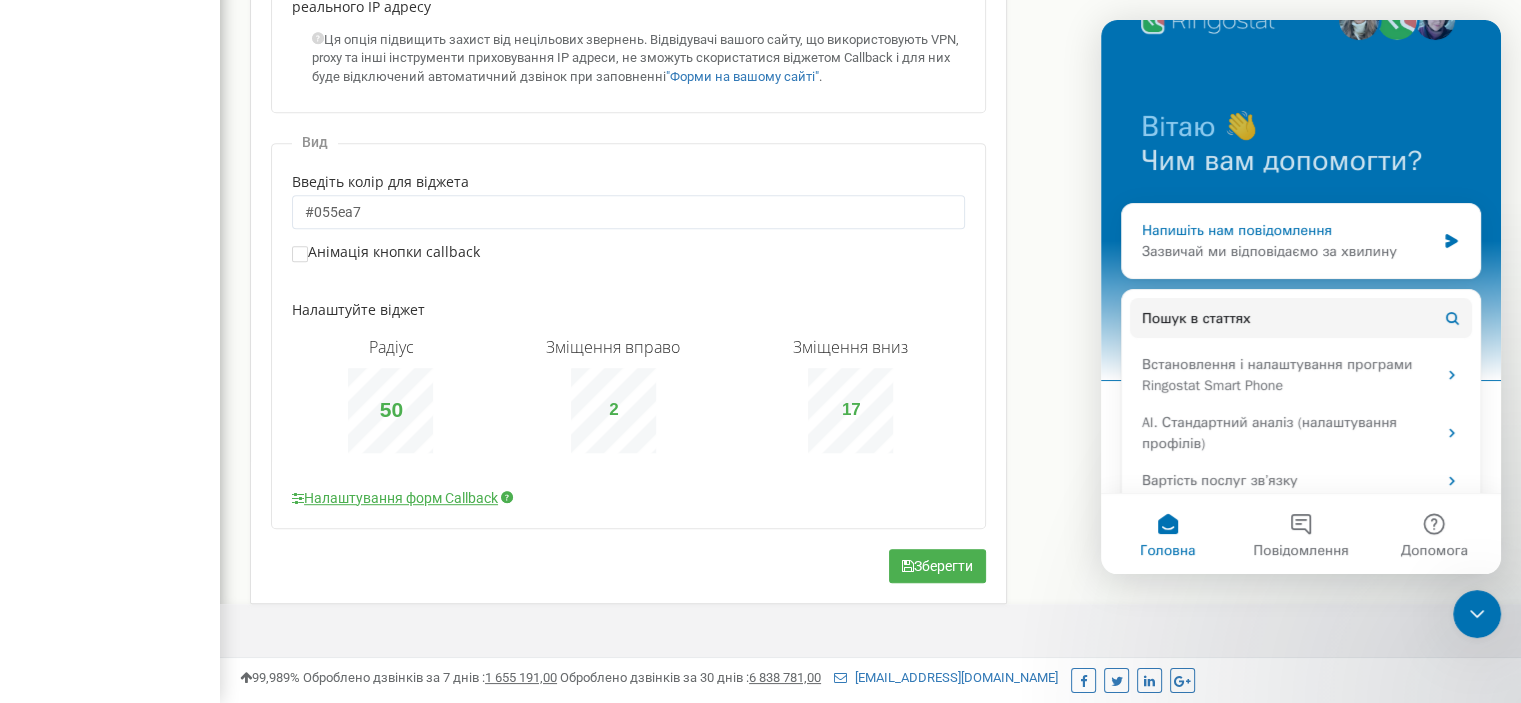 scroll, scrollTop: 0, scrollLeft: 0, axis: both 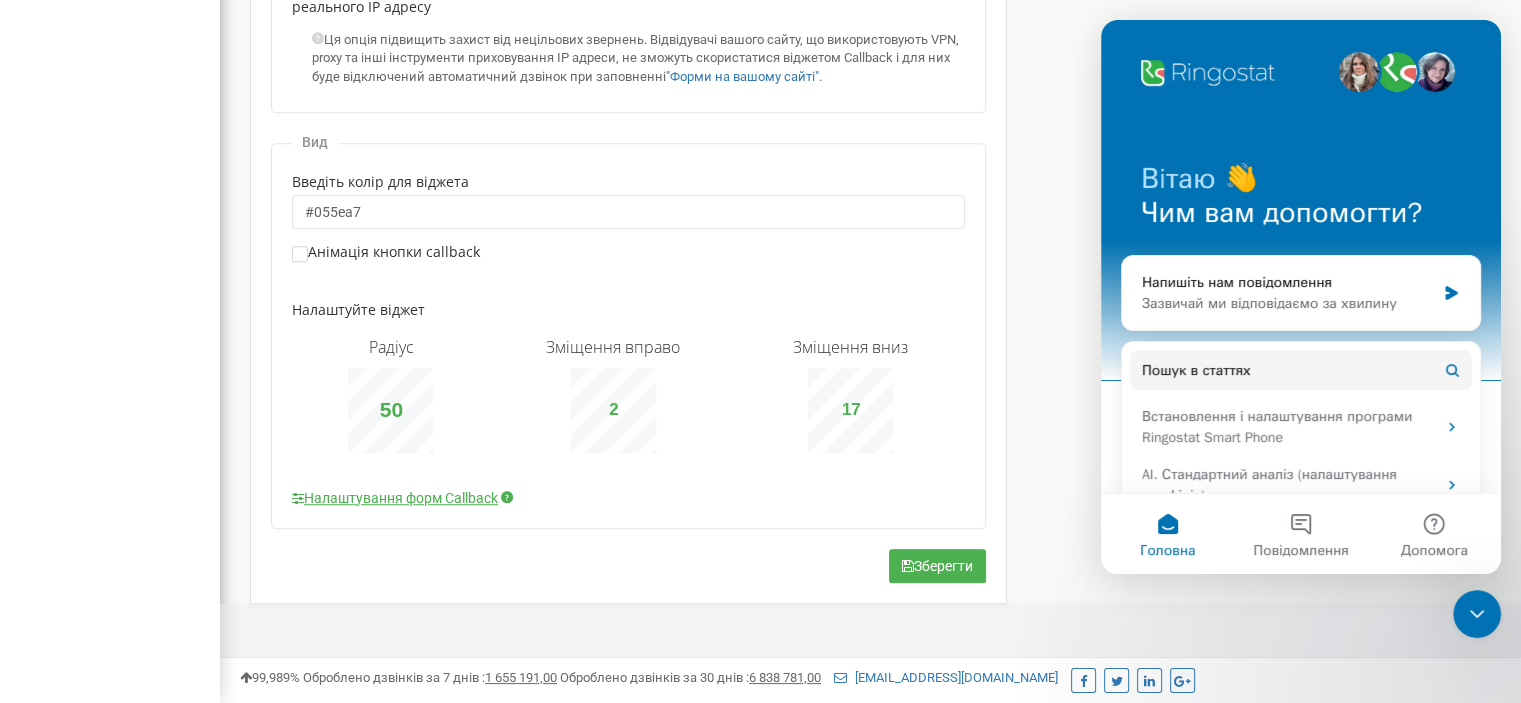 click 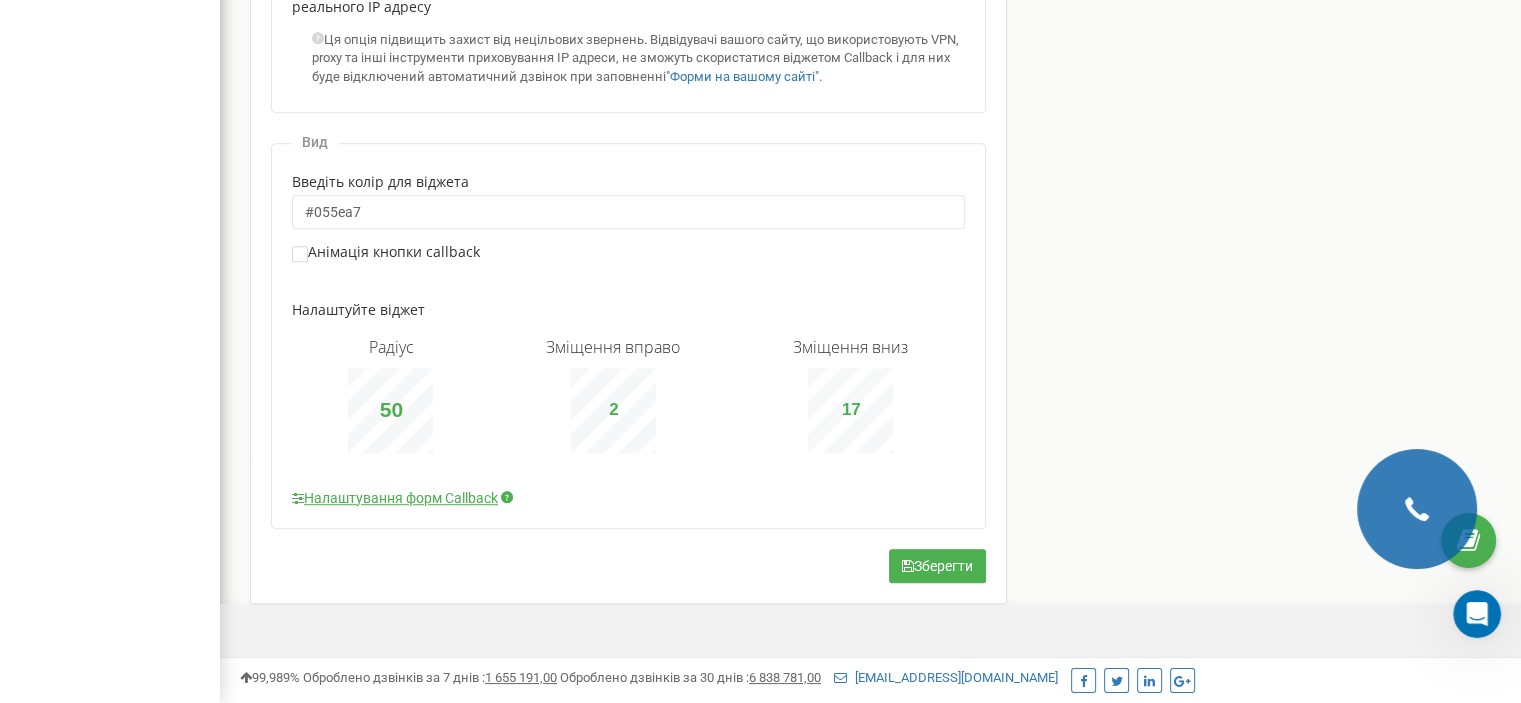 scroll, scrollTop: 0, scrollLeft: 0, axis: both 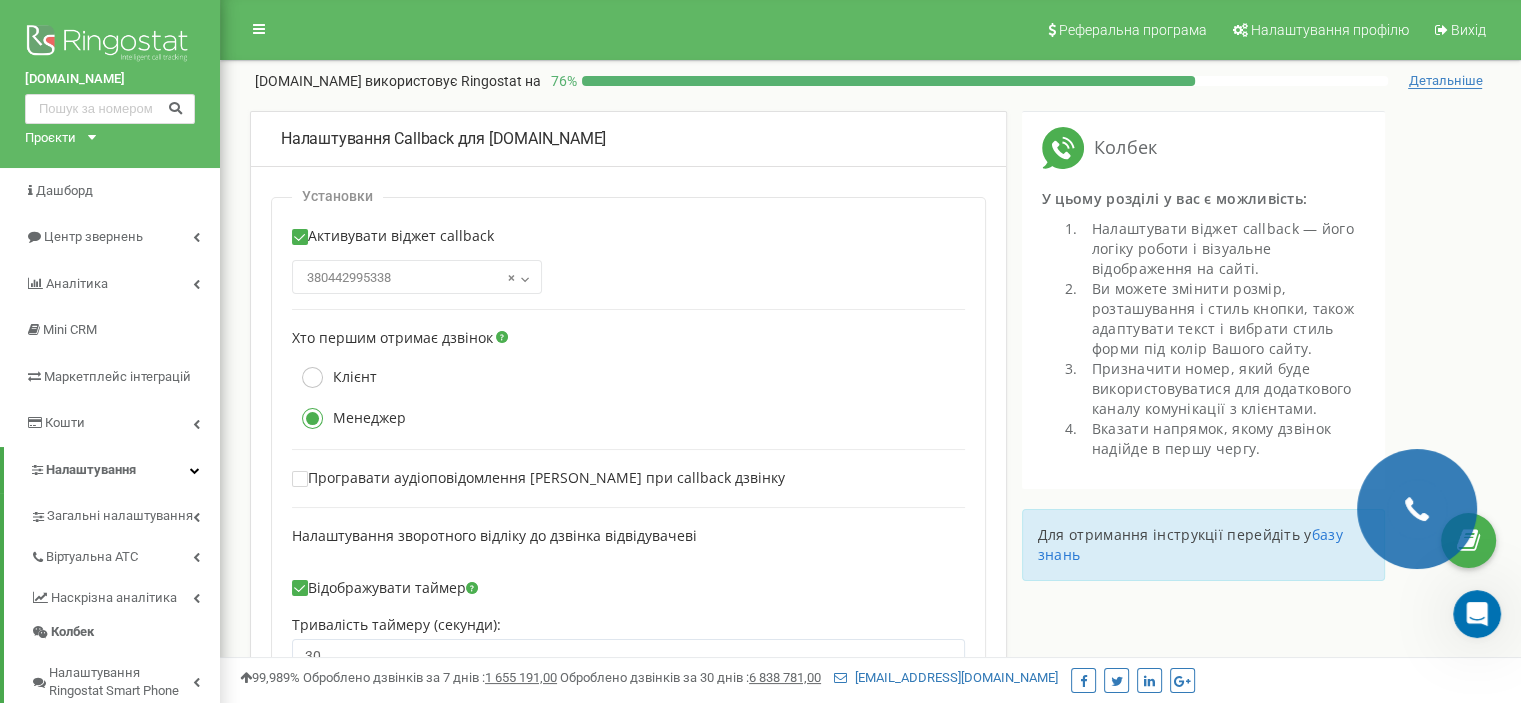 click at bounding box center (1477, 614) 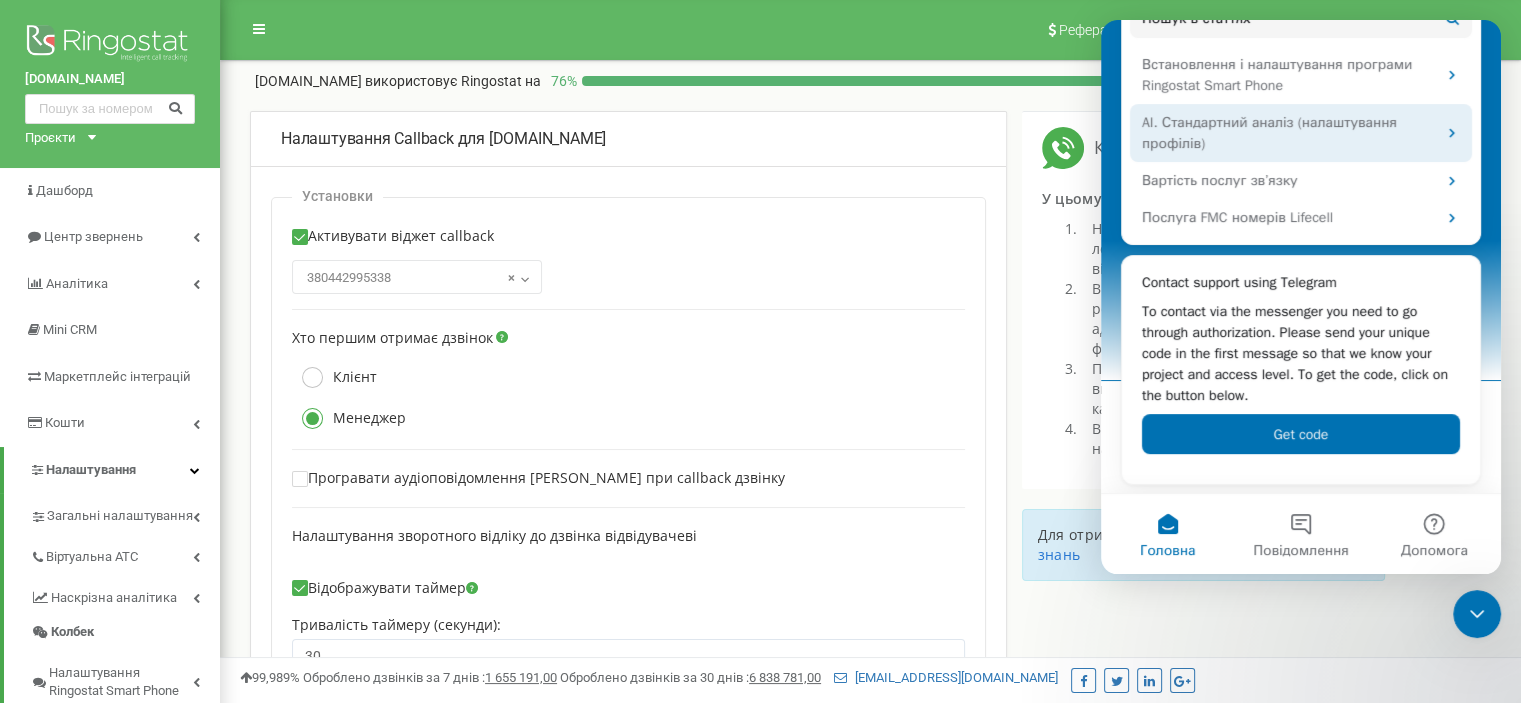 scroll, scrollTop: 352, scrollLeft: 0, axis: vertical 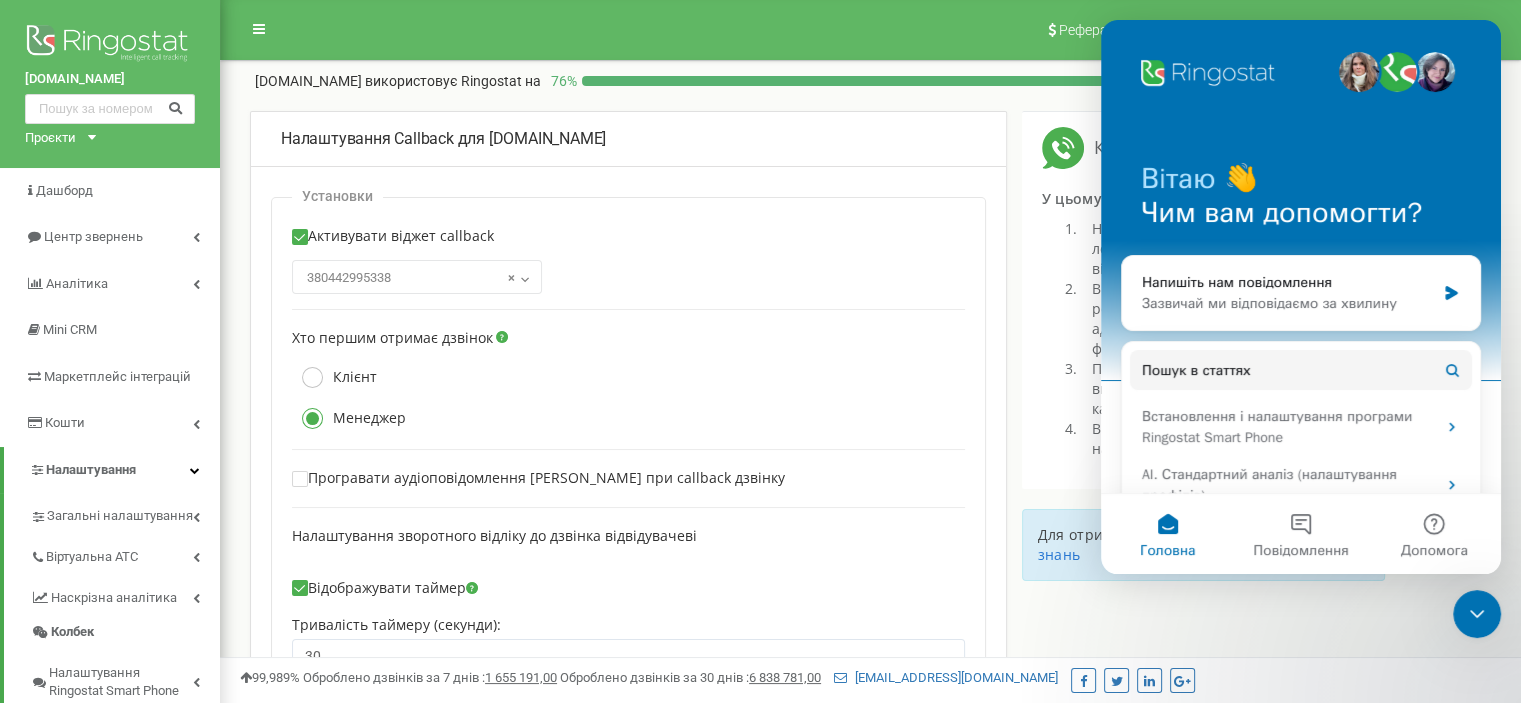 click 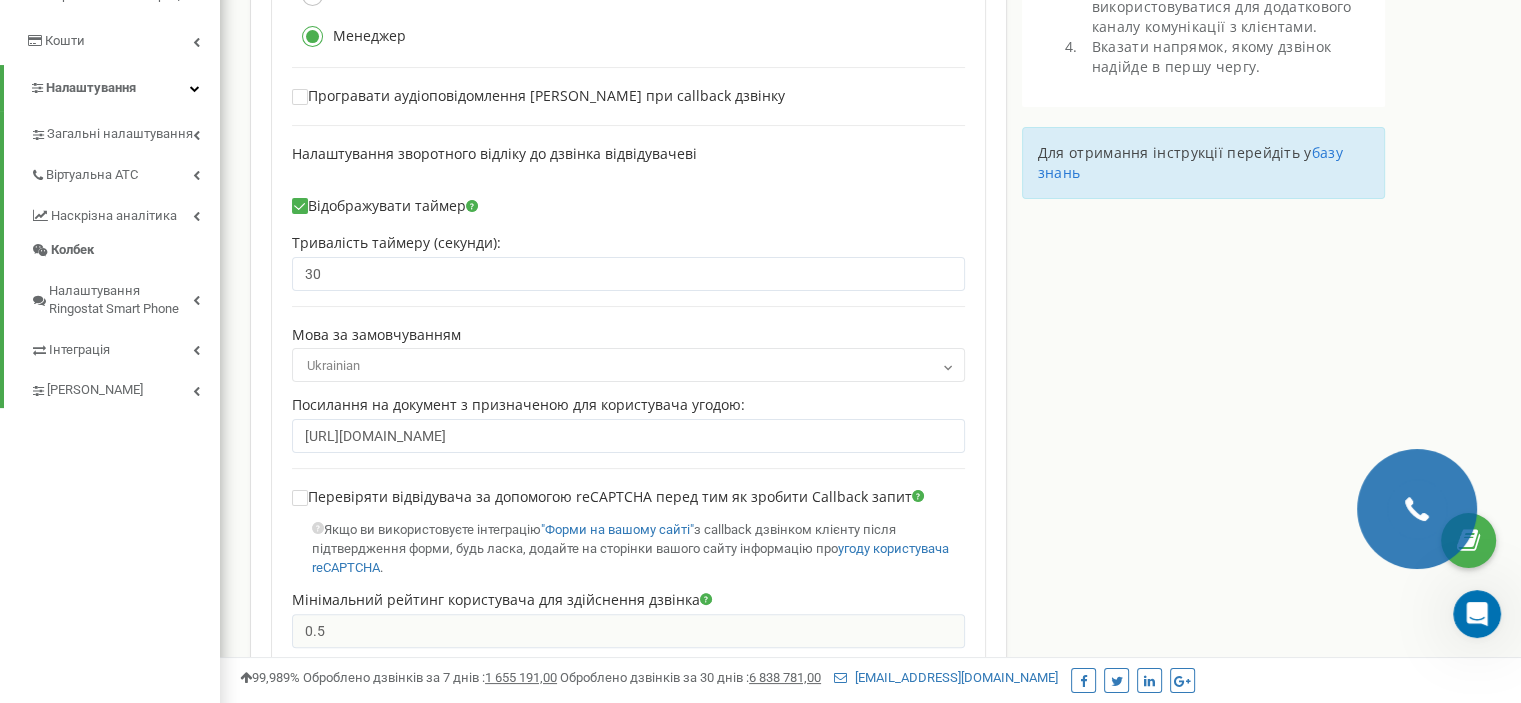 scroll, scrollTop: 400, scrollLeft: 0, axis: vertical 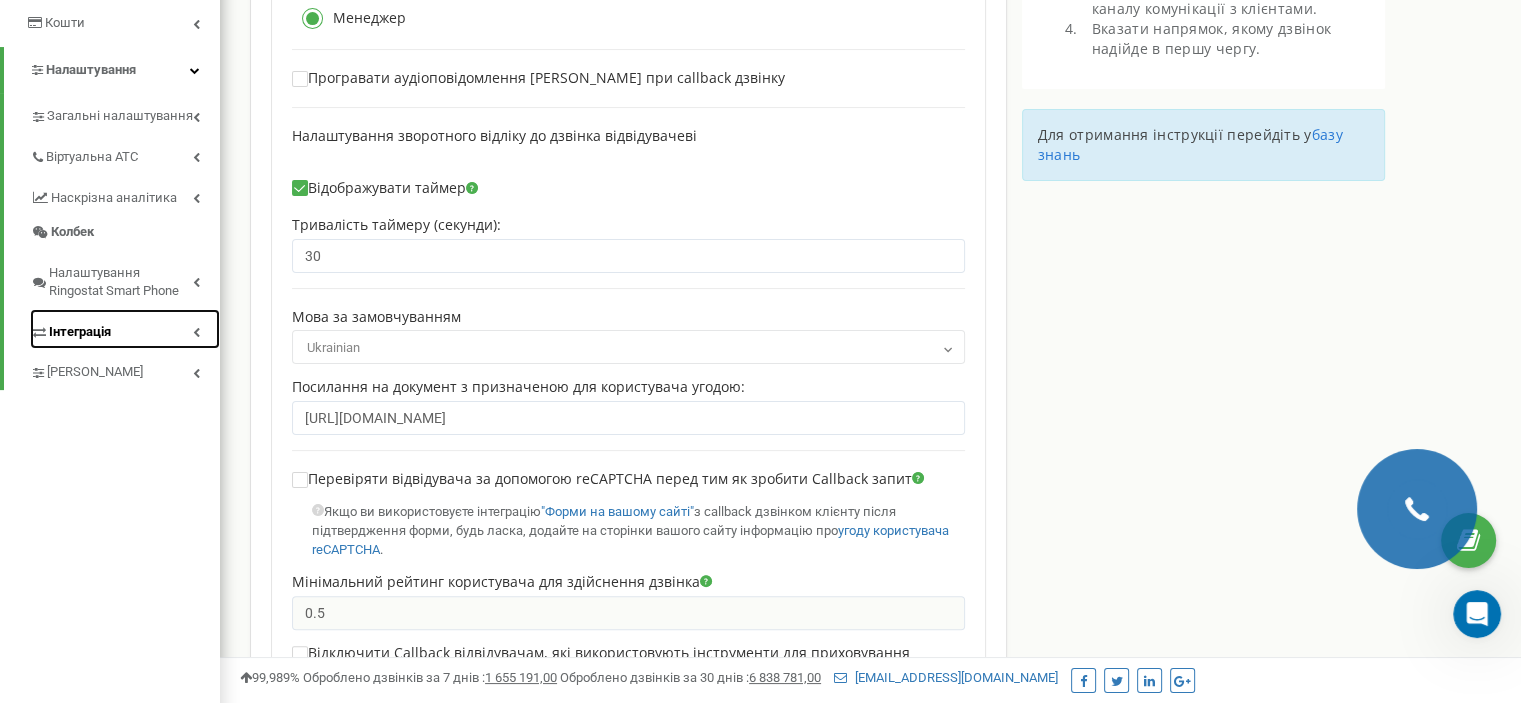 click at bounding box center [196, 332] 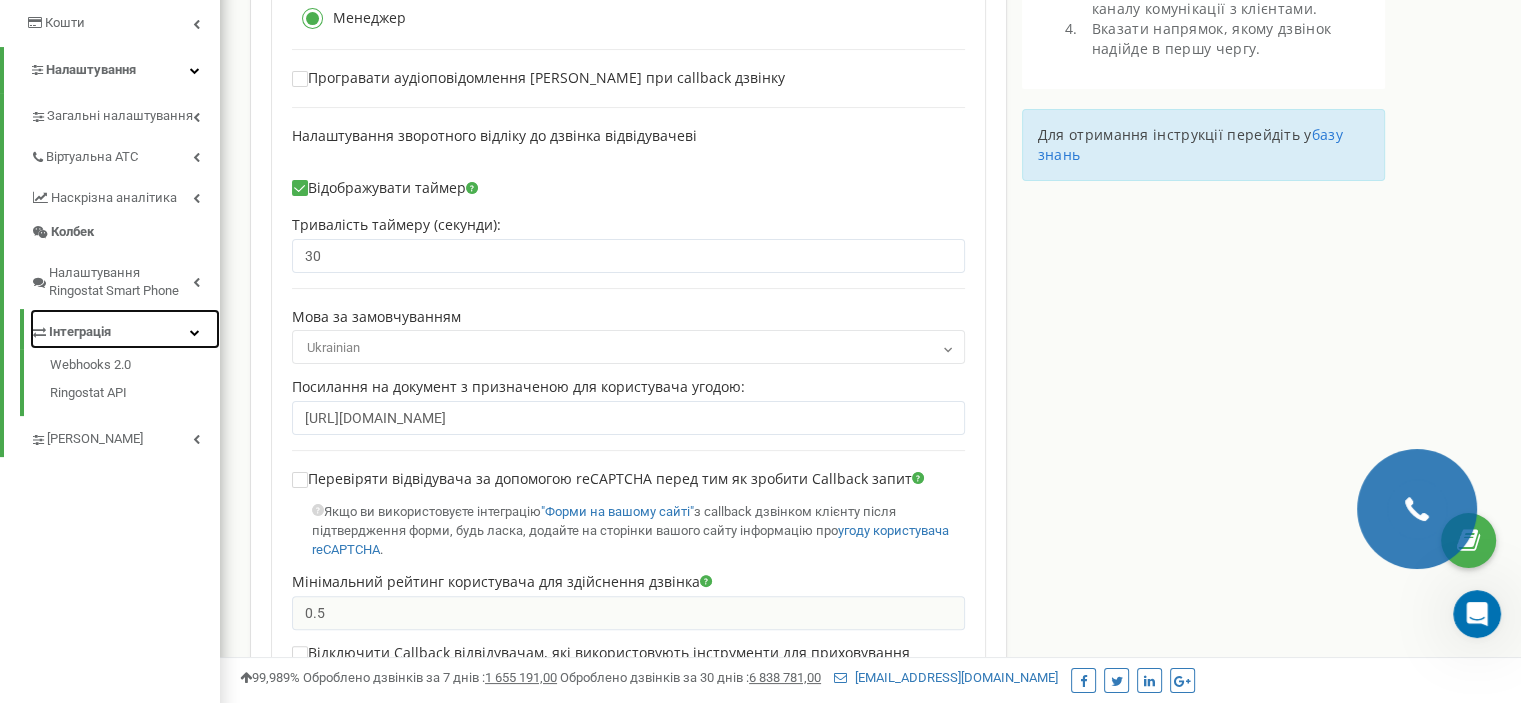 click at bounding box center [195, 332] 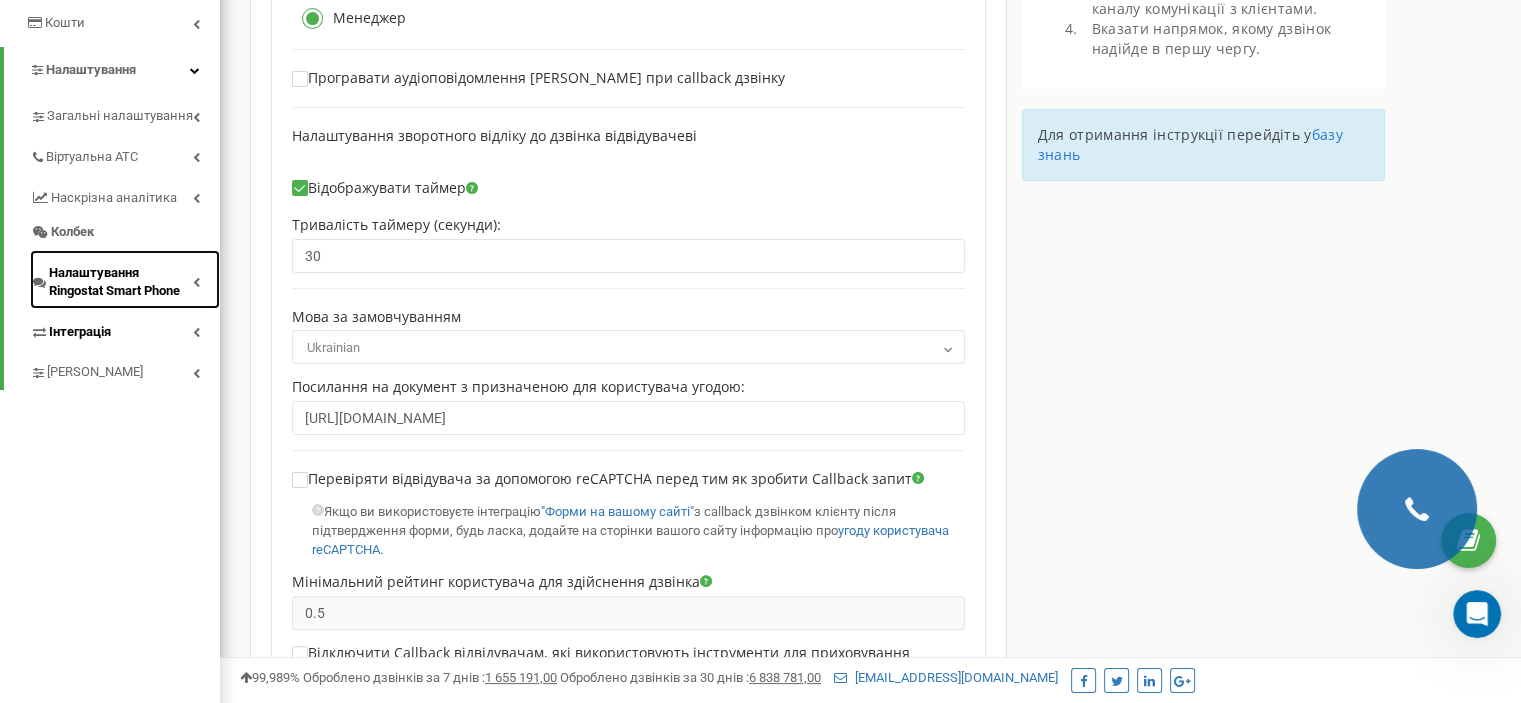 click on "Налаштування Ringostat Smart Phone" at bounding box center (121, 282) 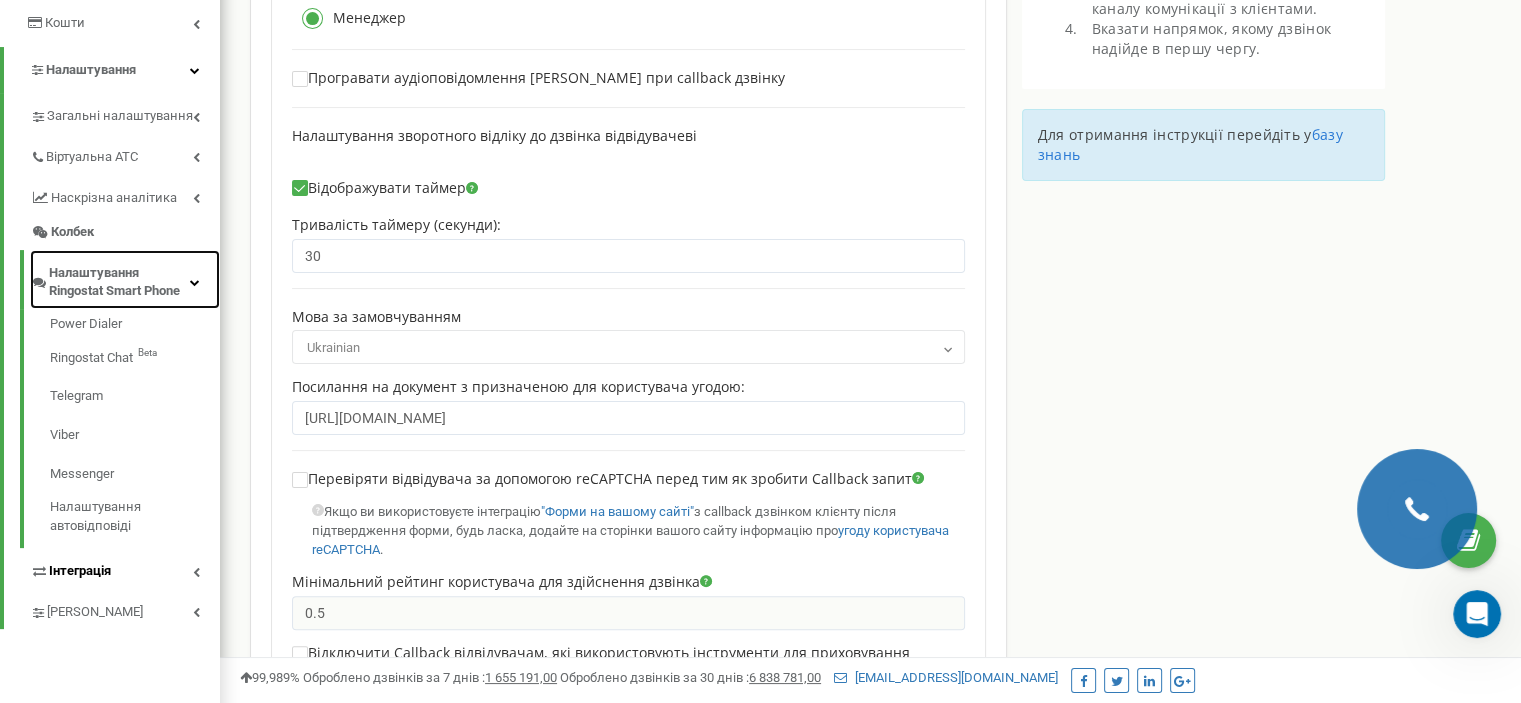 click at bounding box center (195, 282) 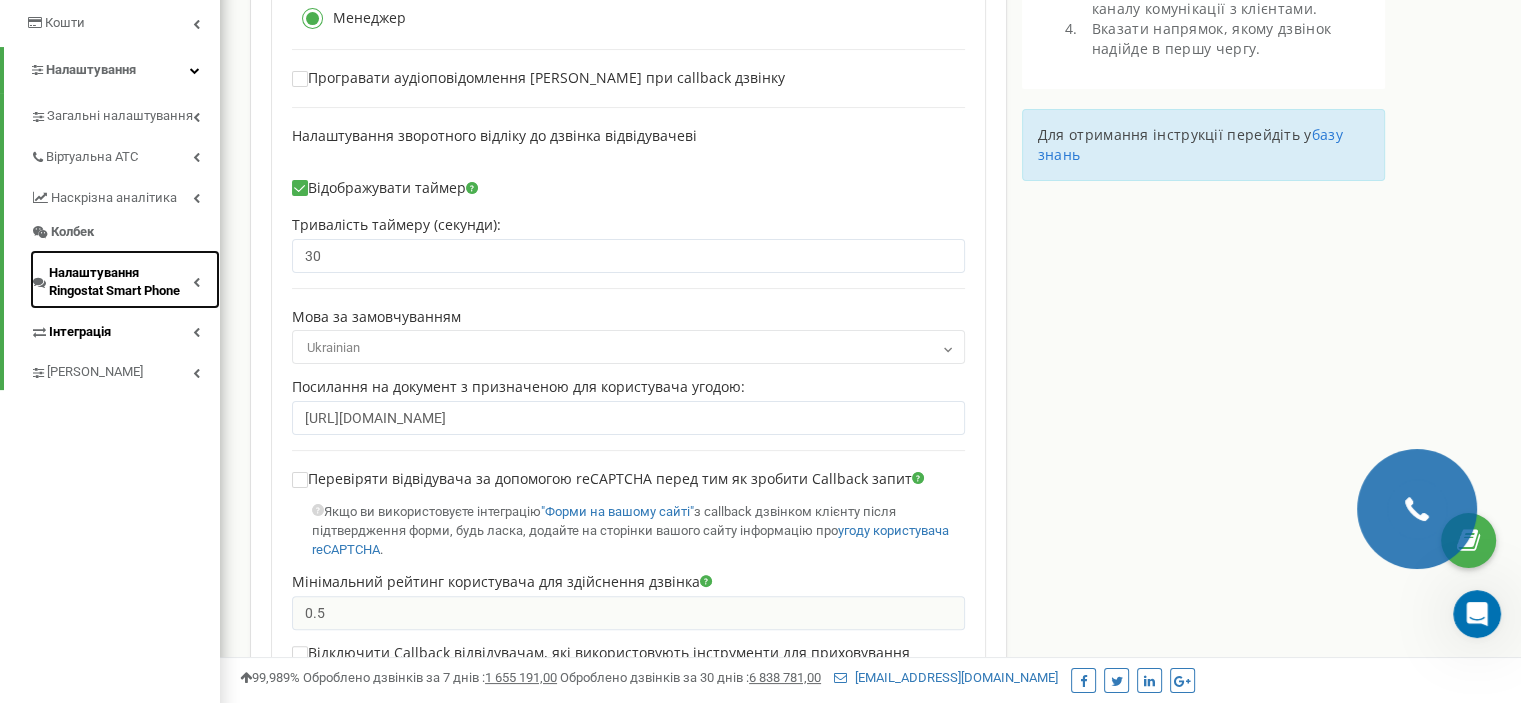 click at bounding box center [196, 282] 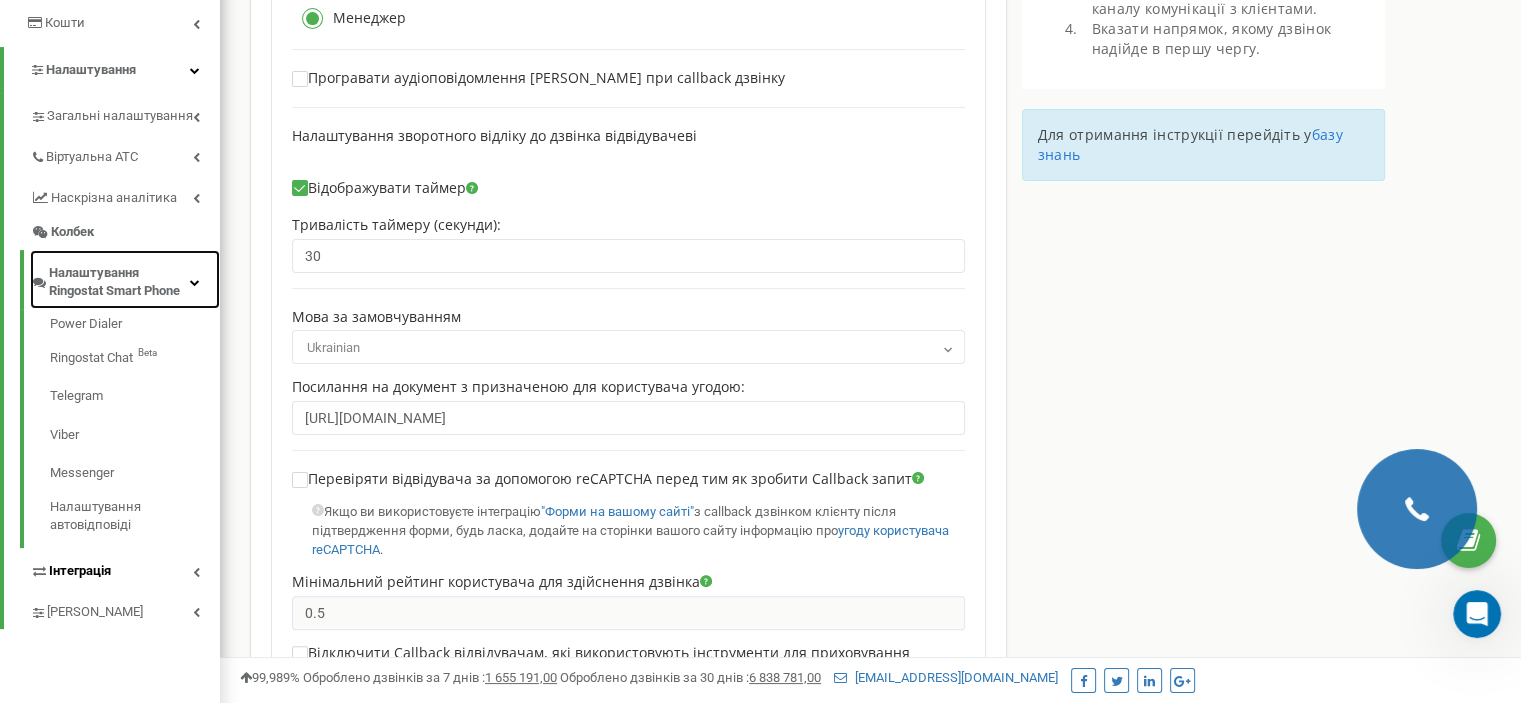 click at bounding box center (195, 282) 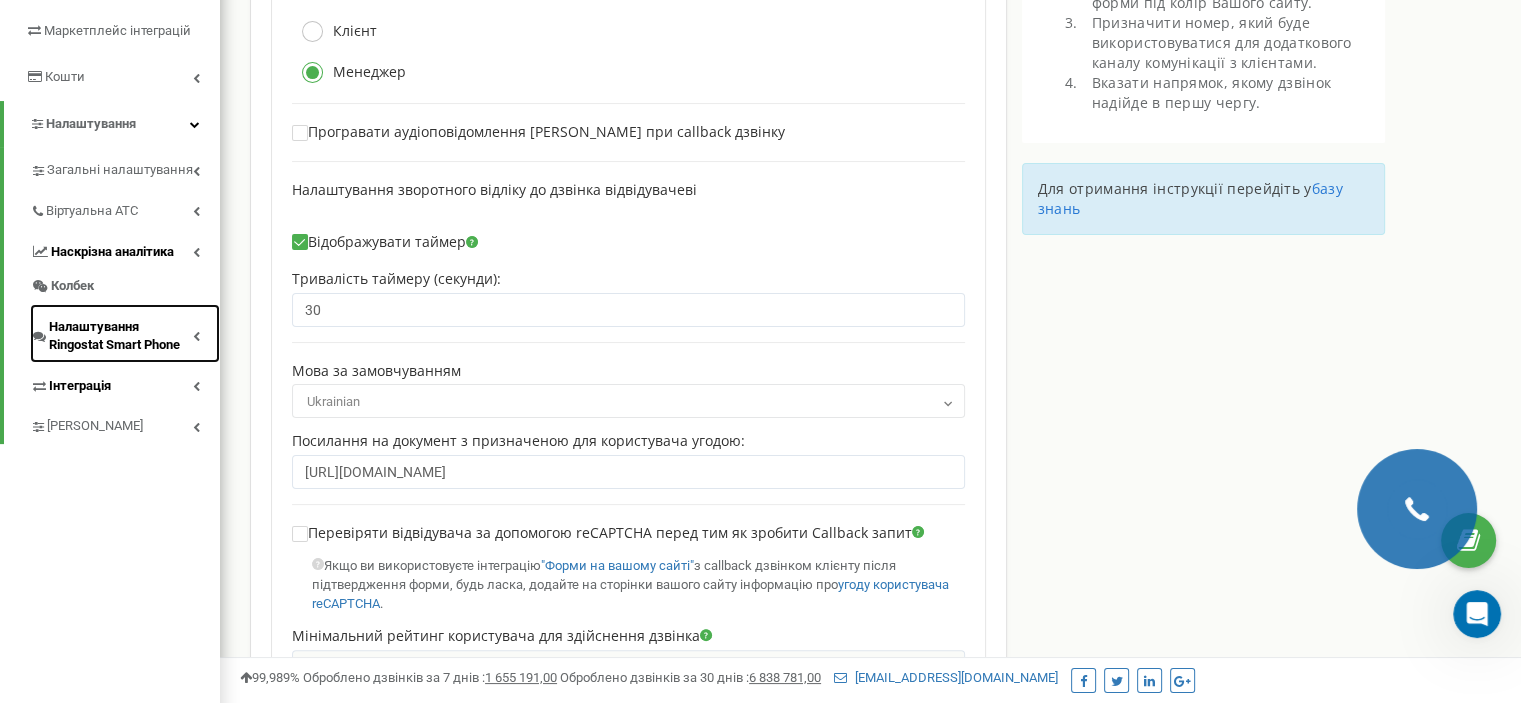 scroll, scrollTop: 300, scrollLeft: 0, axis: vertical 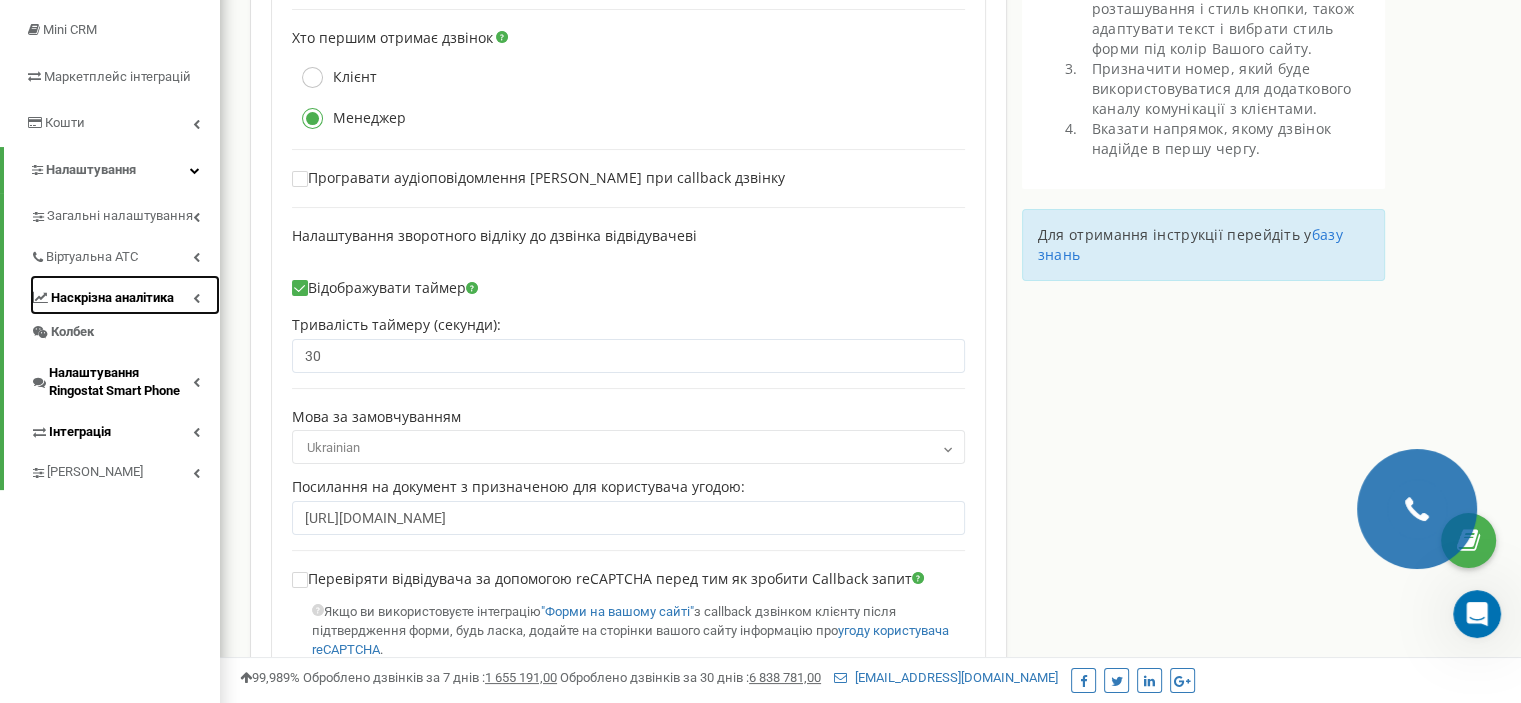 click on "Наскрізна аналітика" at bounding box center (125, 295) 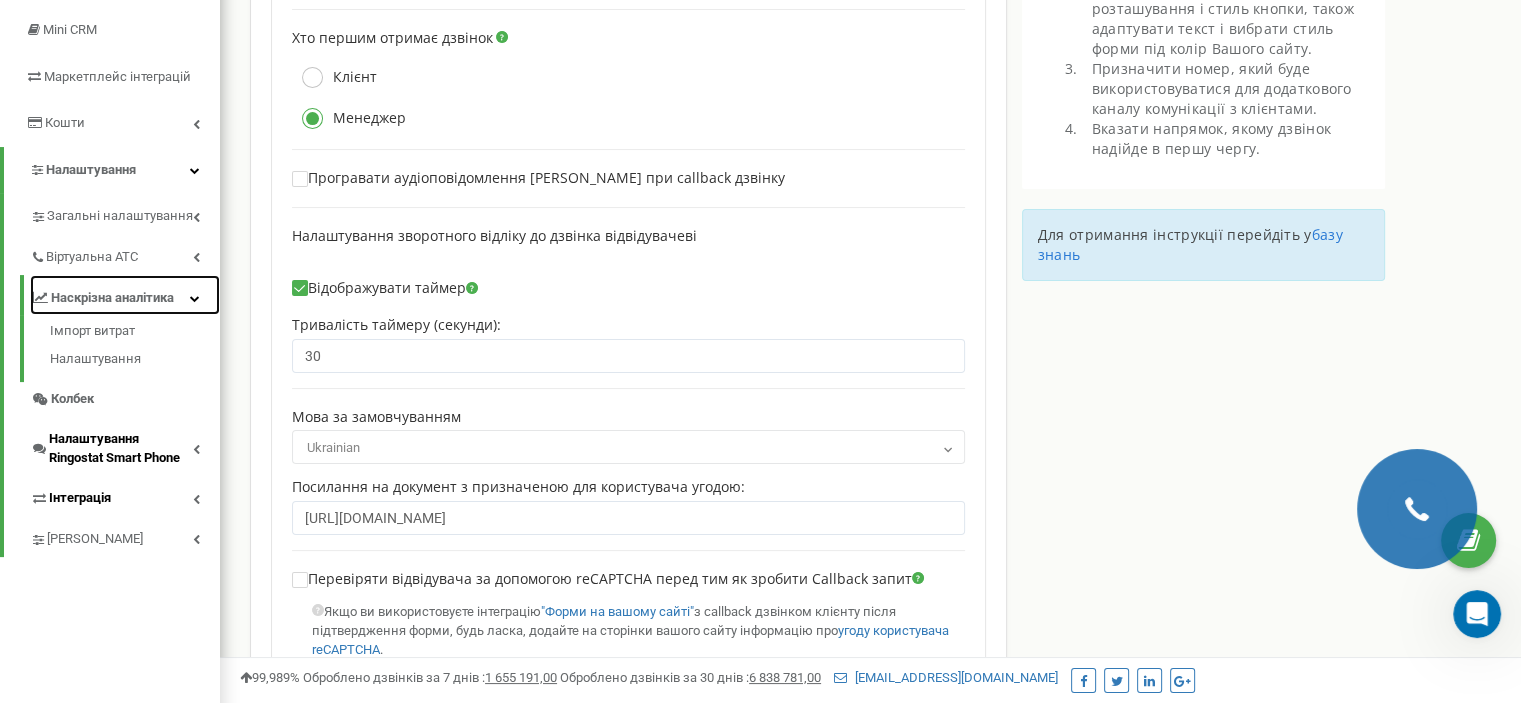 click on "Наскрізна аналітика" at bounding box center [112, 298] 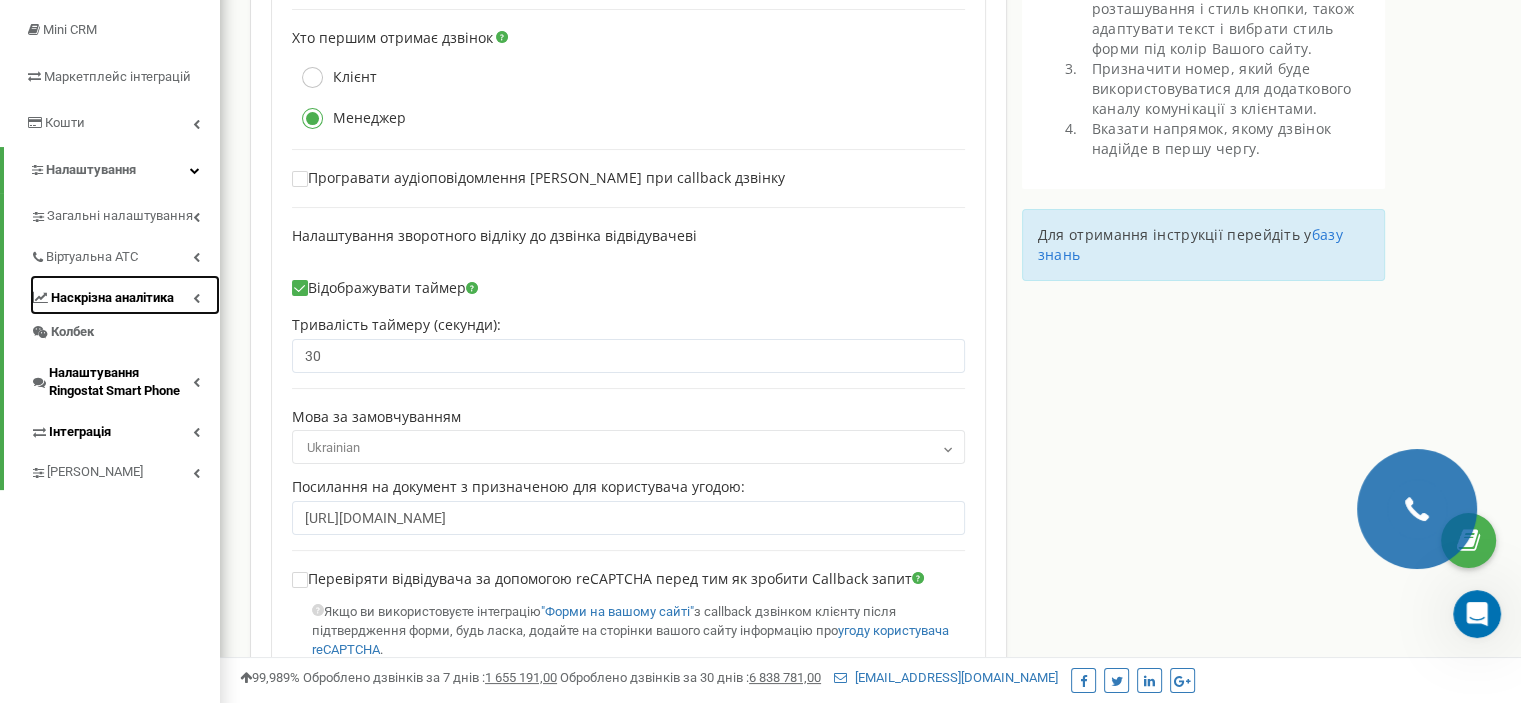 click on "Наскрізна аналітика" at bounding box center (112, 298) 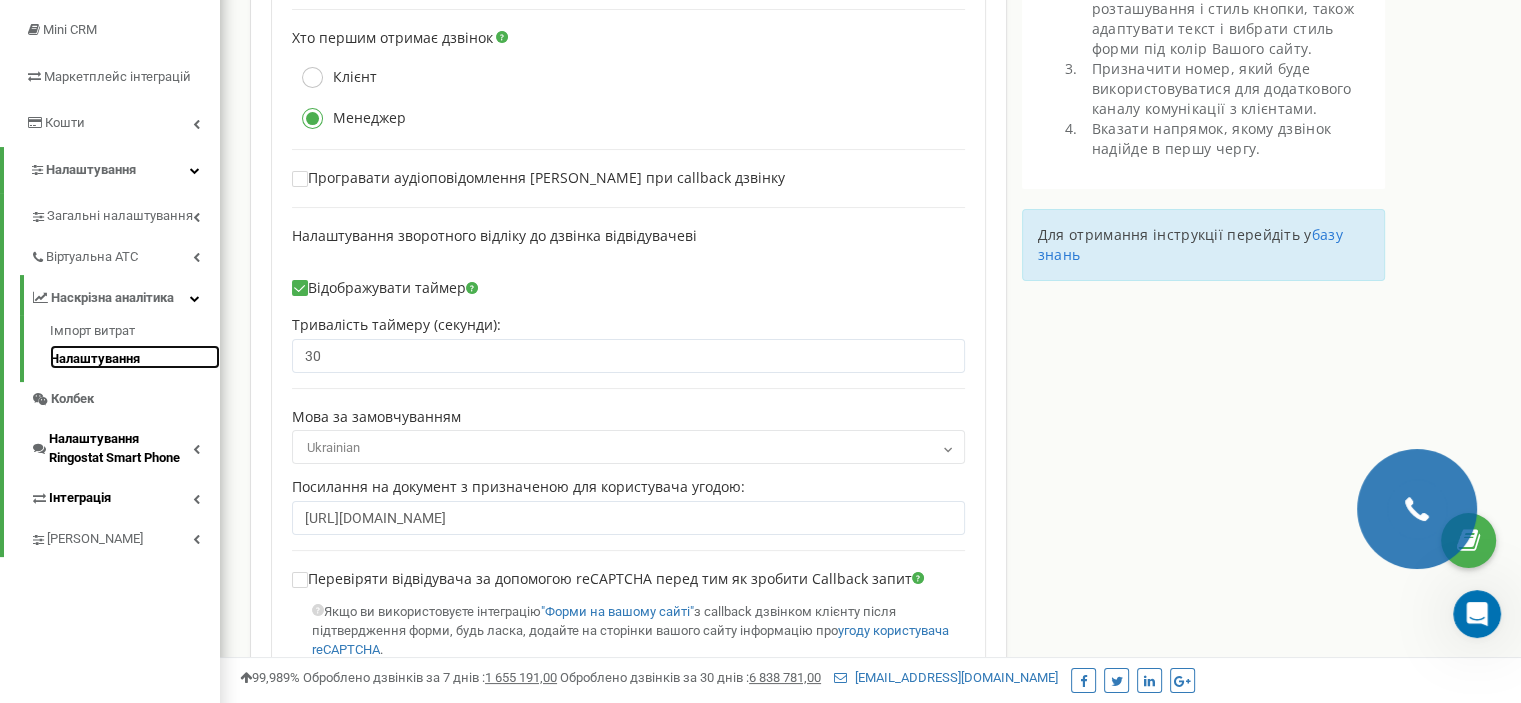 click on "Налаштування" at bounding box center (135, 357) 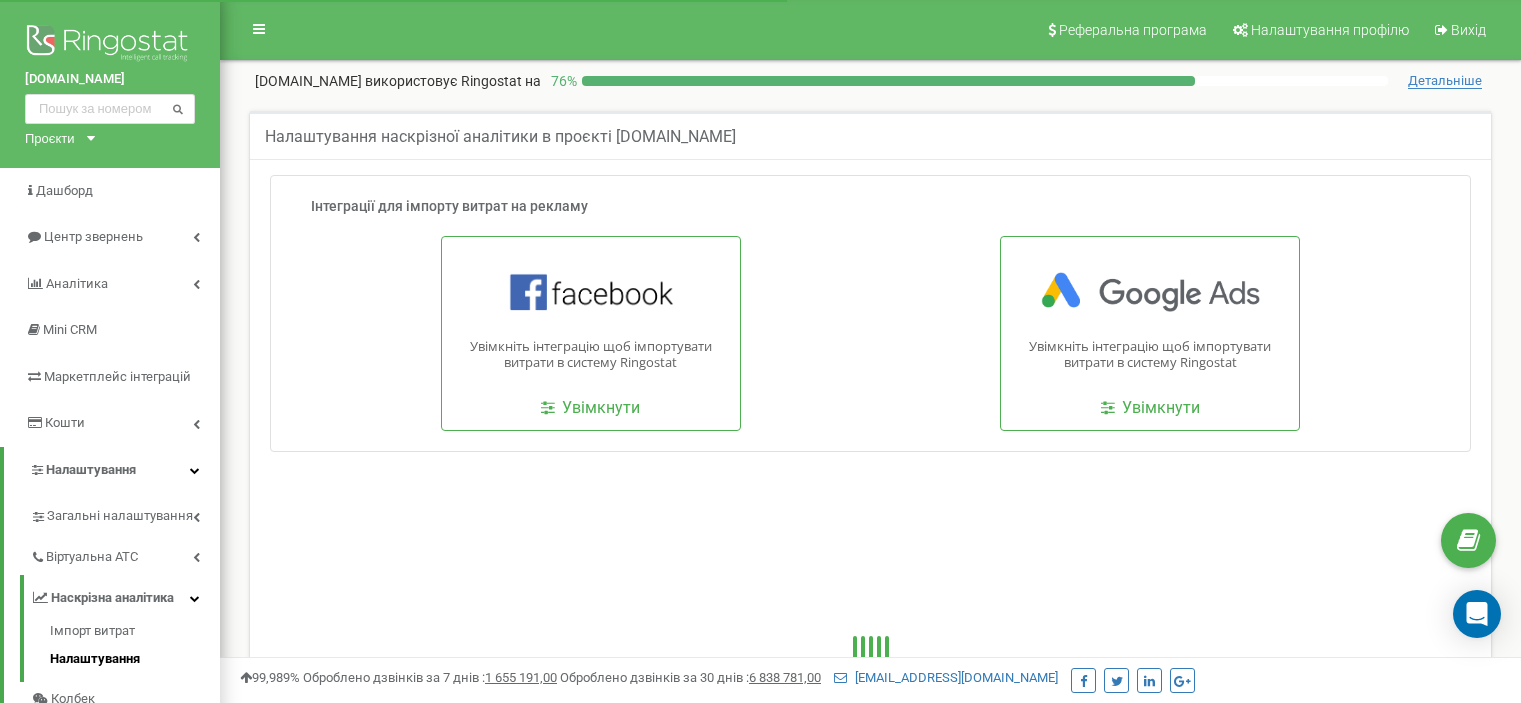 scroll, scrollTop: 0, scrollLeft: 0, axis: both 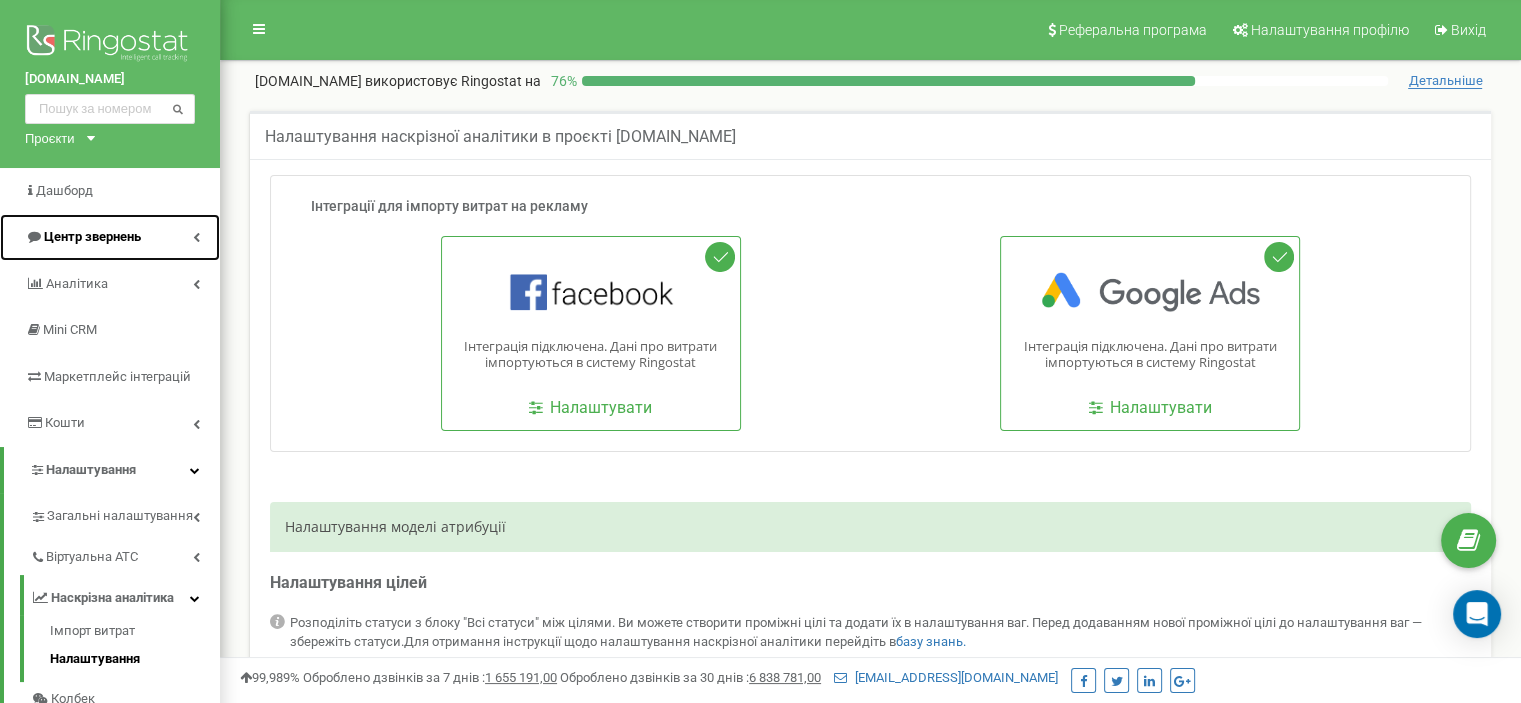 click on "Центр звернень" at bounding box center [92, 236] 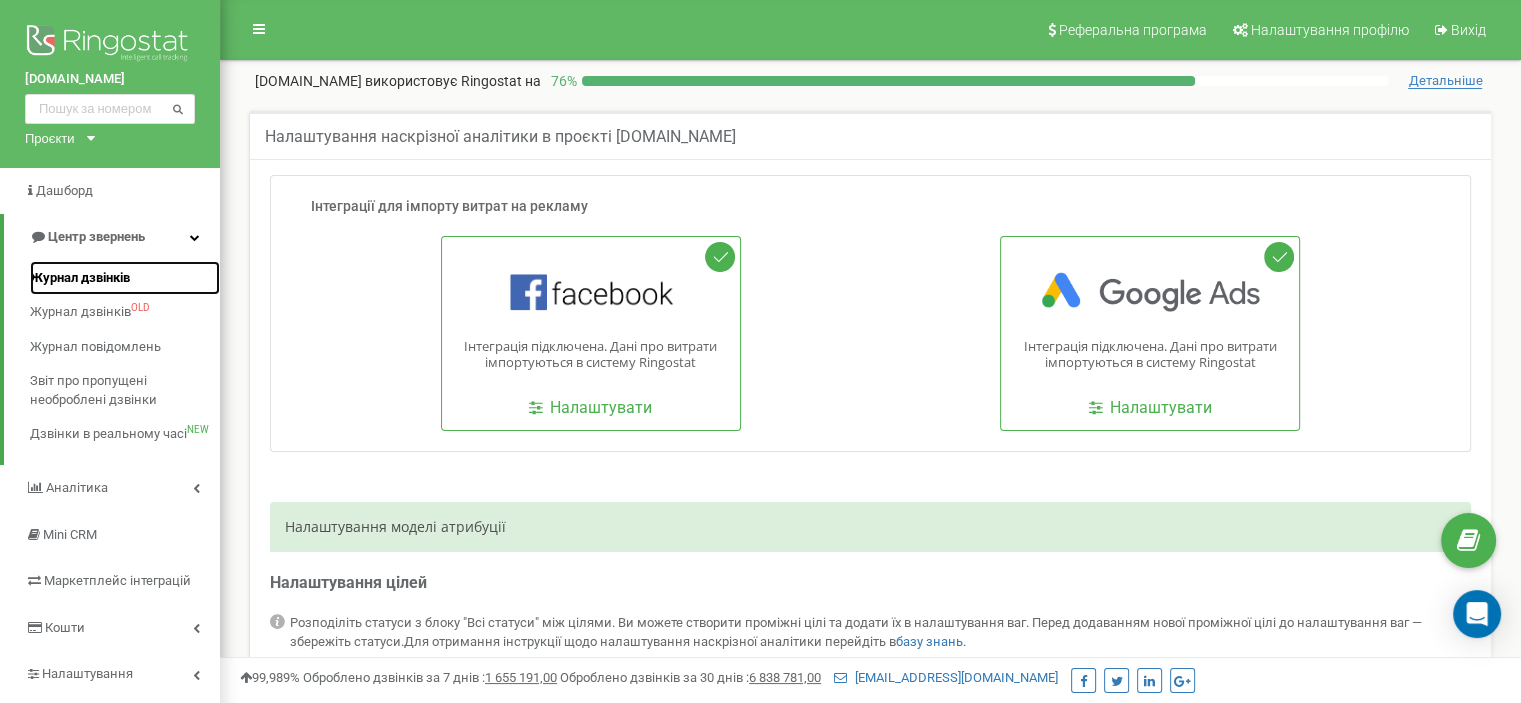 click on "Журнал дзвінків" at bounding box center (80, 278) 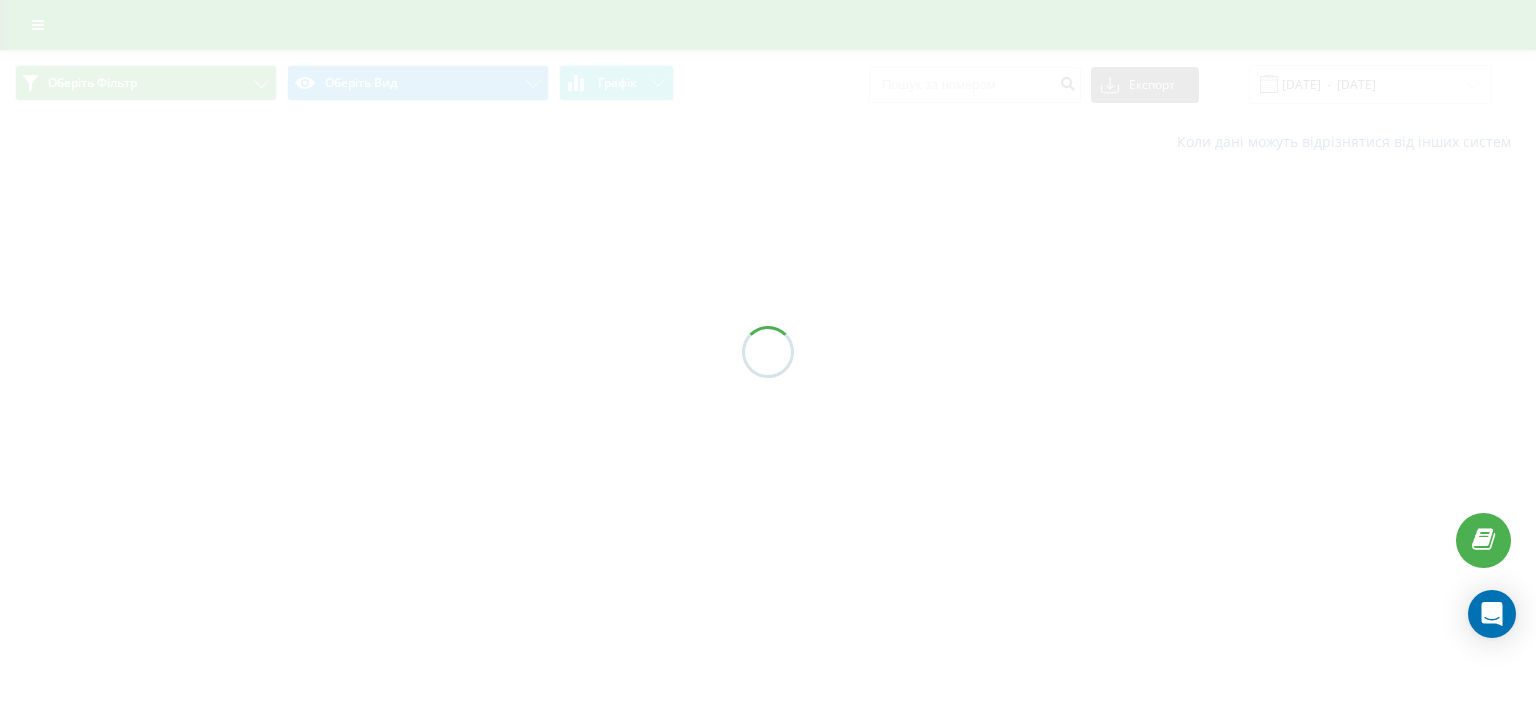 scroll, scrollTop: 0, scrollLeft: 0, axis: both 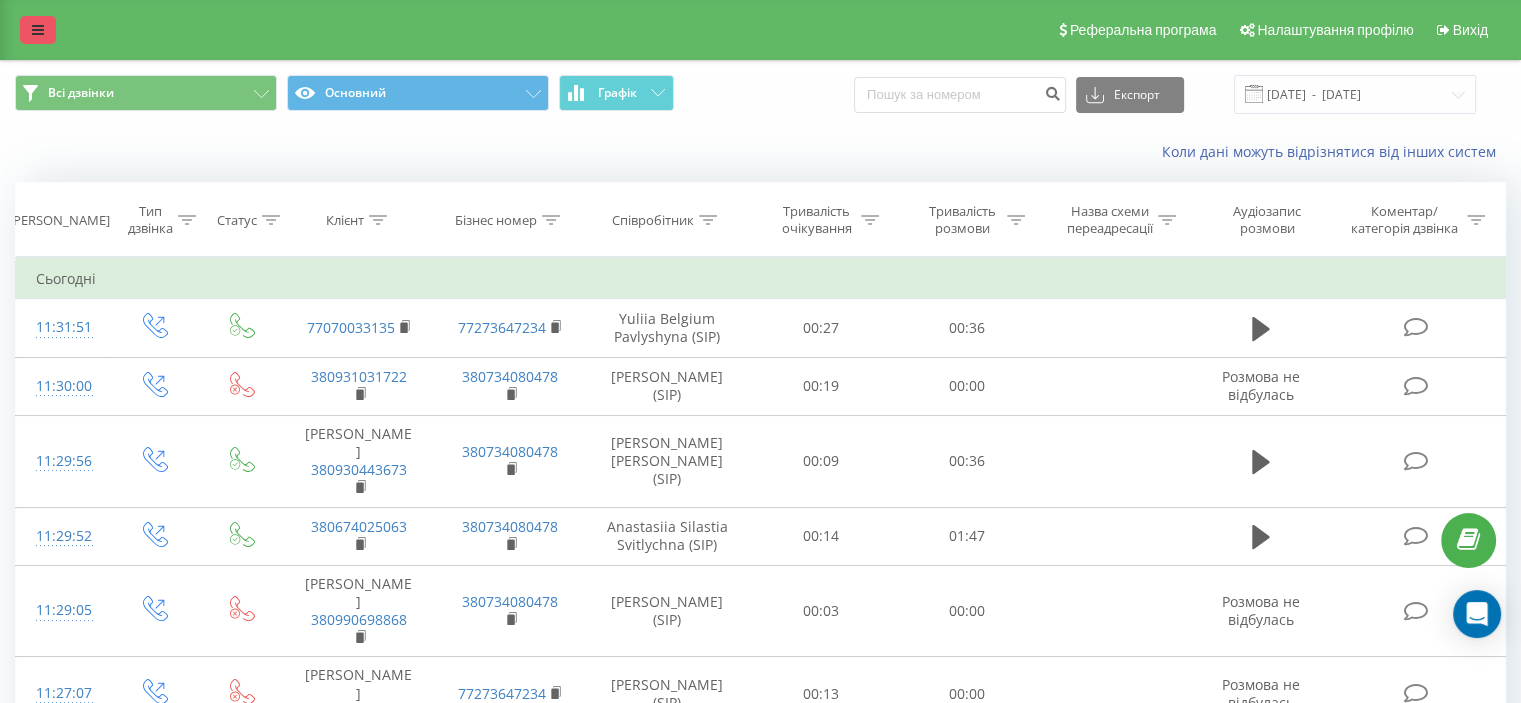 click at bounding box center [38, 30] 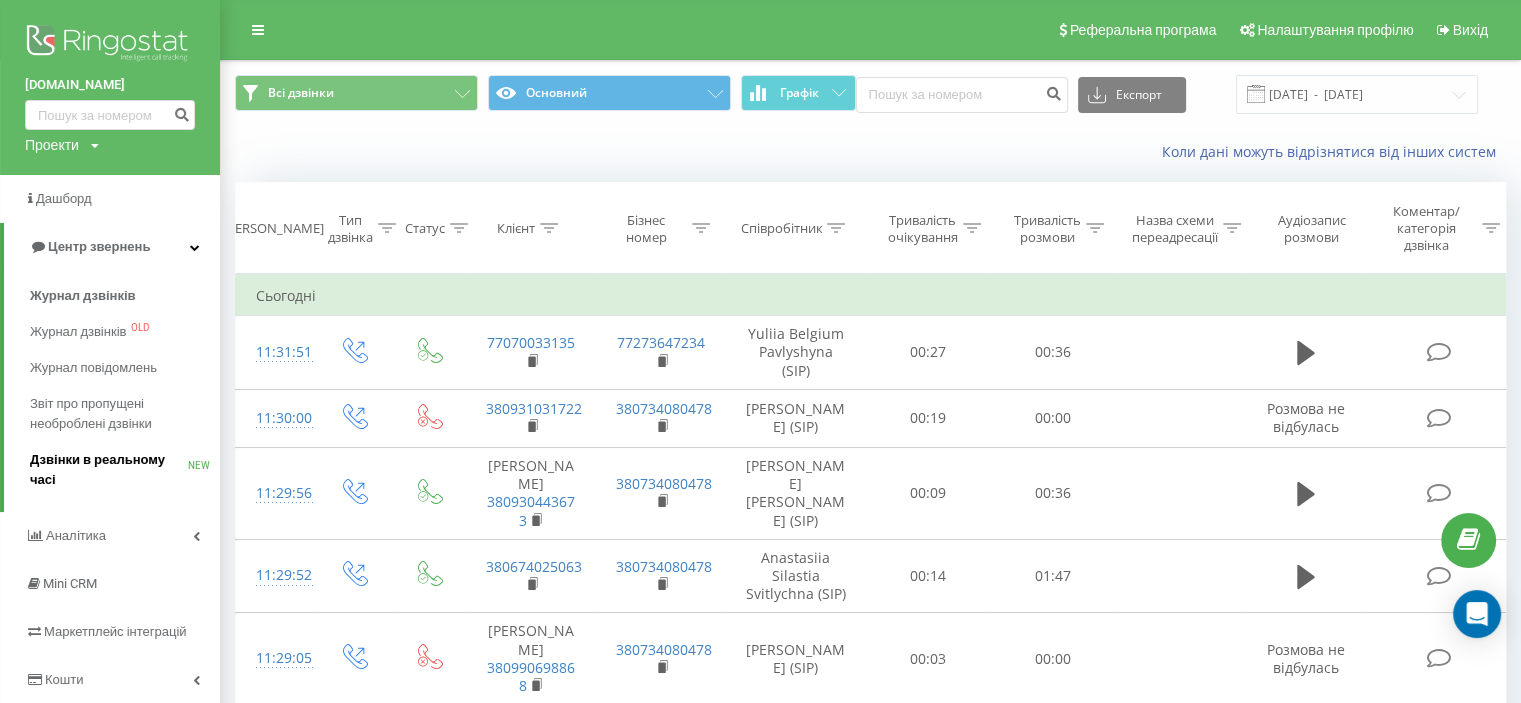 click on "Дзвінки в реальному часі" at bounding box center (109, 470) 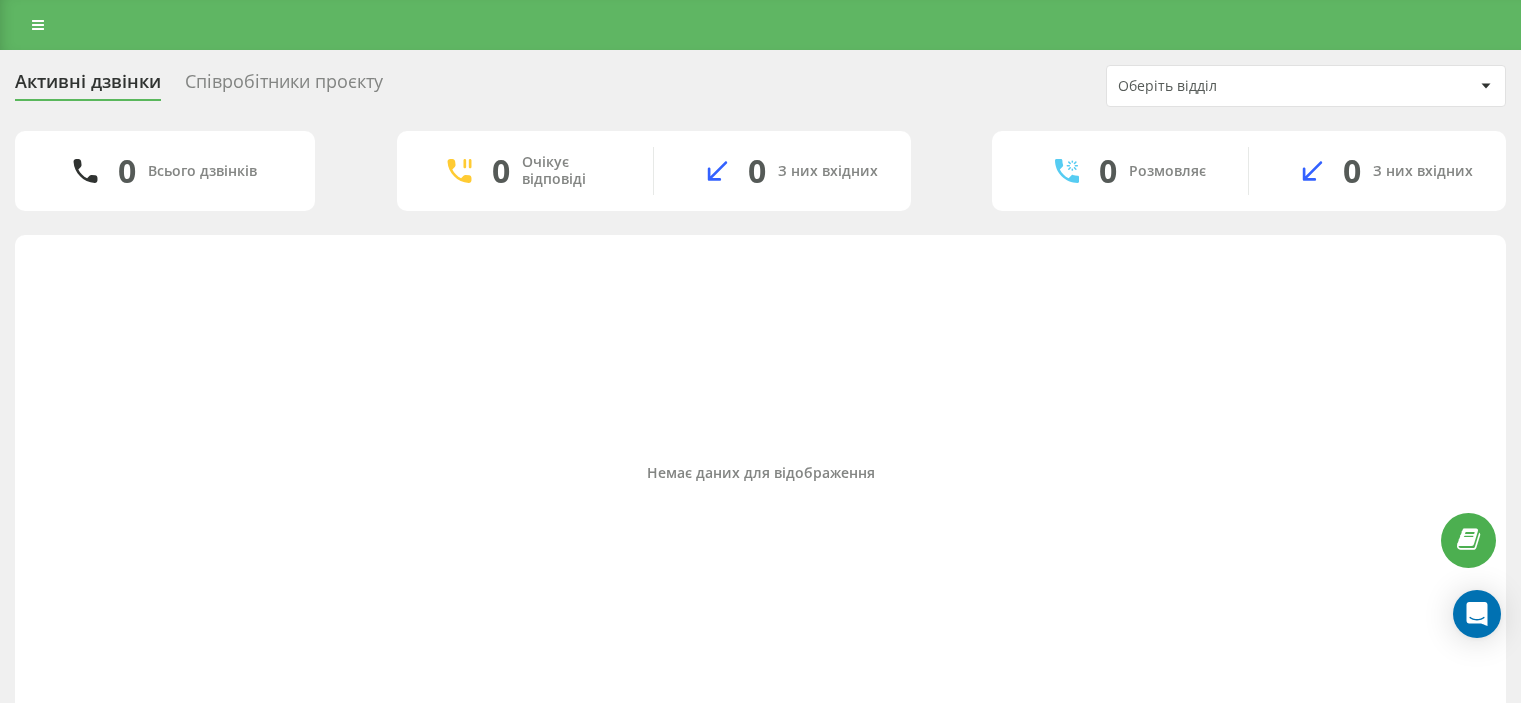 scroll, scrollTop: 0, scrollLeft: 0, axis: both 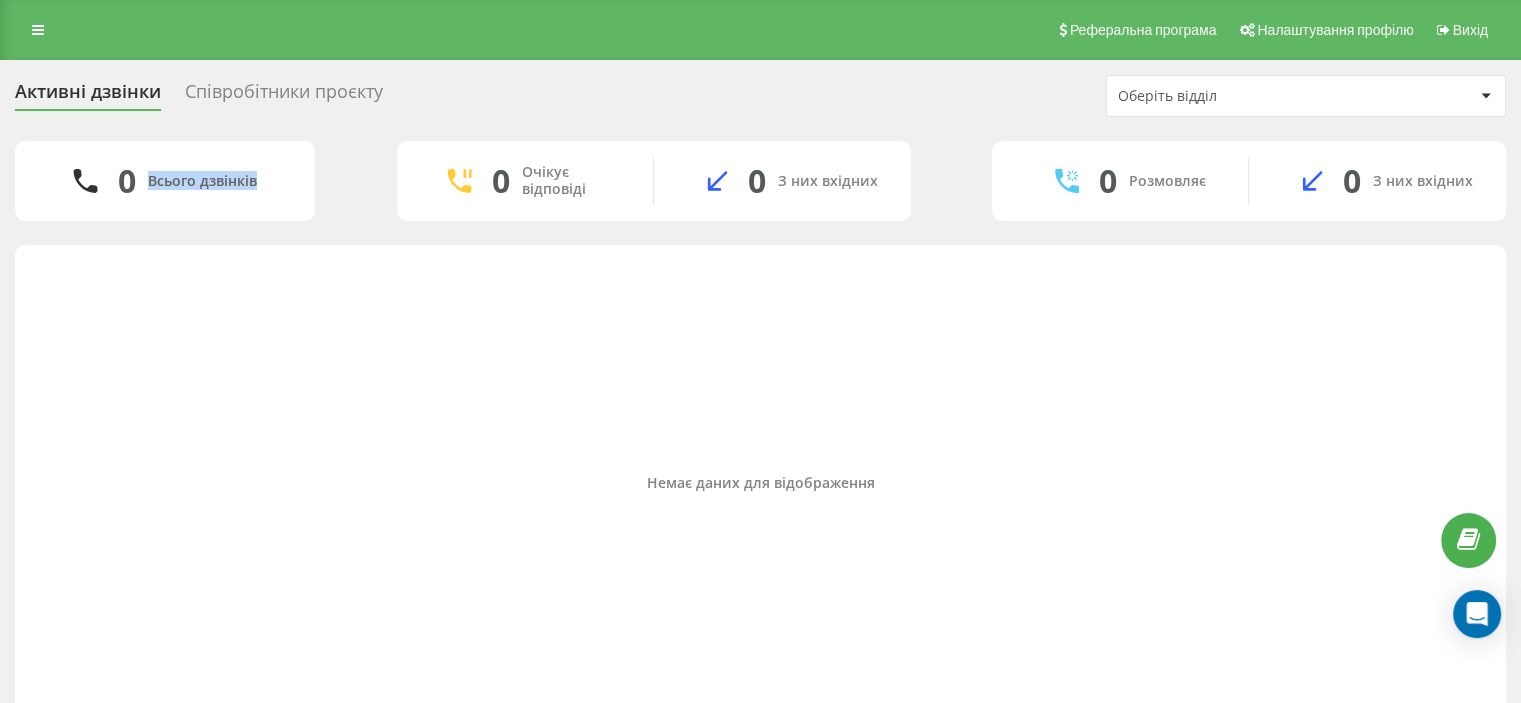 drag, startPoint x: 142, startPoint y: 177, endPoint x: 258, endPoint y: 183, distance: 116.15507 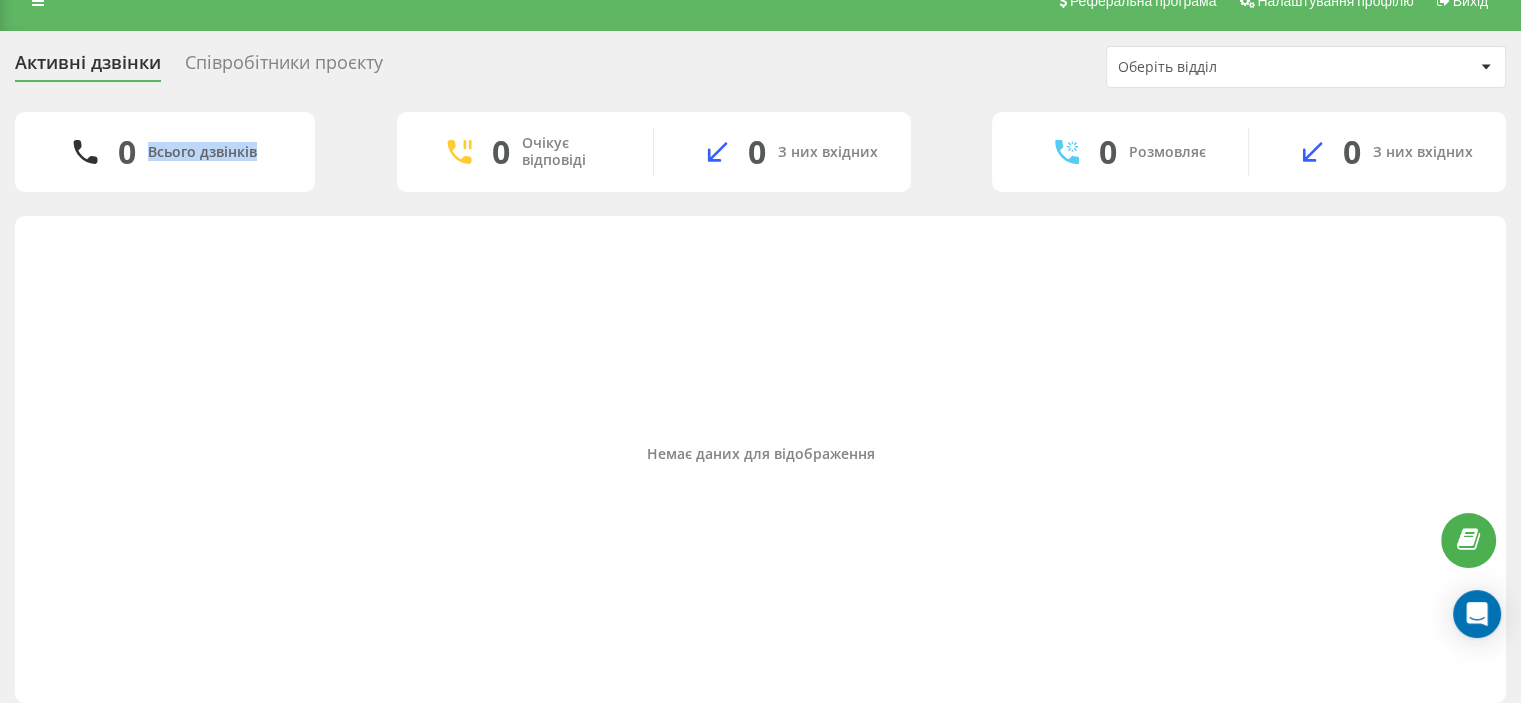 scroll, scrollTop: 43, scrollLeft: 0, axis: vertical 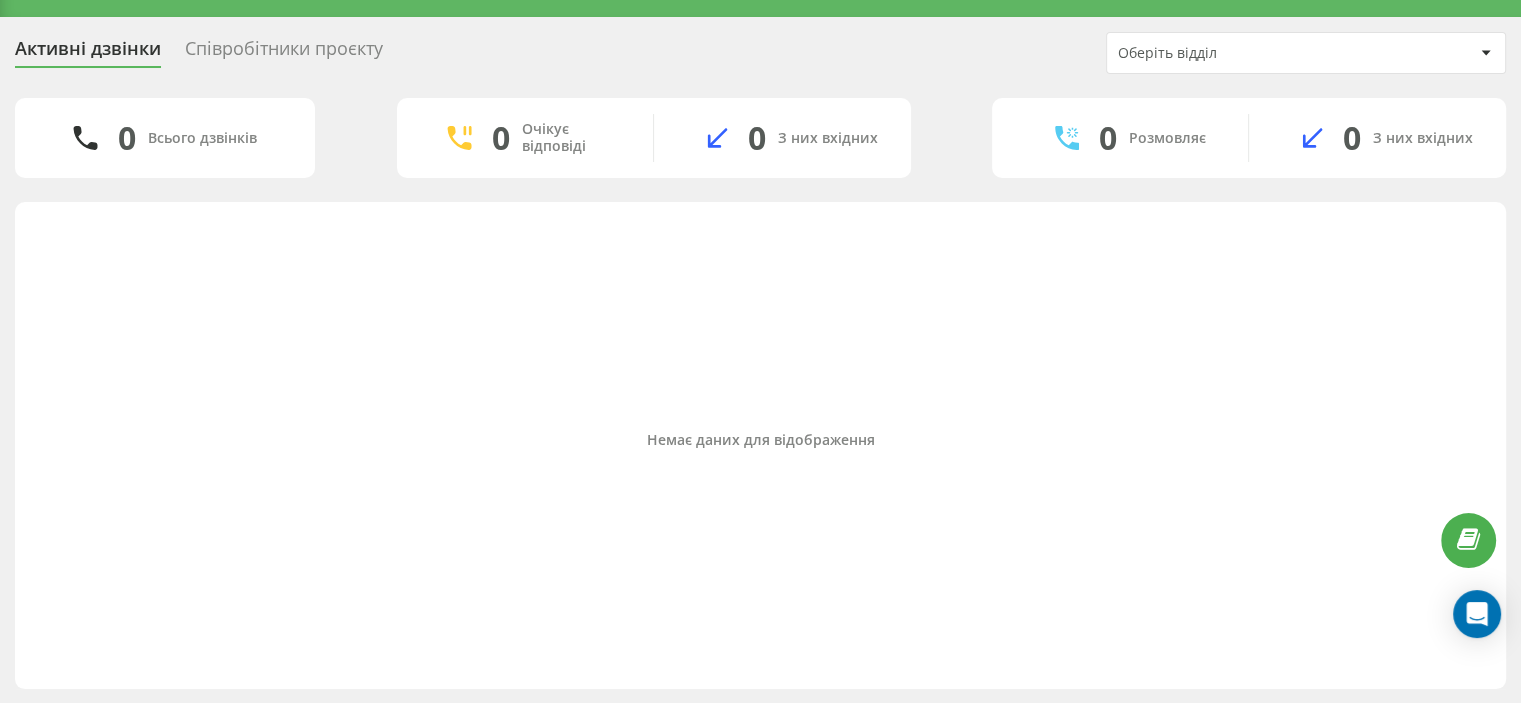 click on "Оберіть відділ" at bounding box center [1237, 53] 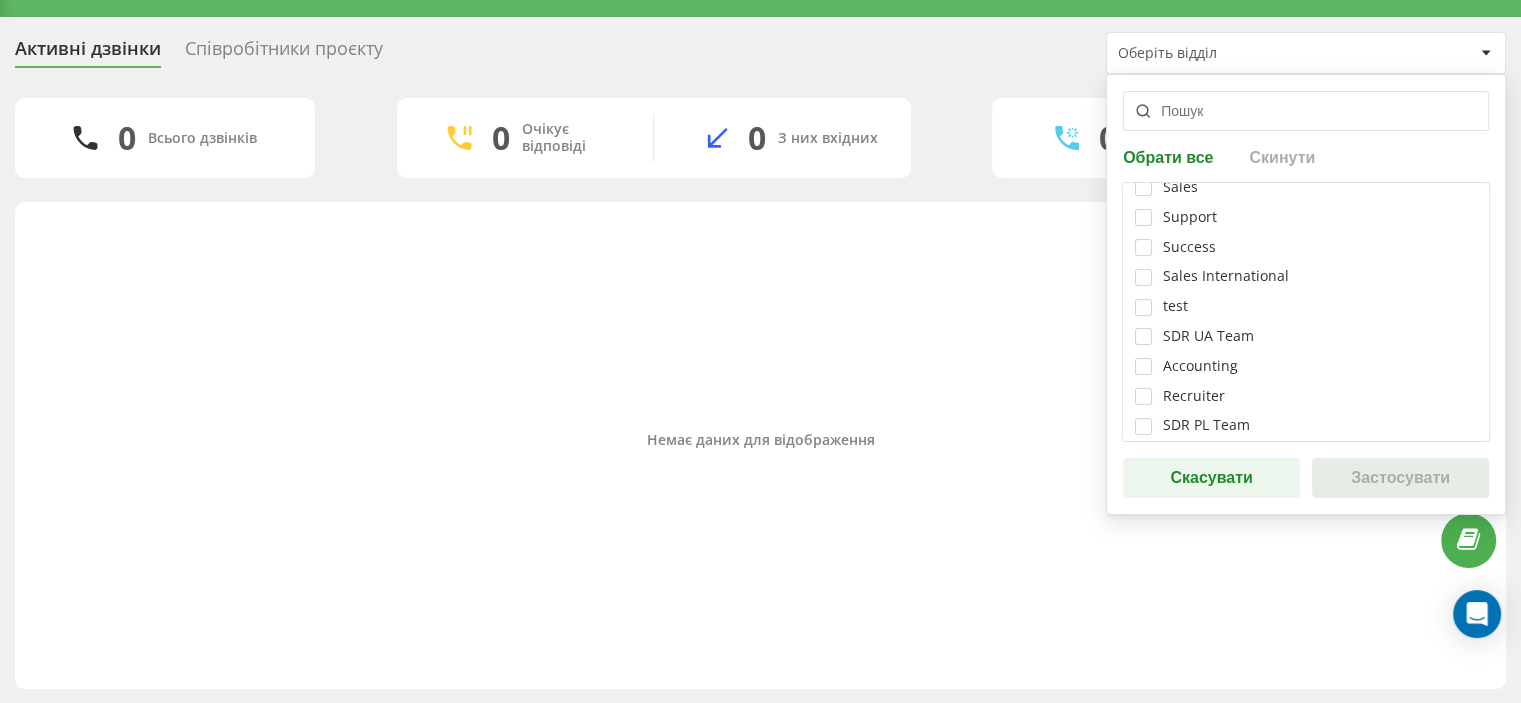 scroll, scrollTop: 20, scrollLeft: 0, axis: vertical 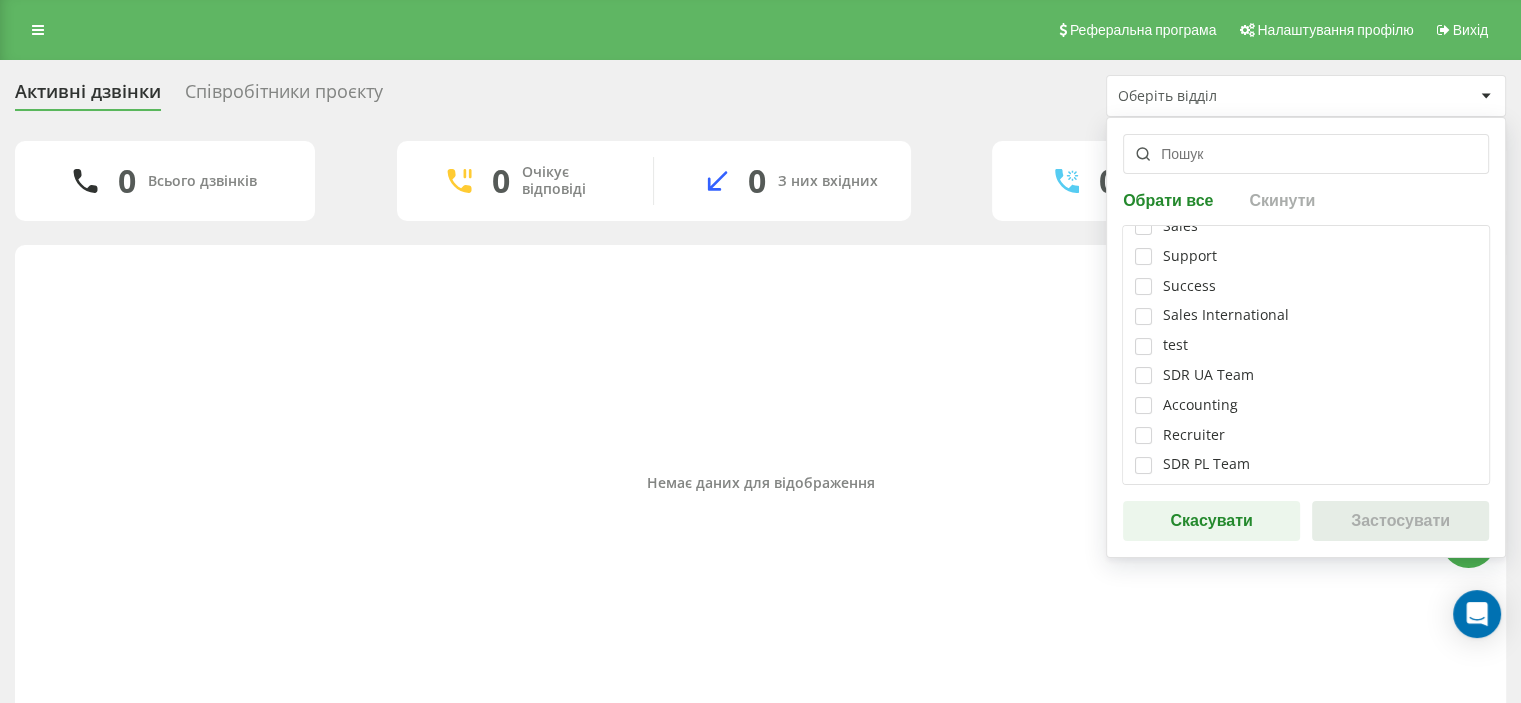 click on "Немає даних для відображення" at bounding box center [760, 483] 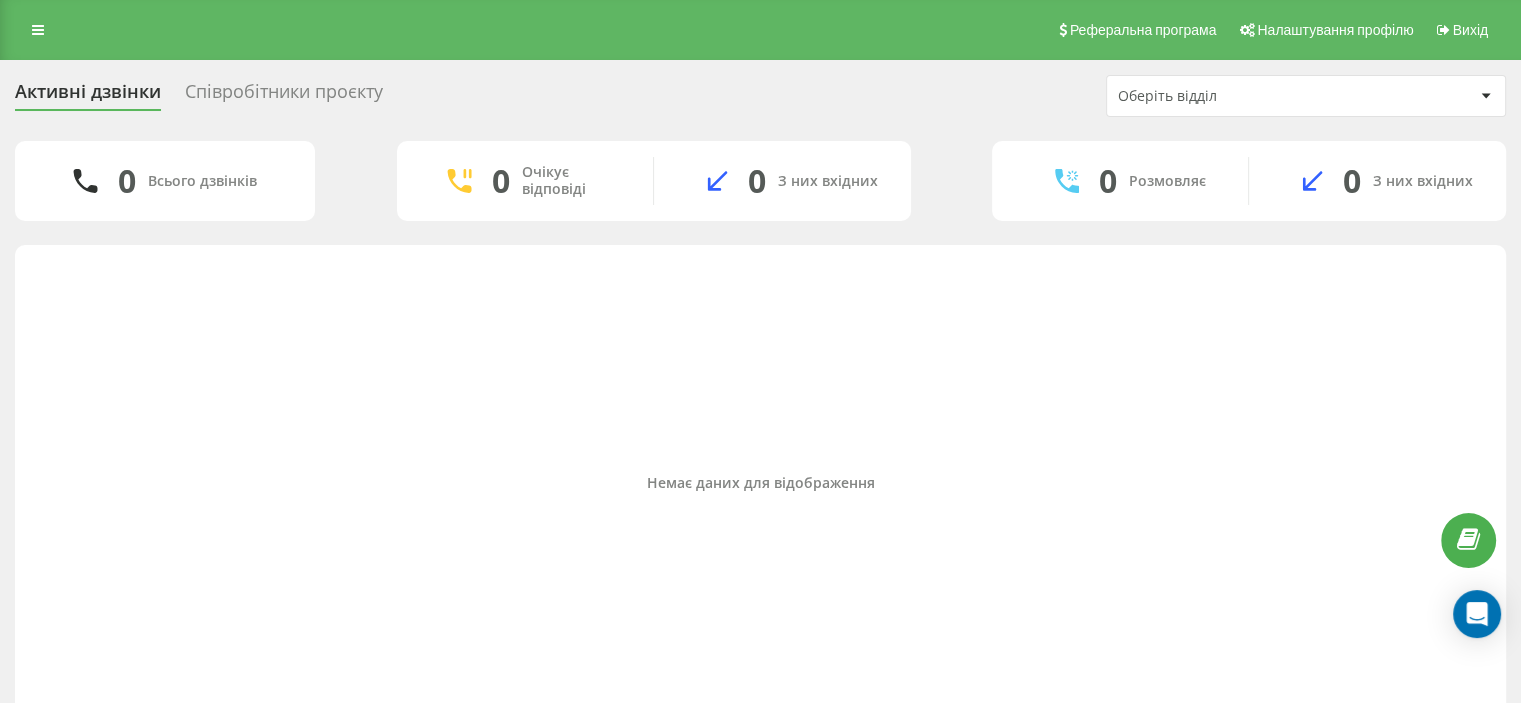 click on "Оберіть відділ" at bounding box center [1237, 96] 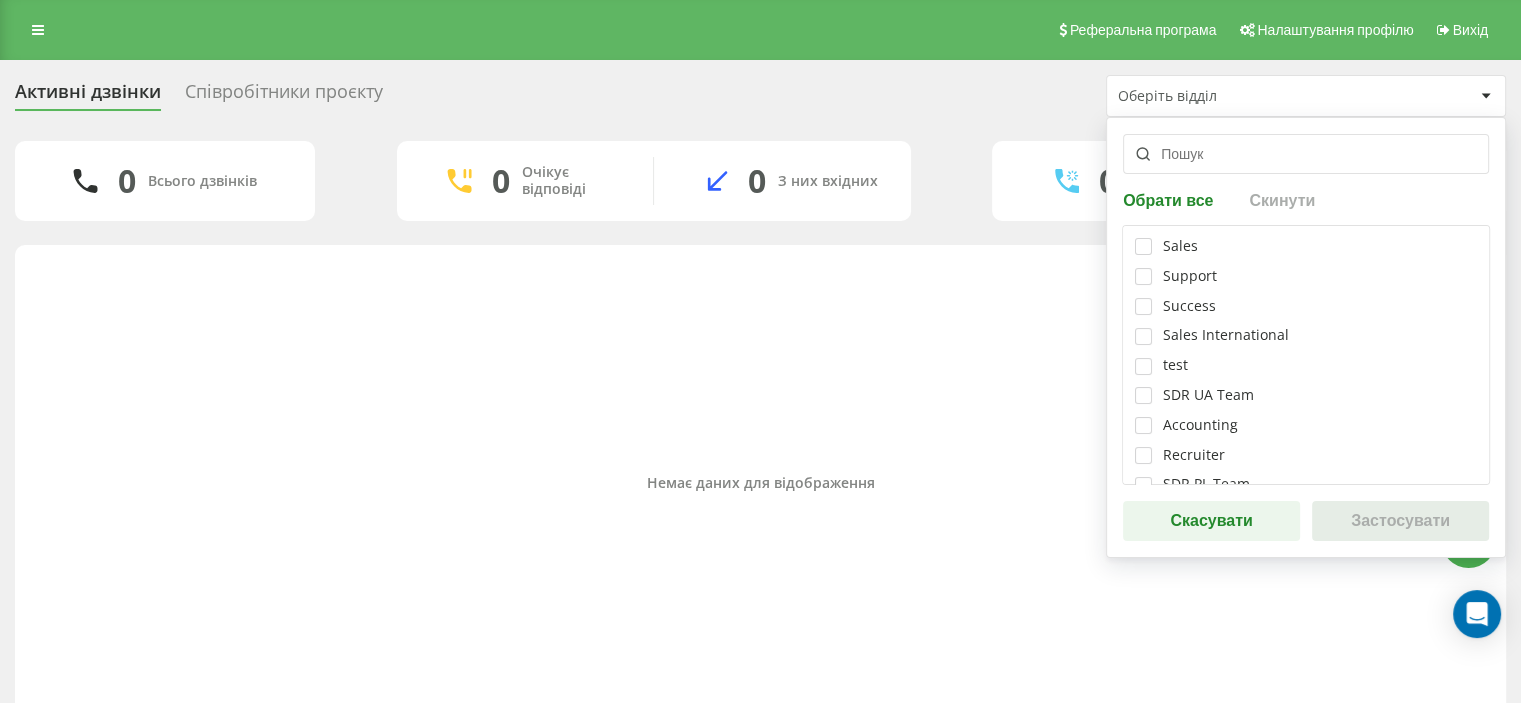 click on "Немає даних для відображення" at bounding box center (760, 483) 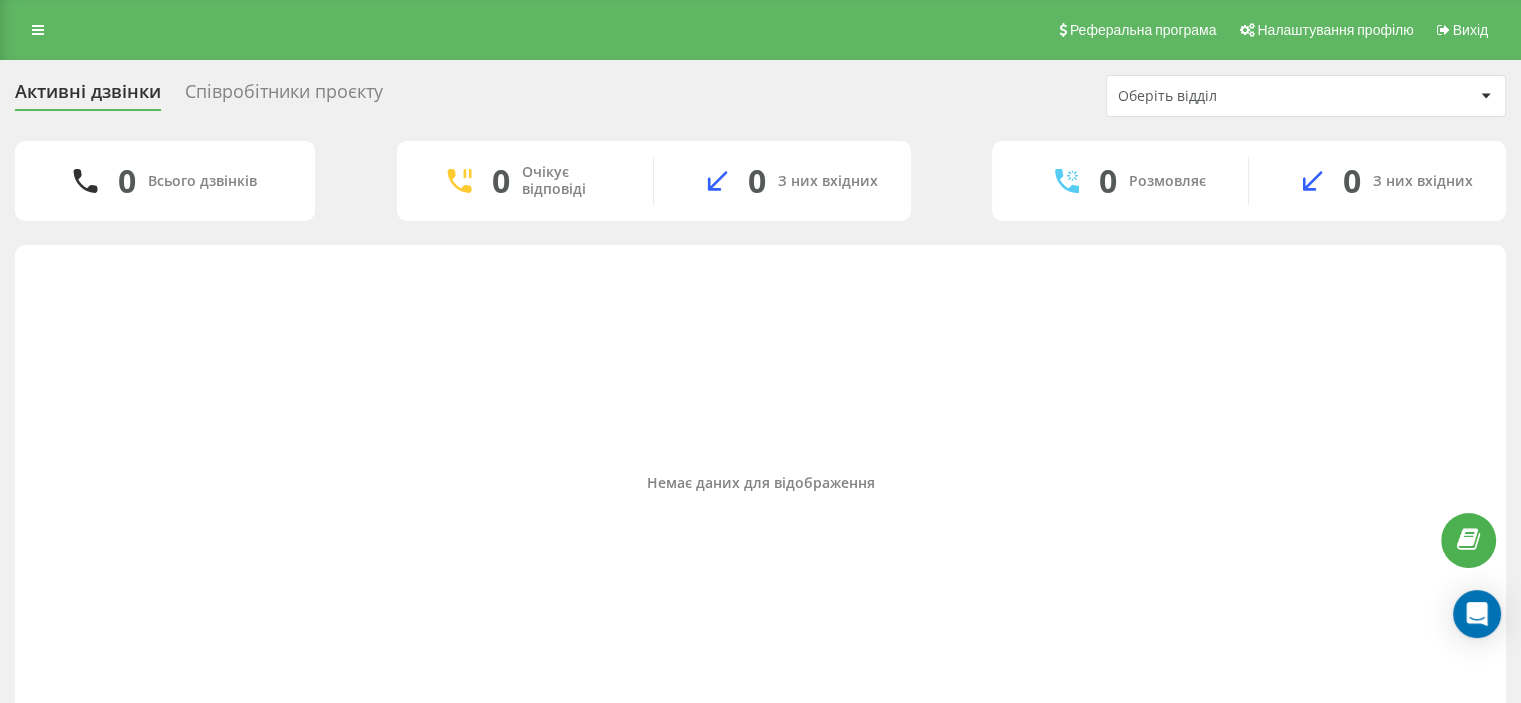 click on "Співробітники проєкту" at bounding box center [284, 96] 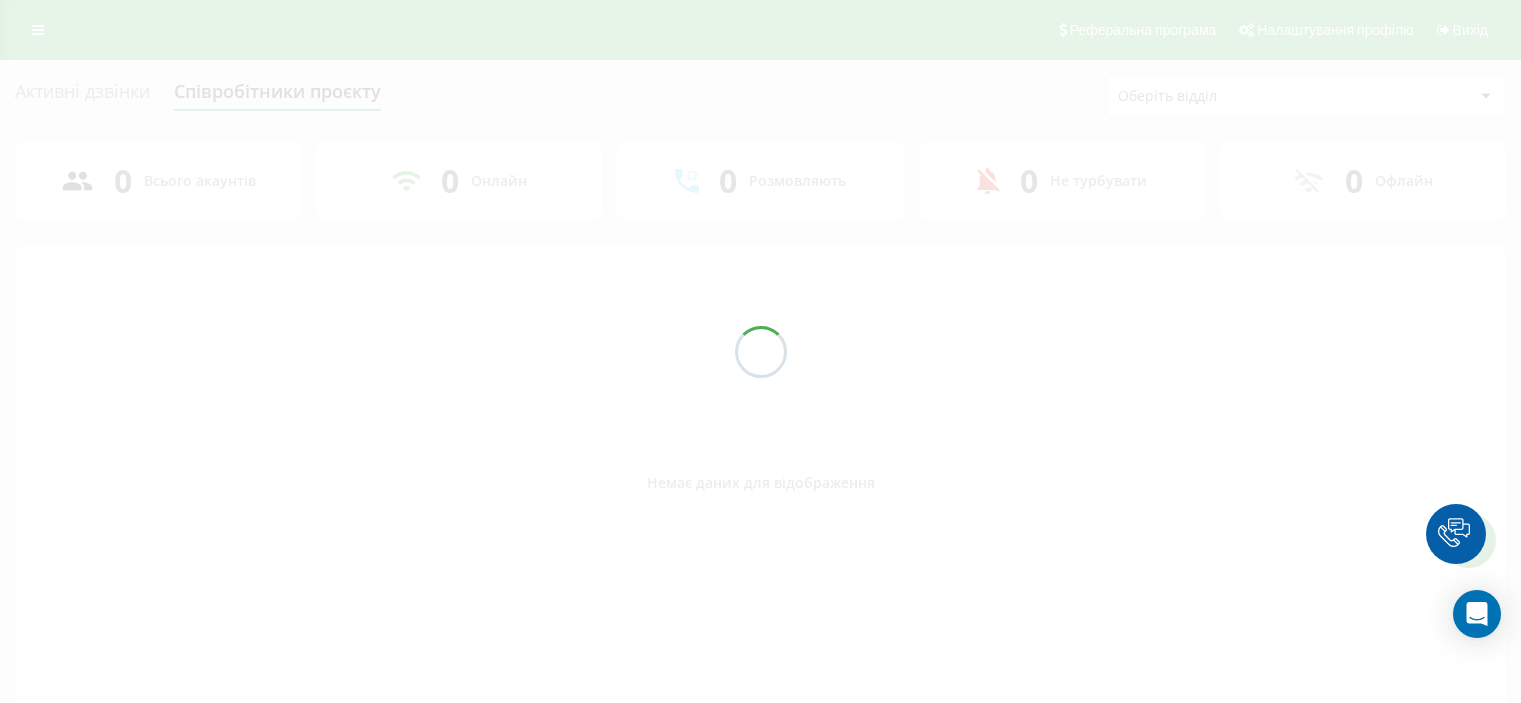scroll, scrollTop: 0, scrollLeft: 0, axis: both 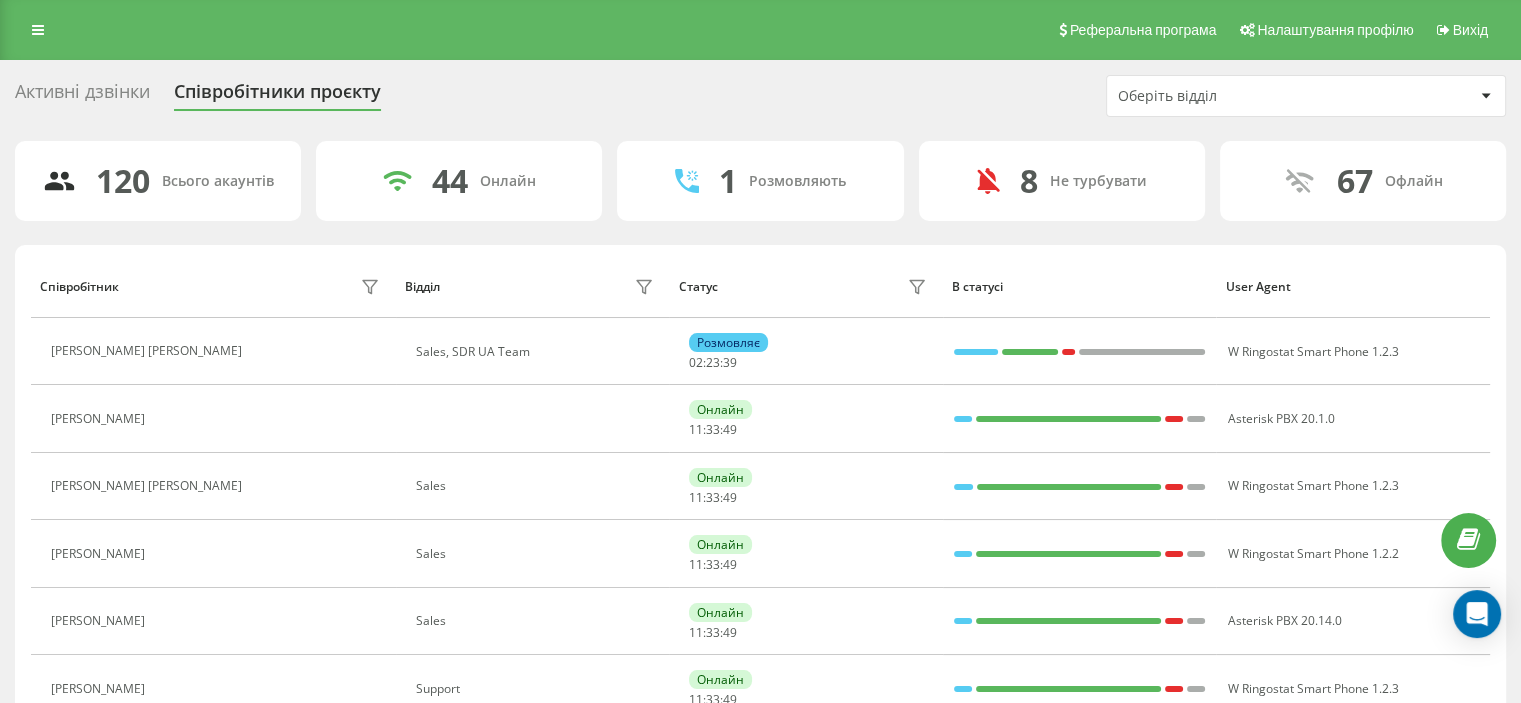 click on "Активні дзвінки" at bounding box center [82, 96] 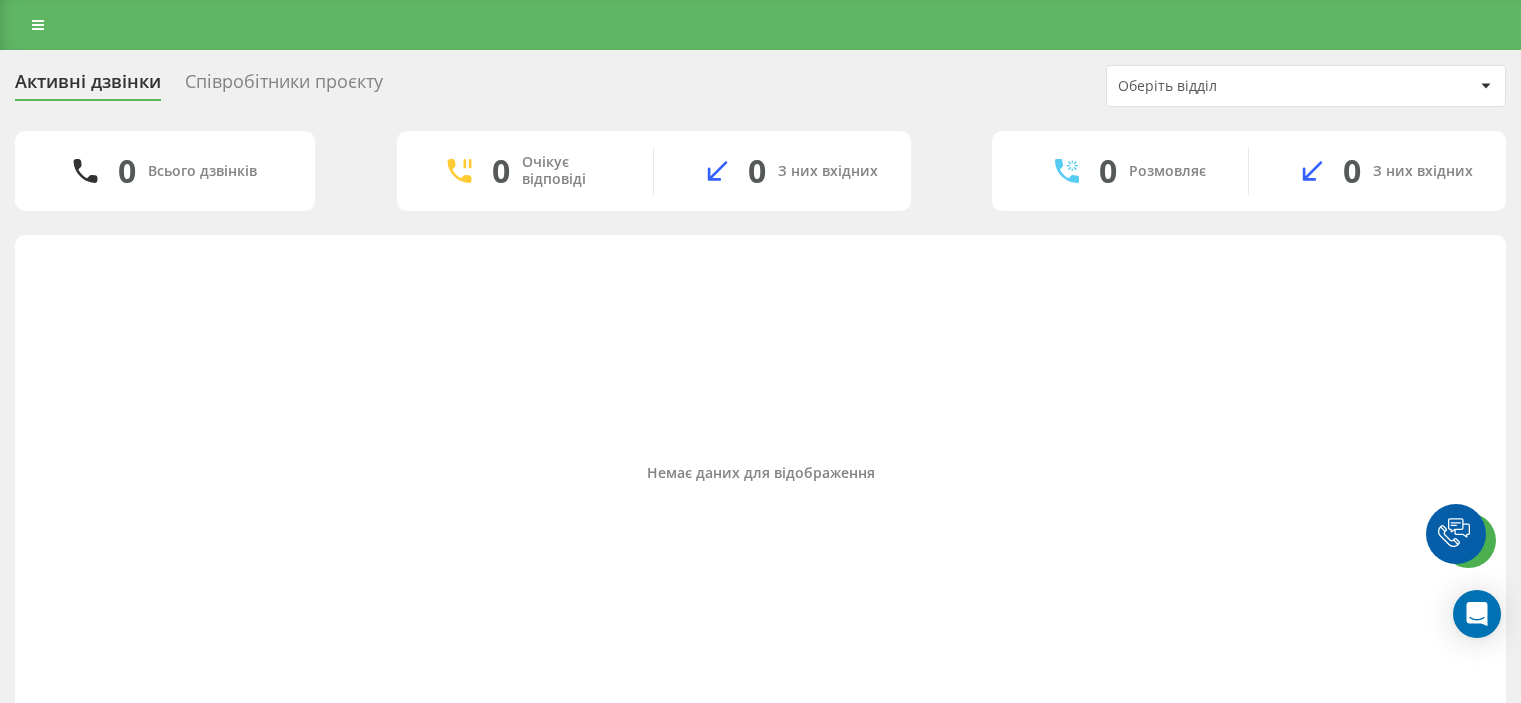scroll, scrollTop: 0, scrollLeft: 0, axis: both 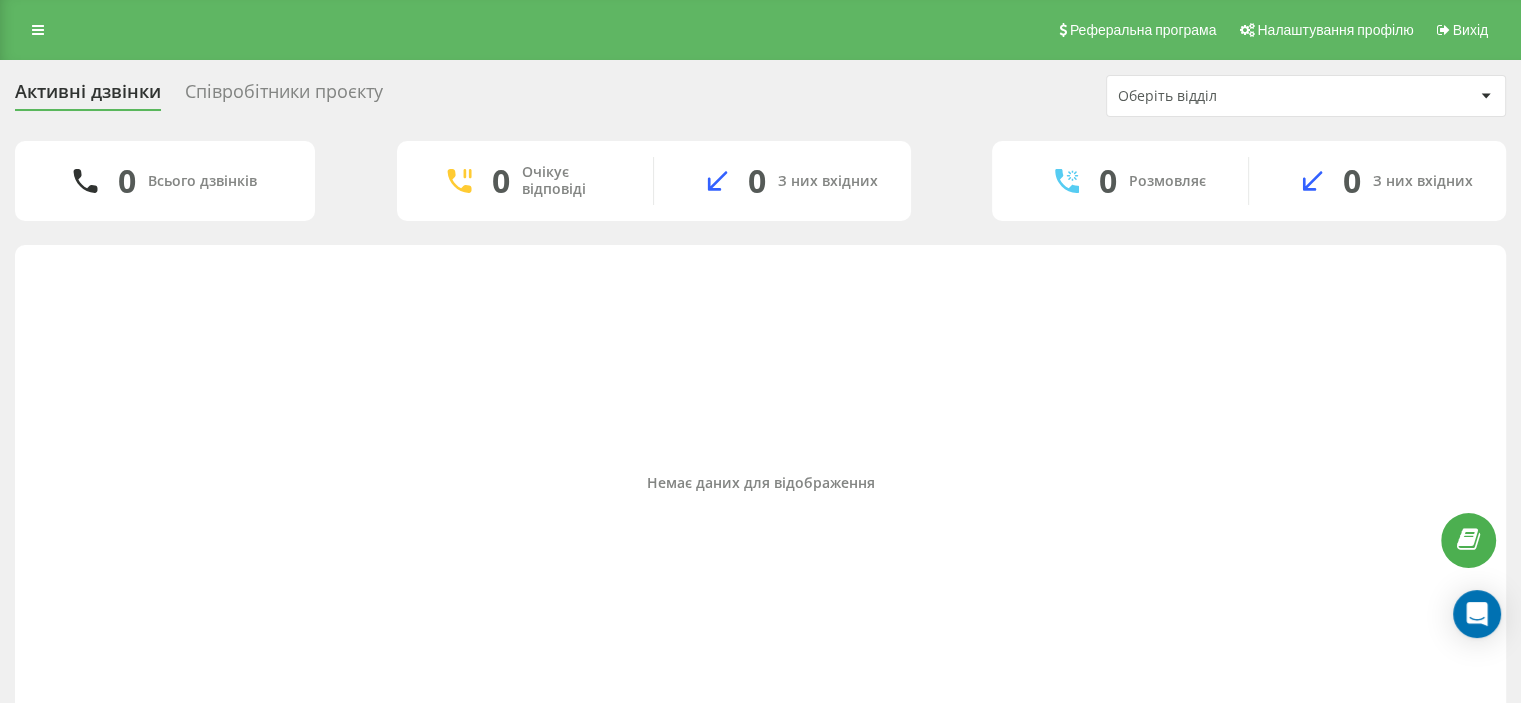 click on "Співробітники проєкту" at bounding box center (284, 96) 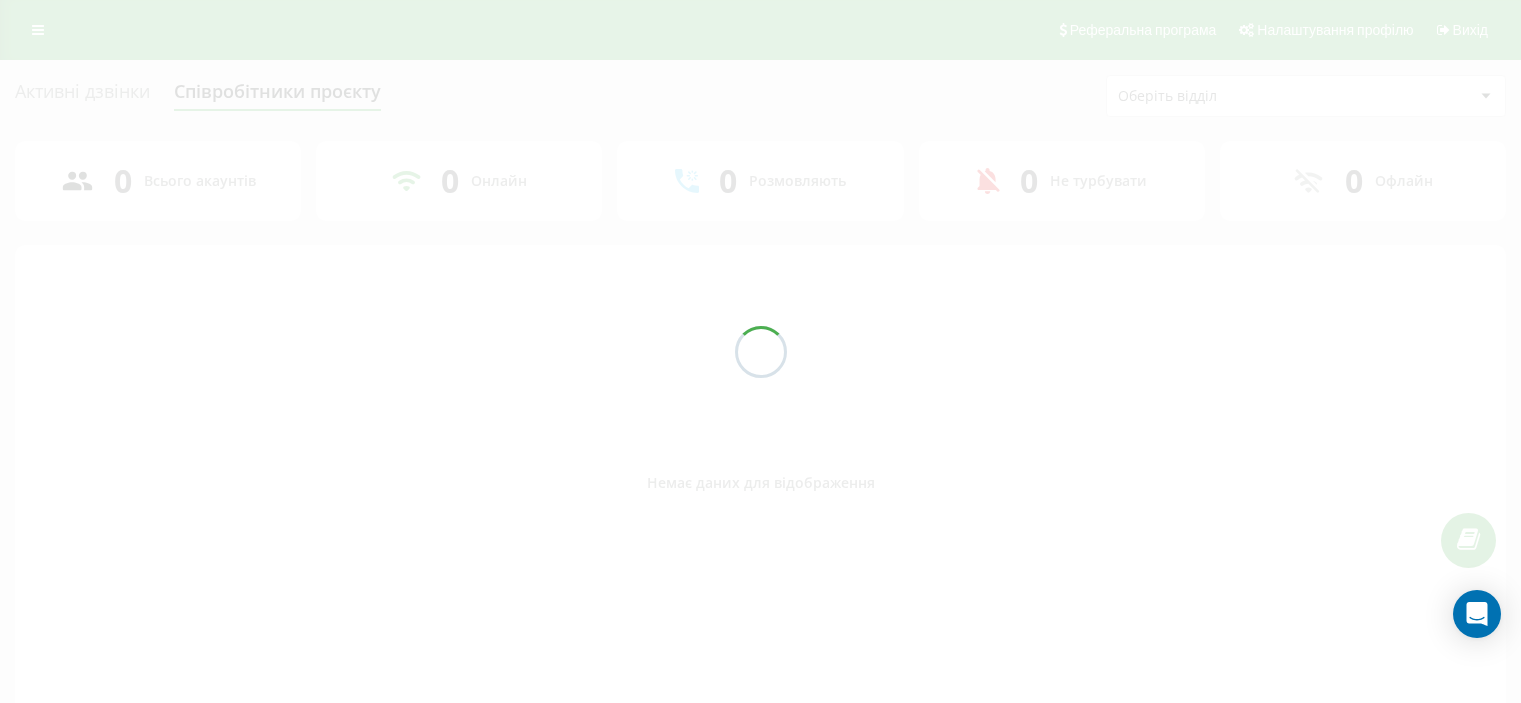 scroll, scrollTop: 0, scrollLeft: 0, axis: both 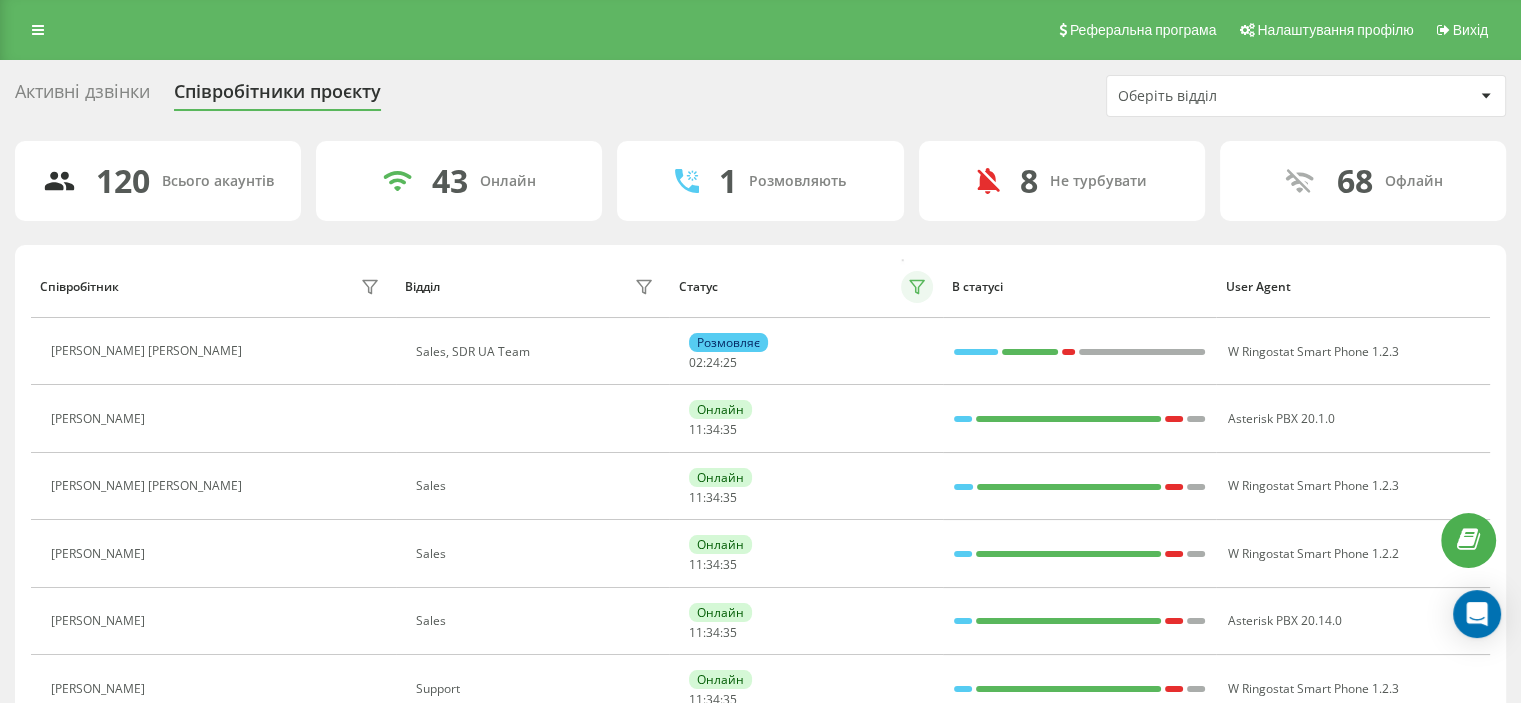 click at bounding box center (917, 287) 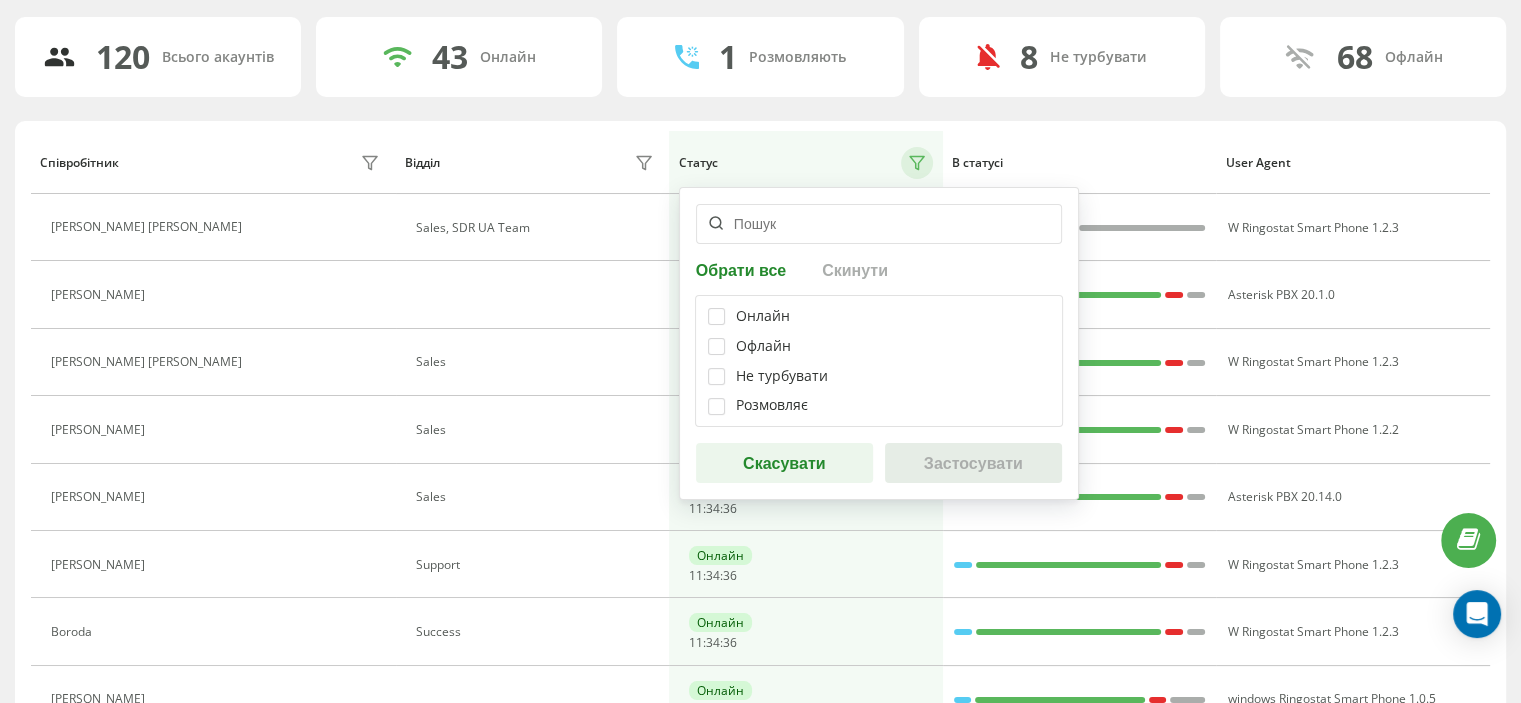 scroll, scrollTop: 200, scrollLeft: 0, axis: vertical 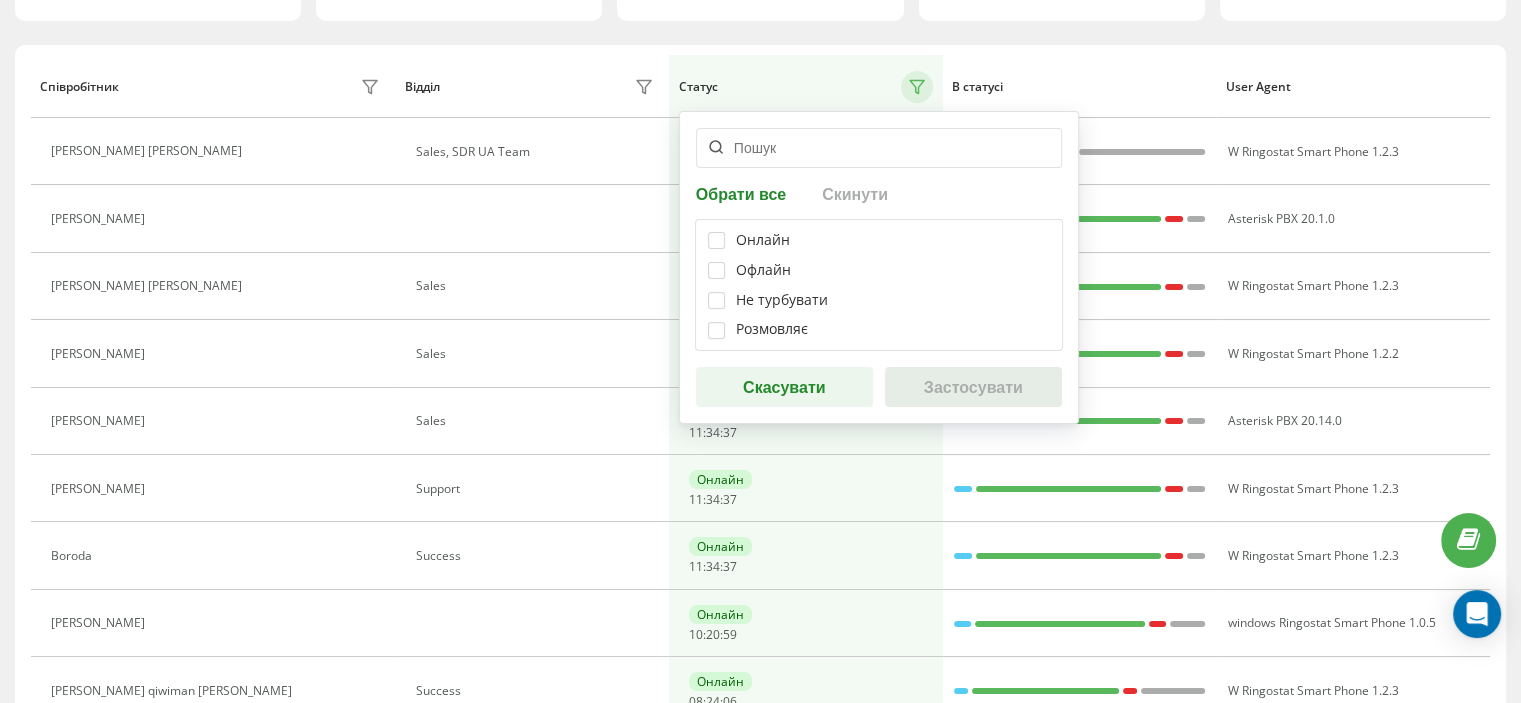 click on "Онлайн" at bounding box center [763, 240] 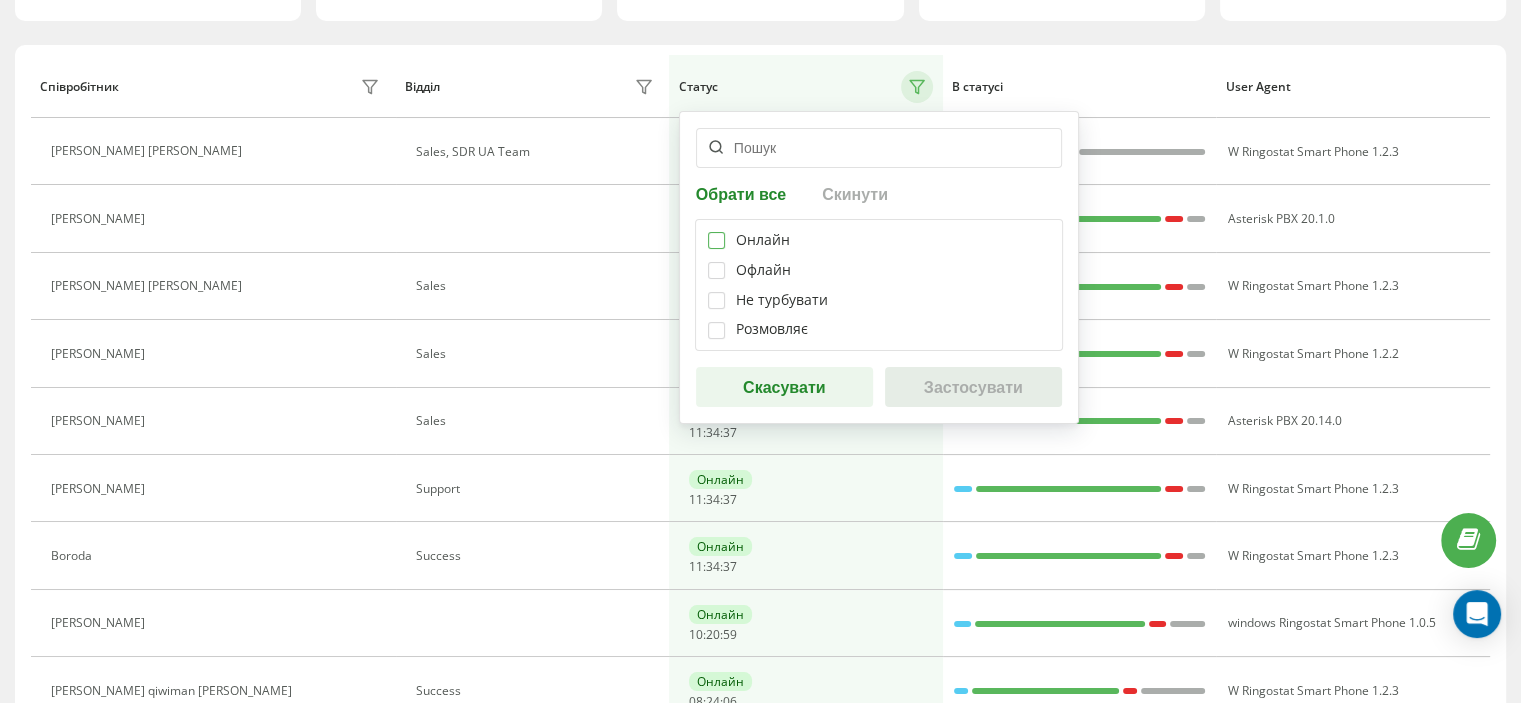 click at bounding box center [716, 232] 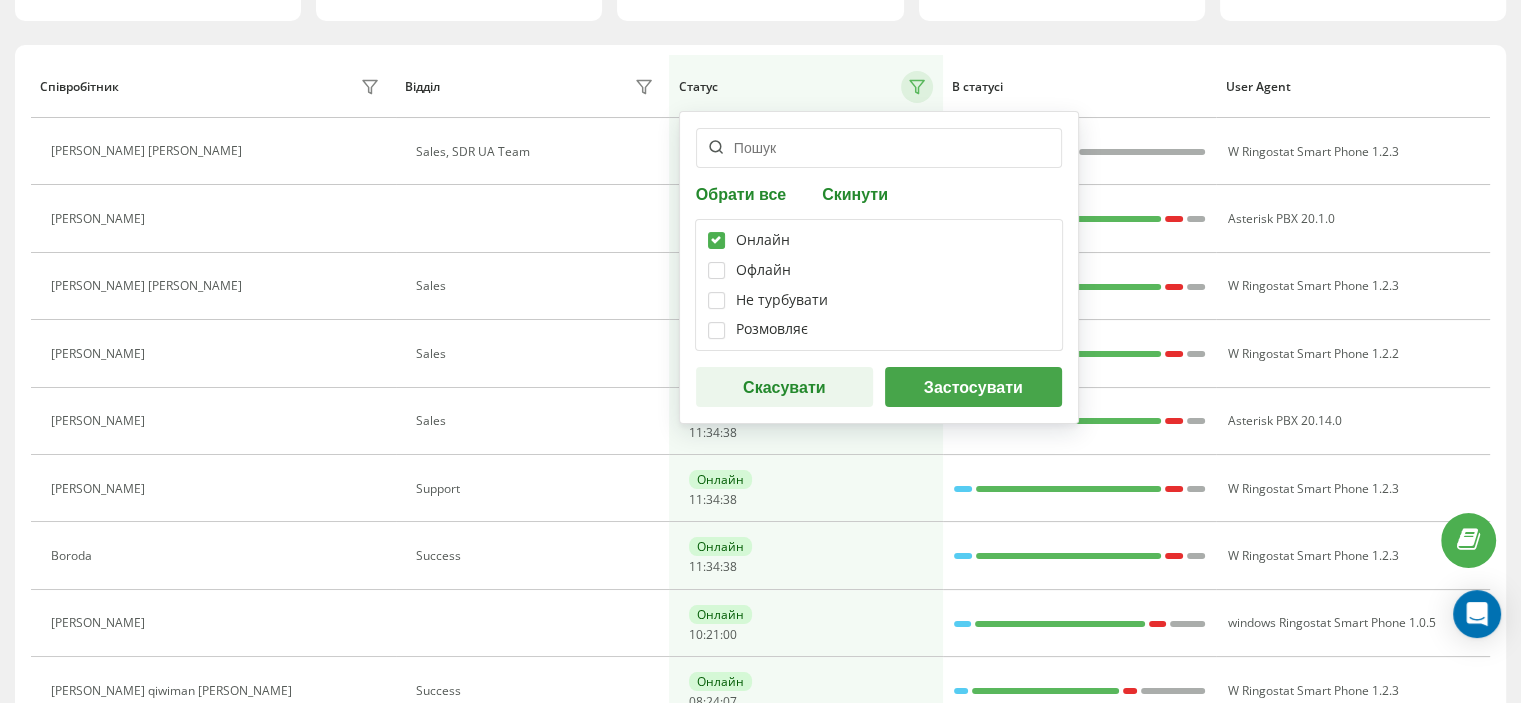 click at bounding box center [716, 232] 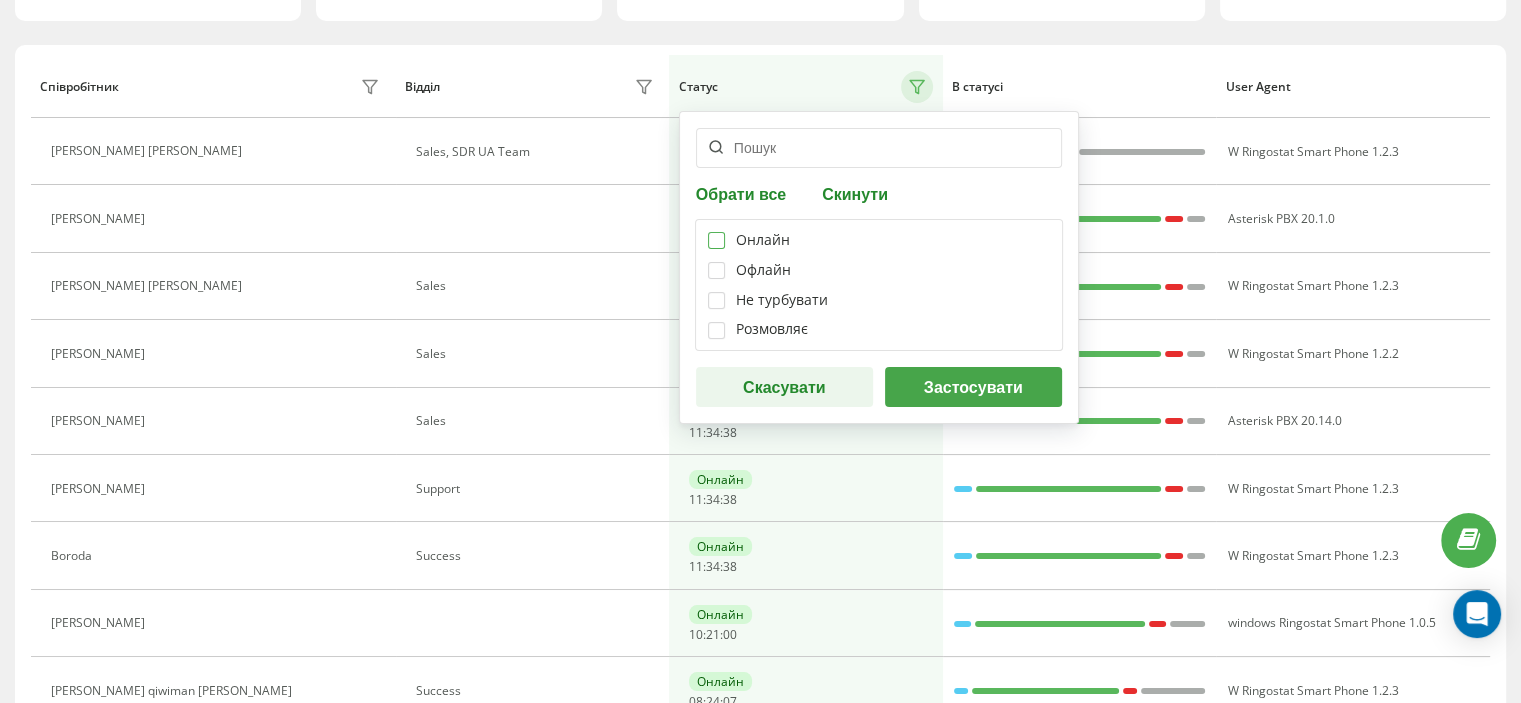 checkbox on "false" 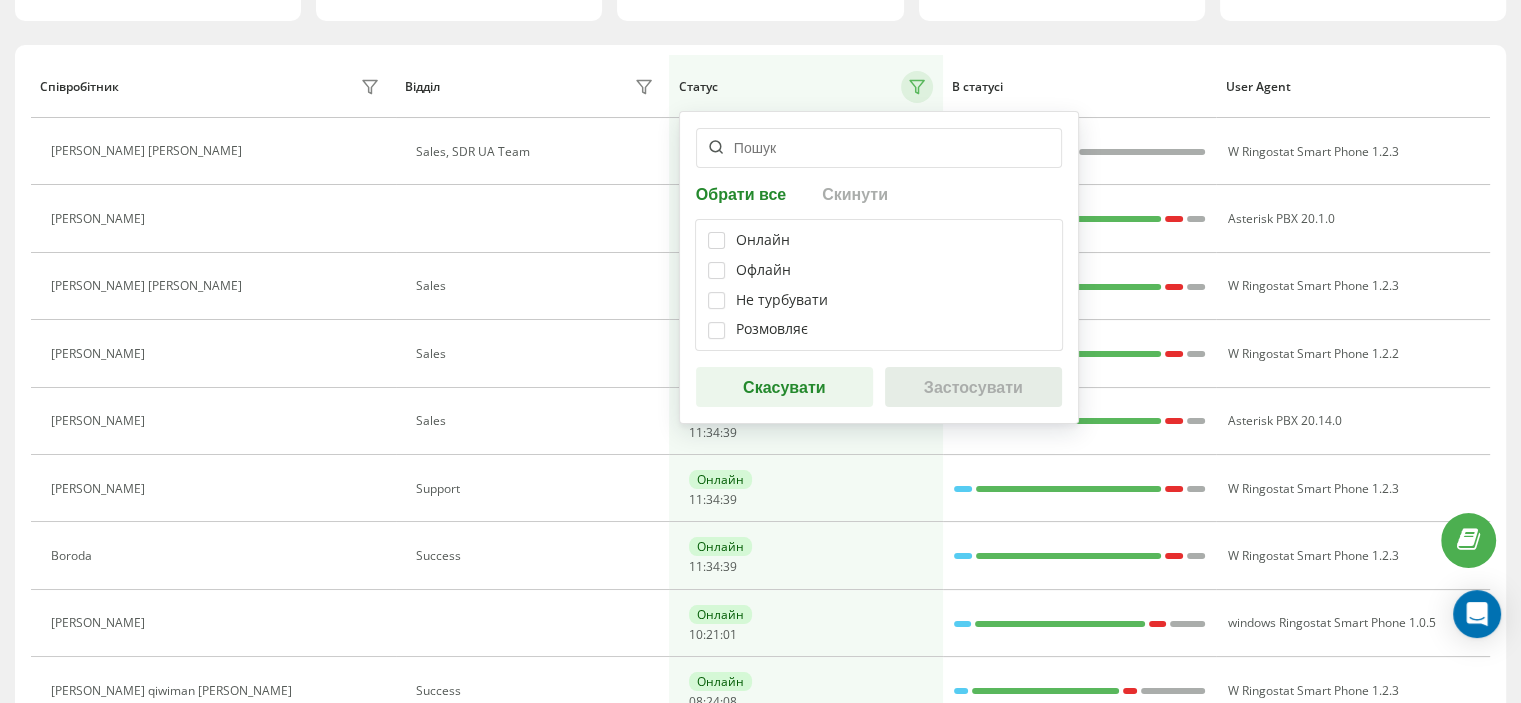 click on "Скасувати" at bounding box center (784, 387) 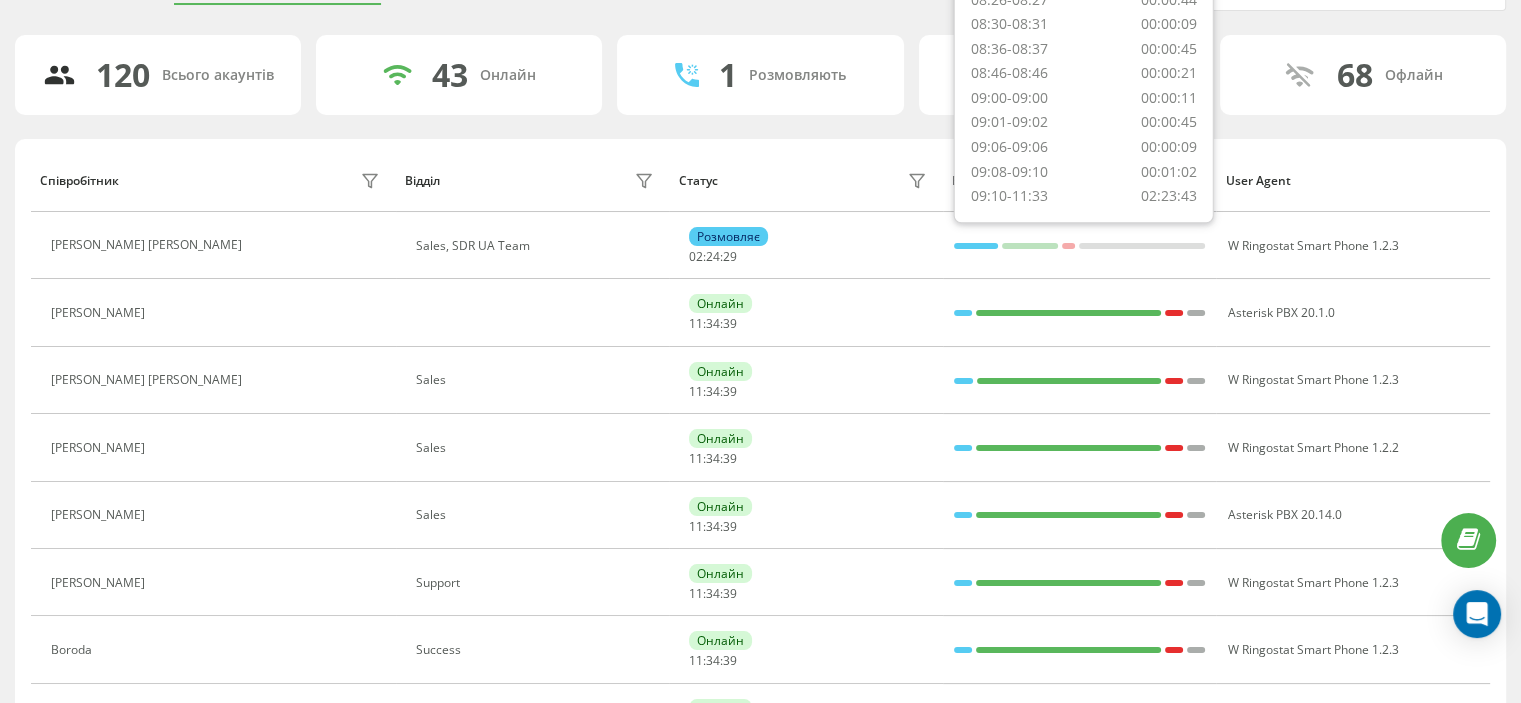 scroll, scrollTop: 0, scrollLeft: 0, axis: both 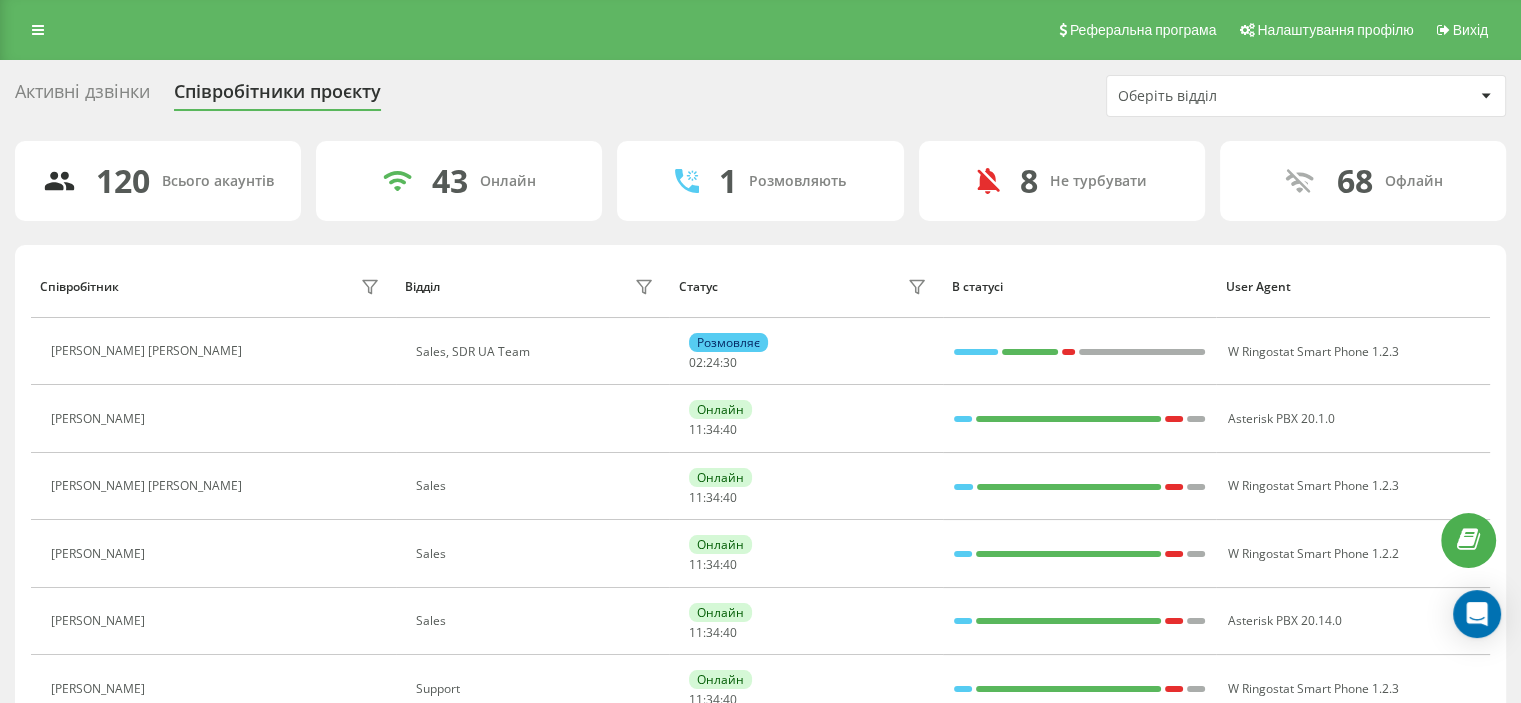 click on "User Agent" at bounding box center (1353, 287) 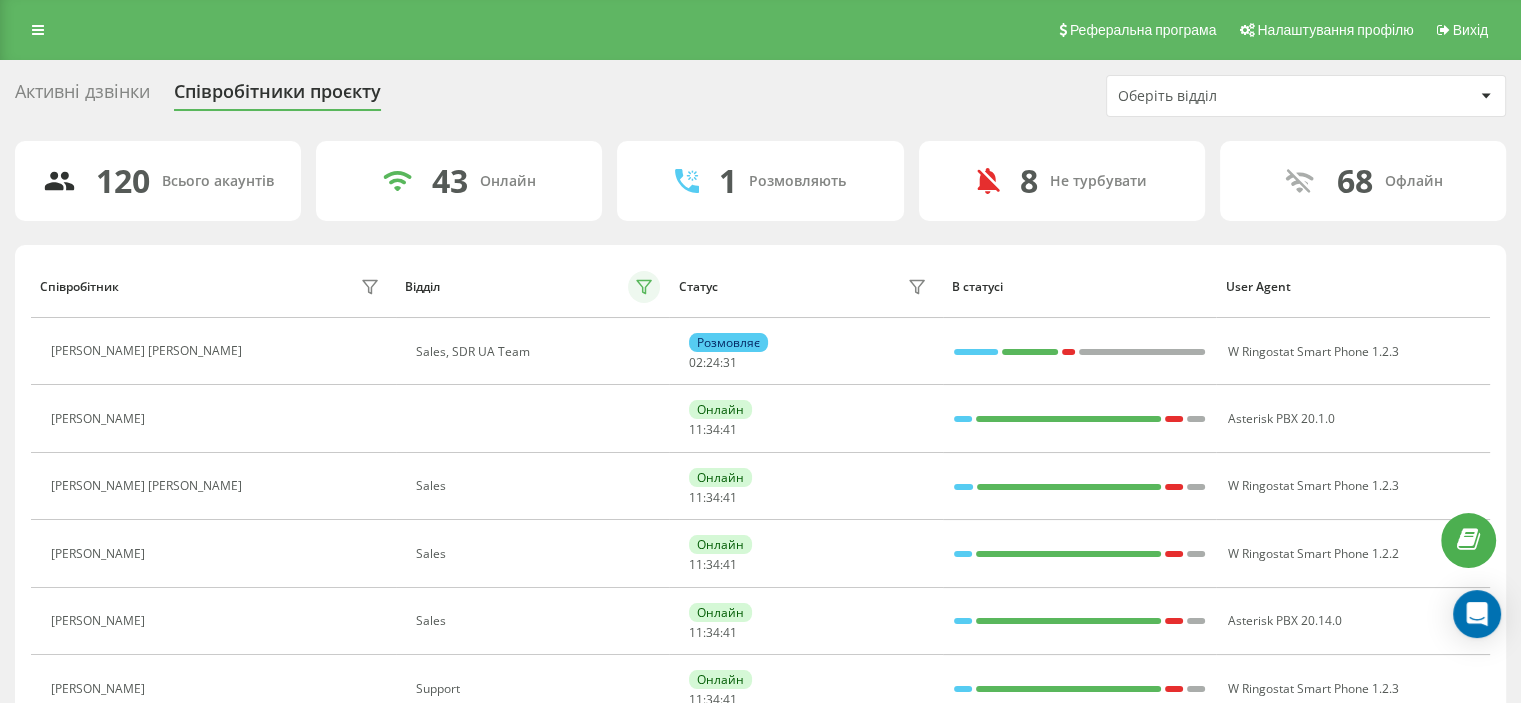 drag, startPoint x: 664, startPoint y: 288, endPoint x: 632, endPoint y: 281, distance: 32.75668 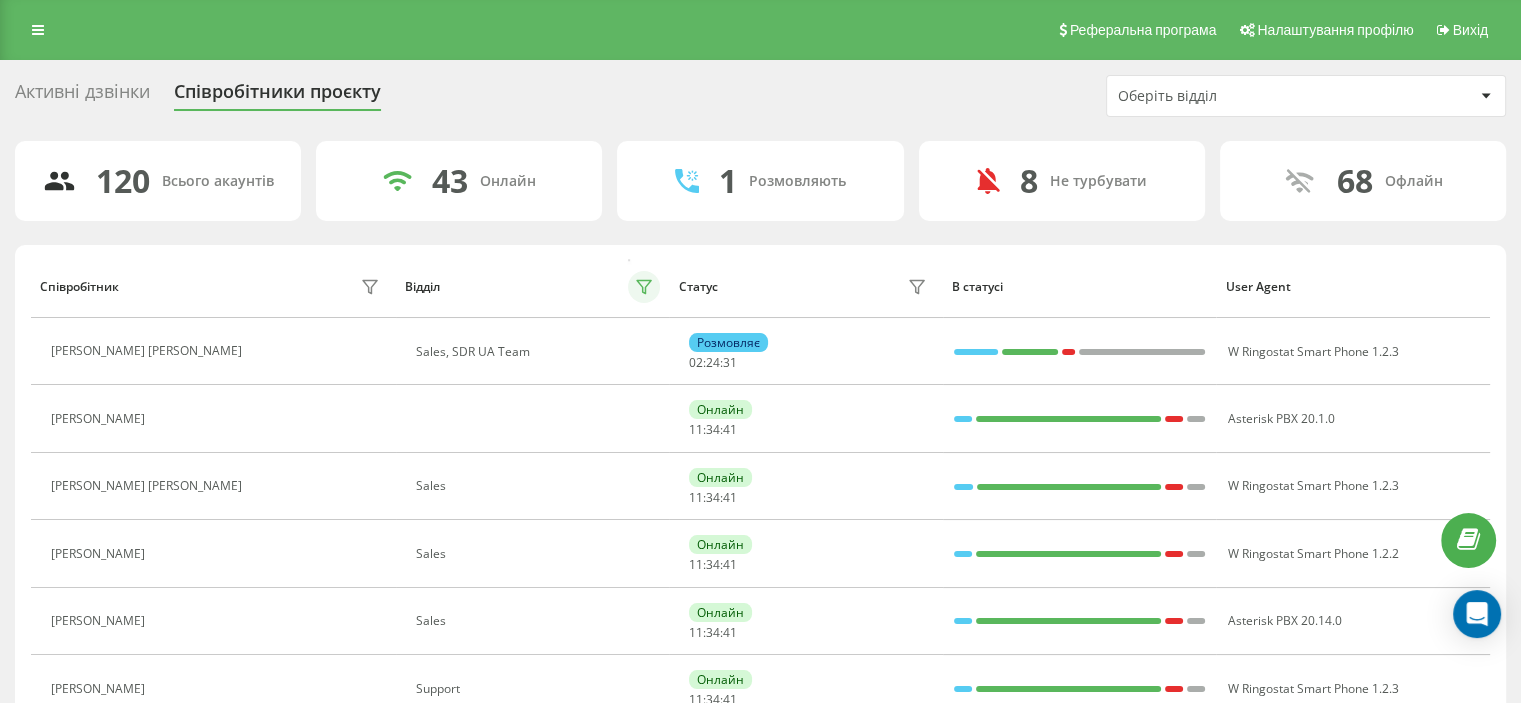 click at bounding box center [644, 287] 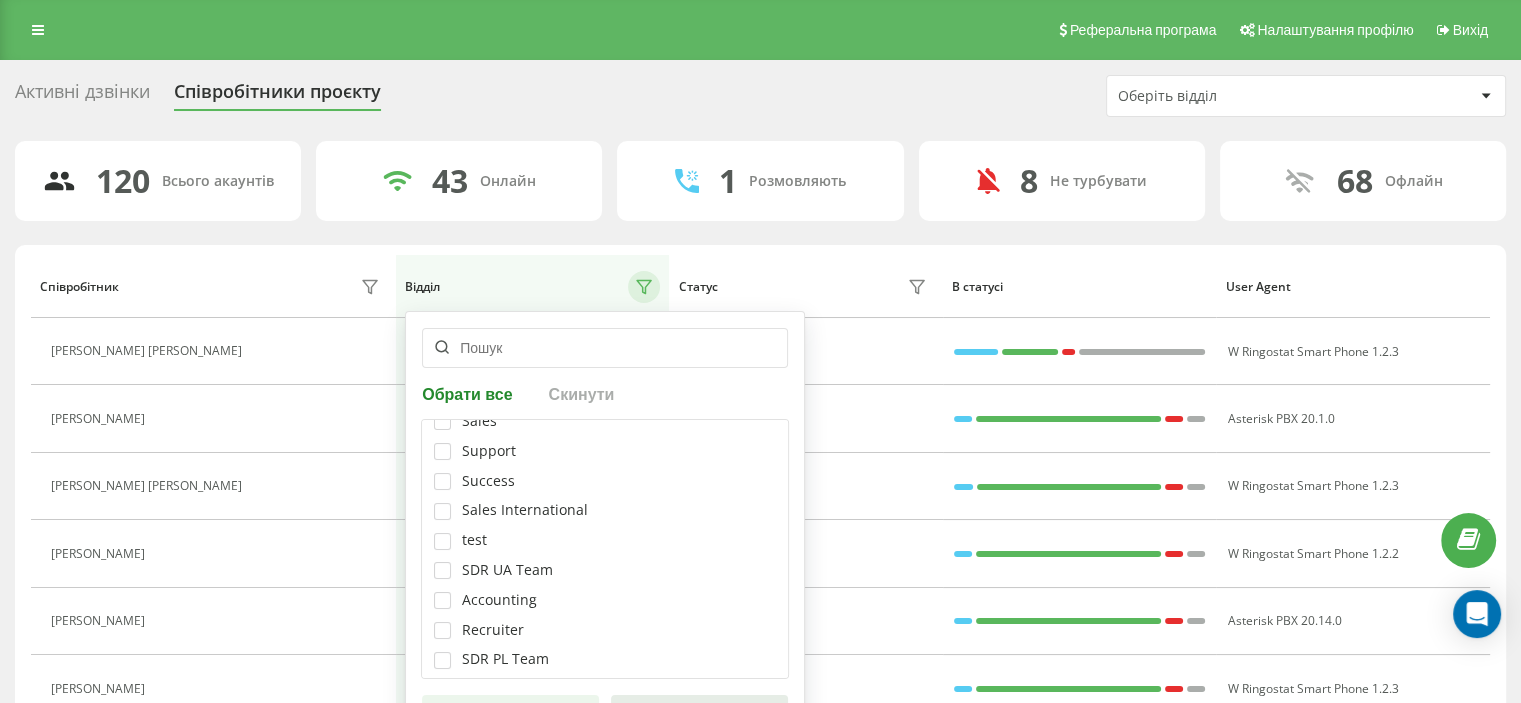 scroll, scrollTop: 36, scrollLeft: 0, axis: vertical 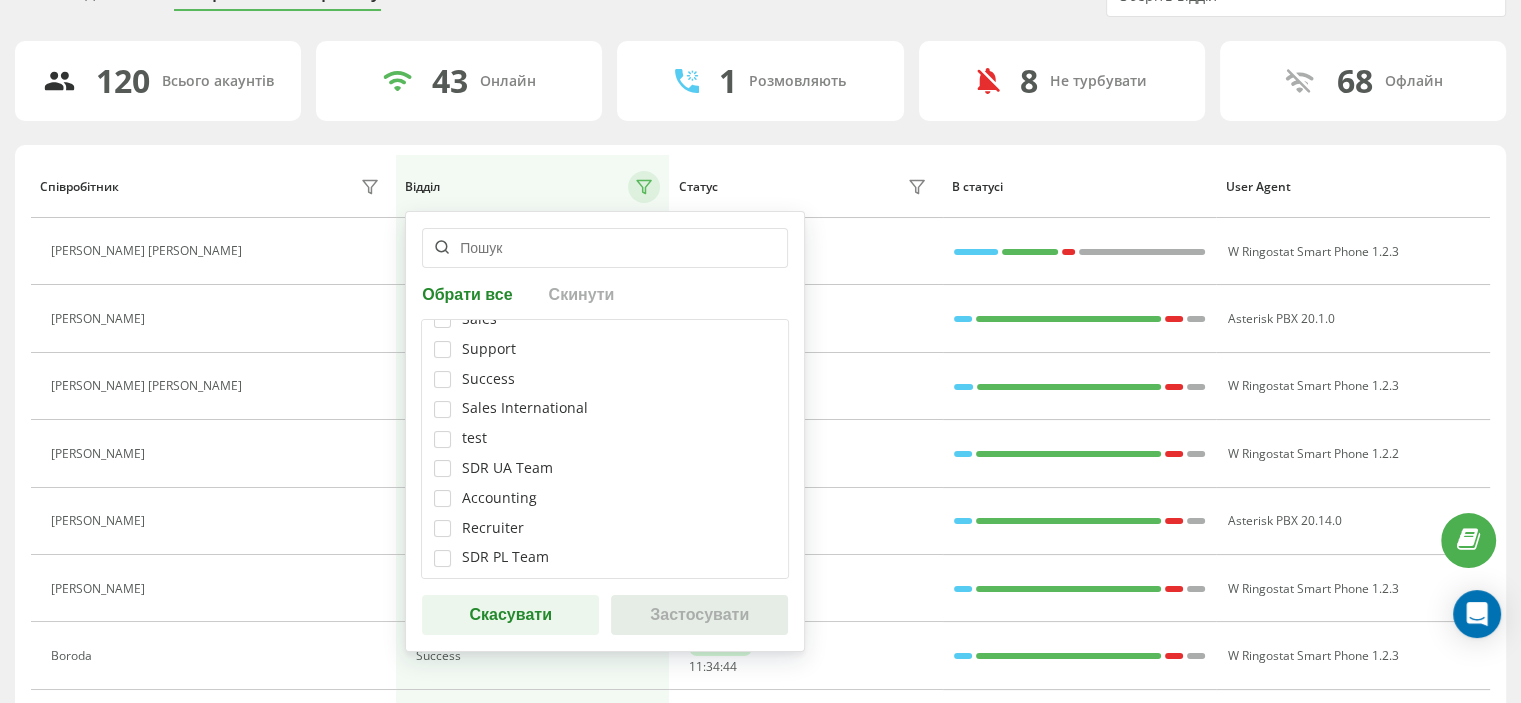 click on "Recruiter" at bounding box center [493, 528] 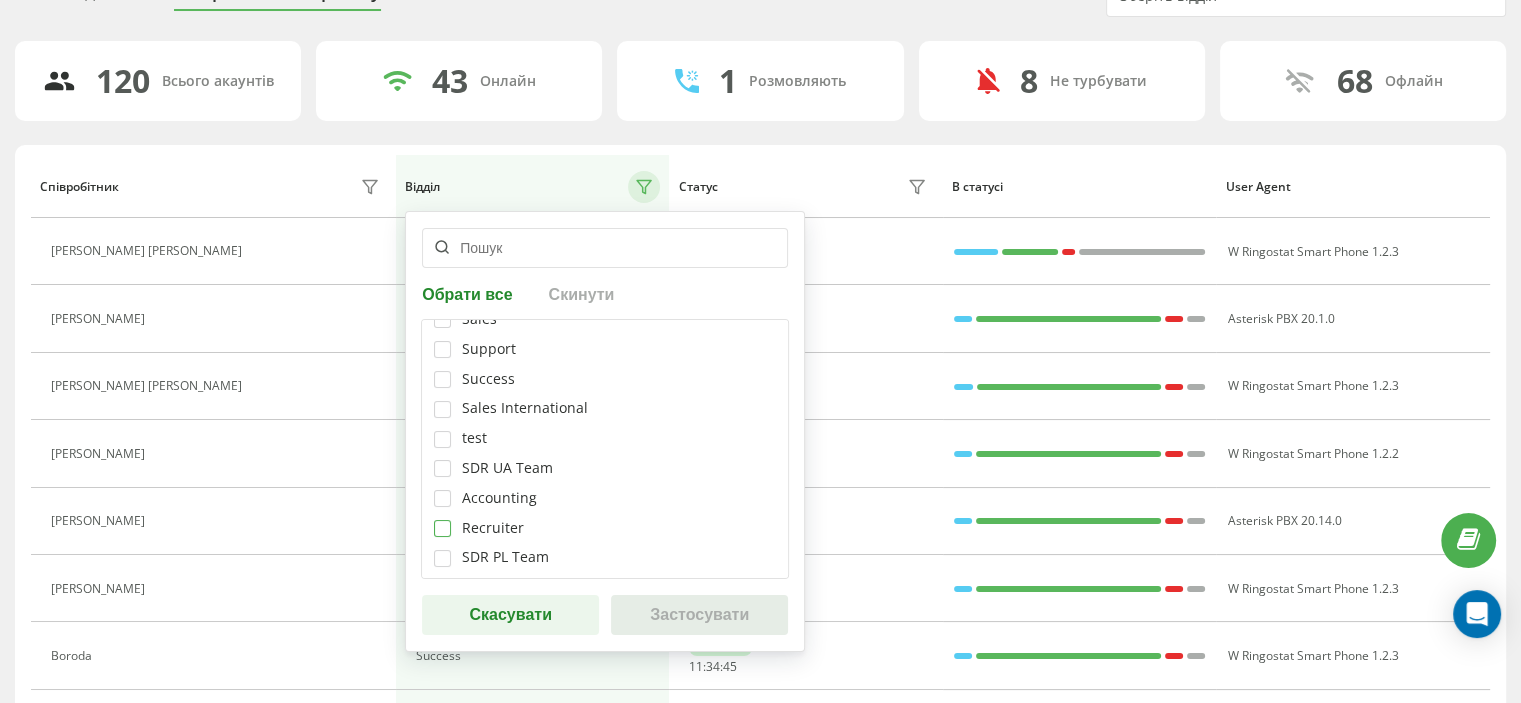 click at bounding box center (442, 520) 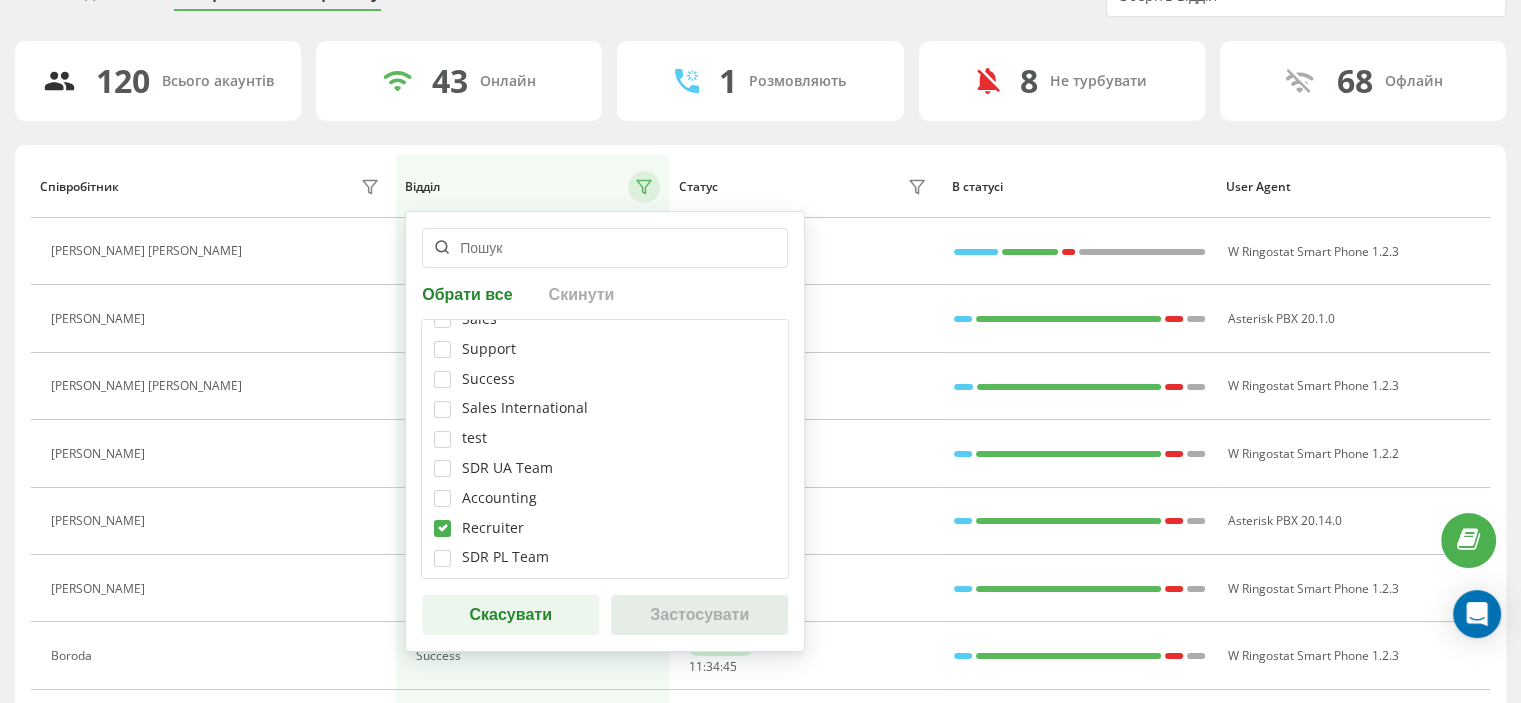 checkbox on "true" 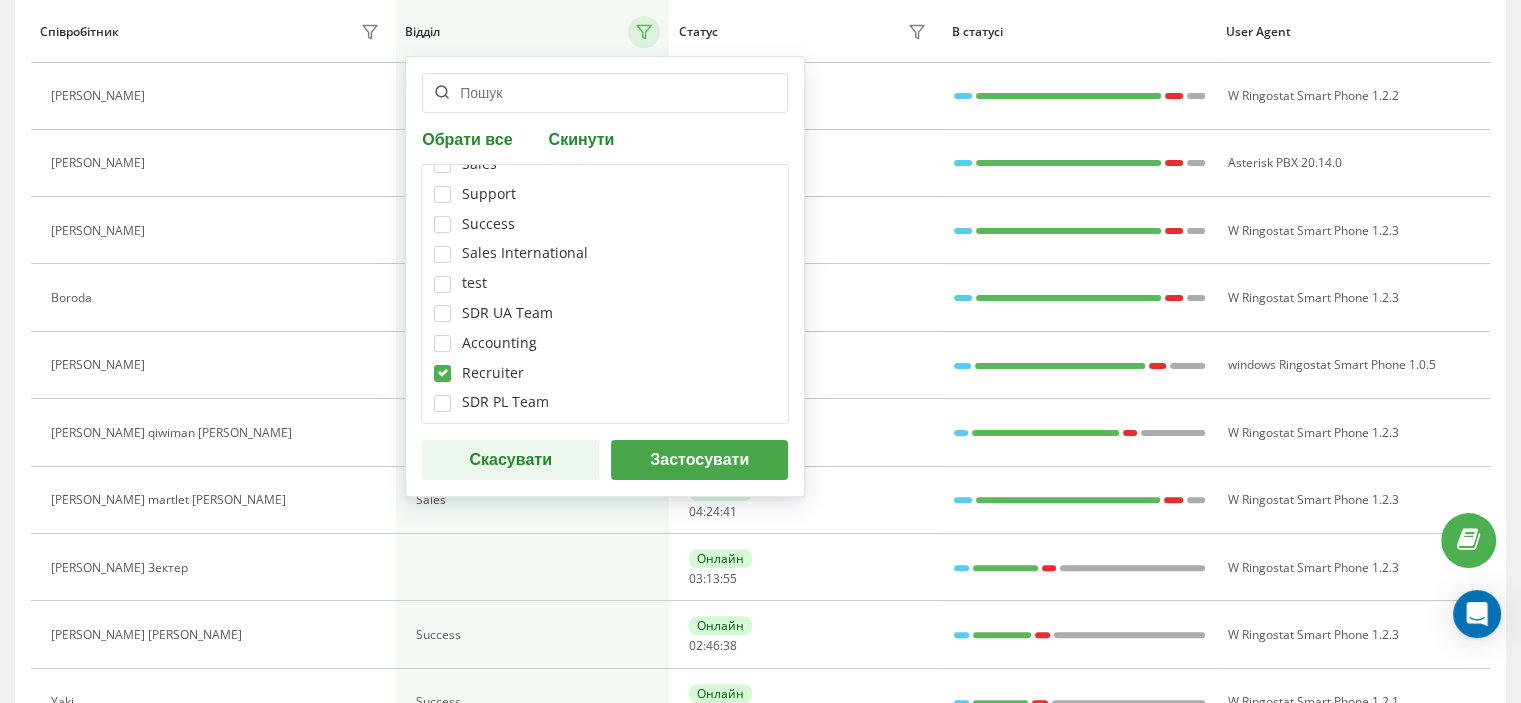 scroll, scrollTop: 500, scrollLeft: 0, axis: vertical 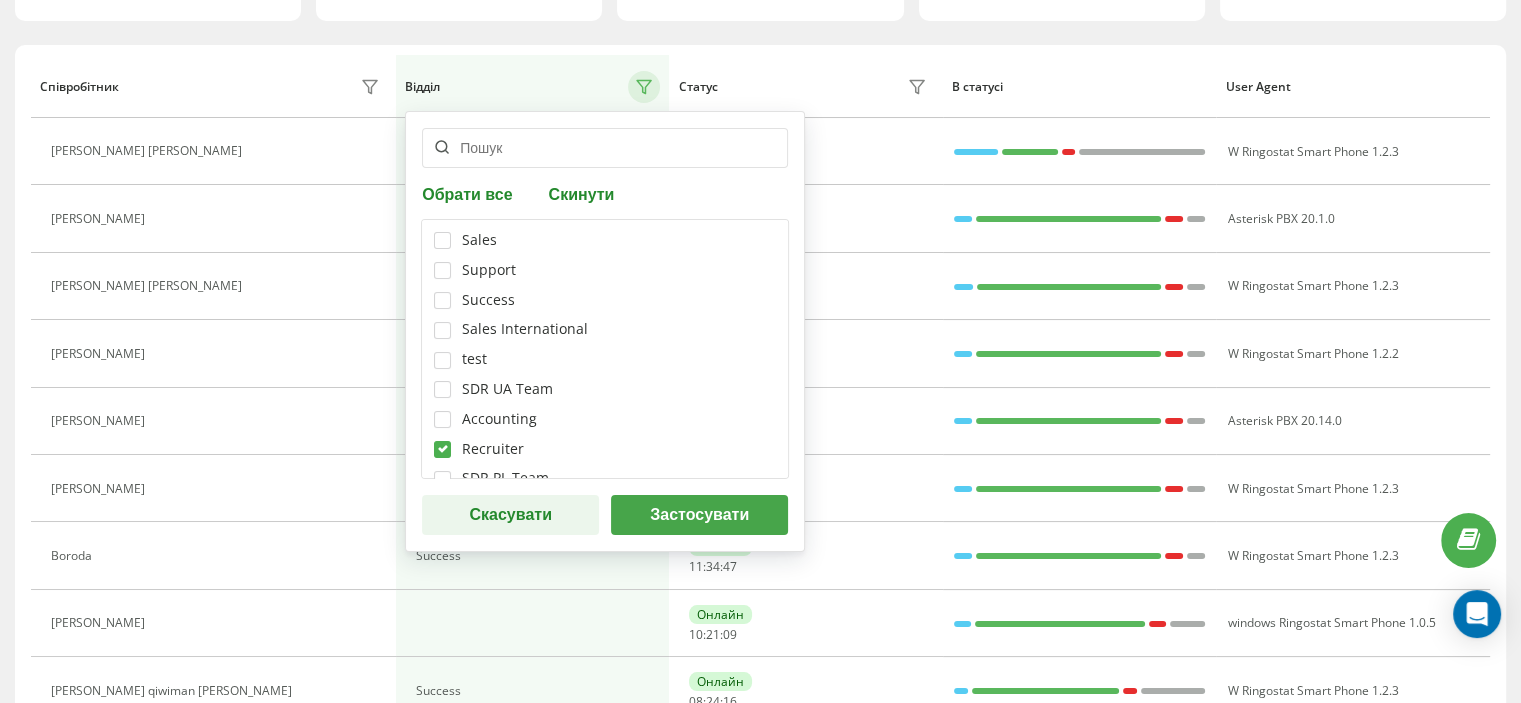 click on "Статус" at bounding box center (806, 87) 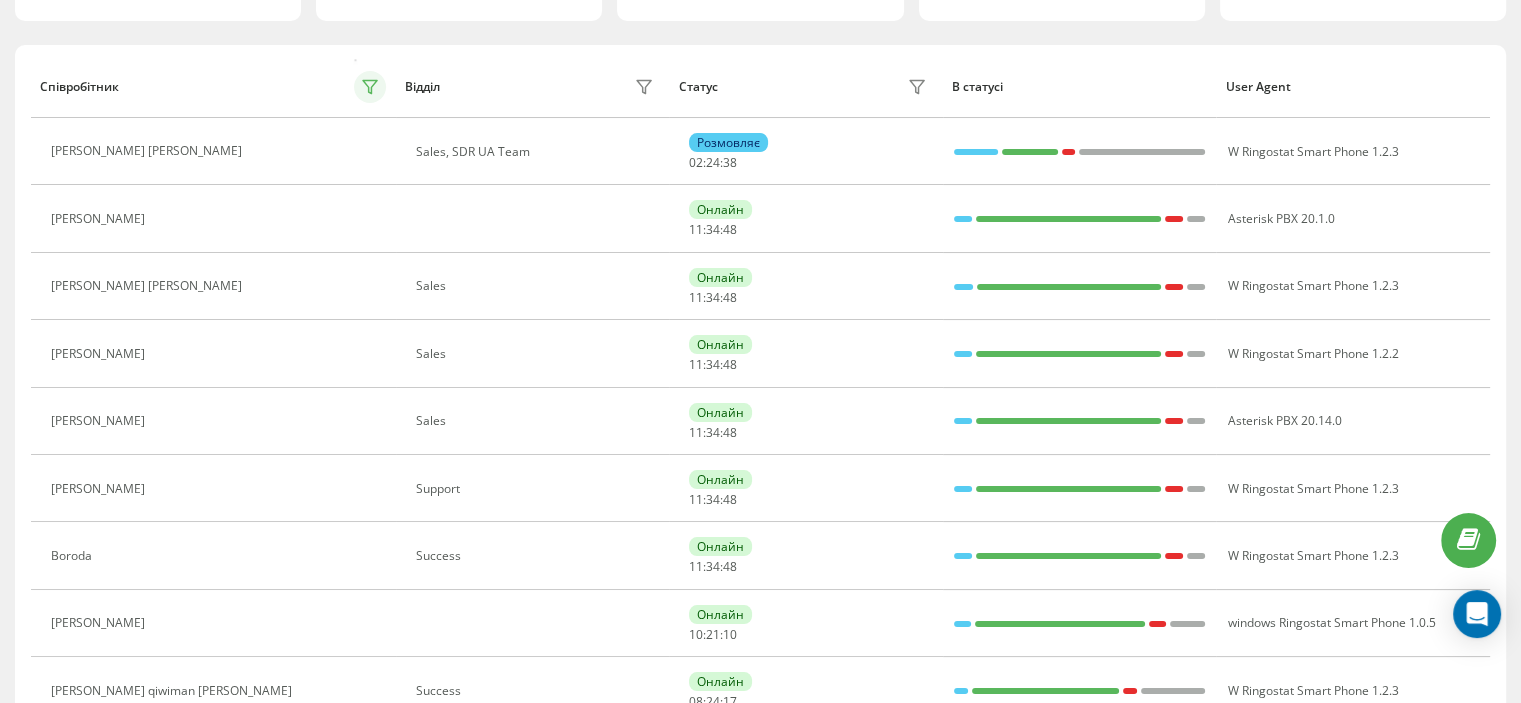 click at bounding box center (370, 87) 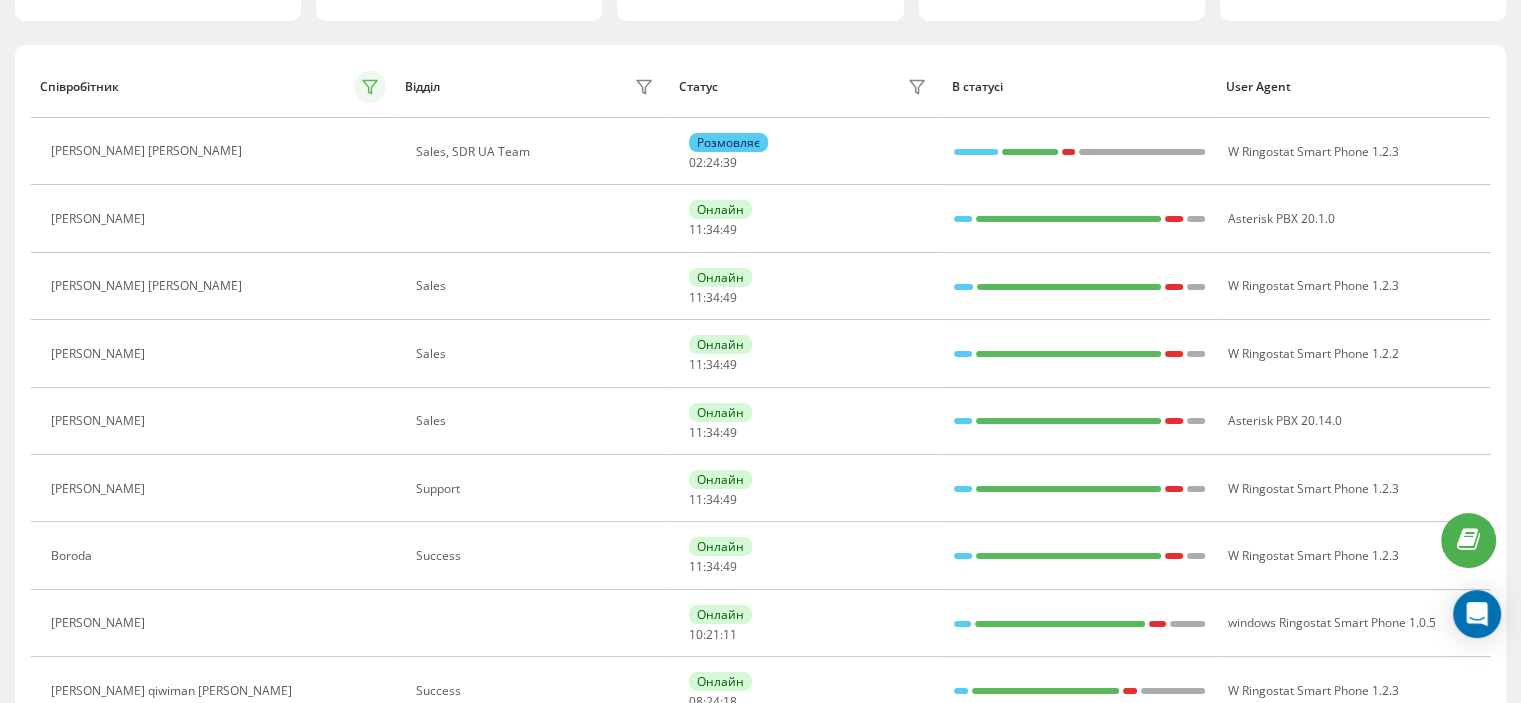 click at bounding box center (370, 87) 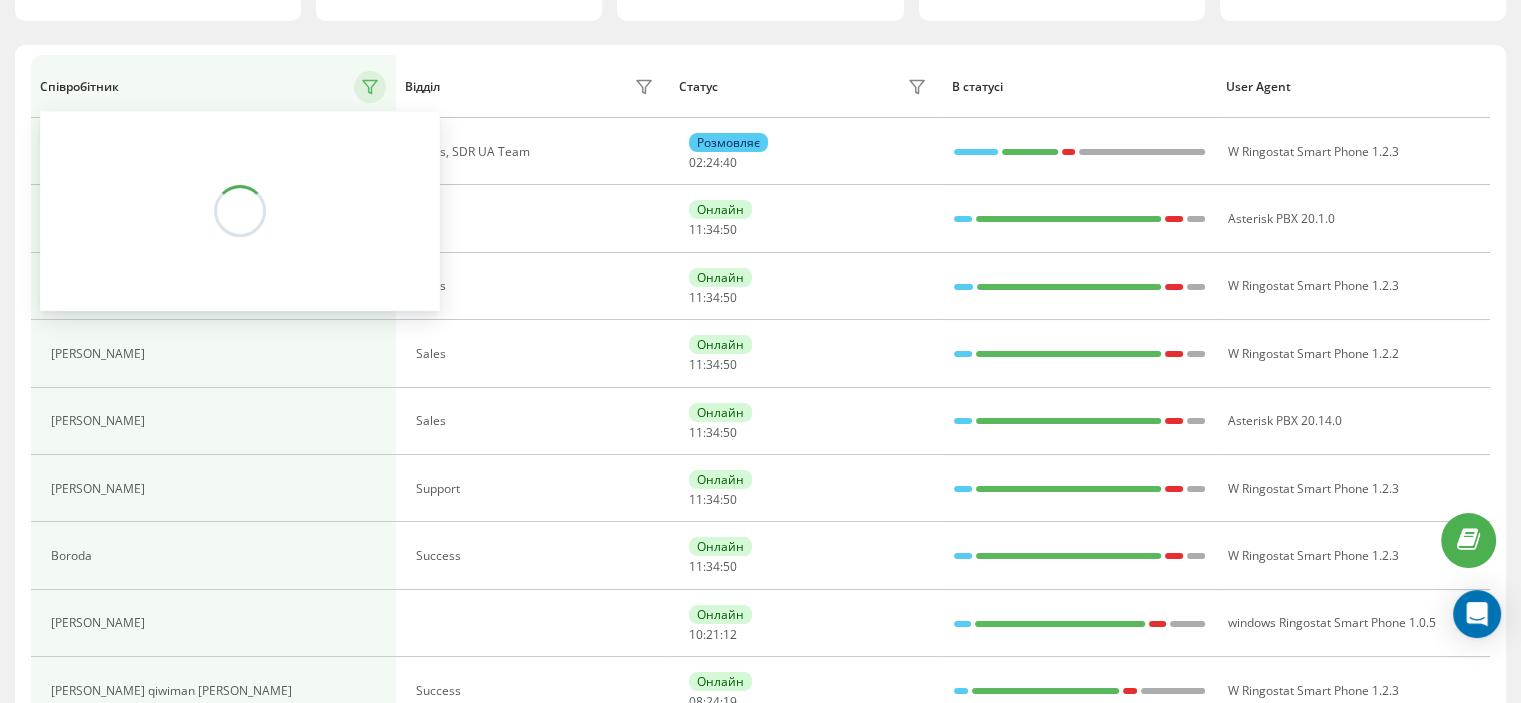 click on "Статус" at bounding box center (806, 86) 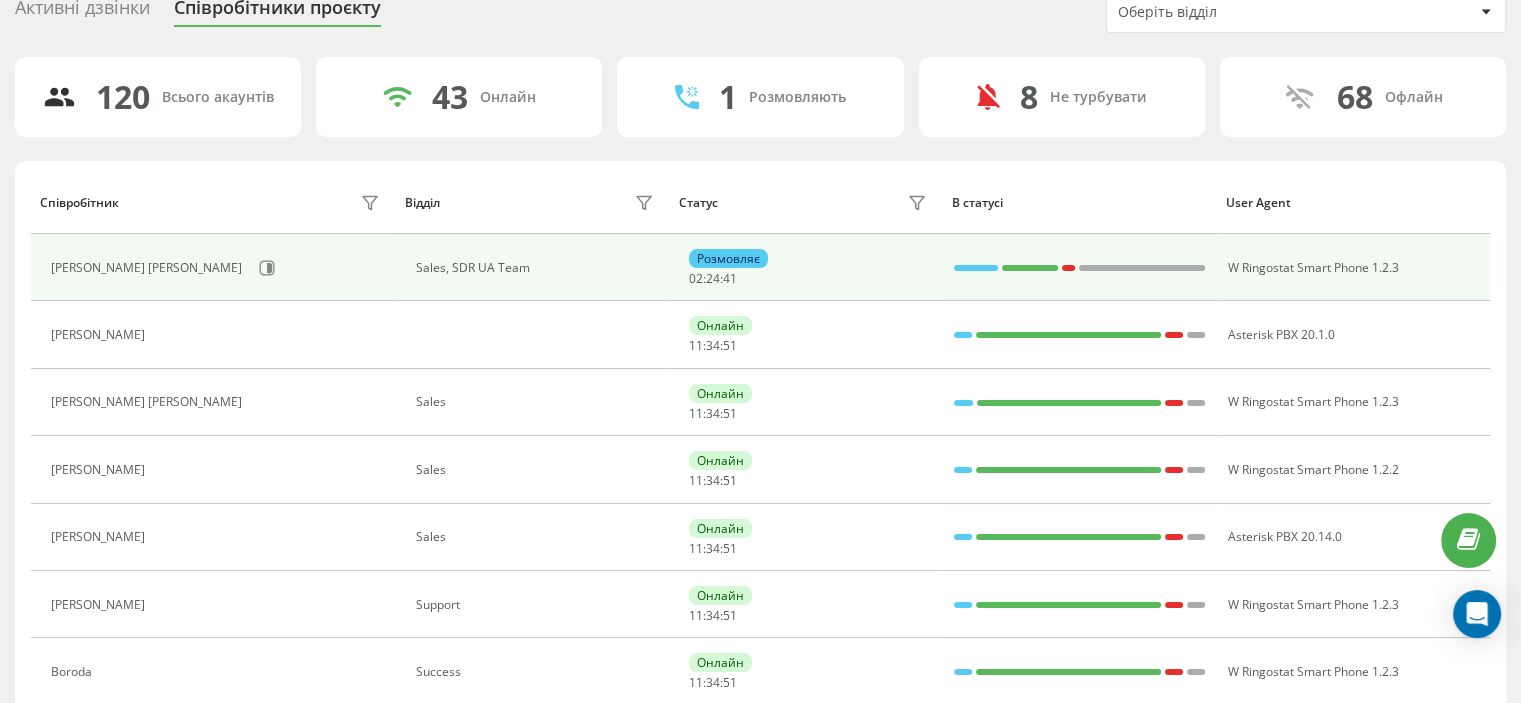 scroll, scrollTop: 0, scrollLeft: 0, axis: both 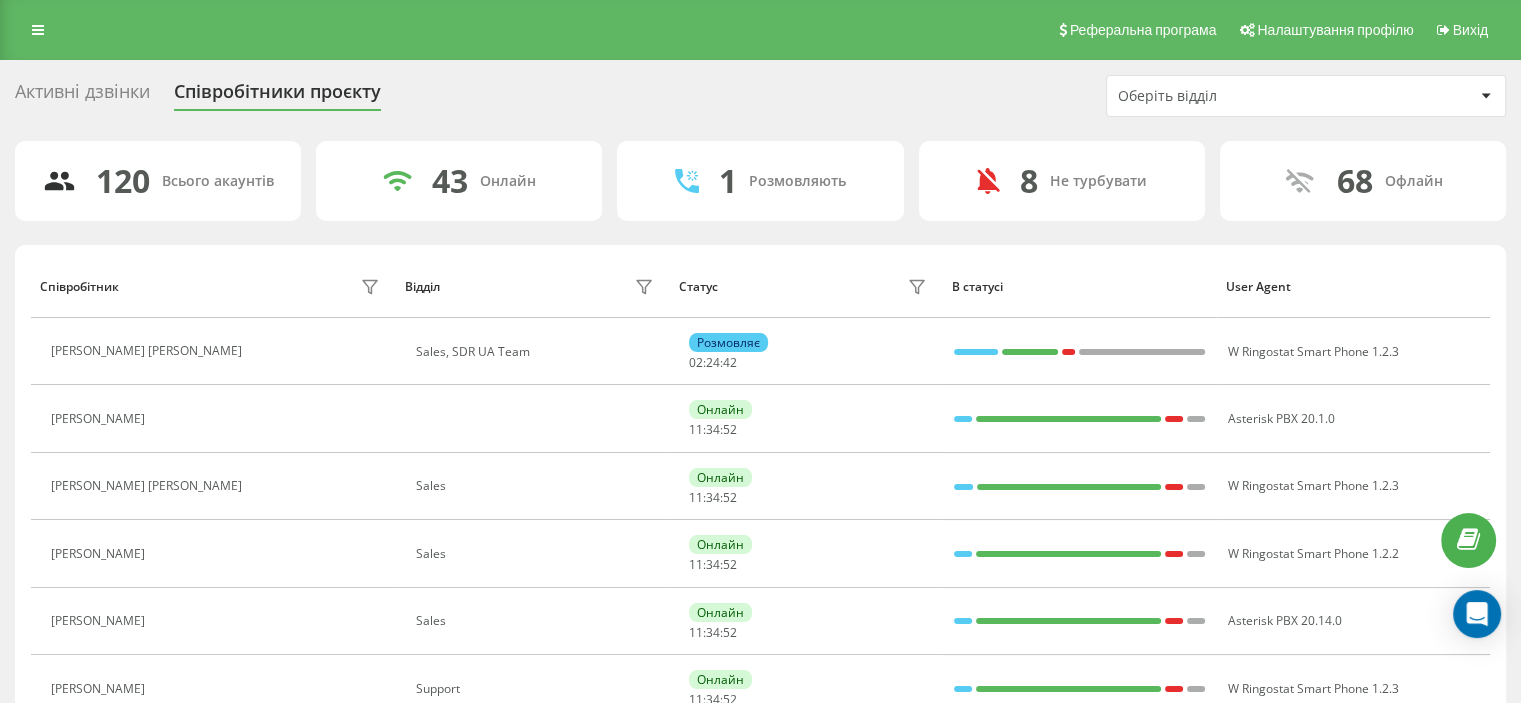 click on "Оберіть відділ" at bounding box center (1237, 96) 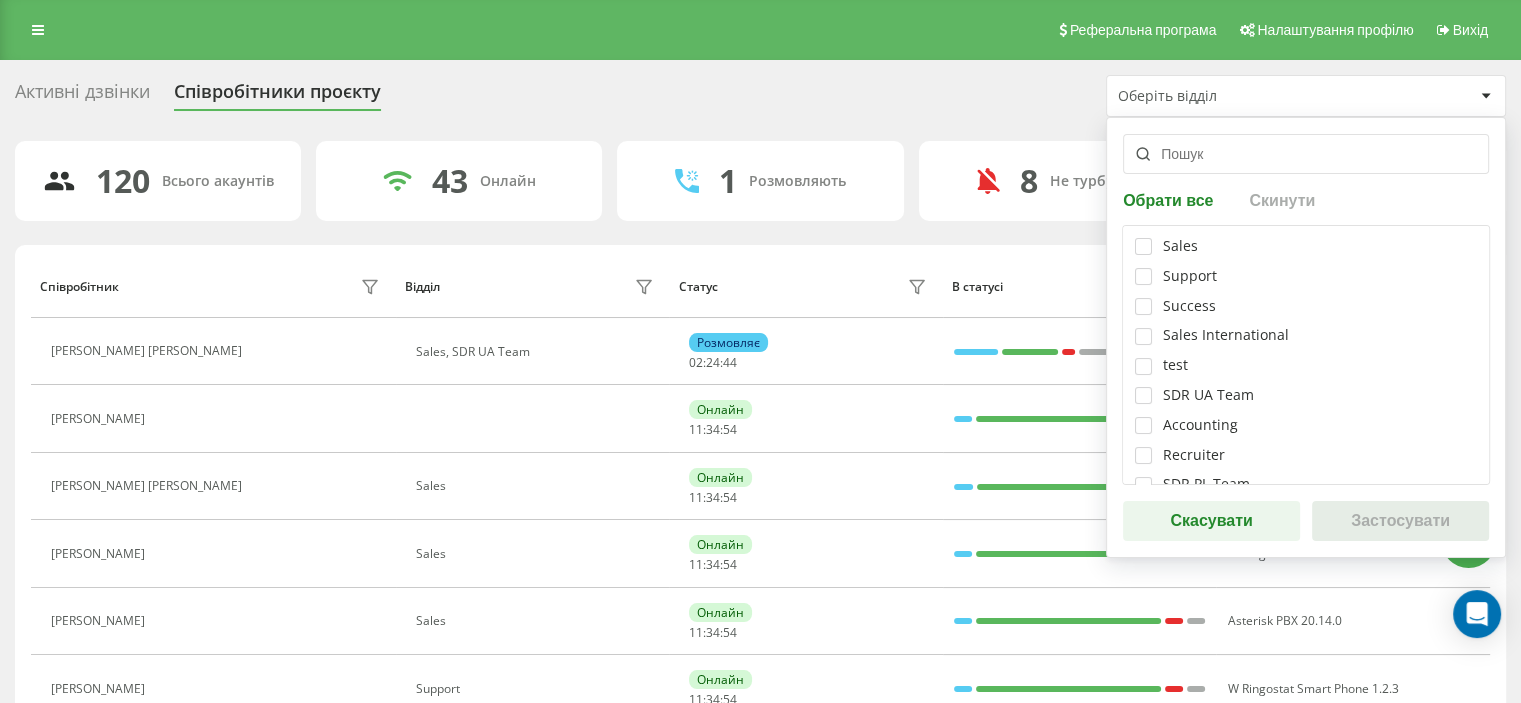 click on "Sales   Support   Success   Sales International   test   SDR UA Team   Accounting   Recruiter    SDR PL Team" at bounding box center (1306, 355) 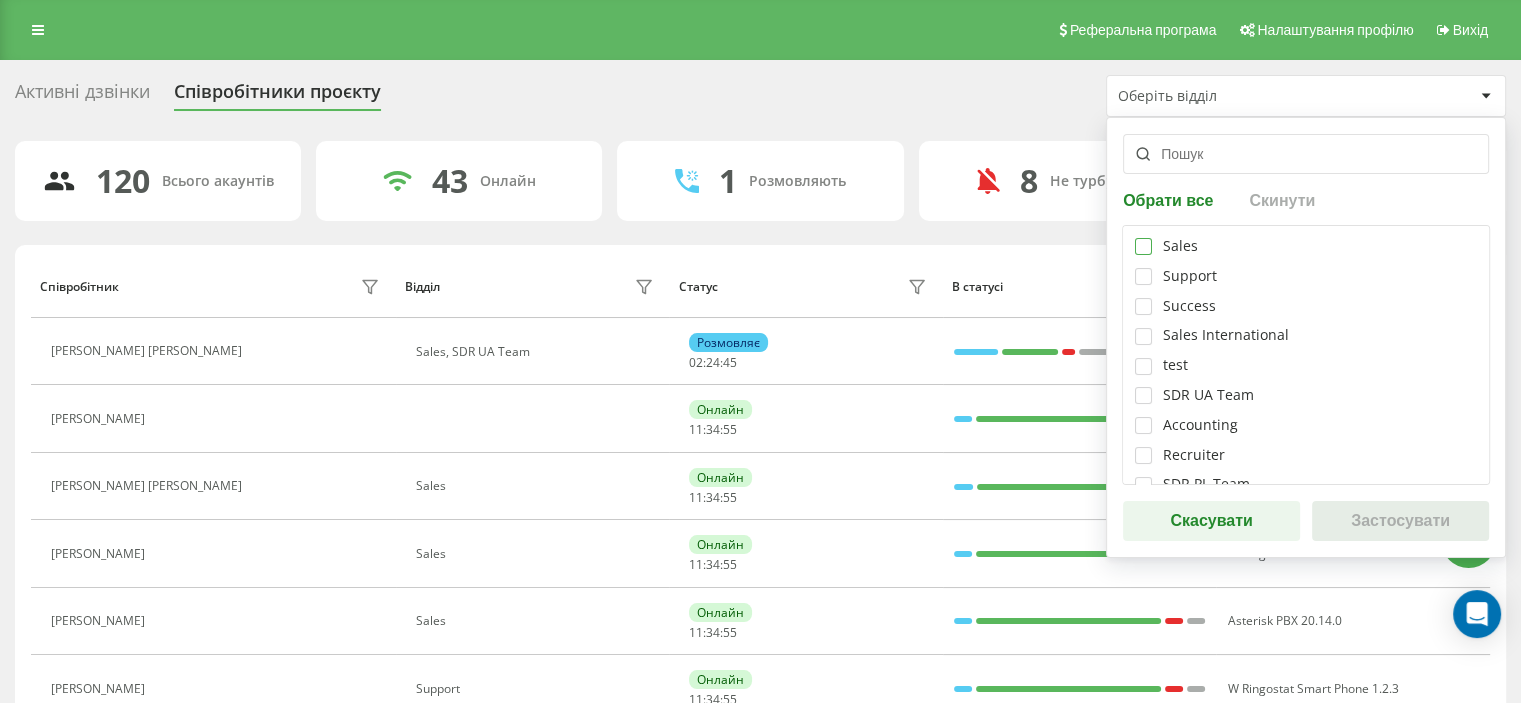click at bounding box center (1143, 238) 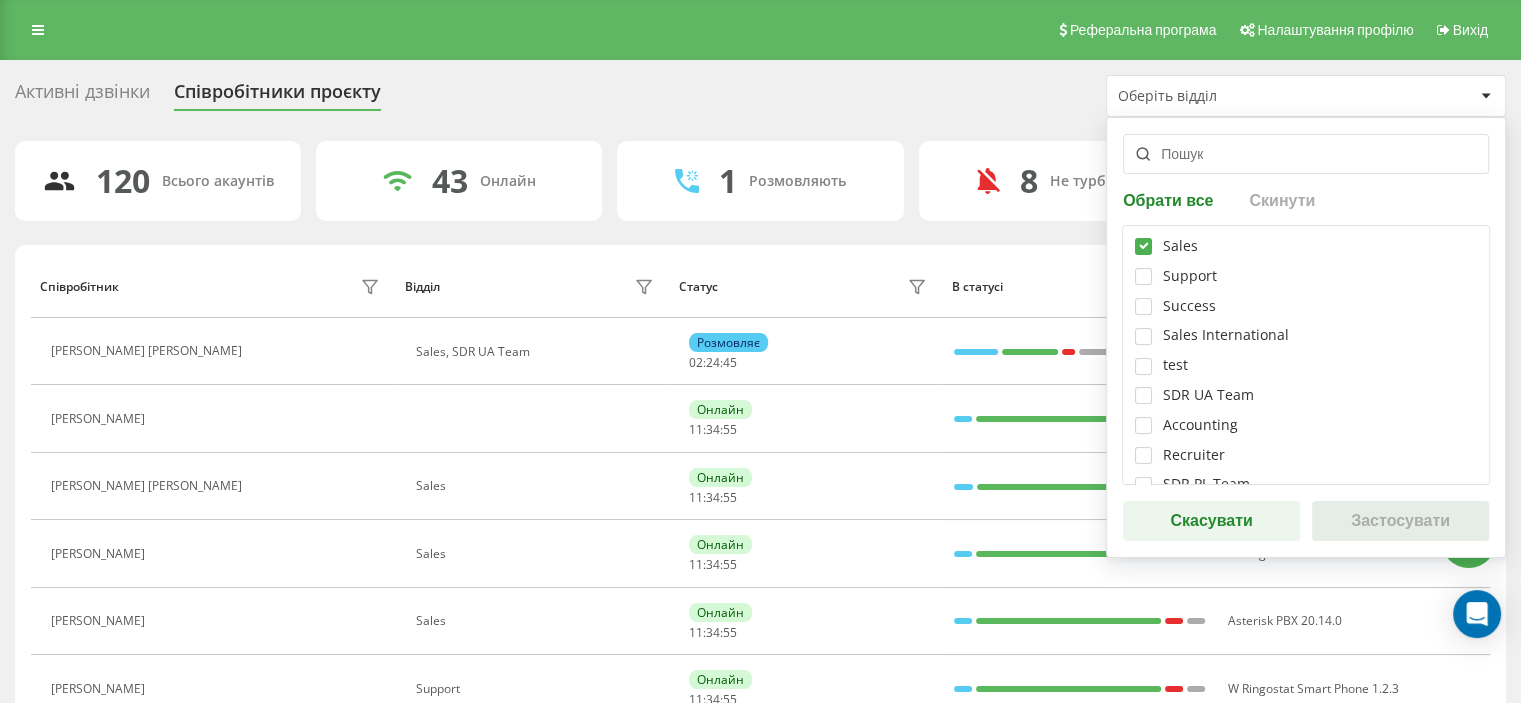 checkbox on "true" 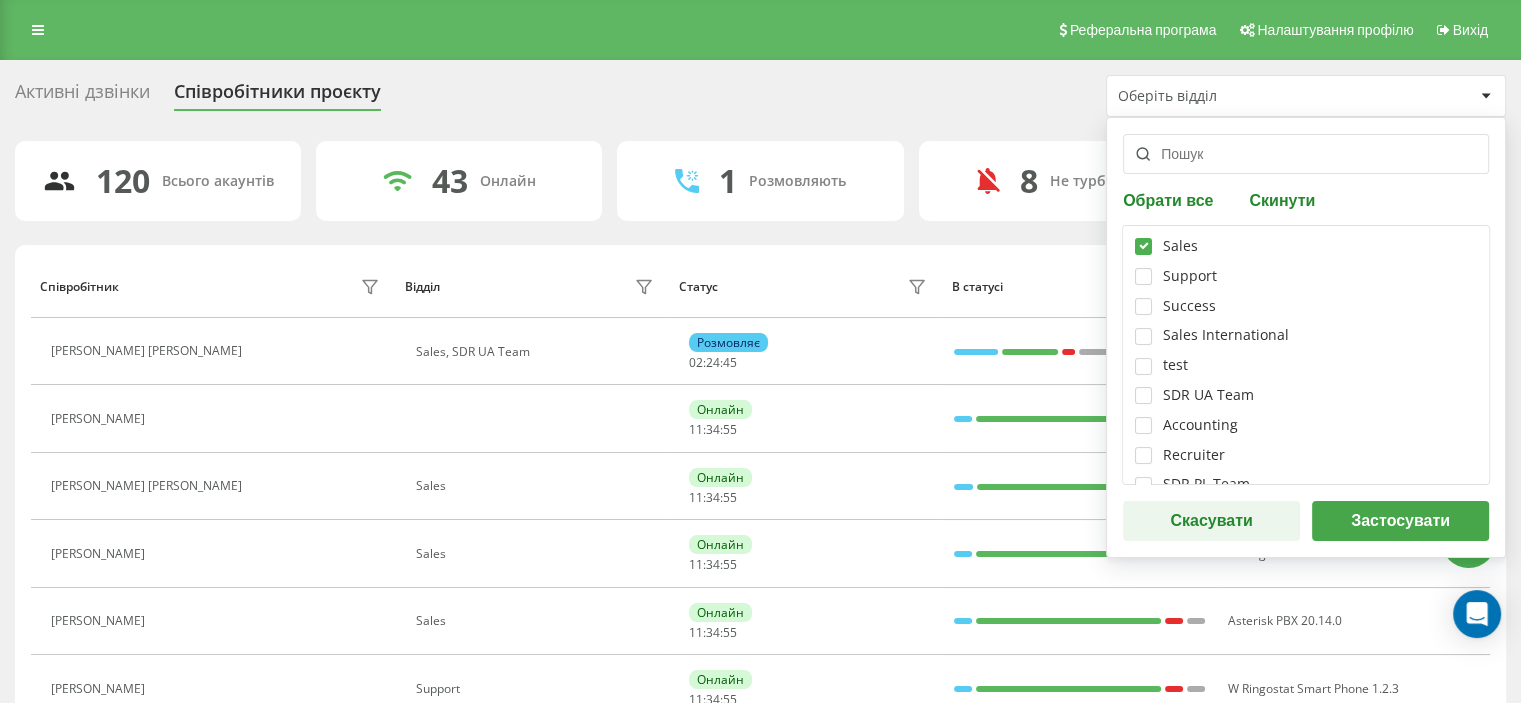 click on "Застосувати" at bounding box center [1400, 521] 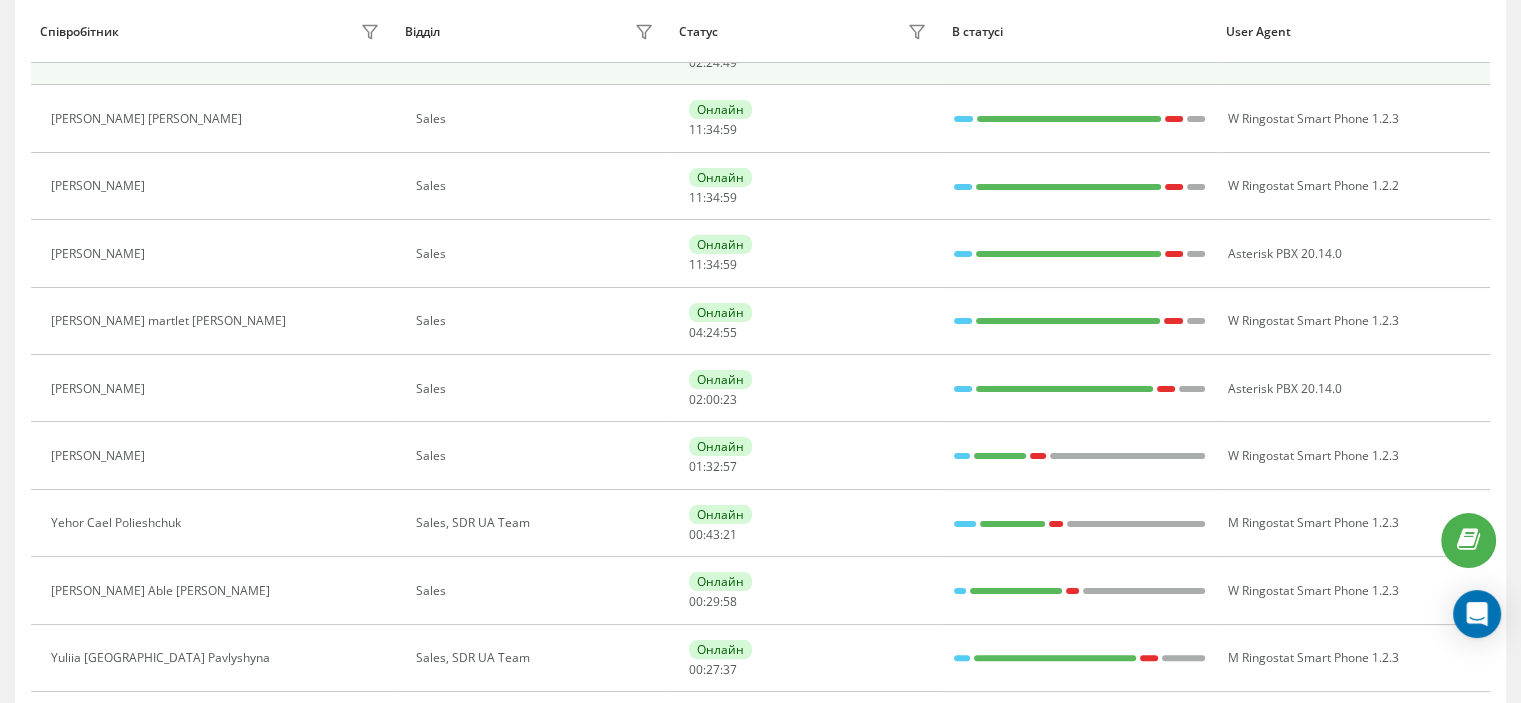 scroll, scrollTop: 400, scrollLeft: 0, axis: vertical 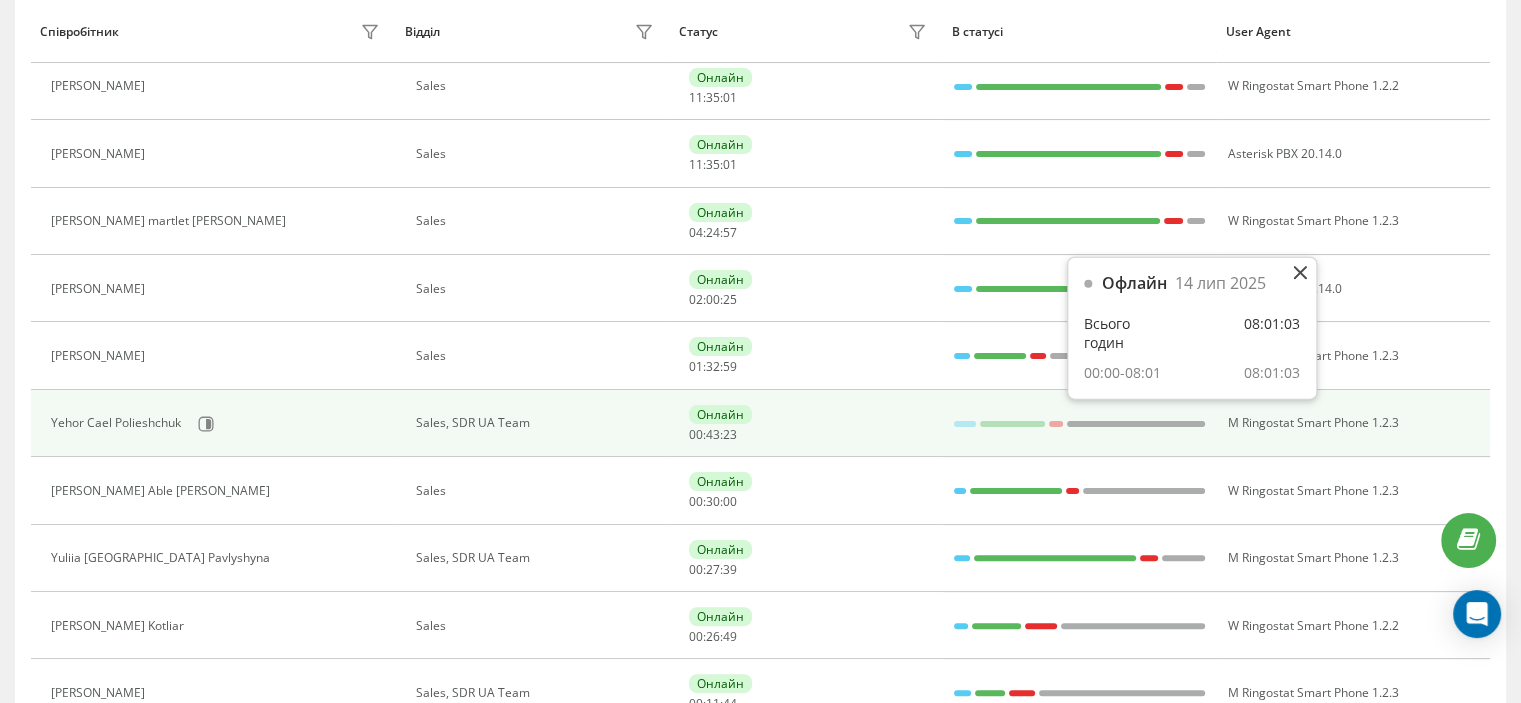 click at bounding box center [1136, 424] 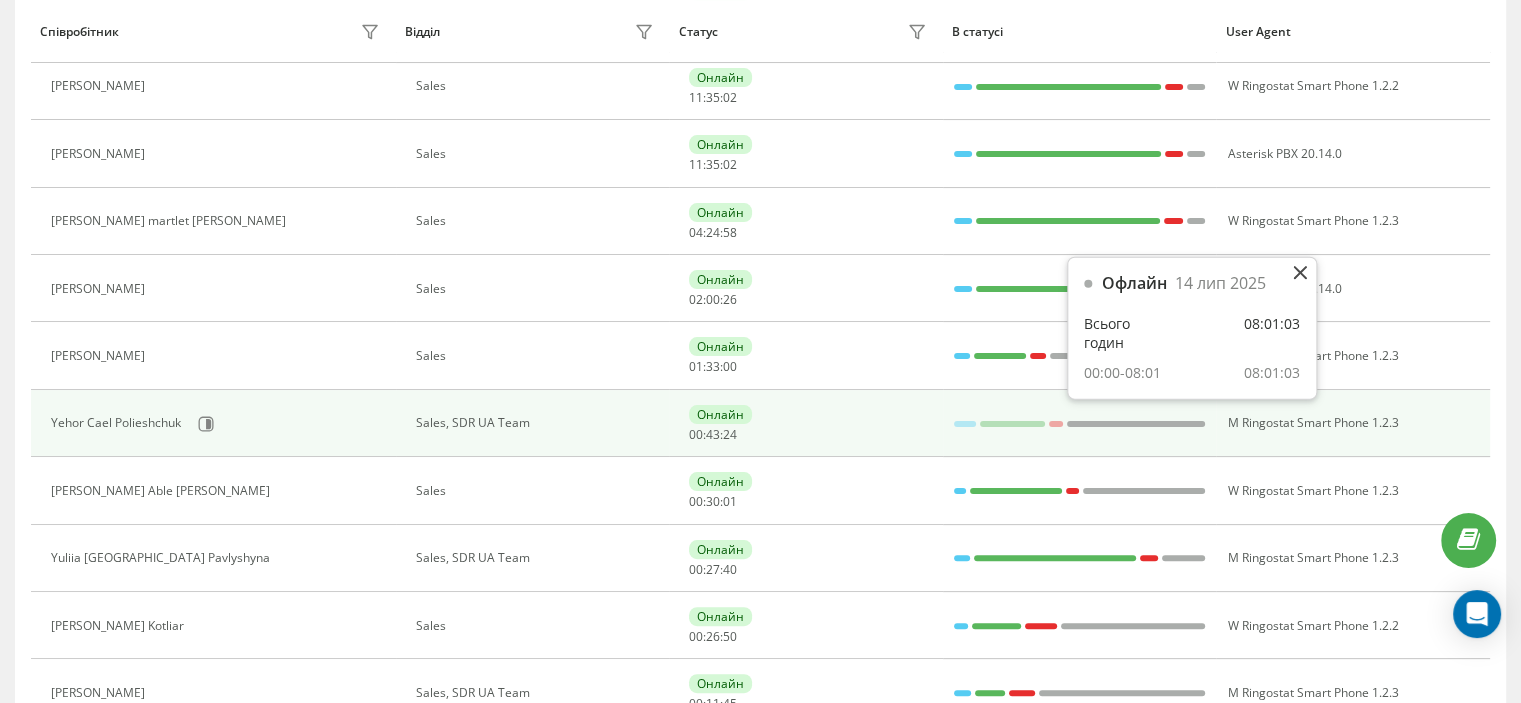 click on "Онлайн 00 : 43 : 24" at bounding box center [810, 423] 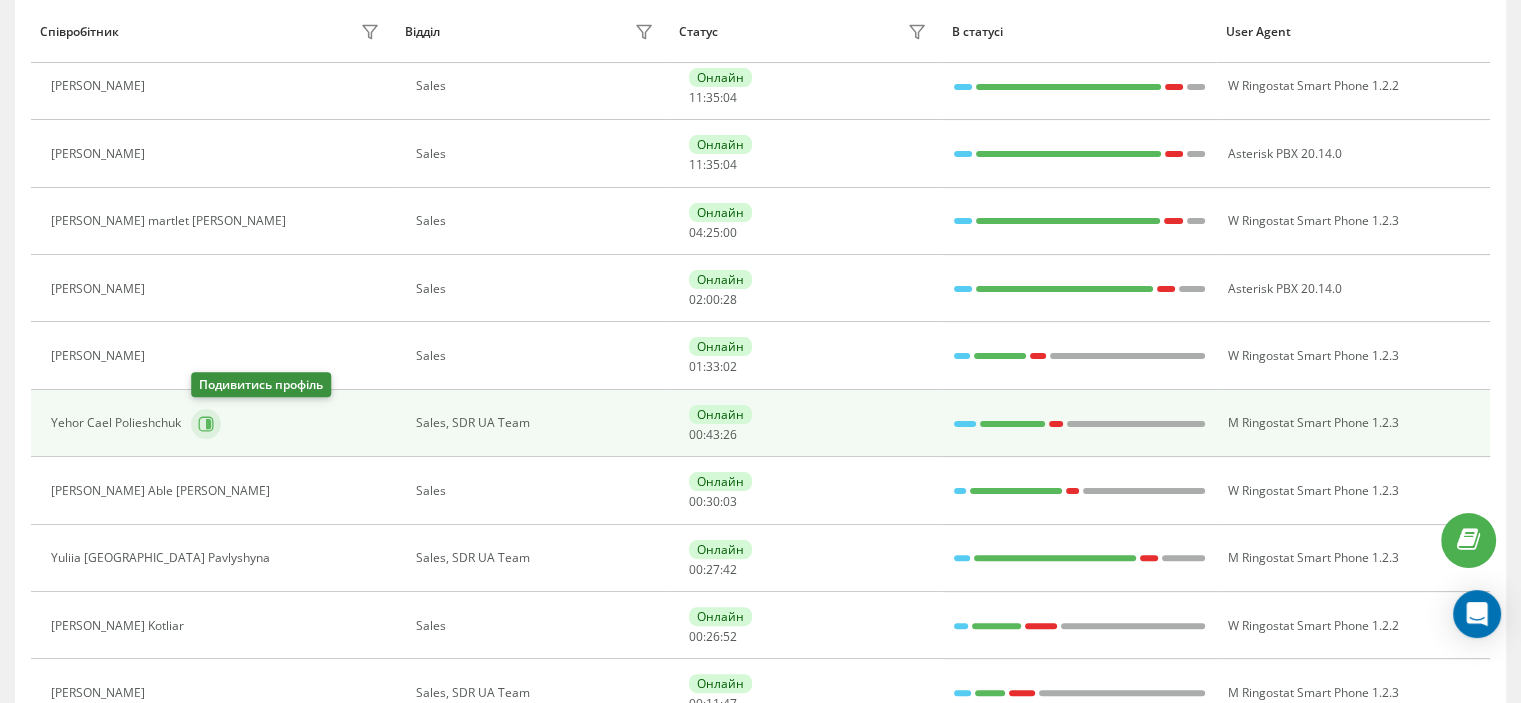 click 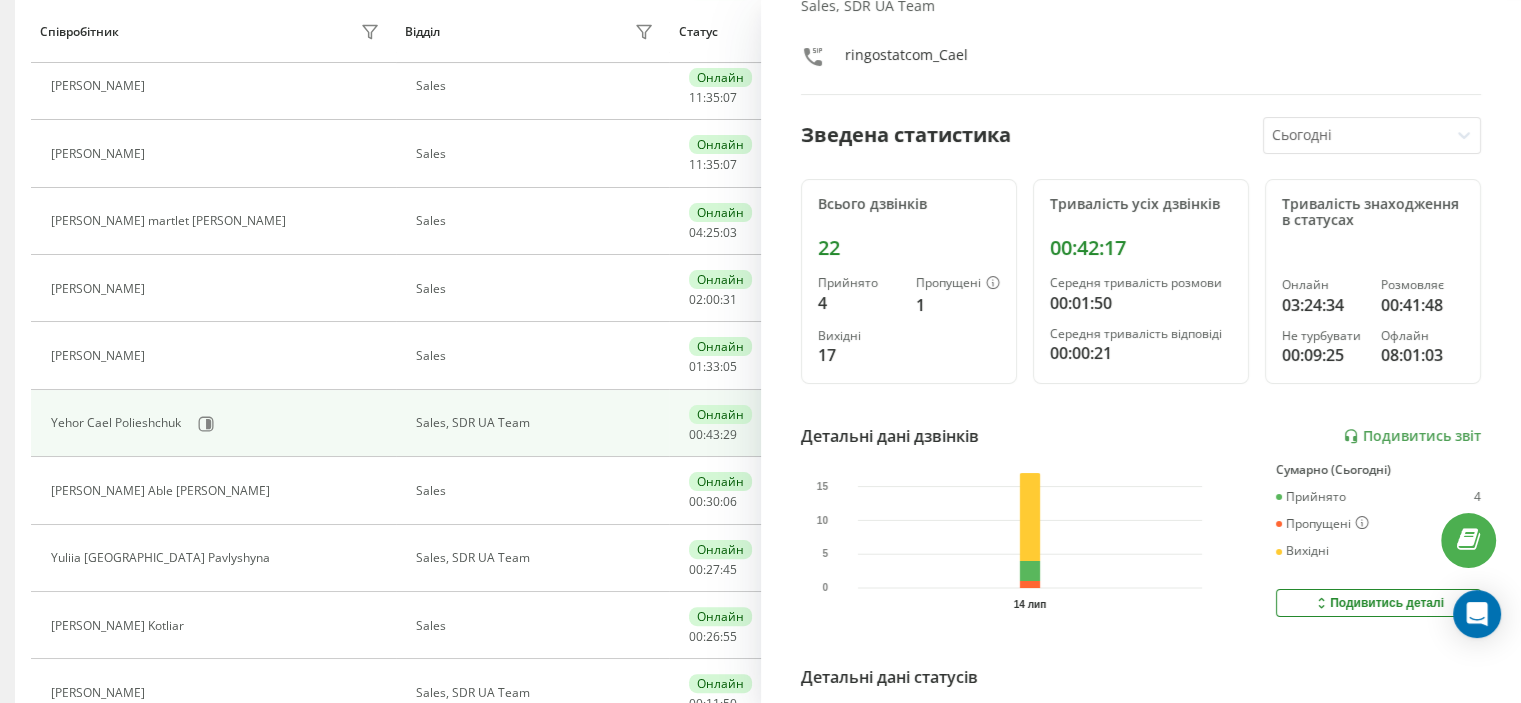 scroll, scrollTop: 0, scrollLeft: 0, axis: both 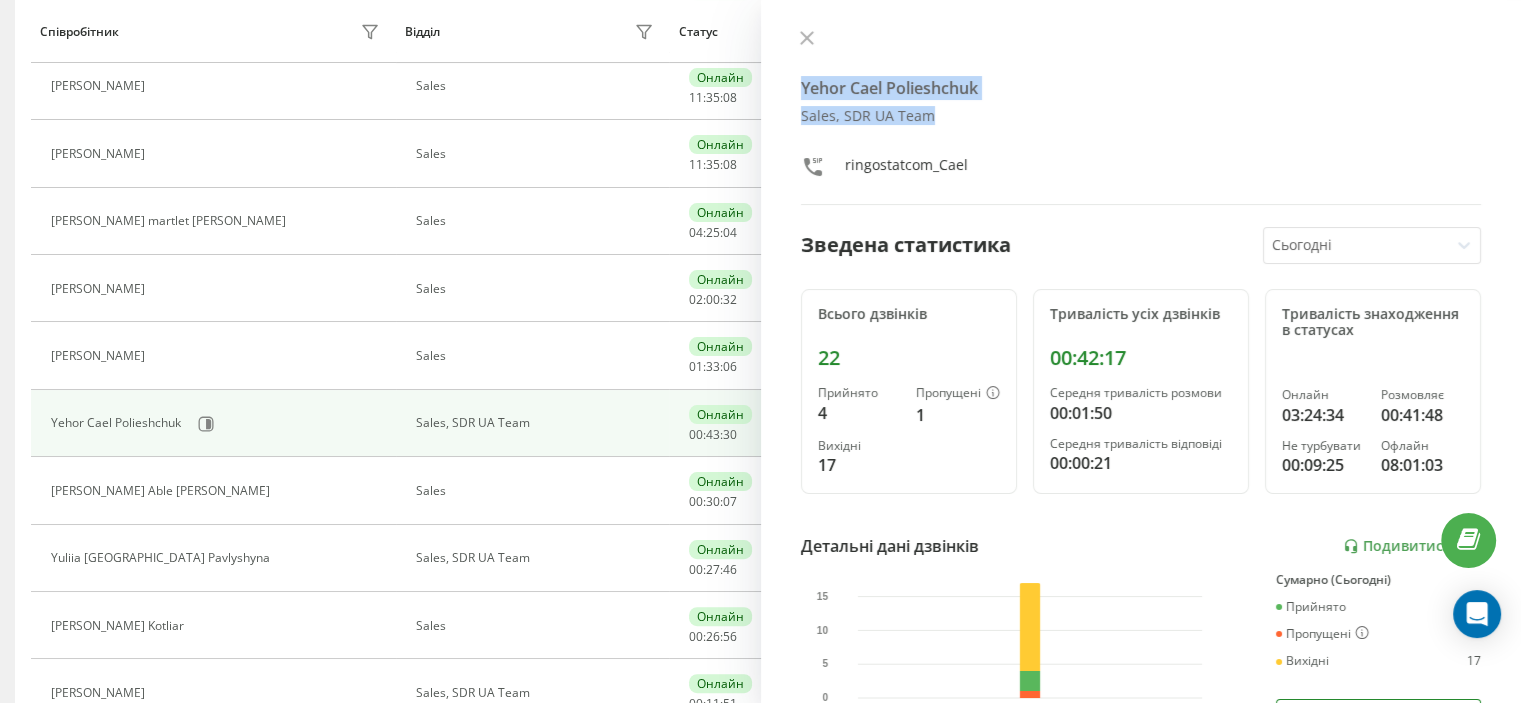 drag, startPoint x: 788, startPoint y: 83, endPoint x: 1039, endPoint y: 134, distance: 256.12888 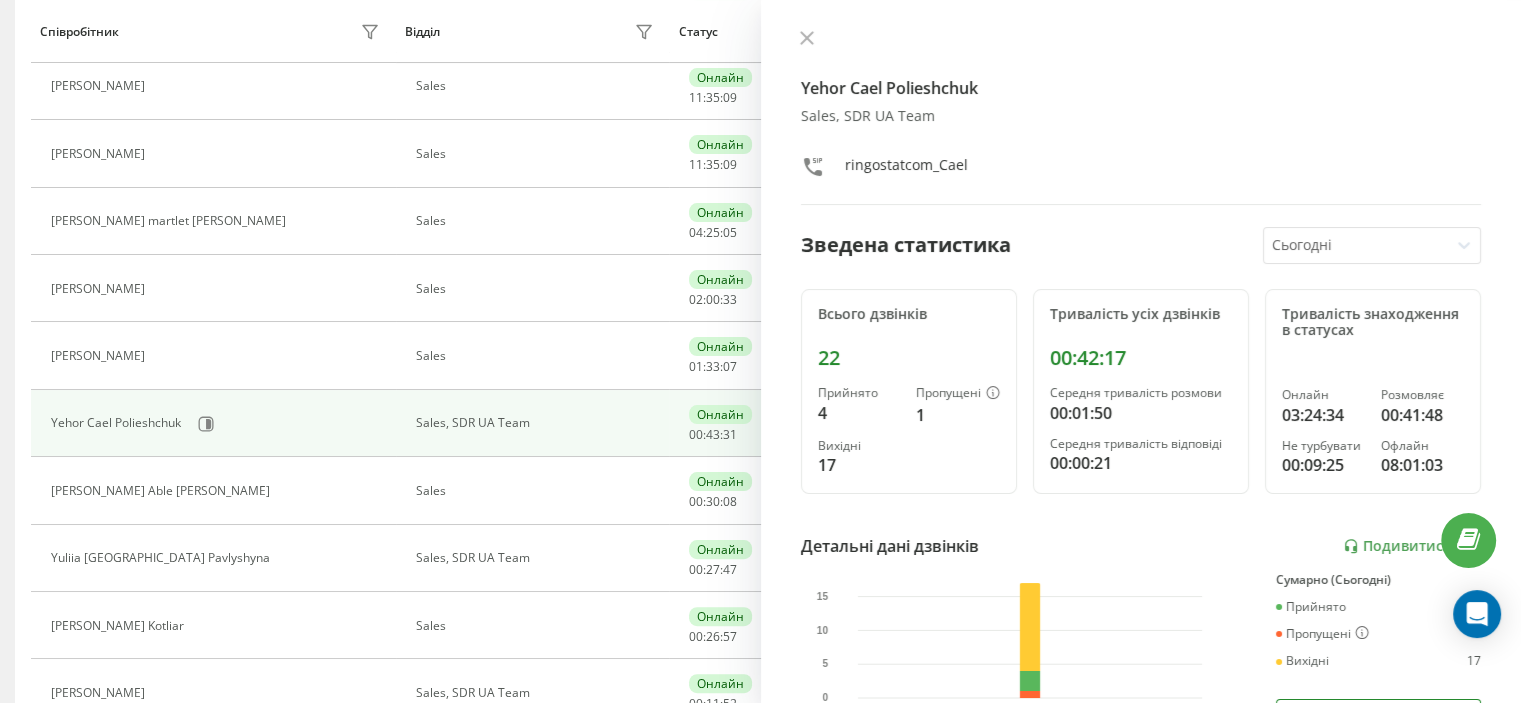 click on "ringostatcom_Cael" at bounding box center [1141, 169] 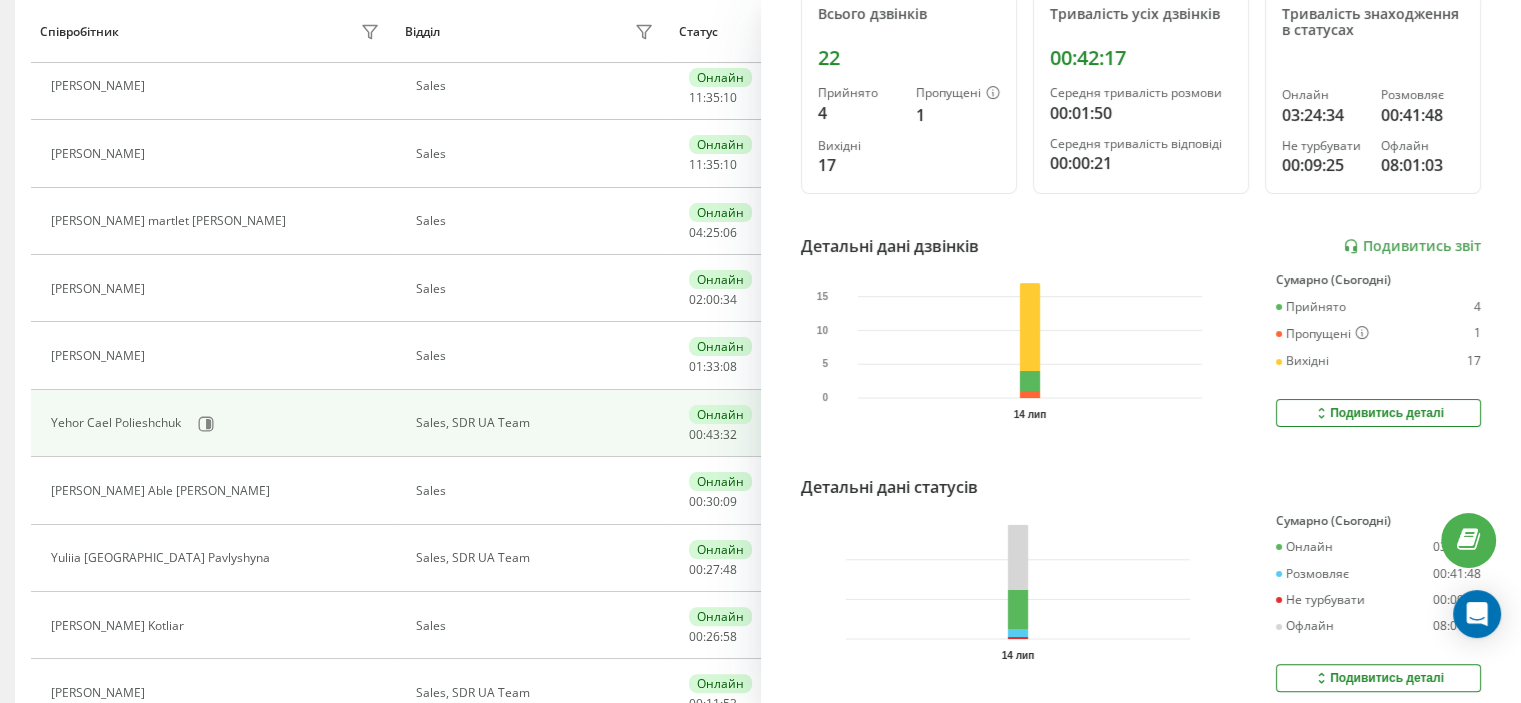 scroll, scrollTop: 377, scrollLeft: 0, axis: vertical 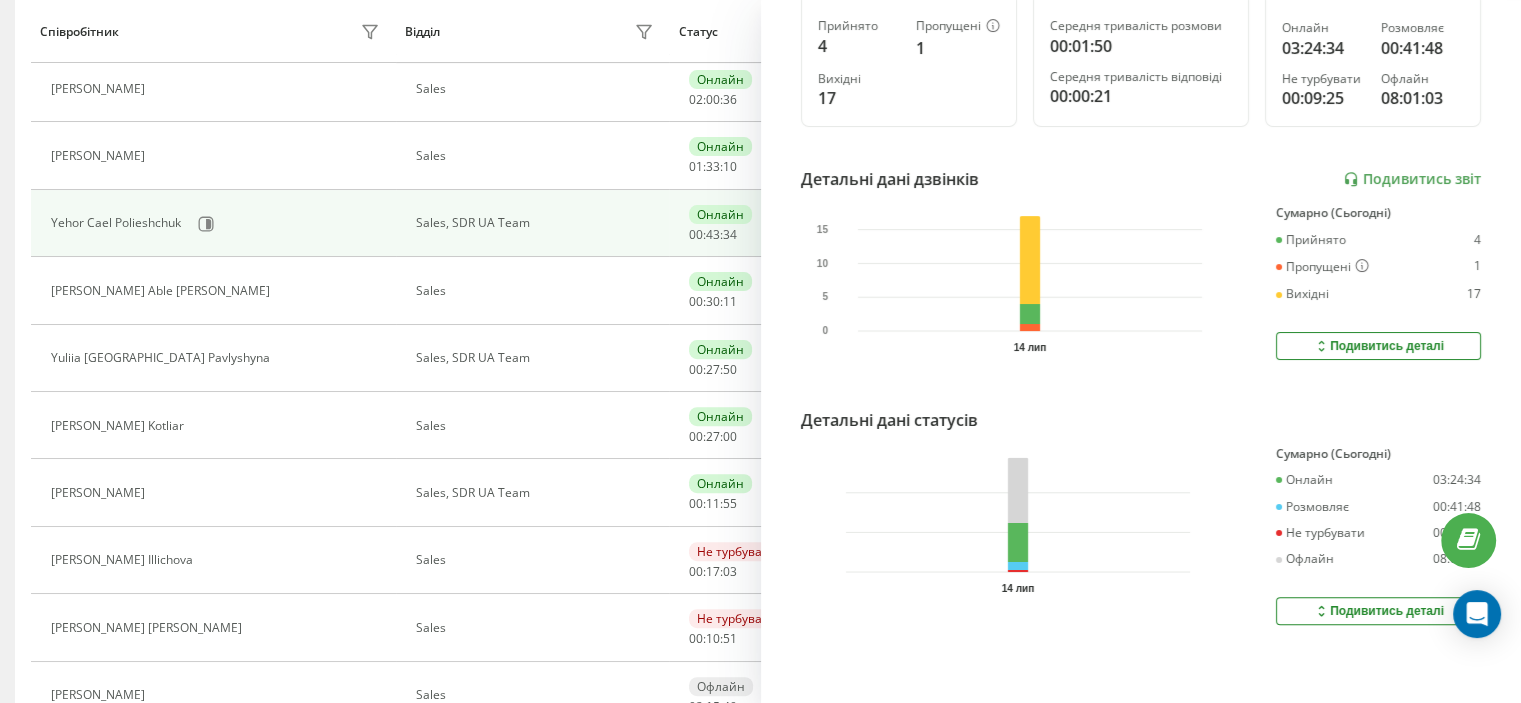 click on "Подивитись деталі" at bounding box center [1378, 346] 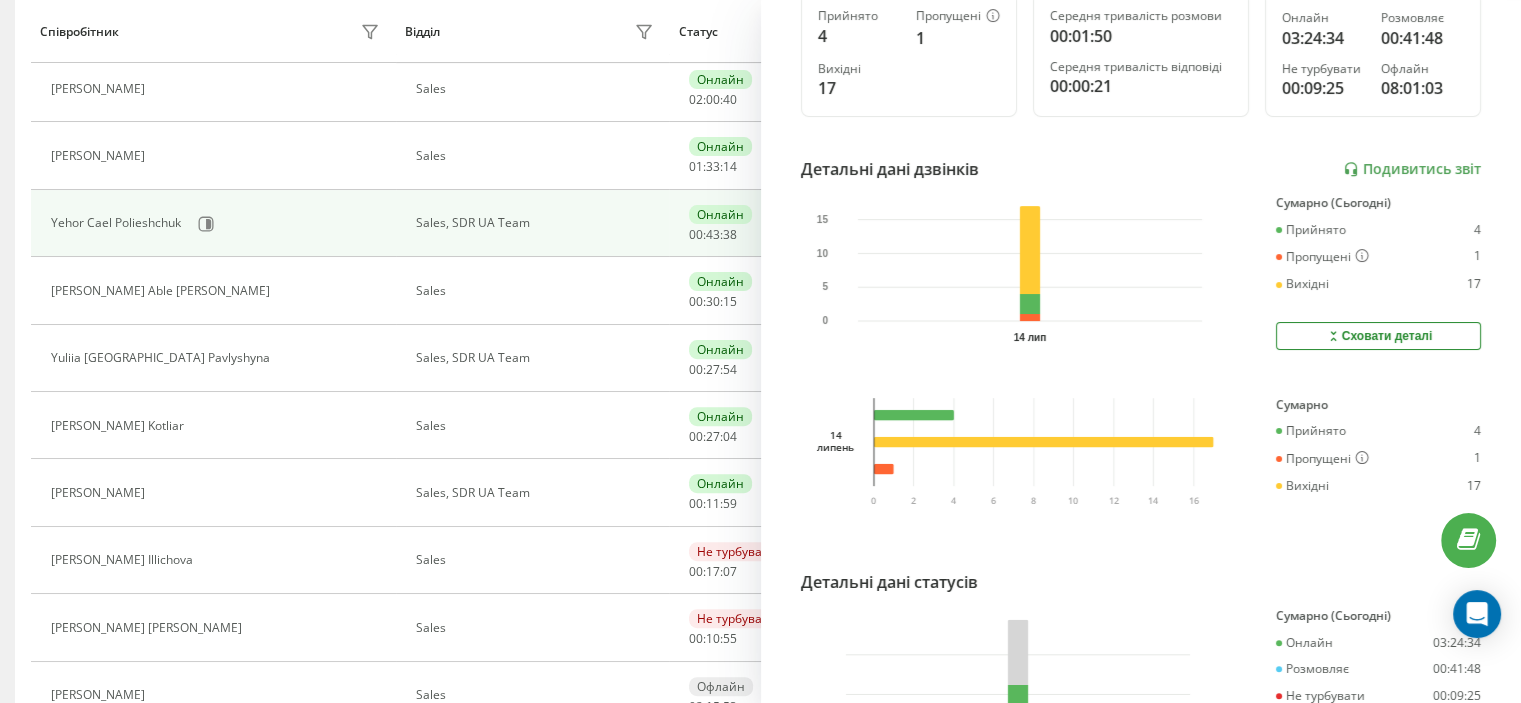 click on "0 2 4 6 8 10 12 14 16" 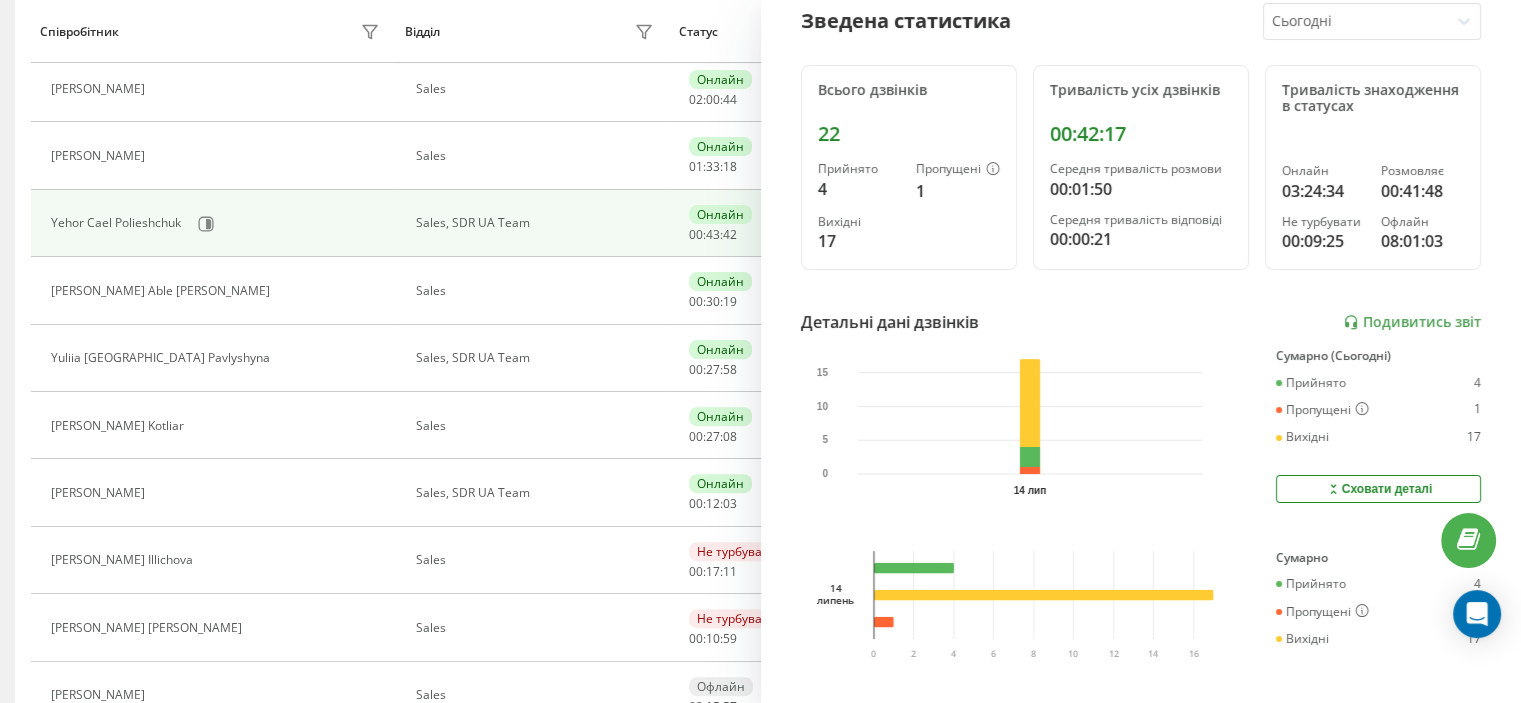scroll, scrollTop: 77, scrollLeft: 0, axis: vertical 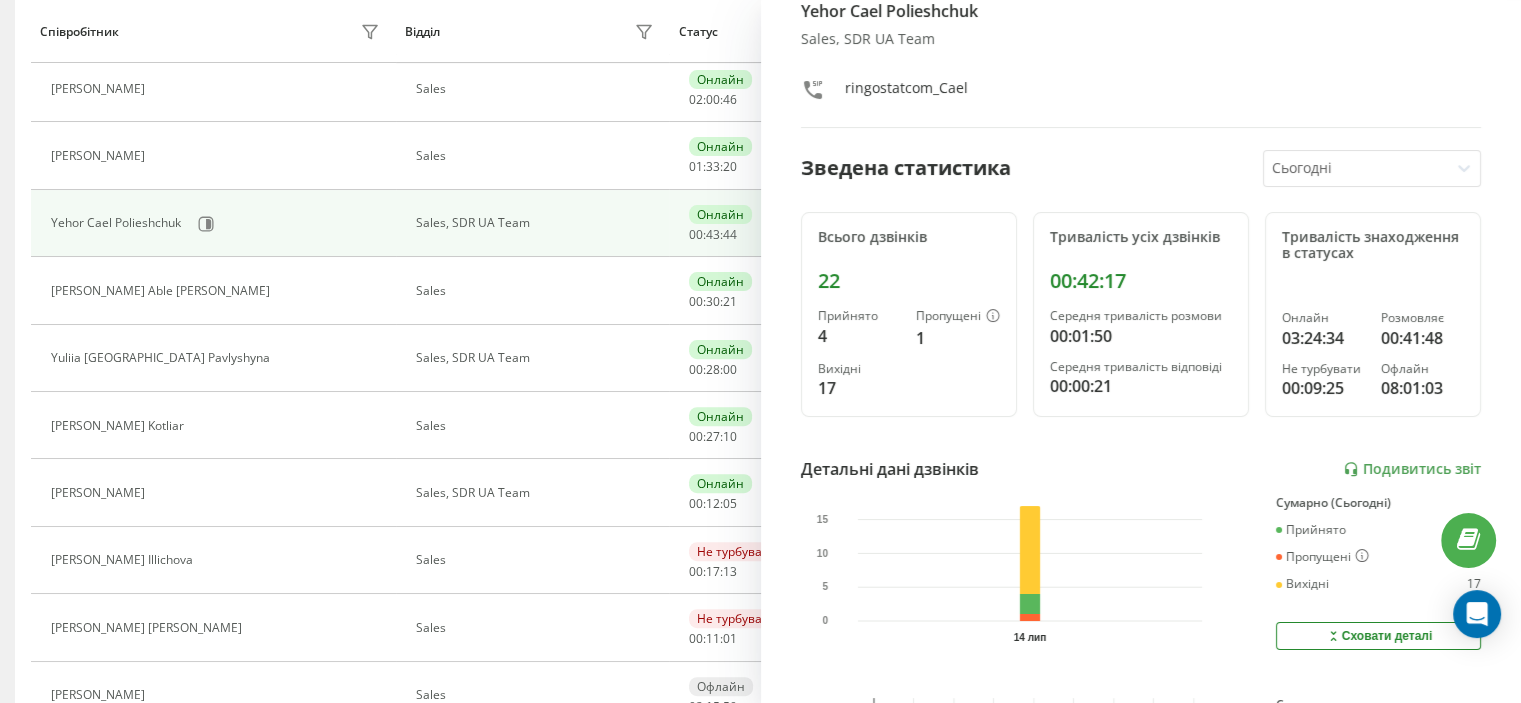 click at bounding box center (1356, 168) 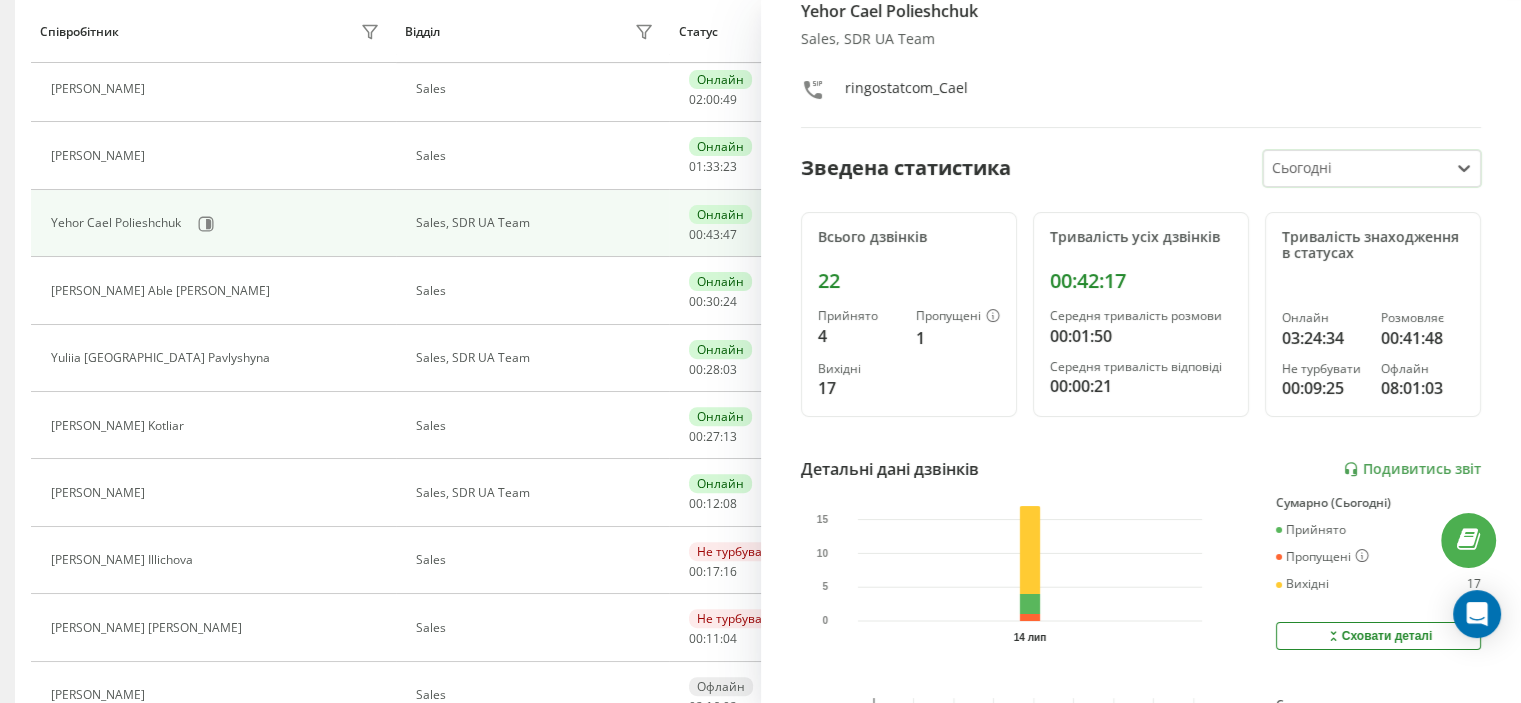 click at bounding box center [1356, 168] 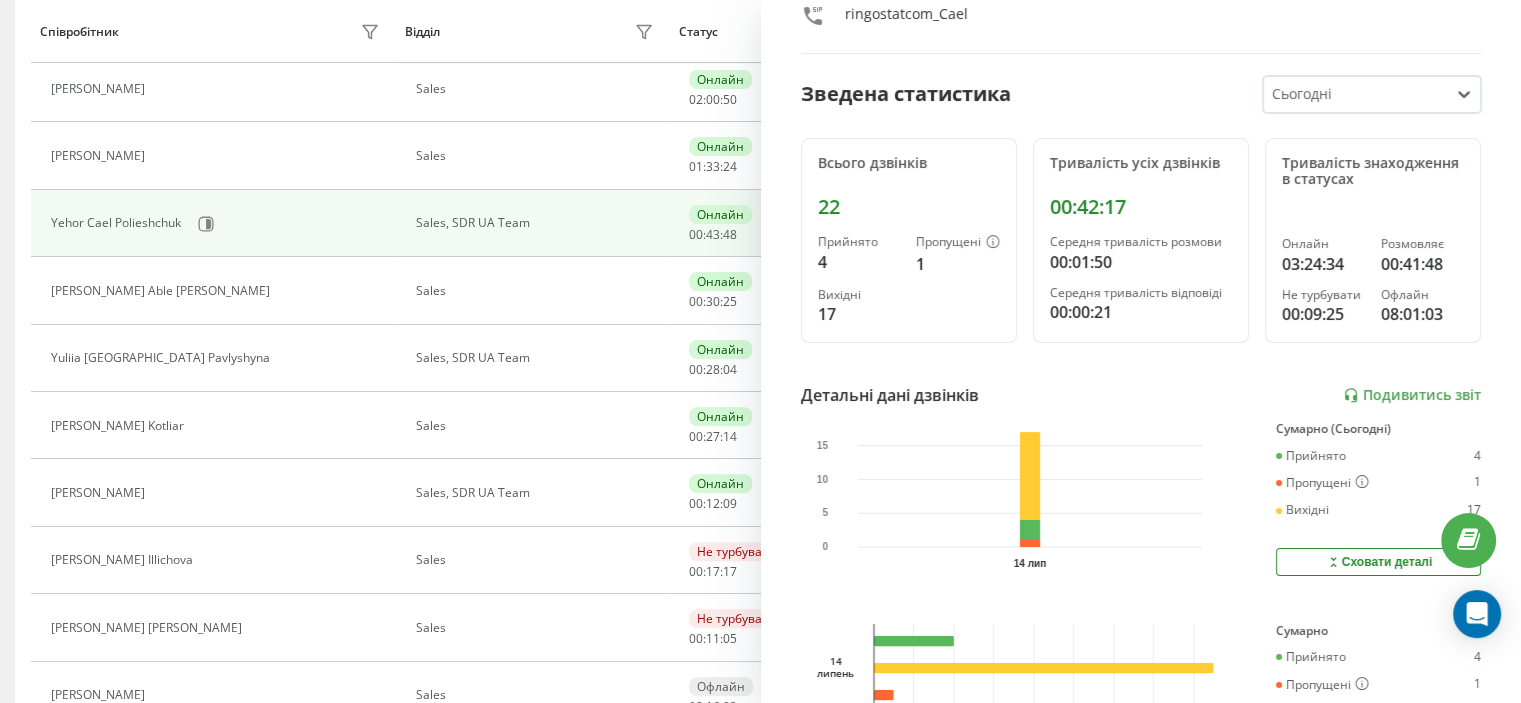 scroll, scrollTop: 277, scrollLeft: 0, axis: vertical 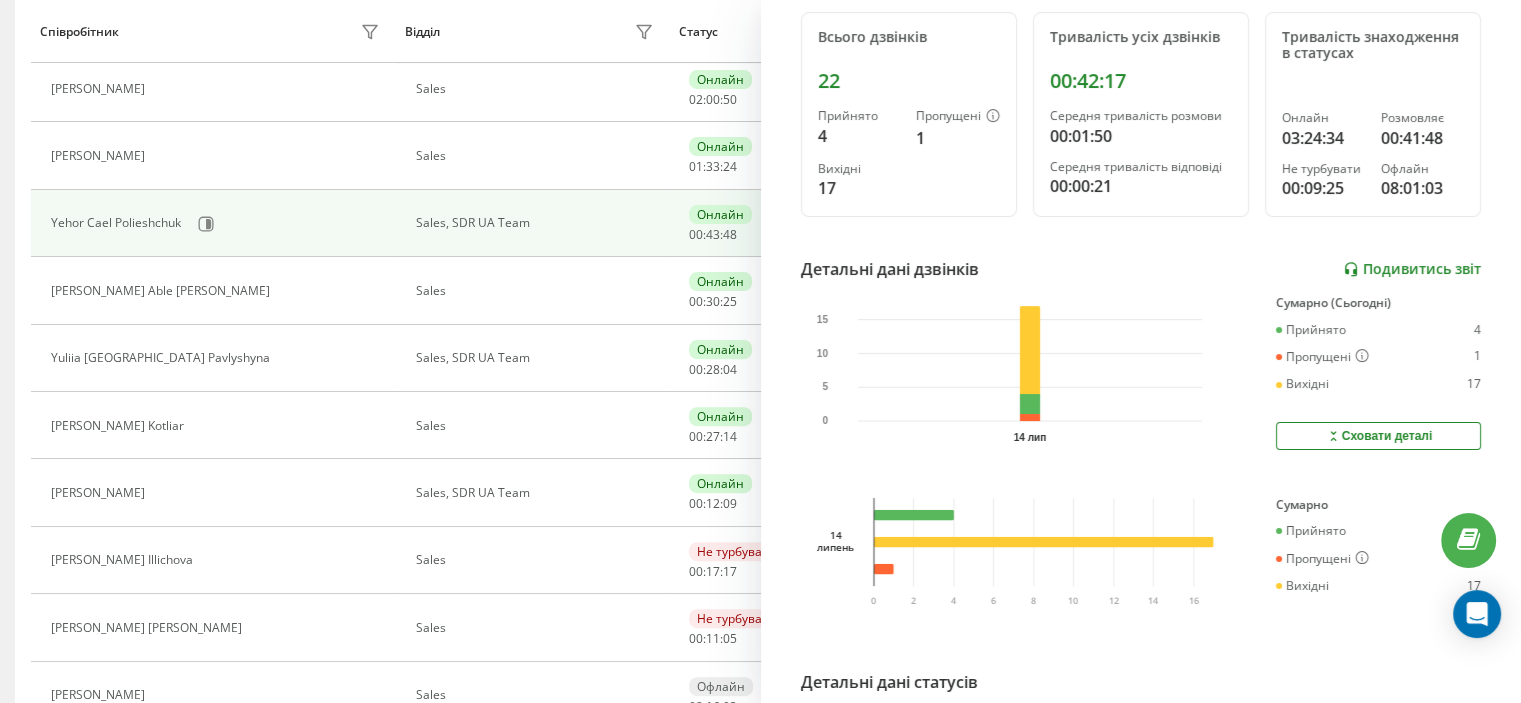 click on "Подивитись звіт" at bounding box center (1412, 269) 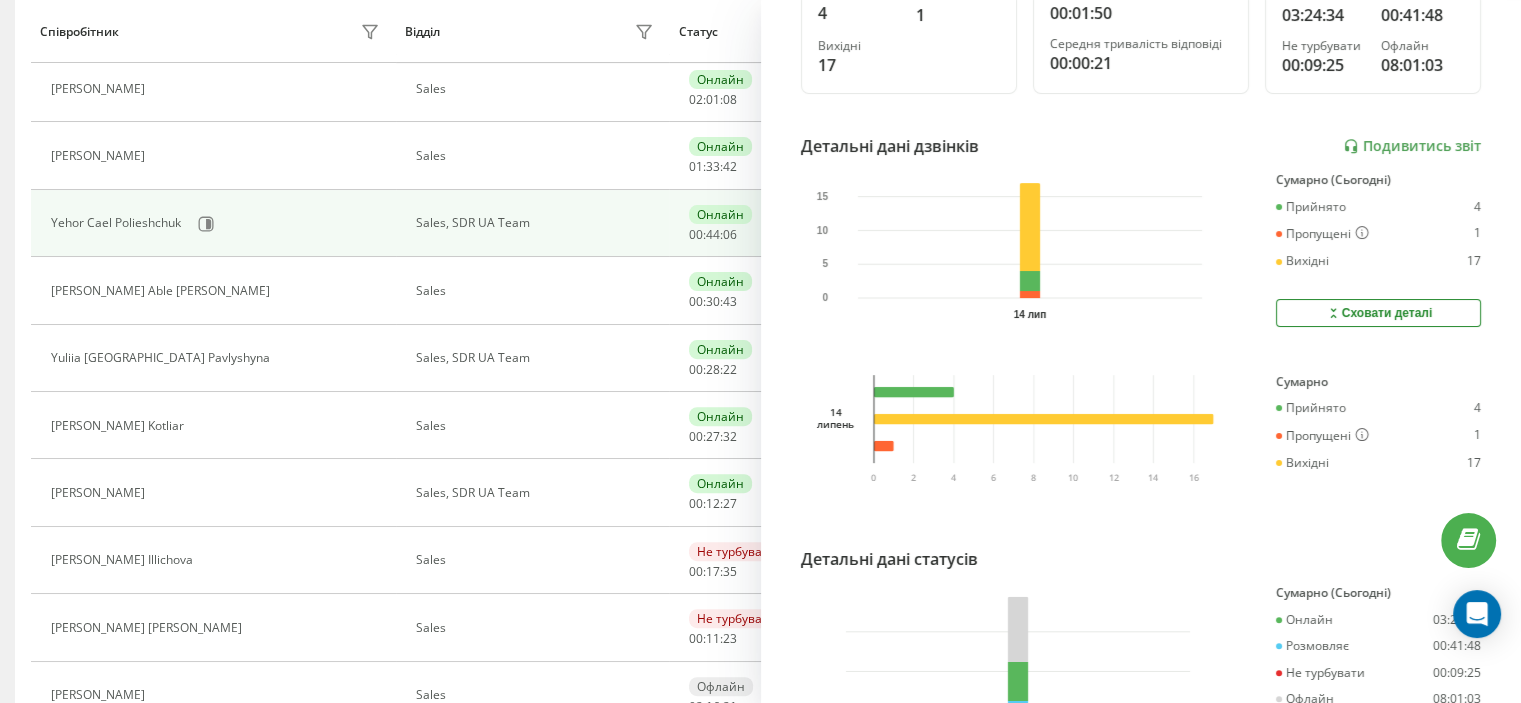 scroll, scrollTop: 0, scrollLeft: 0, axis: both 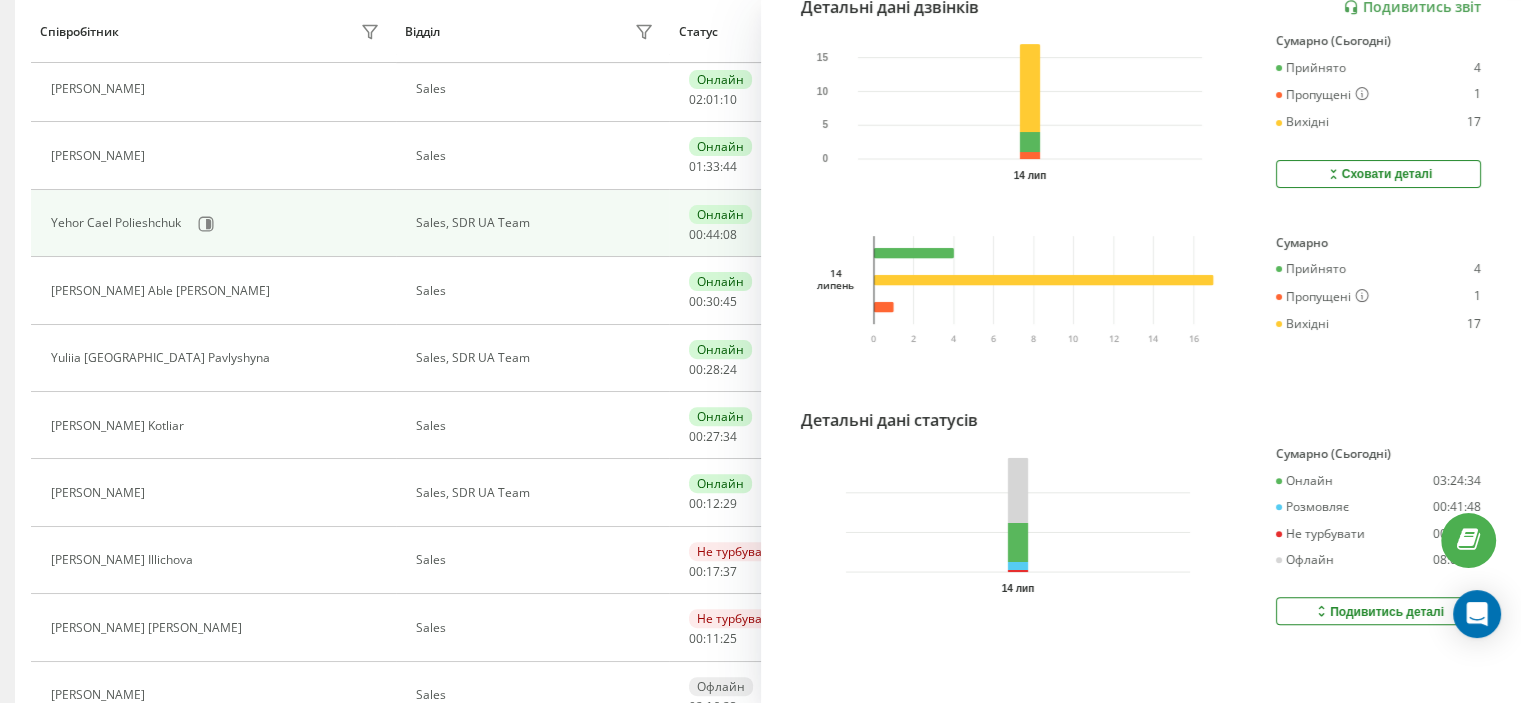 click on "Подивитись деталі" at bounding box center [1378, 611] 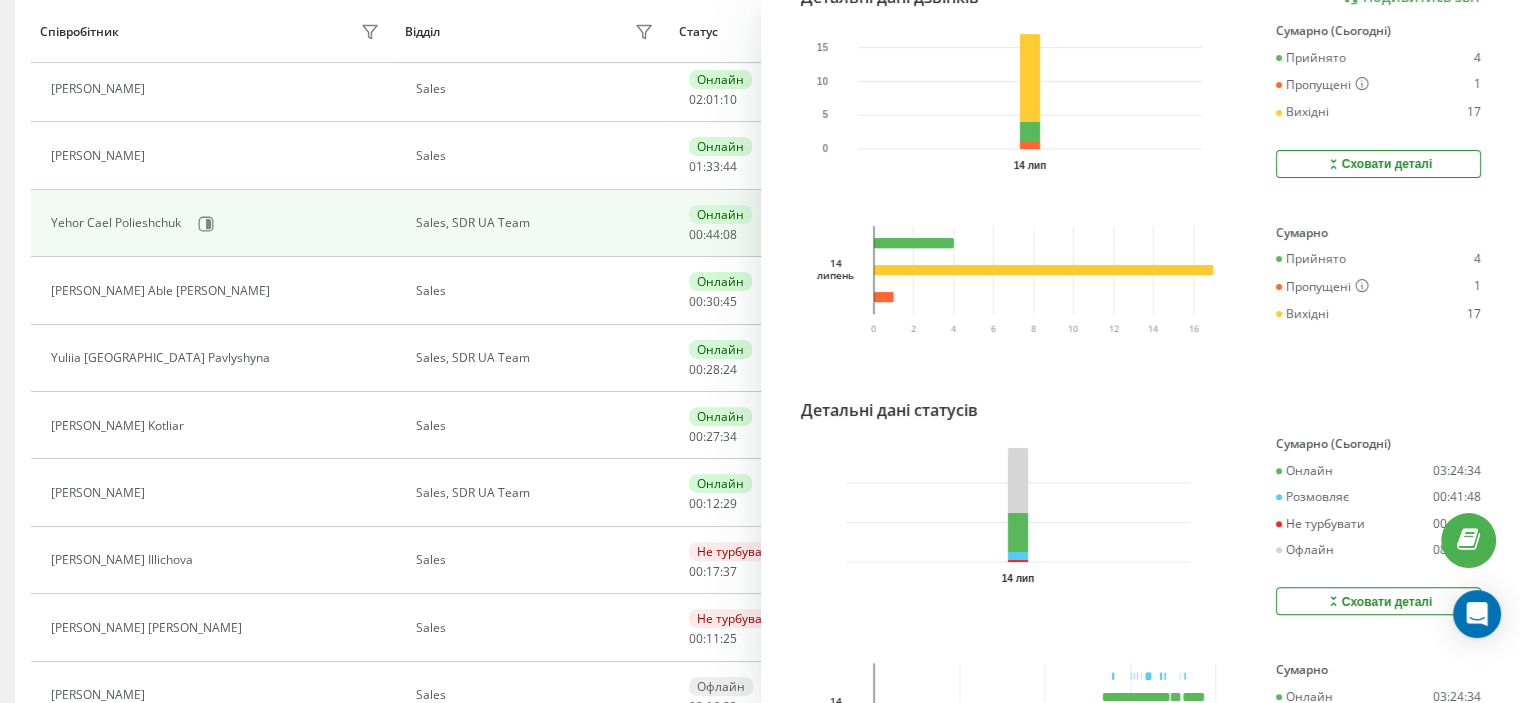 click on "Yehor Cael Polieshchuk Sales, SDR UA Team ringostatcom_Cael Зведена статистика Сьогодні Всього дзвінків 22 Прийнято 4 Пропущені 1 Вихідні 17 Тривалість усіх дзвінків 00:42:17 Середня тривалість розмови 00:01:50 Середня тривалість відповіді 00:00:21 Тривалість знаходження в статусах Онлайн 03:24:34 Розмовляє 00:41:48 Не турбувати 00:09:25 Офлайн 08:01:03 Детальні дані дзвінків Подивитись звіт 14 лип 0 5 10 15 Сумарно (Сьогодні) Прийнято 4 Пропущені 1 Вихідні 17   Сховати деталі 14 липень 0 2 4 6 8 10 12 14 16 Сумарно Прийнято 4 Пропущені 1 Вихідні 17 Детальні дані статусів 14 лип Сумарно (Сьогодні) Онлайн 03:24:34 Розмовляє 00:41:48 00:09:25" at bounding box center [1141, 351] 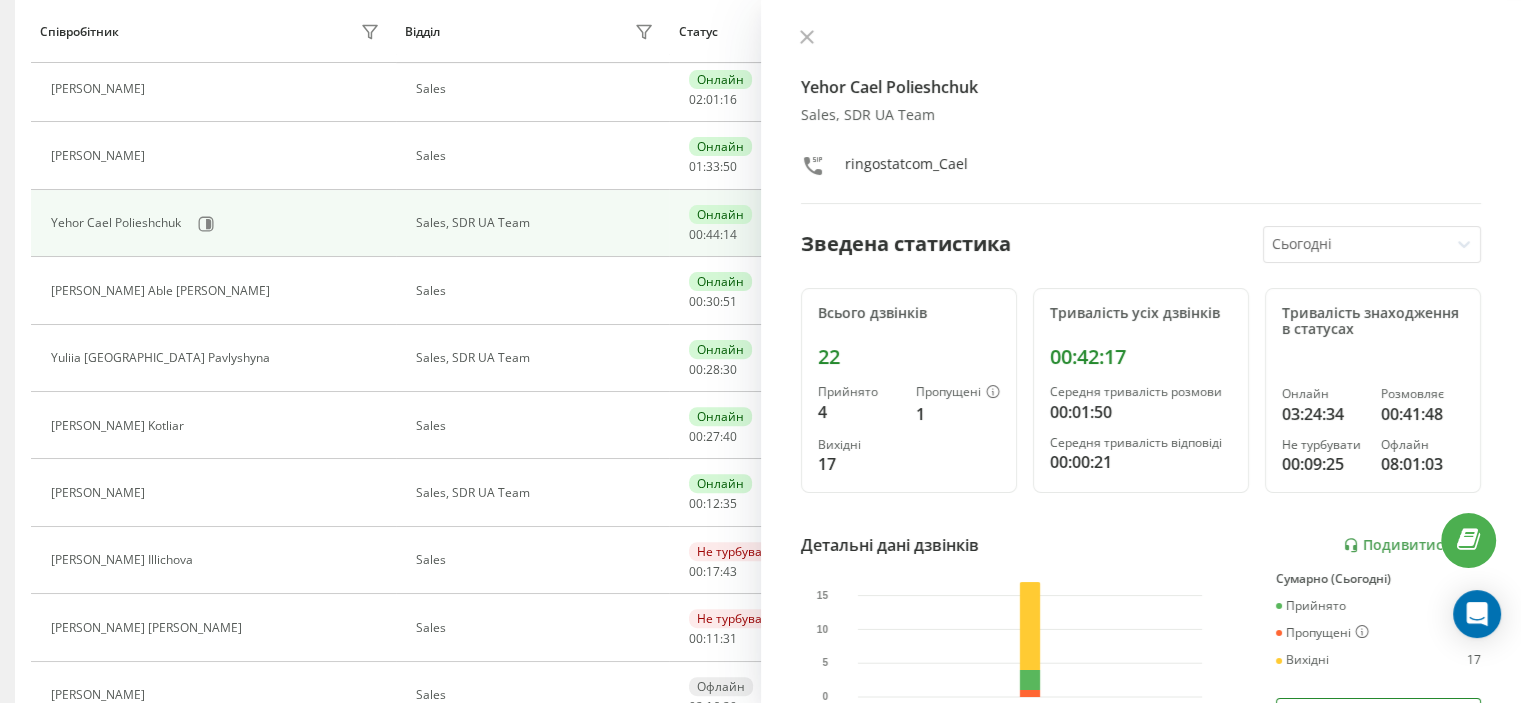 scroll, scrollTop: 0, scrollLeft: 0, axis: both 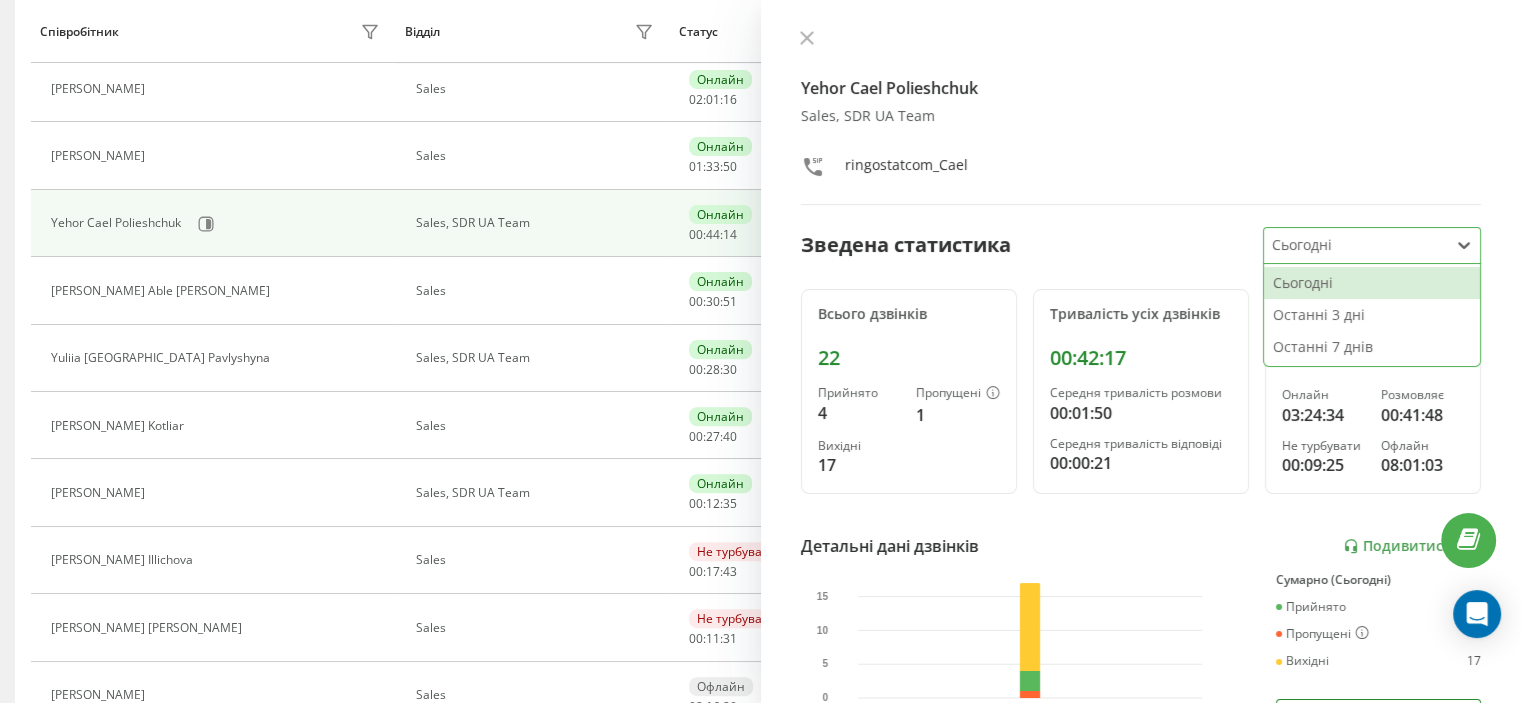 click at bounding box center [1356, 245] 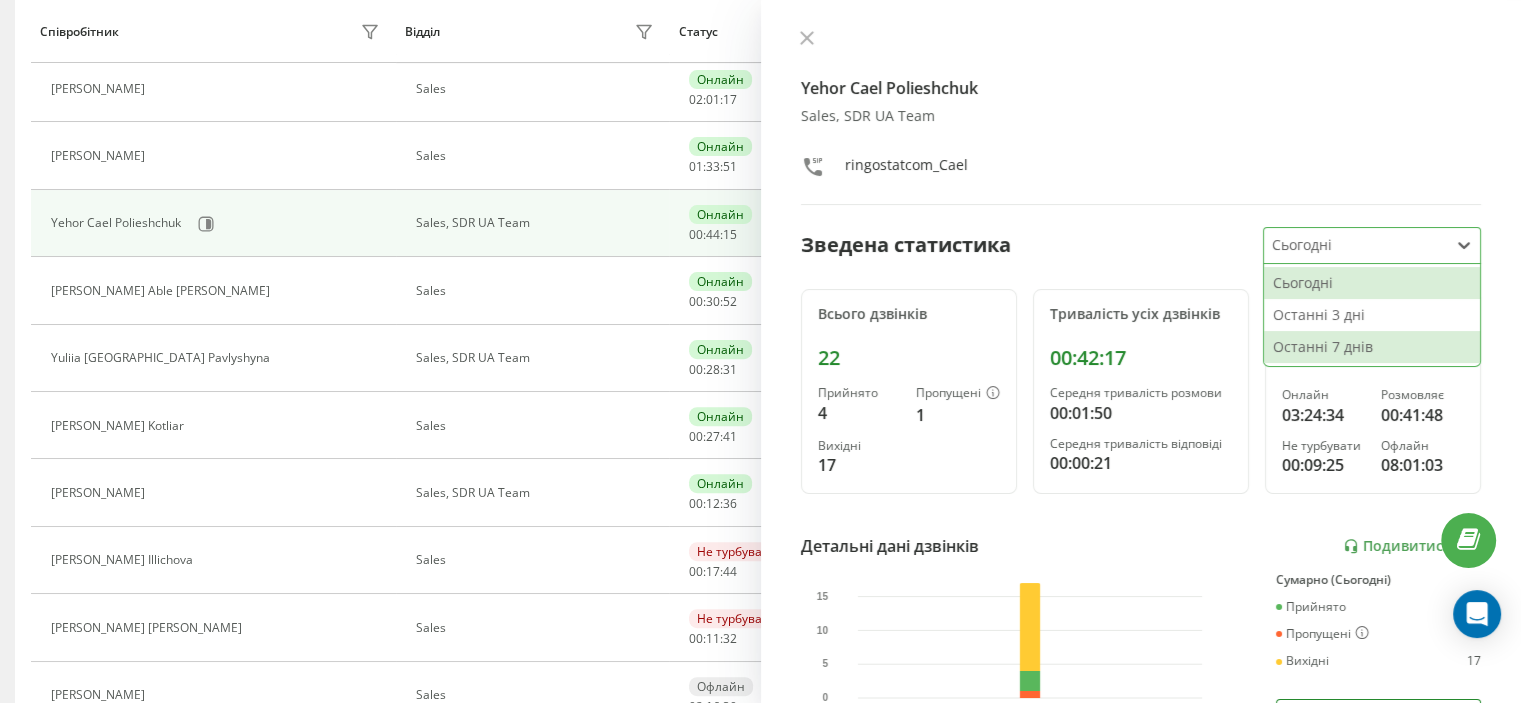 click on "Останні 7 днів" at bounding box center [1372, 347] 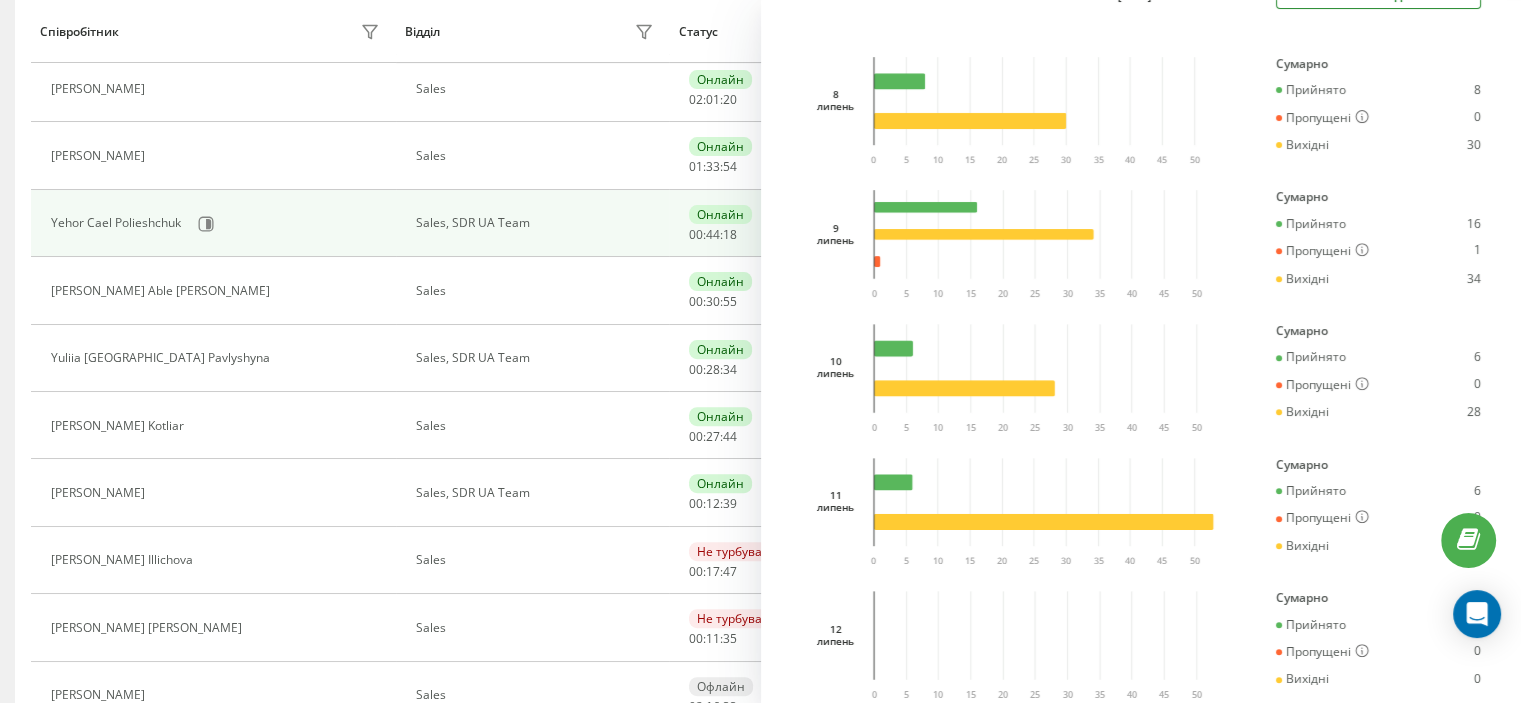 scroll, scrollTop: 600, scrollLeft: 0, axis: vertical 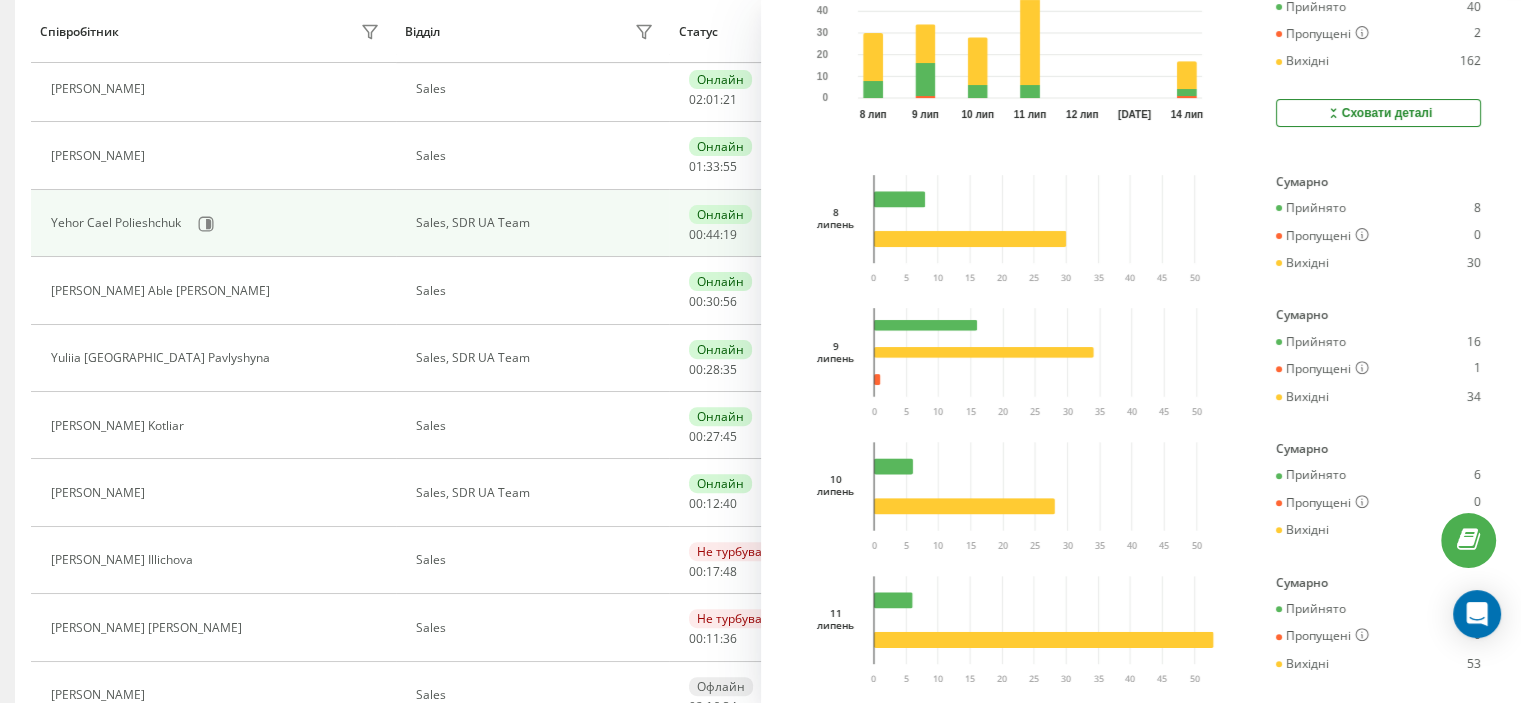 click on "Yehor Cael Polieshchuk Sales, SDR UA Team ringostatcom_Cael Зведена статистика option Останні 7 днів, selected.   Select is focused ,type to refine list, press Down to open the menu,  Останні 7 днів Всього дзвінків 204 Прийнято 40 Пропущені 2 Вихідні 162 Тривалість усіх дзвінків 05:48:09 Середня тривалість розмови 00:01:40 Середня тривалість відповіді 00:00:23 Тривалість знаходження в статусах Онлайн 1д:23г:58хв Розмовляє 06:48:52 Не турбувати 09:15:17 Офлайн 4д:02г:22хв Детальні дані дзвінків Подивитись звіт 8 лип 9 лип 10 лип 11 лип 12 лип 13 лип 14 лип 0 10 20 30 40 50 Сумарно (Останні 7 днів) Прийнято 40 Пропущені 2 Вихідні 162   Сховати деталі 8 липень 0 5 10 15 20 25 30 35 8" at bounding box center (1141, 351) 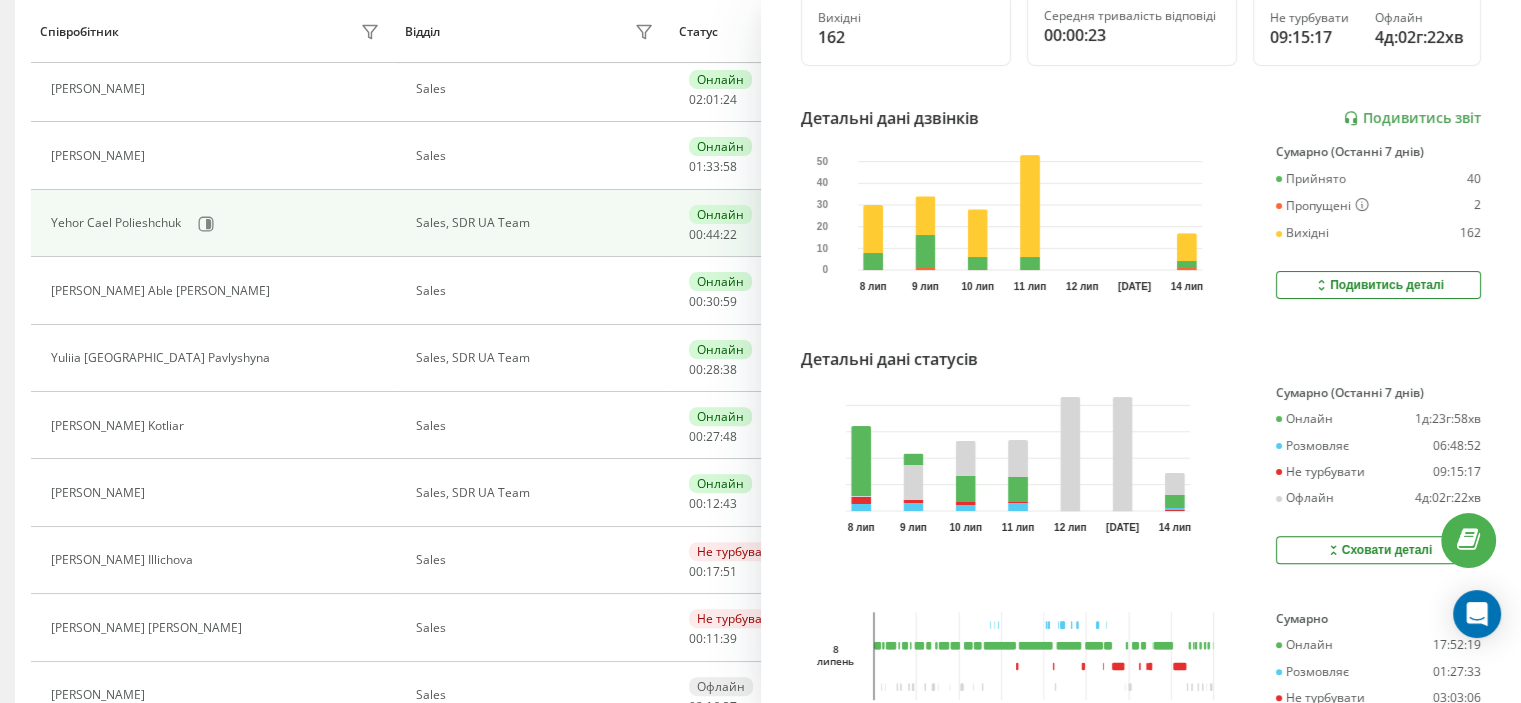 click on "Сховати деталі" at bounding box center (1378, 550) 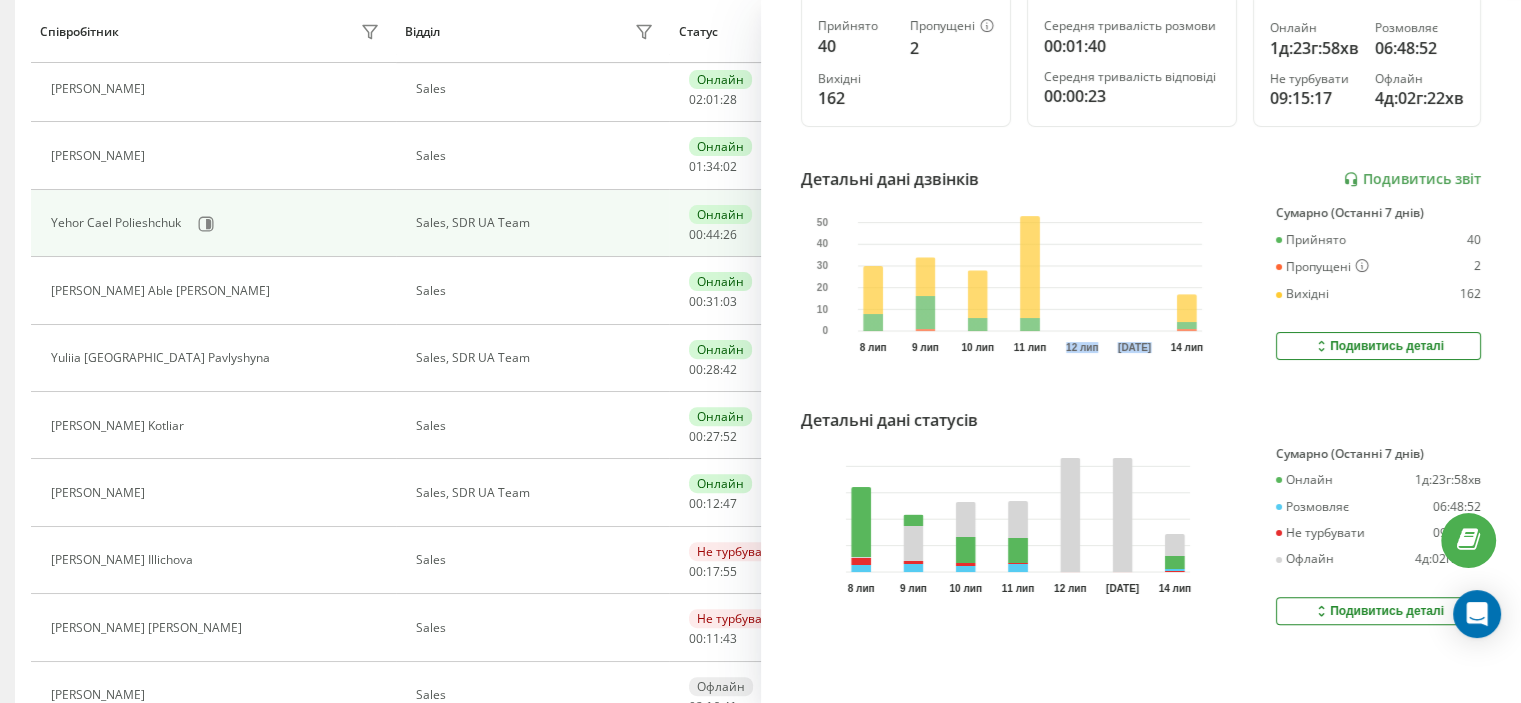 drag, startPoint x: 1068, startPoint y: 331, endPoint x: 1176, endPoint y: 343, distance: 108.66462 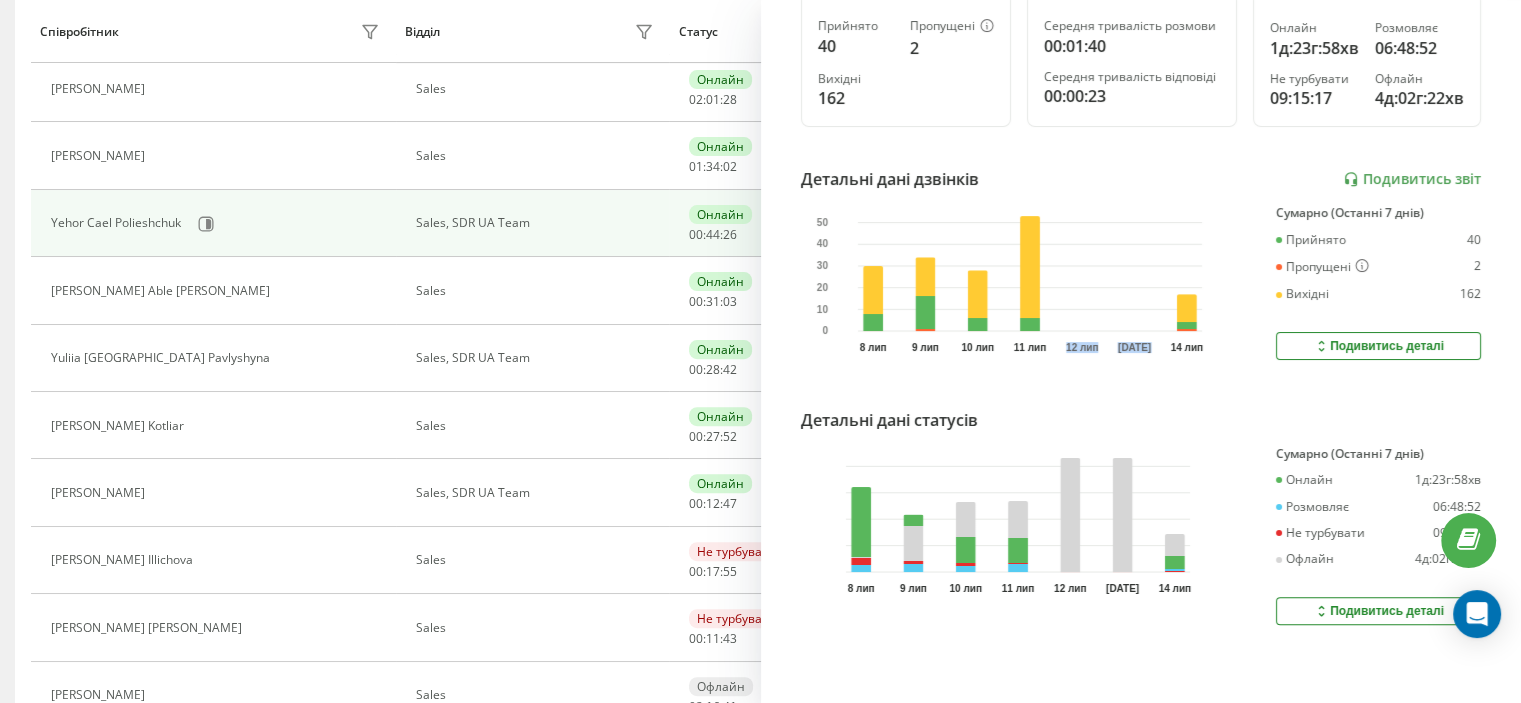 click on "Yehor Cael Polieshchuk Sales, SDR UA Team ringostatcom_Cael Зведена статистика Останні 7 днів Всього дзвінків 204 Прийнято 40 Пропущені 2 Вихідні 162 Тривалість усіх дзвінків 05:48:09 Середня тривалість розмови 00:01:40 Середня тривалість відповіді 00:00:23 Тривалість знаходження в статусах Онлайн 1д:23г:58хв Розмовляє 06:48:52 Не турбувати 09:15:17 Офлайн 4д:02г:22хв Детальні дані дзвінків Подивитись звіт 8 лип 9 лип 10 лип 11 лип 12 лип 13 лип 14 лип 0 10 20 30 40 50 Сумарно (Останні 7 днів) Прийнято 40 Пропущені 2 Вихідні 162   Подивитись деталі Детальні дані статусів 8 лип 9 лип 10 лип 11 лип 12 лип 13 лип 14 лип Онлайн 1д:23г:58хв 06:48:52" at bounding box center (1141, 351) 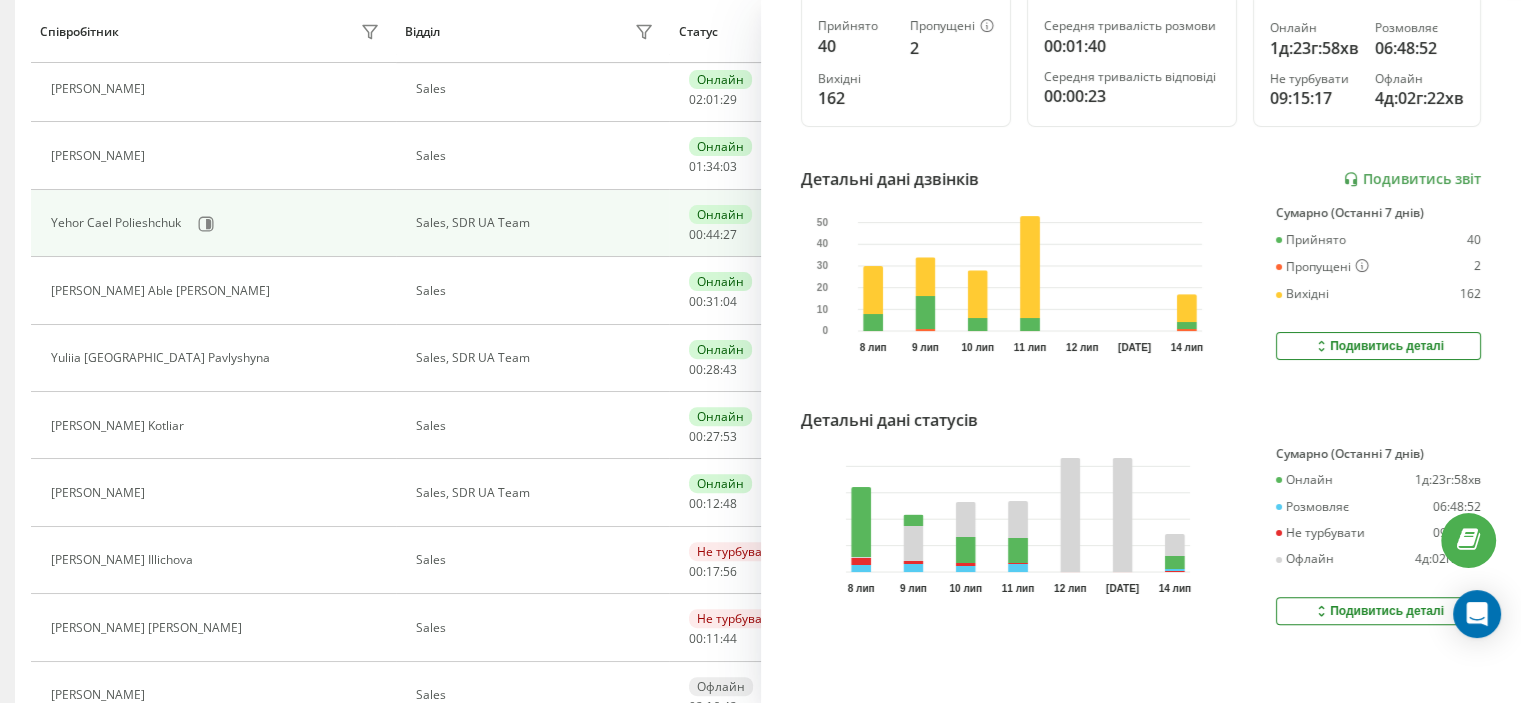 click on "Подивитись деталі" at bounding box center (1378, 346) 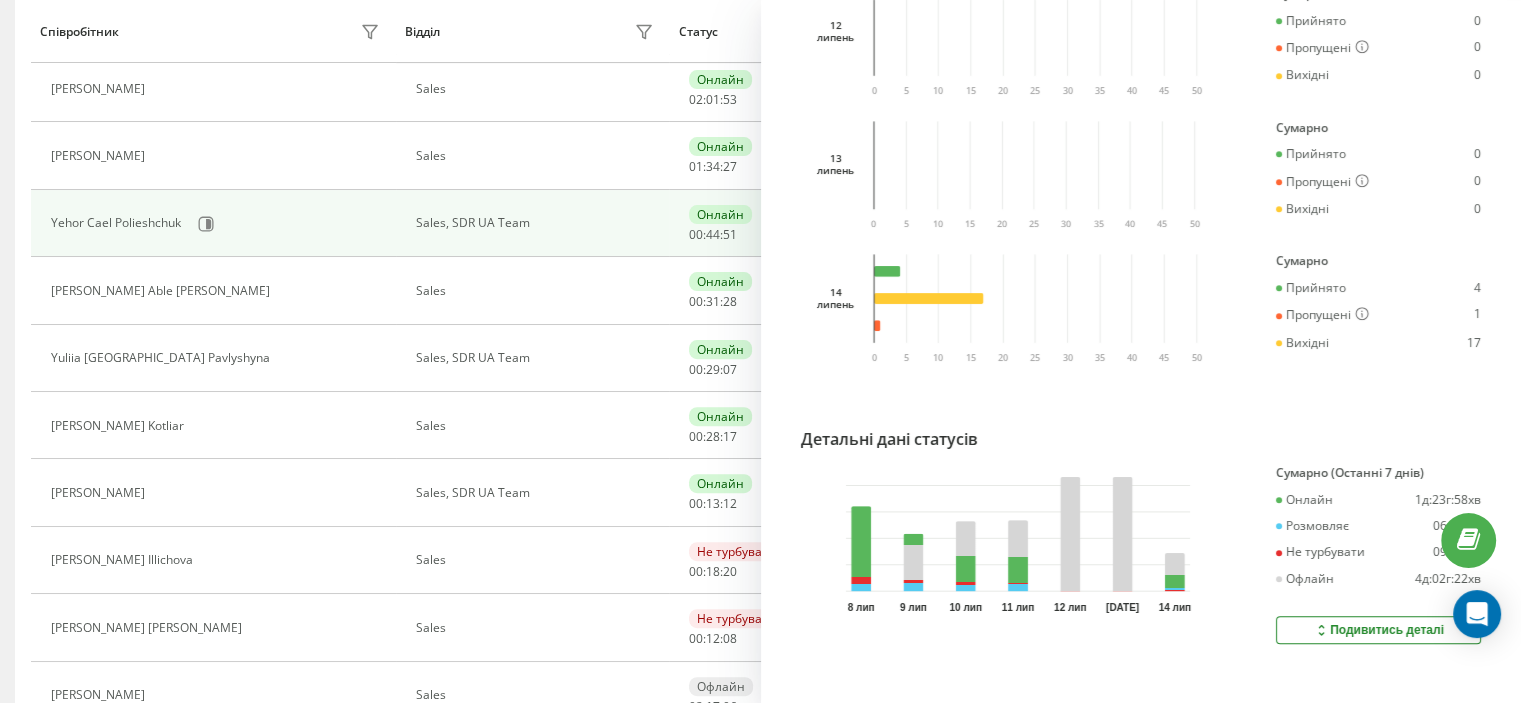 scroll, scrollTop: 1389, scrollLeft: 0, axis: vertical 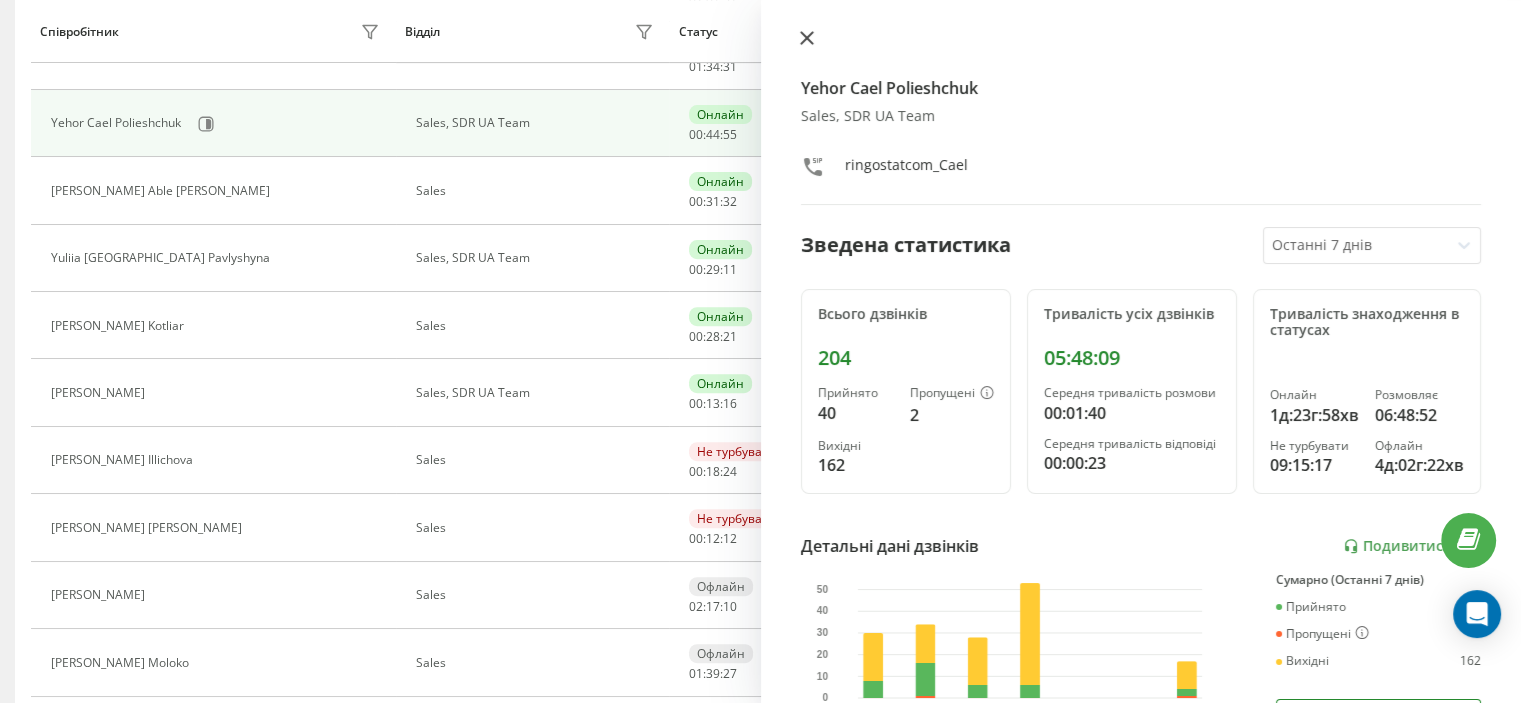 click on "Yehor Cael Polieshchuk Sales, SDR UA Team ringostatcom_Cael Зведена статистика Останні 7 днів Всього дзвінків 204 Прийнято 40 Пропущені 2 Вихідні 162 Тривалість усіх дзвінків 05:48:09 Середня тривалість розмови 00:01:40 Середня тривалість відповіді 00:00:23 Тривалість знаходження в статусах Онлайн 1д:23г:58хв Розмовляє 06:48:52 Не турбувати 09:15:17 Офлайн 4д:02г:22хв Детальні дані дзвінків Подивитись звіт 8 лип 9 лип 10 лип 11 лип 12 лип 13 лип 14 лип 0 10 20 30 40 50 Сумарно (Останні 7 днів) Прийнято 40 Пропущені 2 Вихідні 162   Сховати деталі 8 липень 0 5 10 15 20 25 30 35 40 45 50 Сумарно Прийнято 8 Пропущені 0 Вихідні 30 9 липень 0 5 10 15 20 25 30 1" at bounding box center [1141, 351] 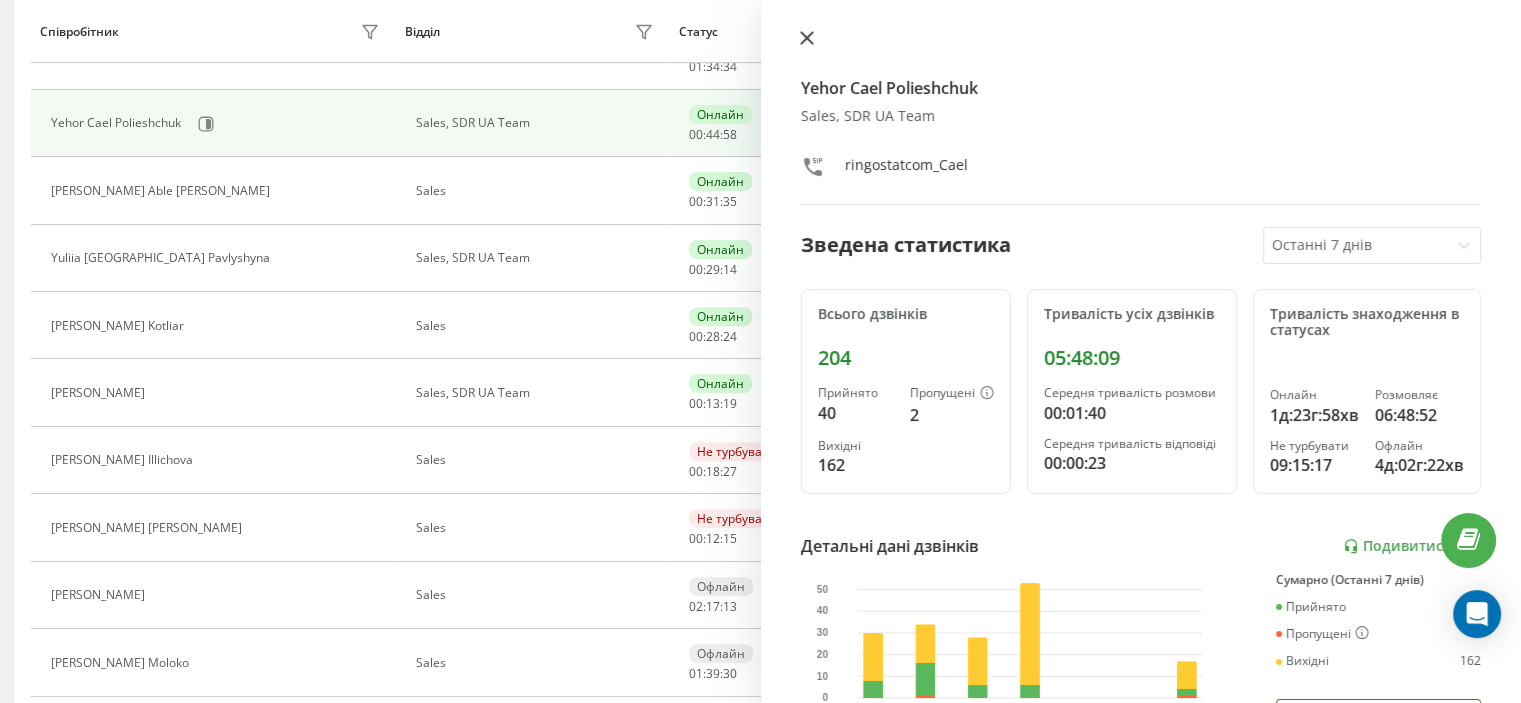 click 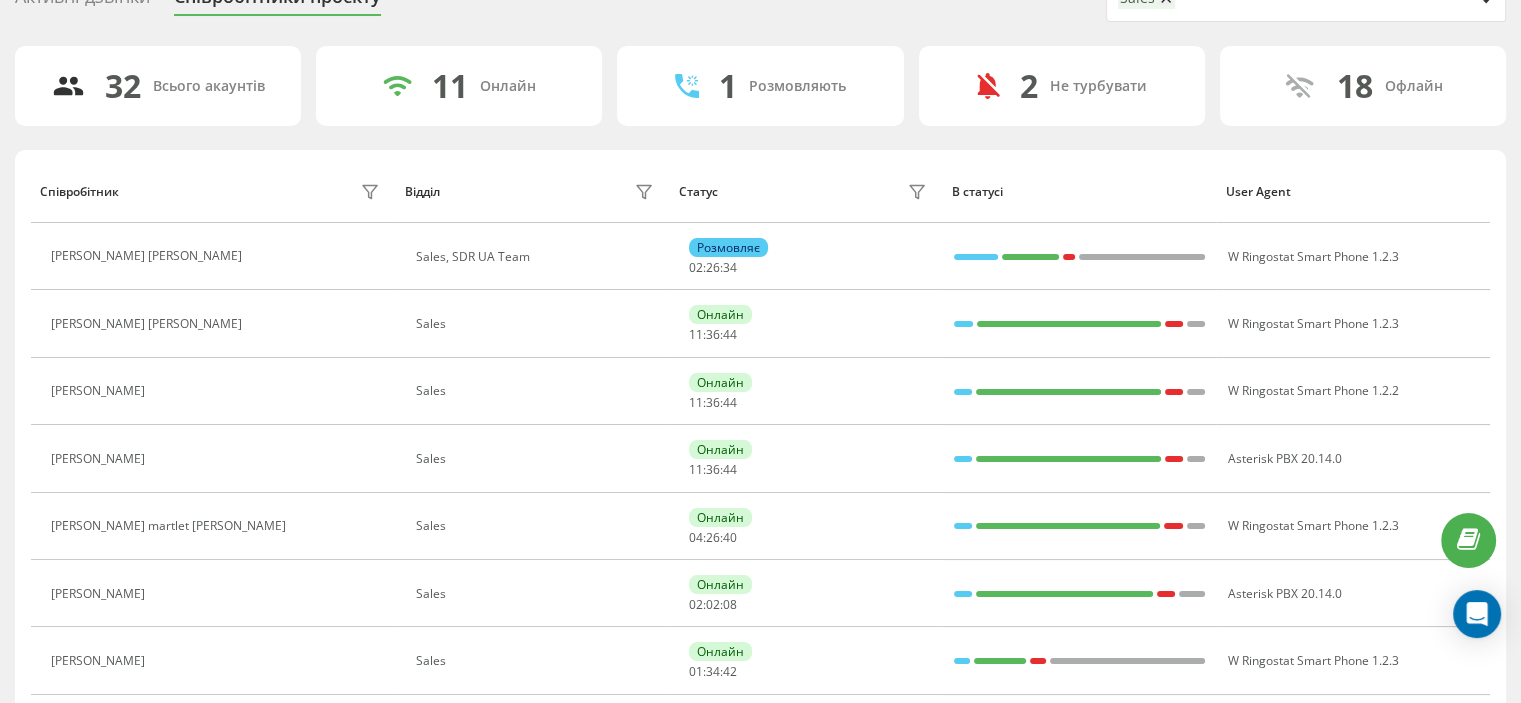 scroll, scrollTop: 0, scrollLeft: 0, axis: both 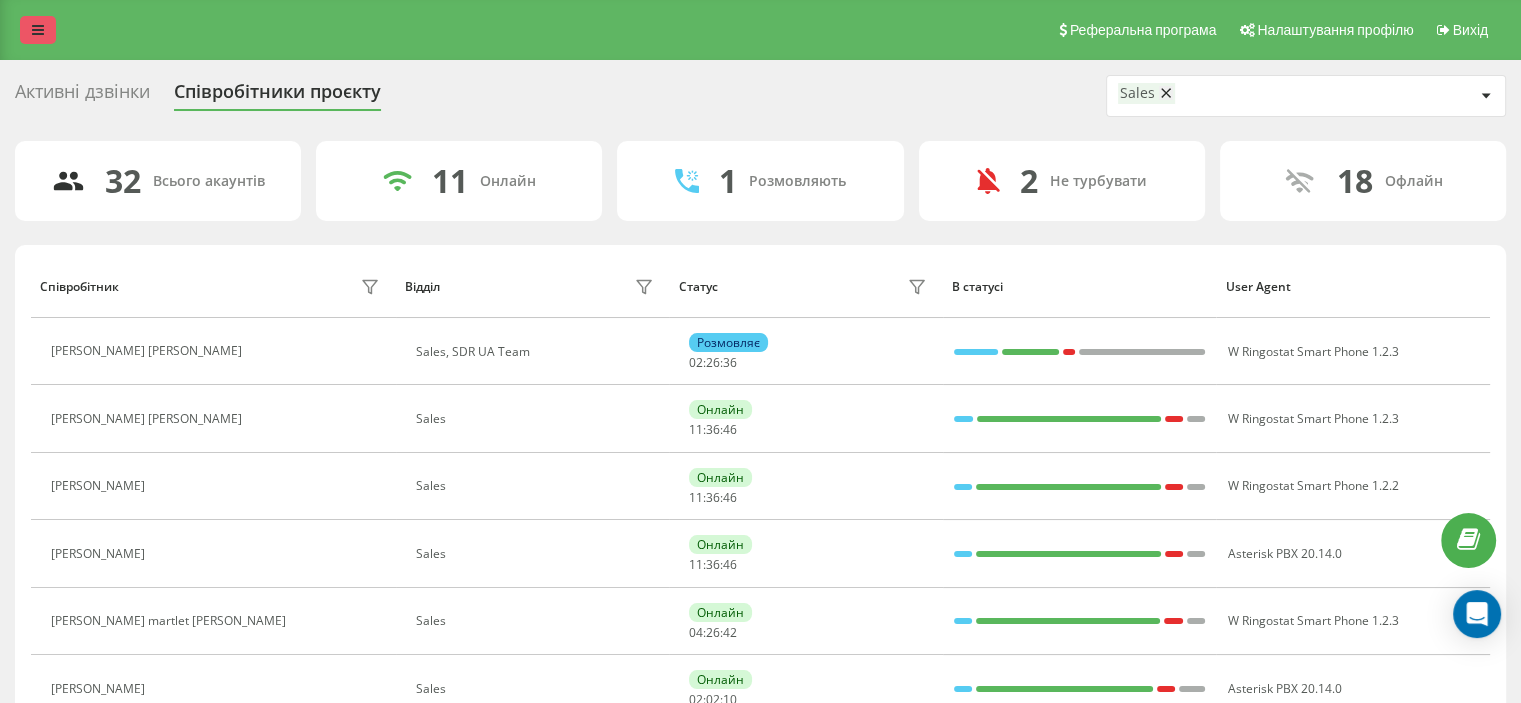 click at bounding box center (38, 30) 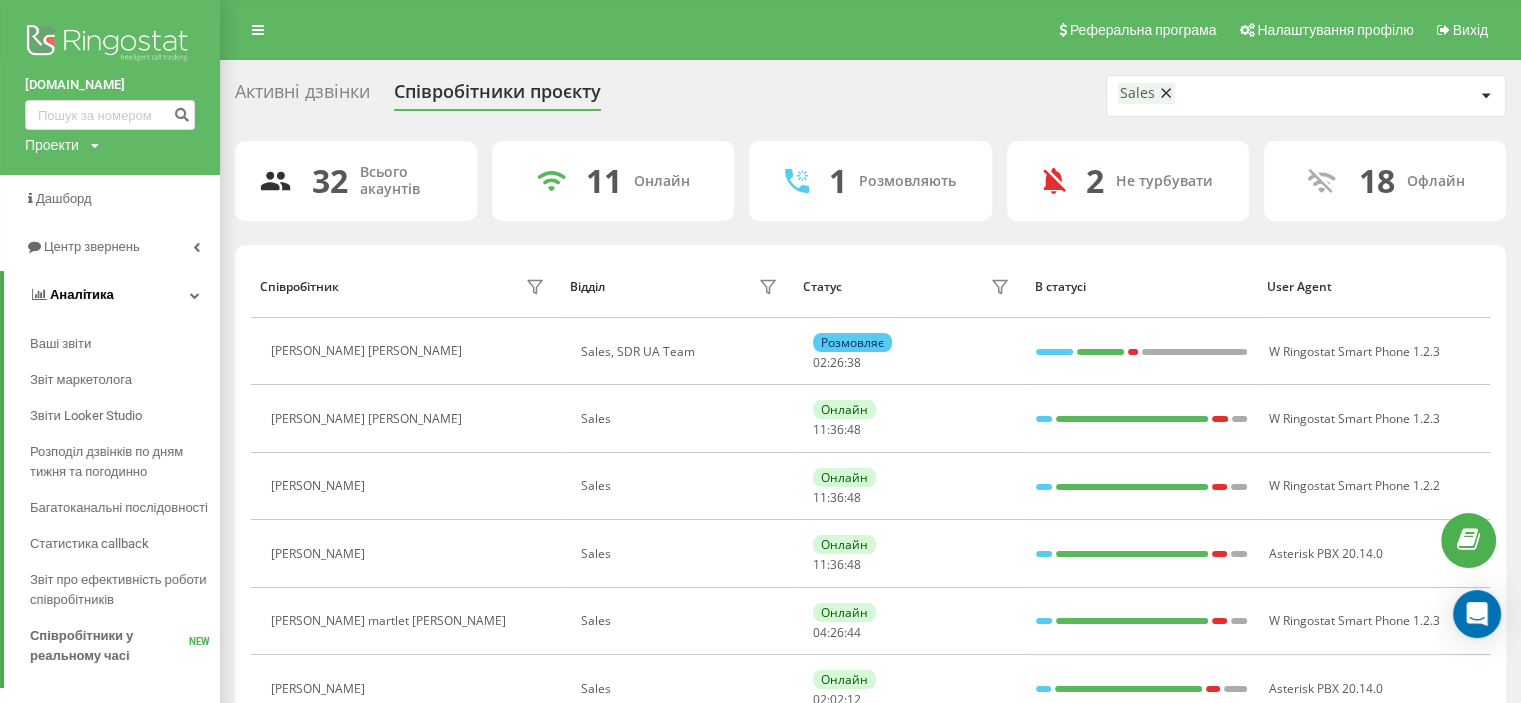 click on "Аналiтика" at bounding box center [112, 295] 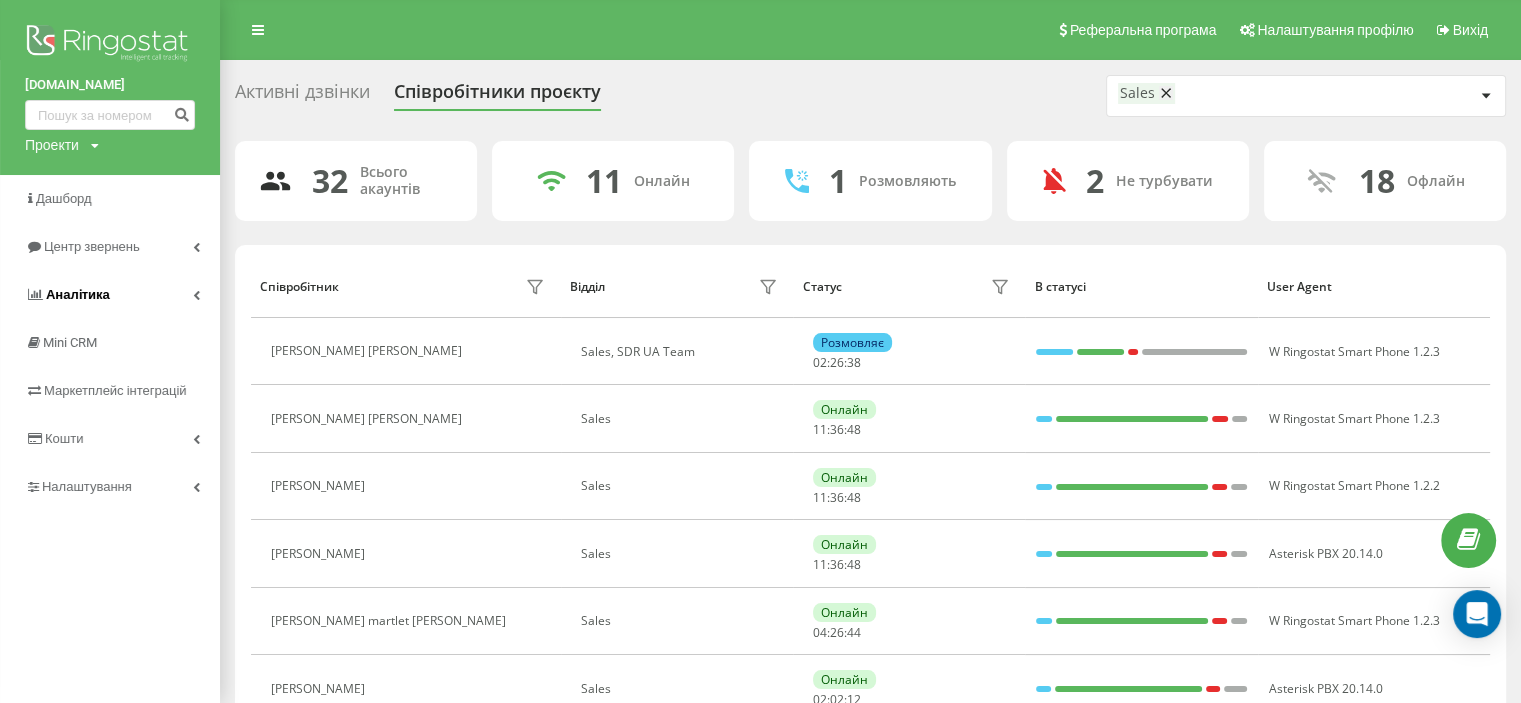 click on "Аналiтика" at bounding box center (110, 295) 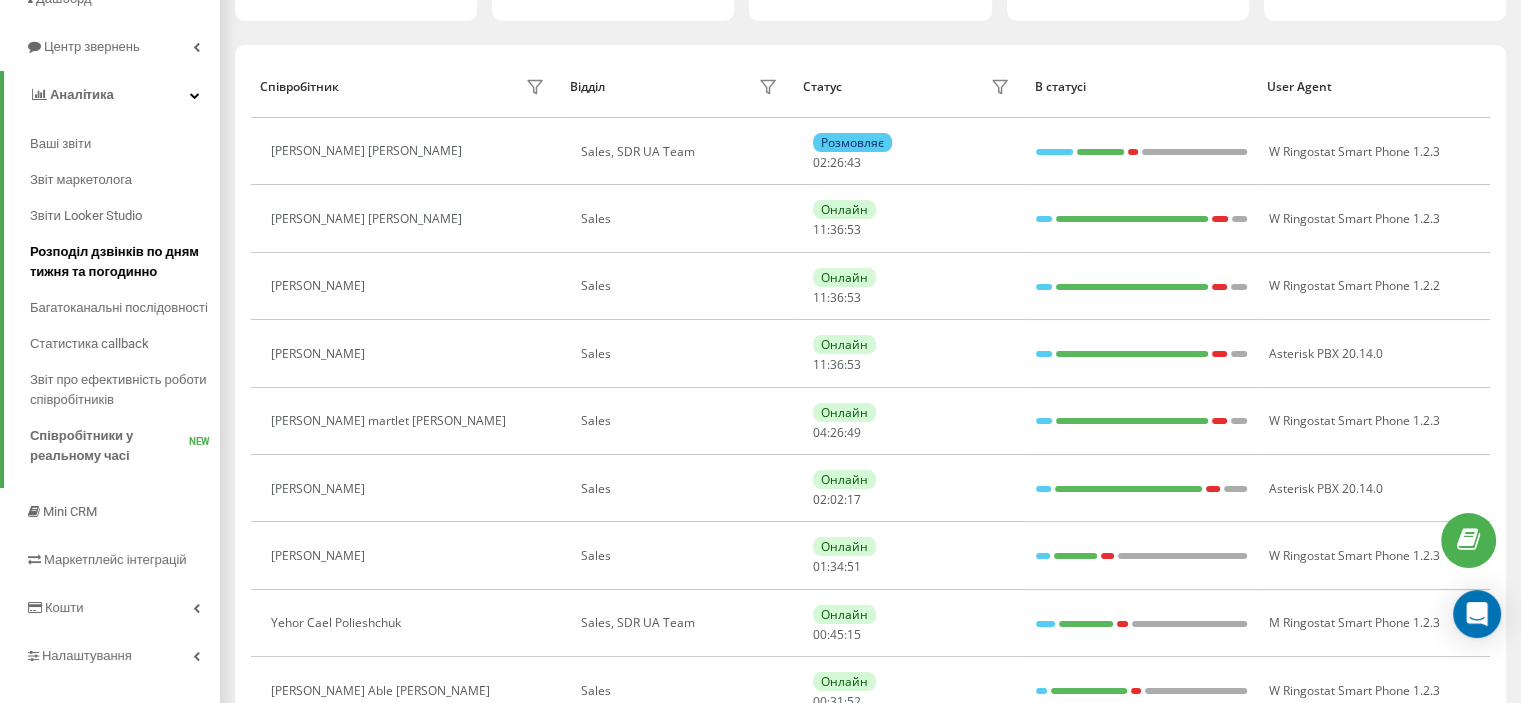scroll, scrollTop: 100, scrollLeft: 0, axis: vertical 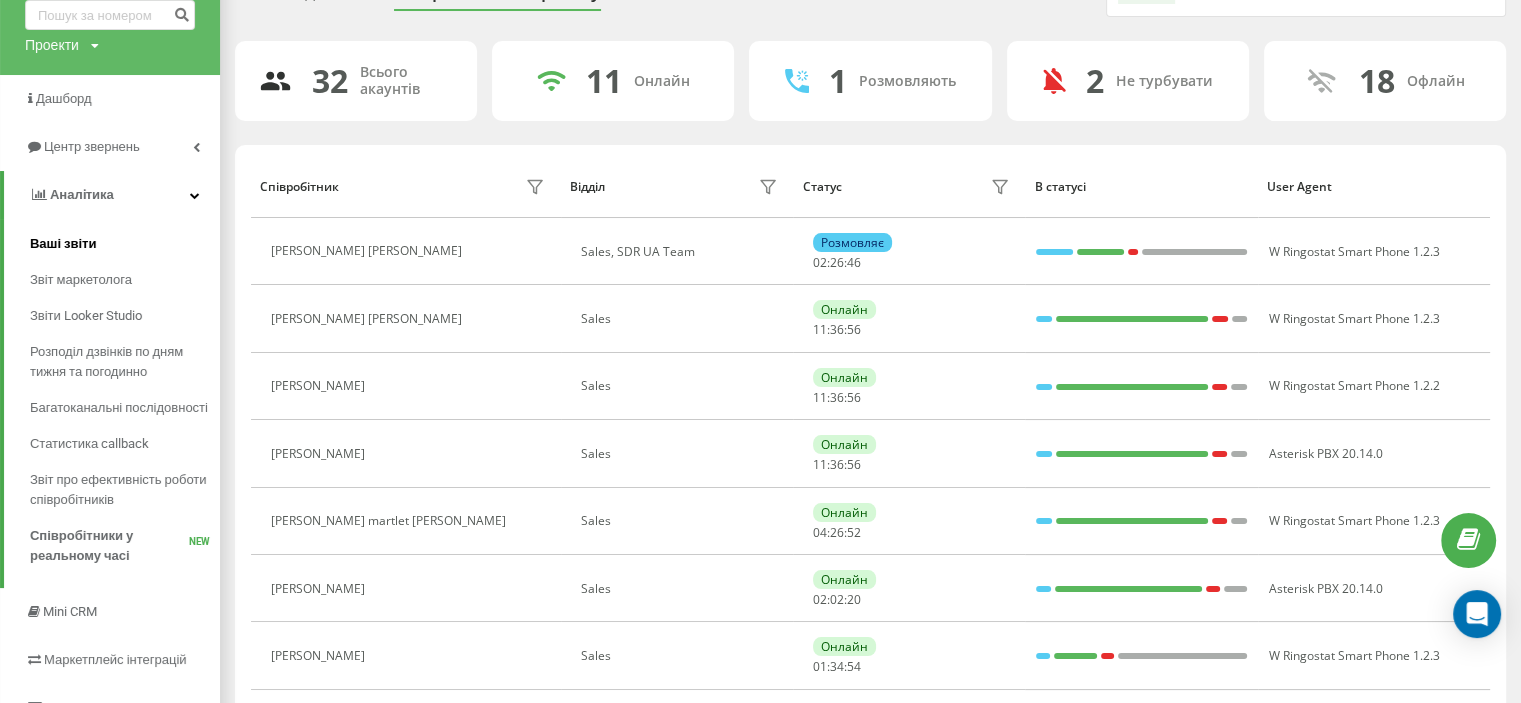 click on "Ваші звіти" at bounding box center [63, 244] 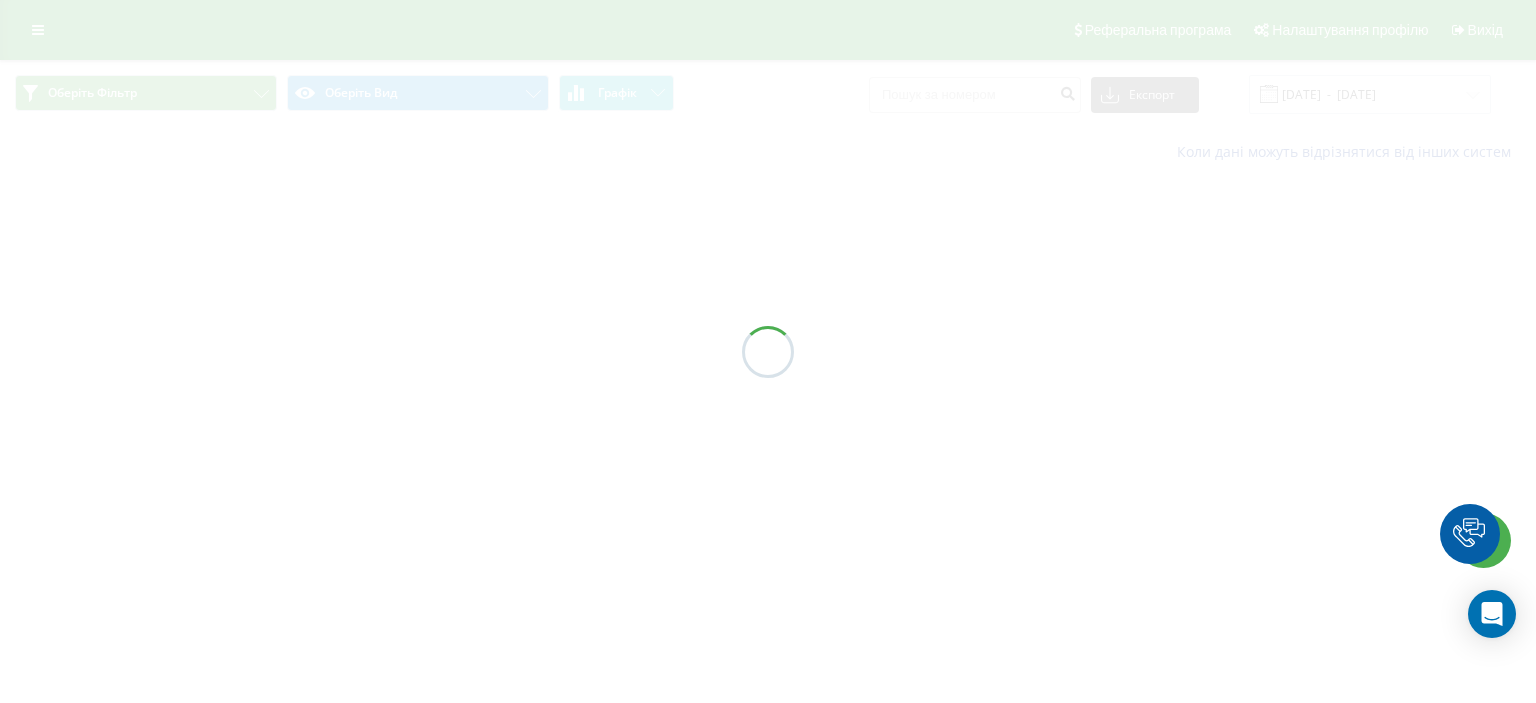 scroll, scrollTop: 0, scrollLeft: 0, axis: both 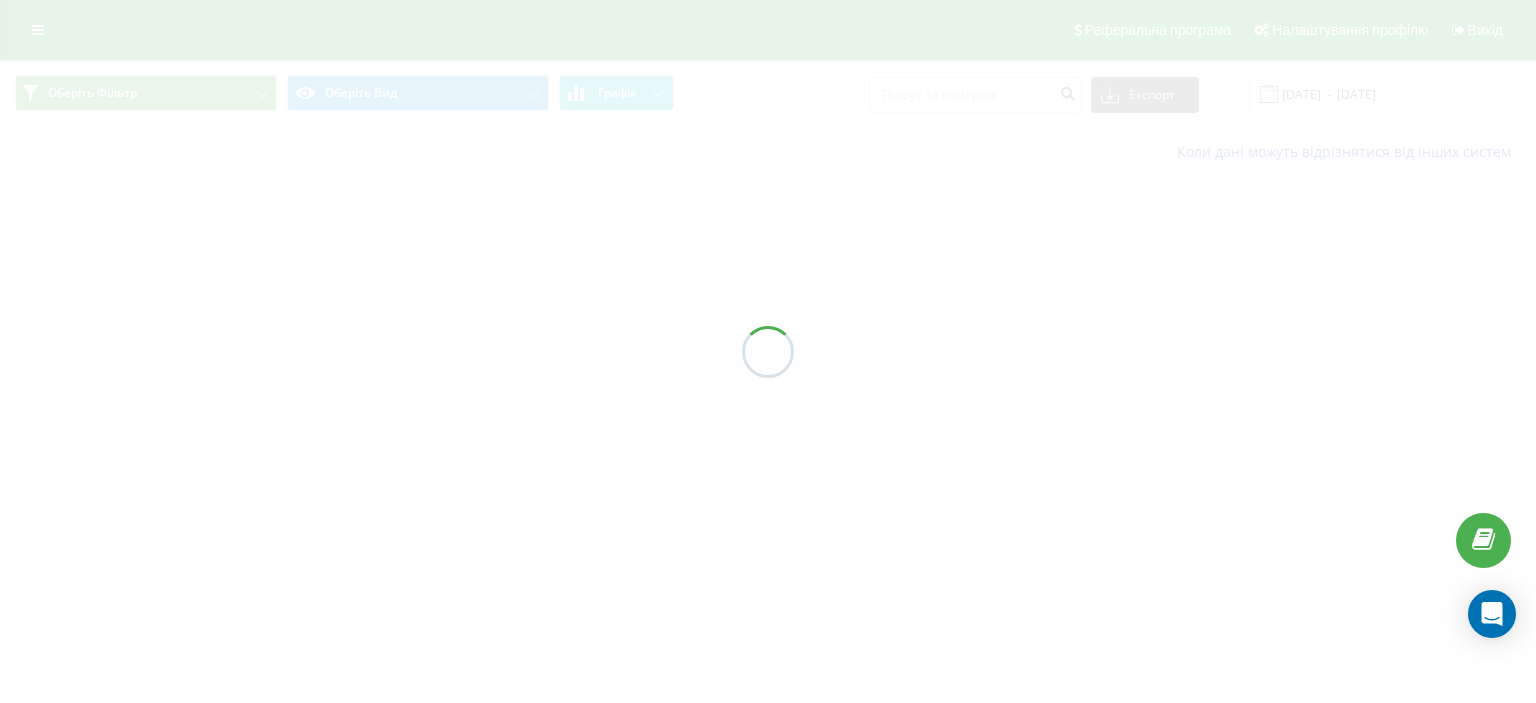 type on "14.07.2025  -  15.07.2025" 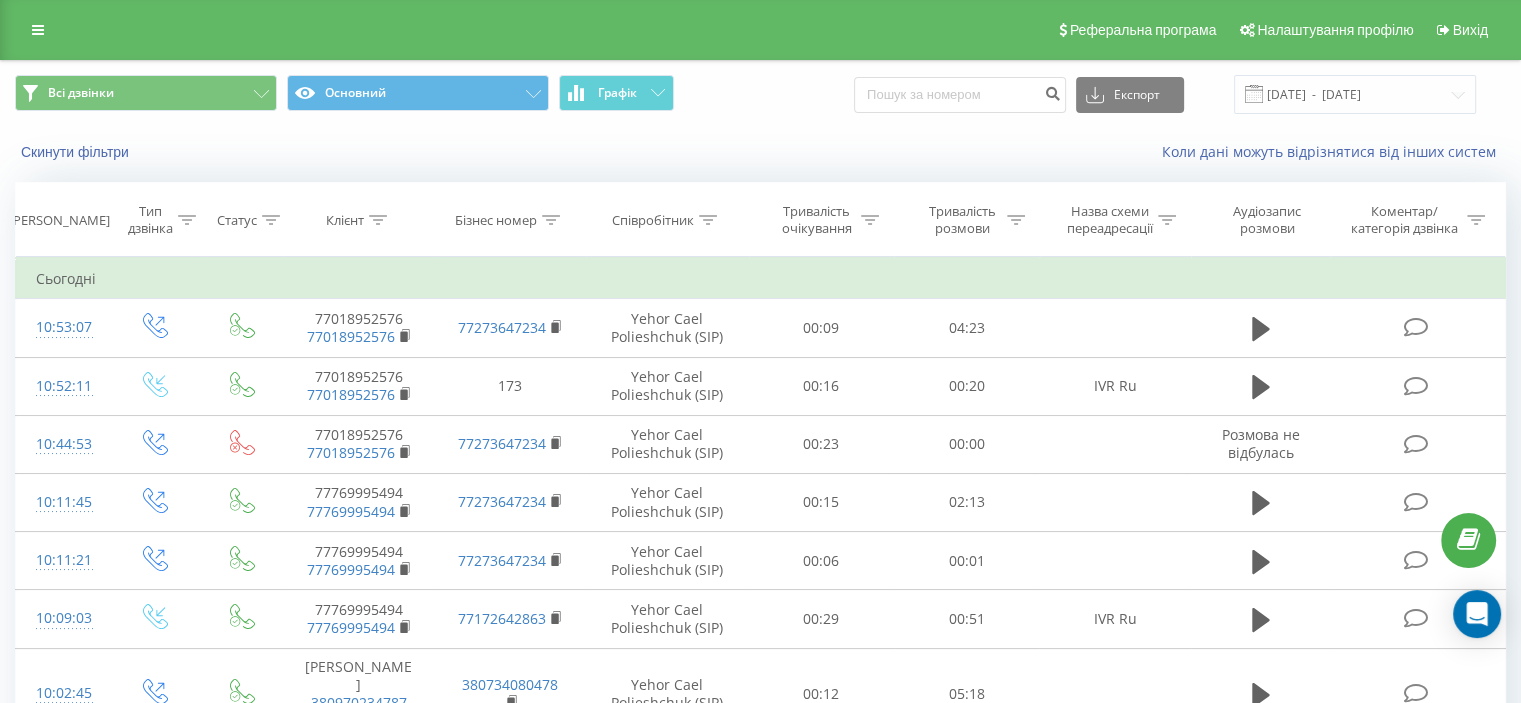 drag, startPoint x: 0, startPoint y: 0, endPoint x: 898, endPoint y: 145, distance: 909.6312 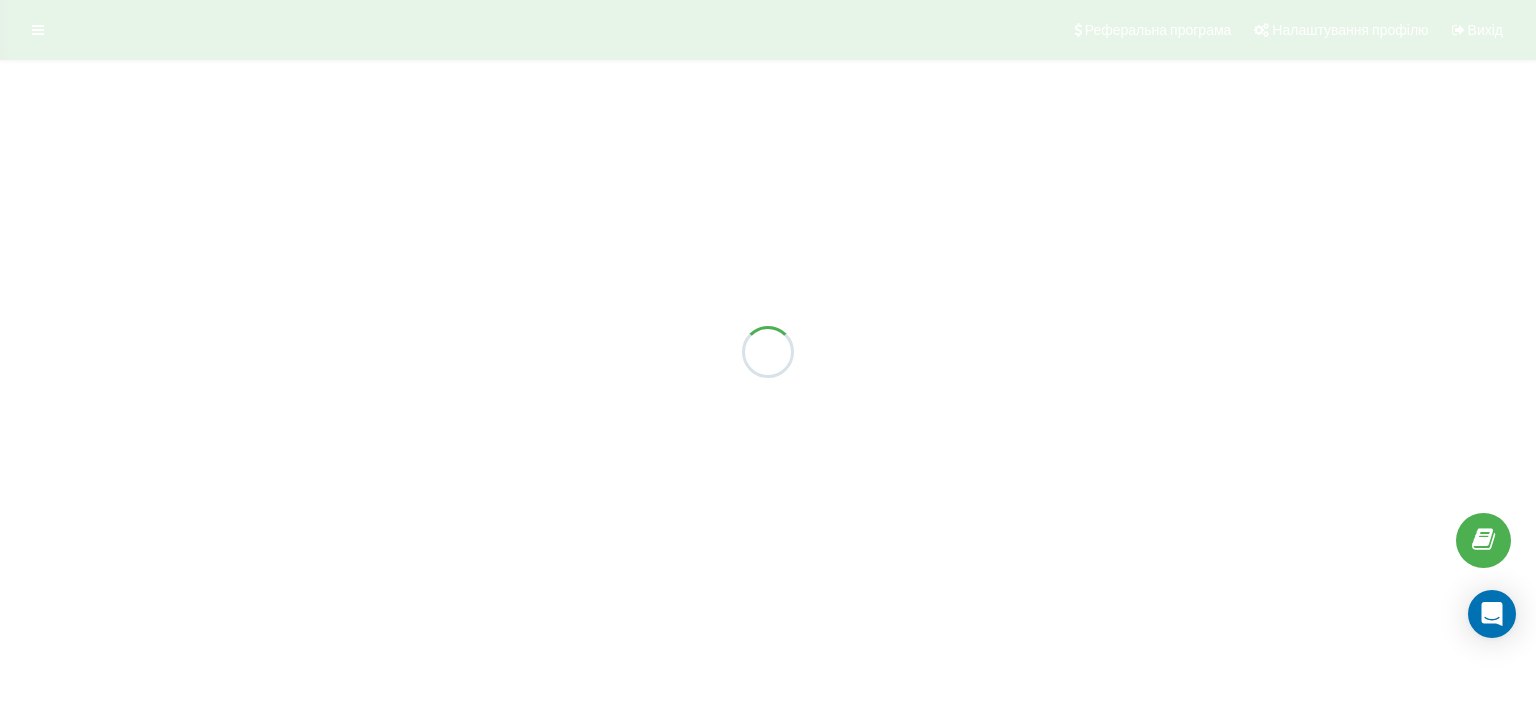scroll, scrollTop: 0, scrollLeft: 0, axis: both 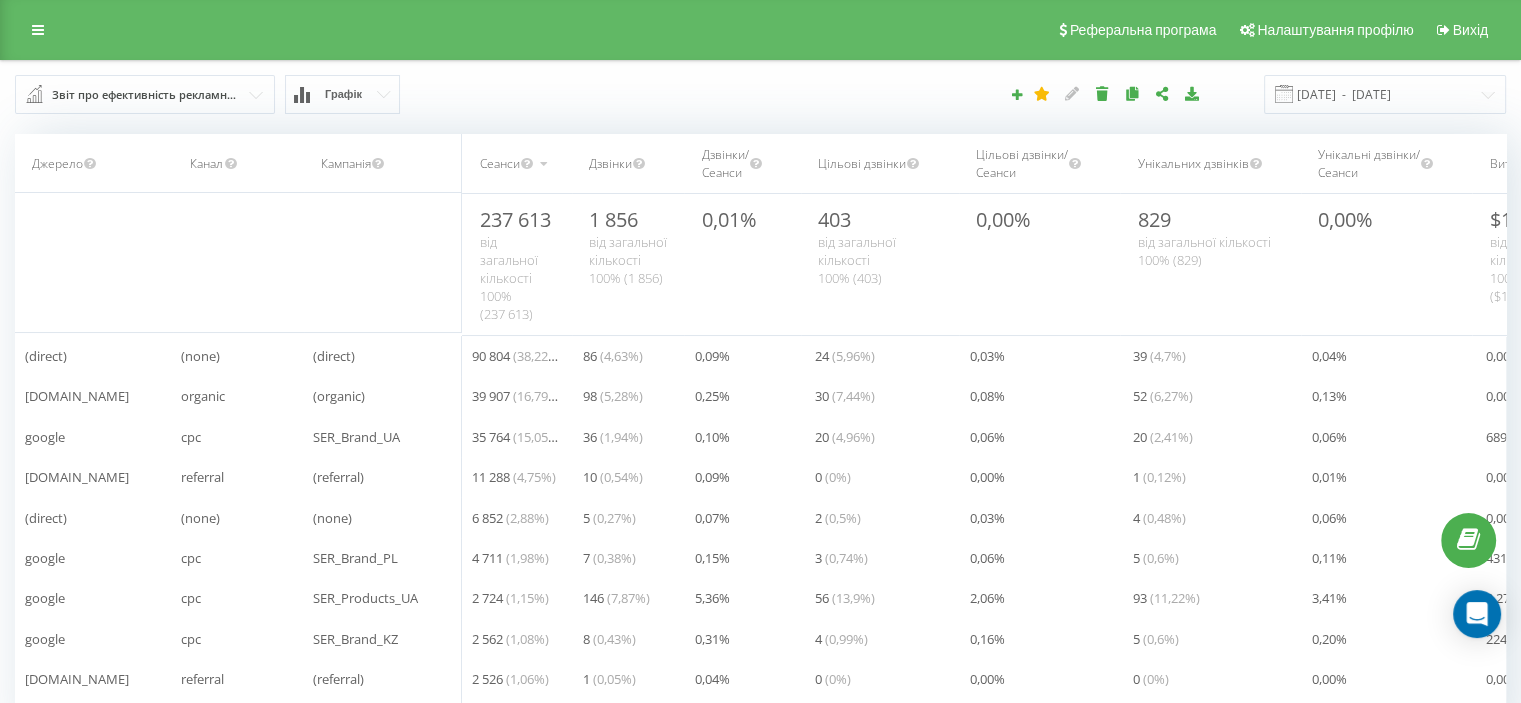click on "Звіт про ефективність рекламних кампаній" at bounding box center [146, 95] 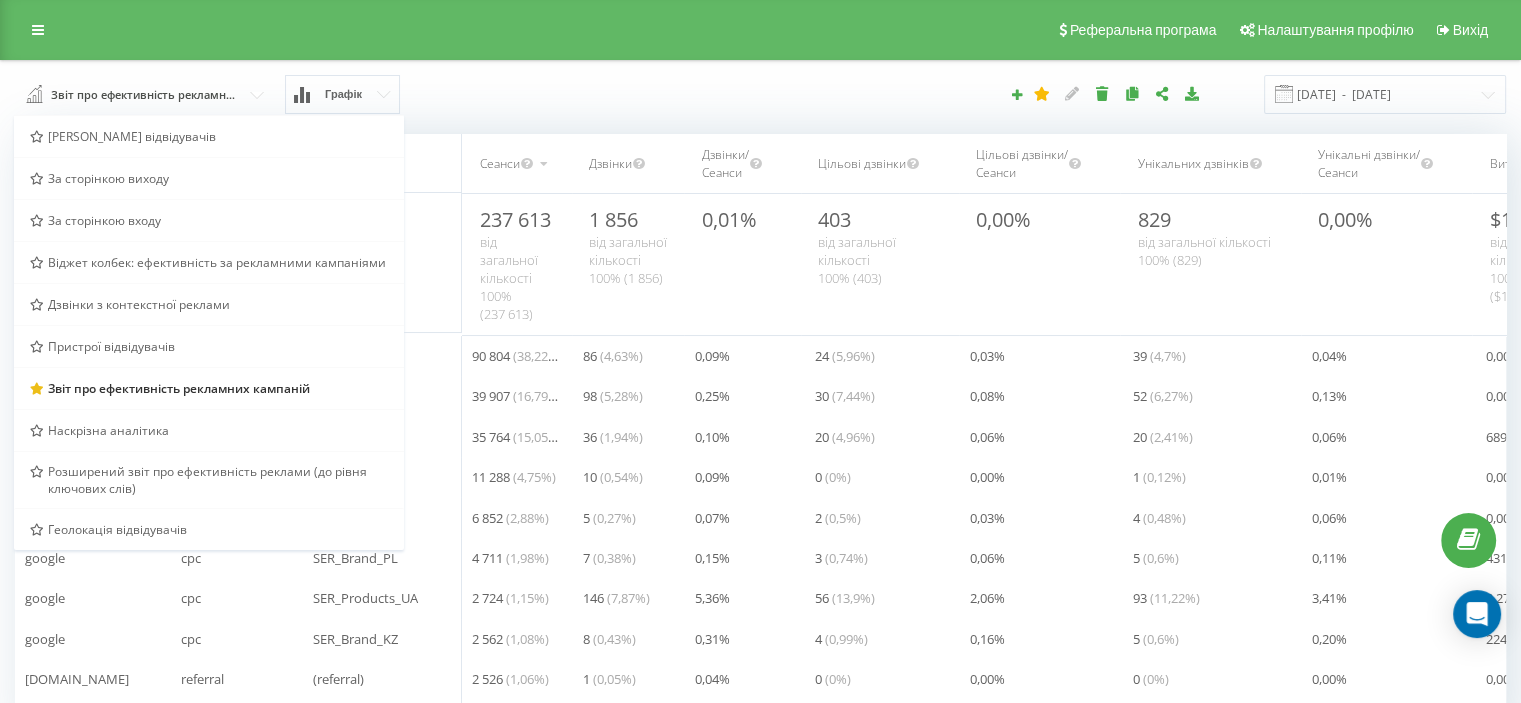 click on "Звіт про ефективність рекламних кампаній Браузер відвідувачів За сторінкою виходу За сторінкою входу Віджет колбек: ефективність за рекламними кампаніями Дзвінки з контекстної реклами Пристрої відвідувачів Звіт про ефективність рекламних кампаній Наскрізна аналітика Розширений звіт про ефективність реклами (до рівня ключових слів) Геолокація відвідувачів Графік" at bounding box center (286, 94) 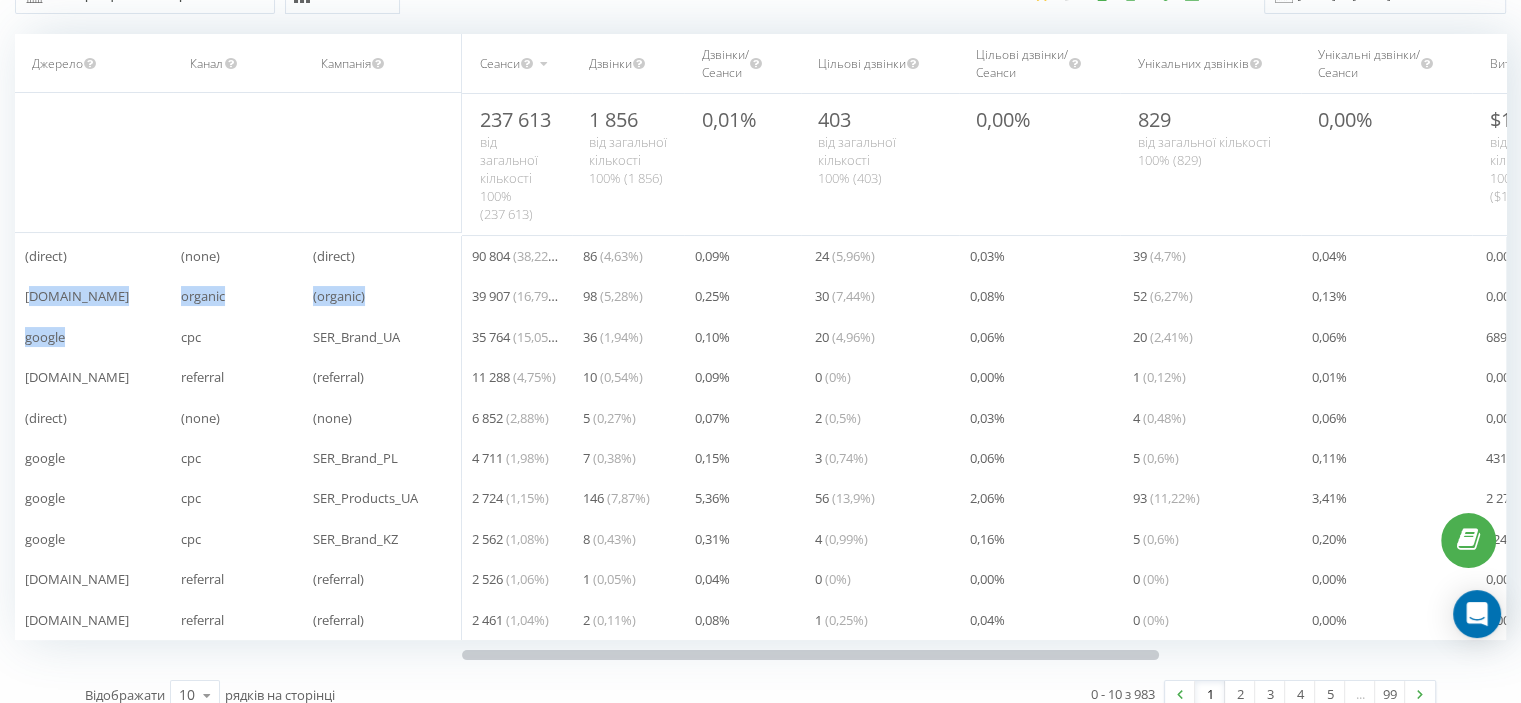 drag, startPoint x: 34, startPoint y: 295, endPoint x: 180, endPoint y: 318, distance: 147.80054 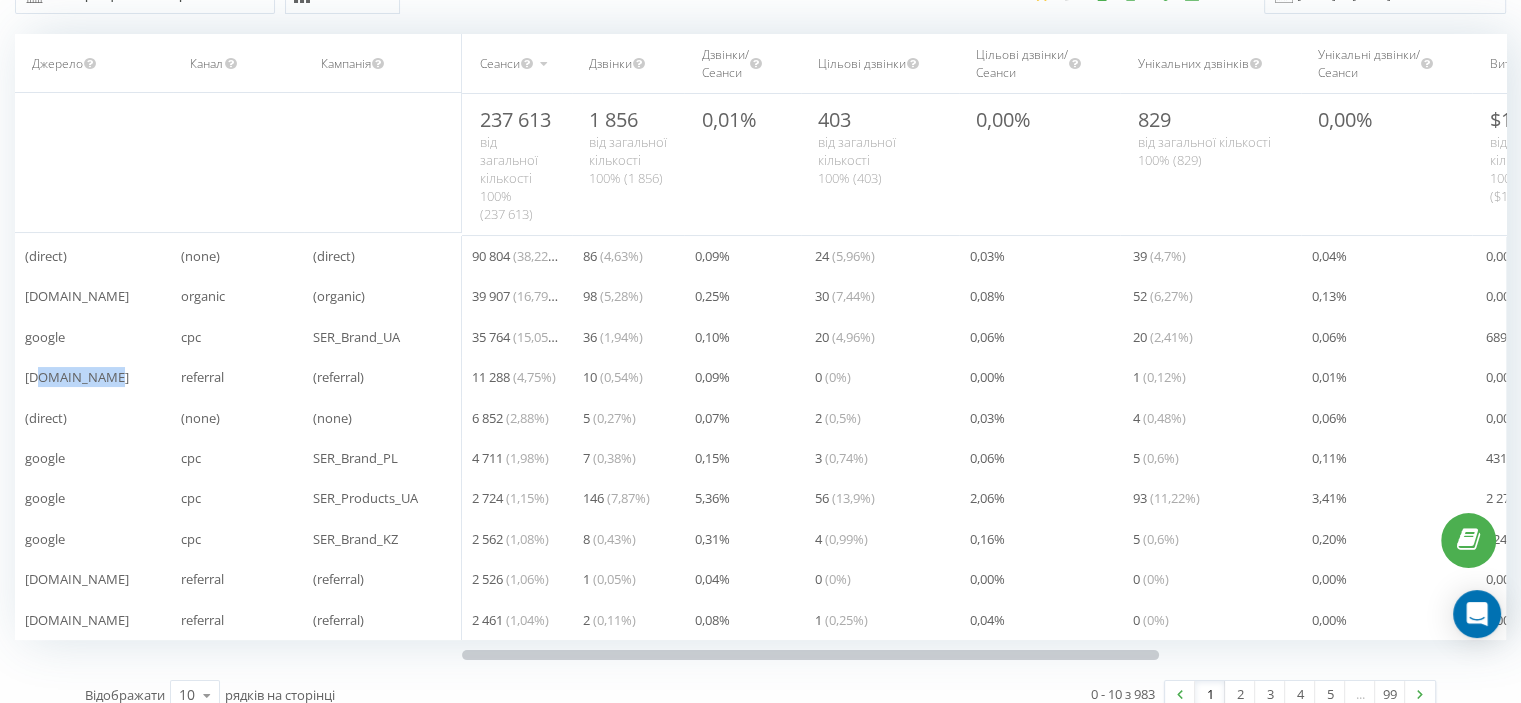 drag, startPoint x: 38, startPoint y: 375, endPoint x: 164, endPoint y: 371, distance: 126.06348 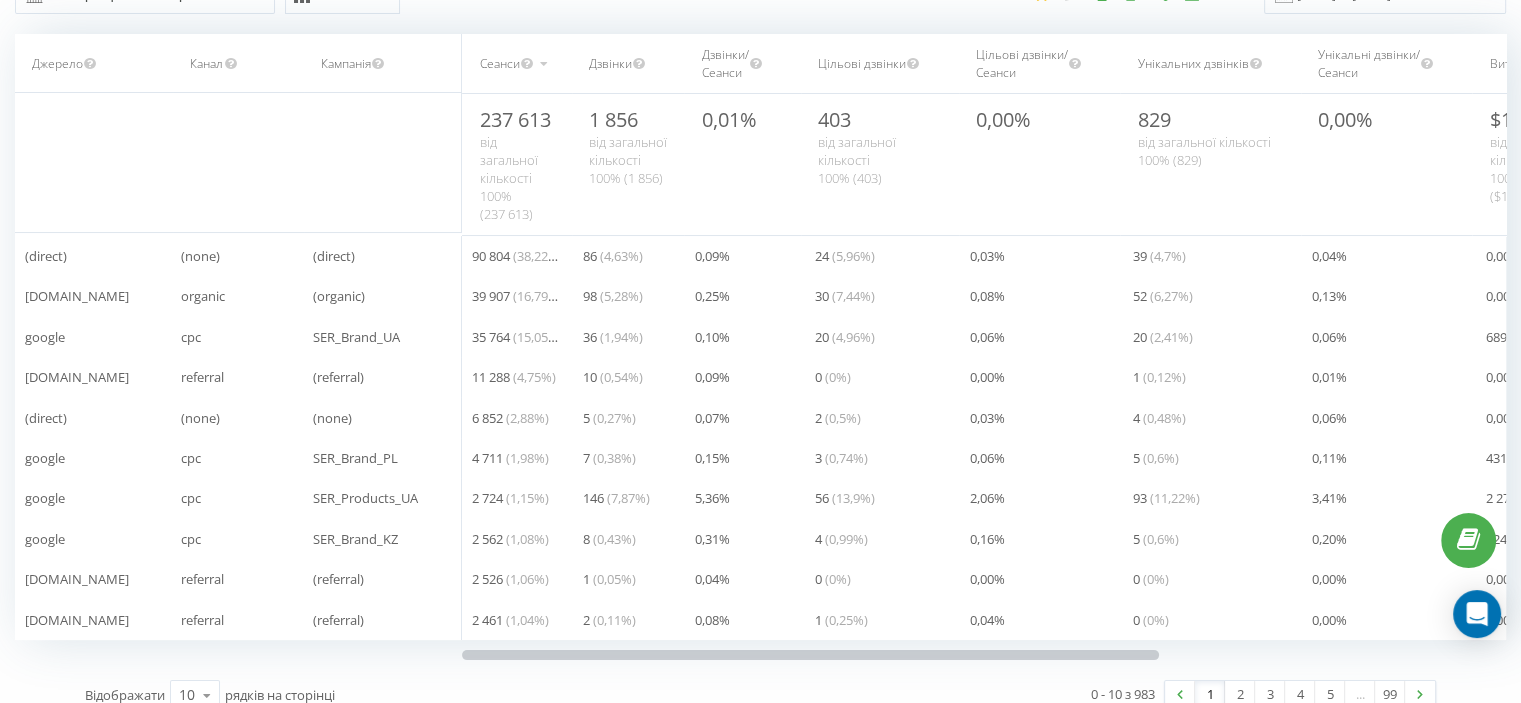 click on "(direct)" at bounding box center (93, 417) 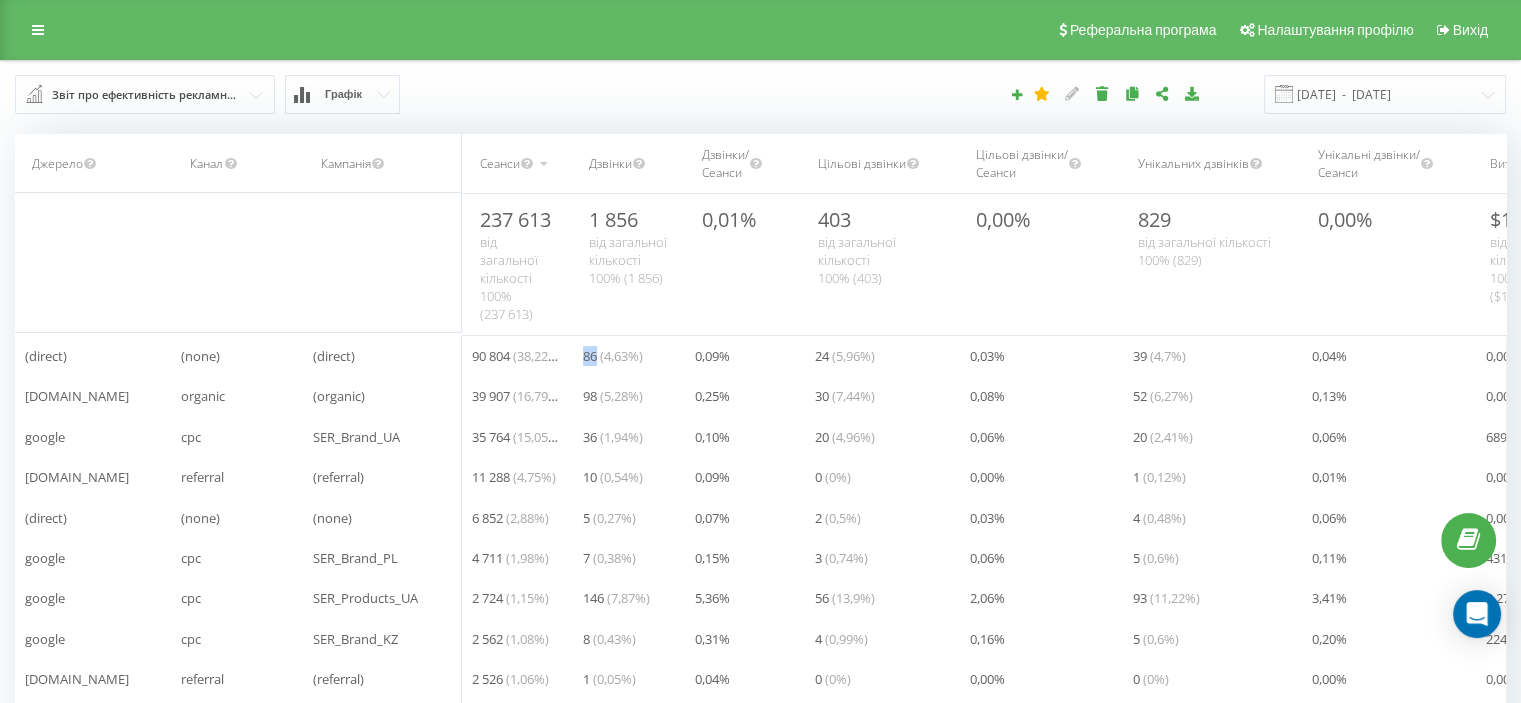 drag, startPoint x: 582, startPoint y: 358, endPoint x: 598, endPoint y: 353, distance: 16.763054 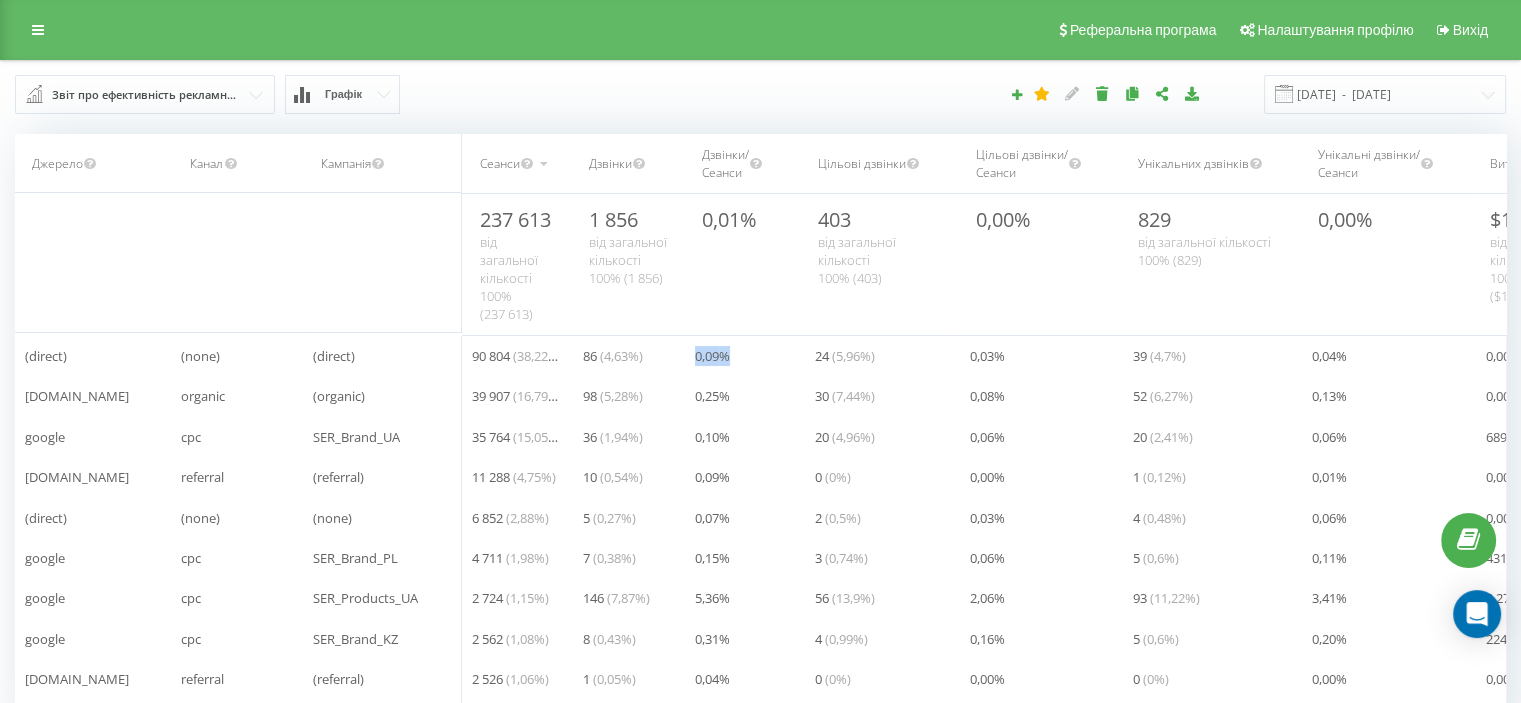 drag, startPoint x: 696, startPoint y: 353, endPoint x: 732, endPoint y: 351, distance: 36.05551 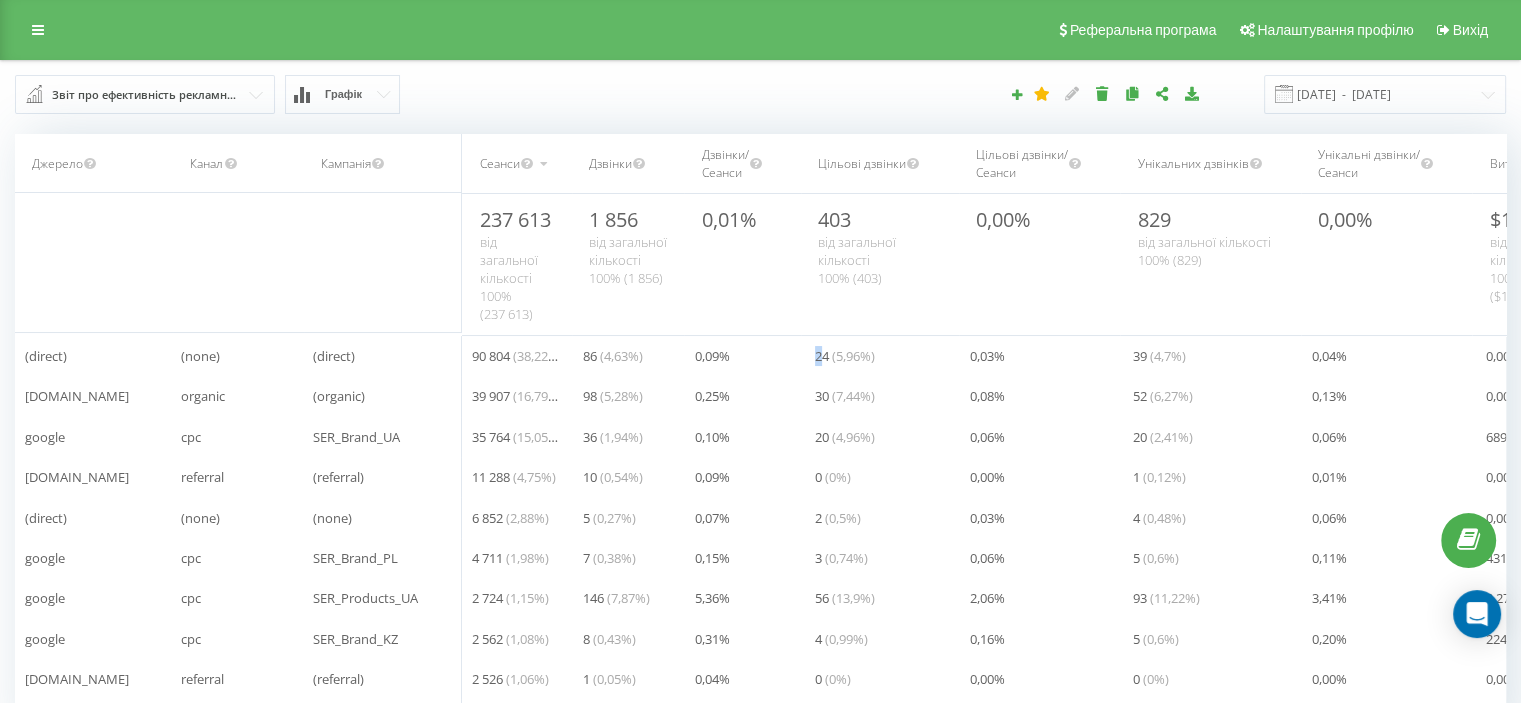 click on "24   ( 5,96 %)" at bounding box center (881, 356) 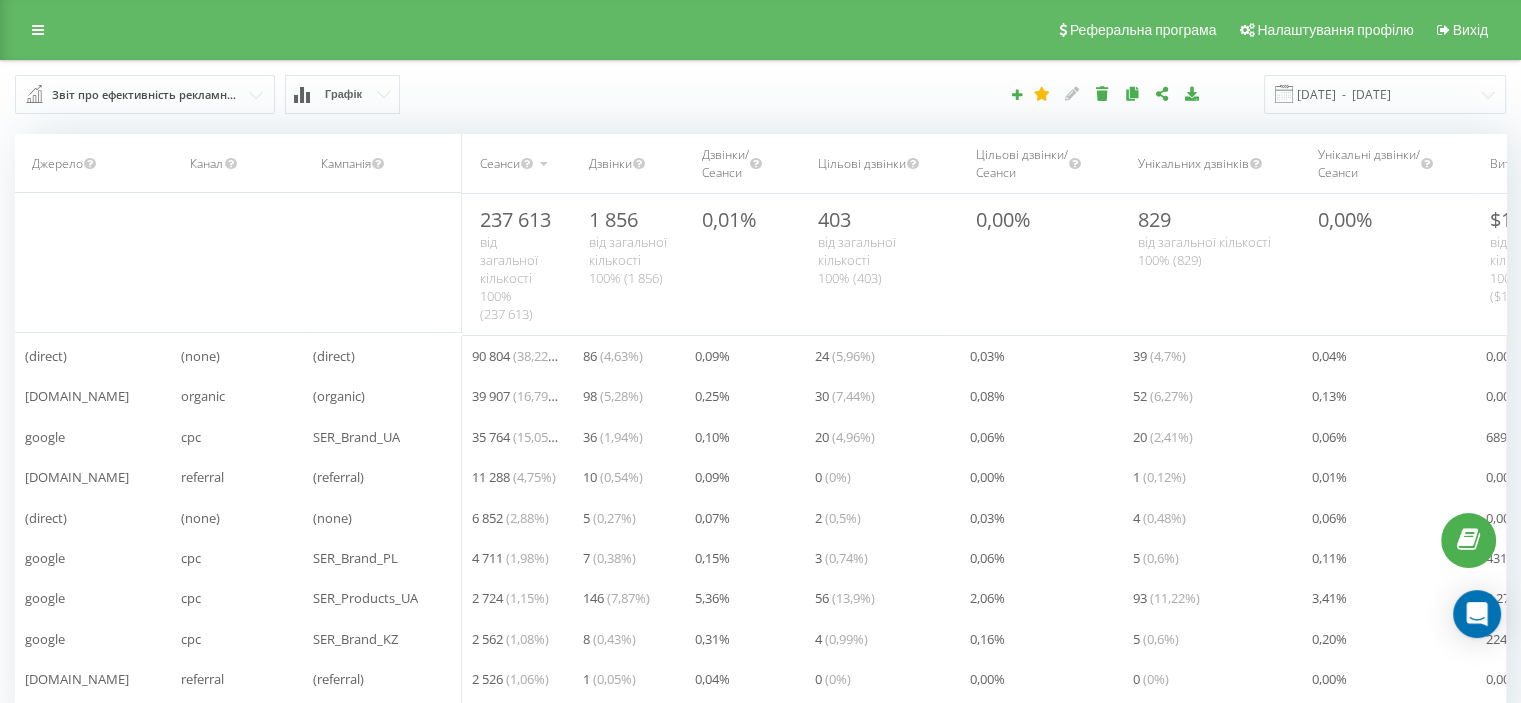 click on "0,03 %" at bounding box center (1041, 356) 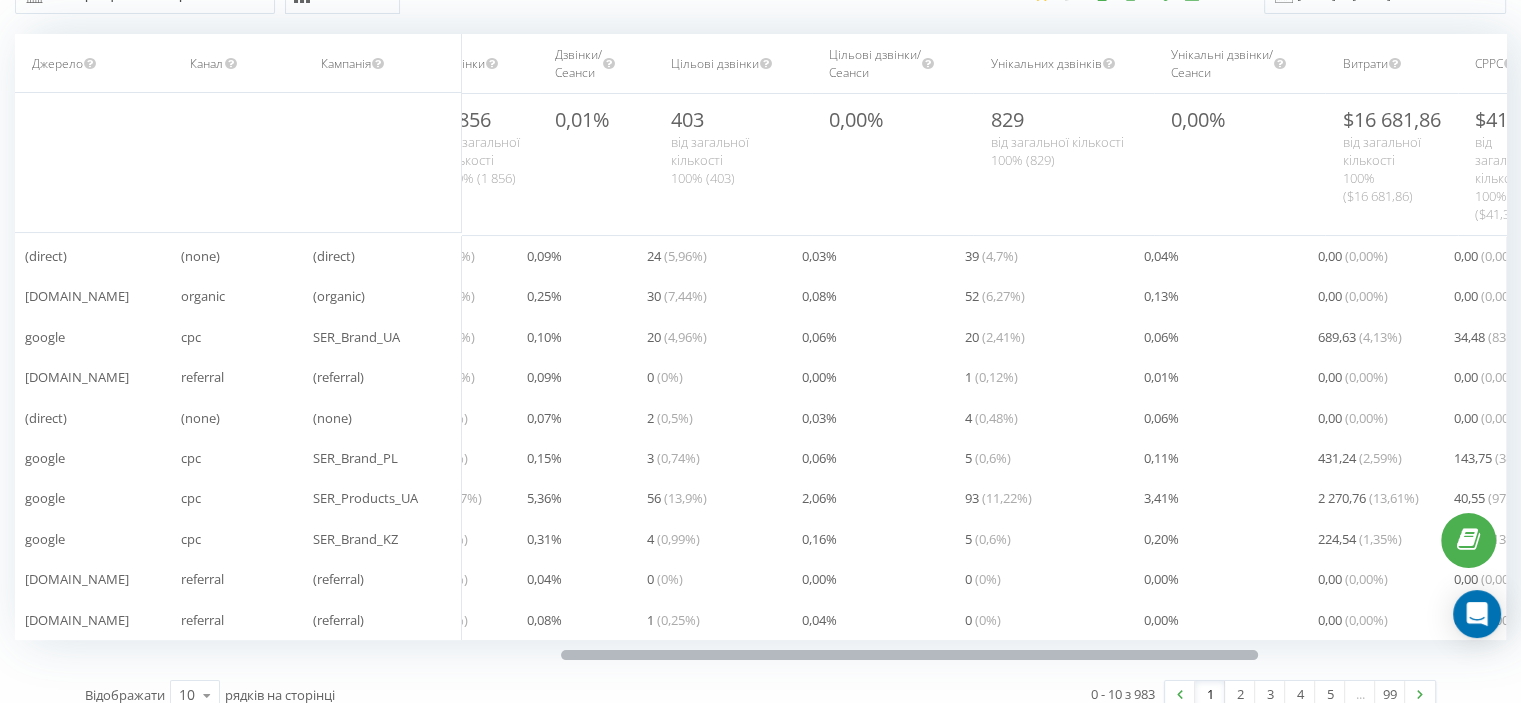 drag, startPoint x: 1087, startPoint y: 655, endPoint x: 1200, endPoint y: 644, distance: 113.534134 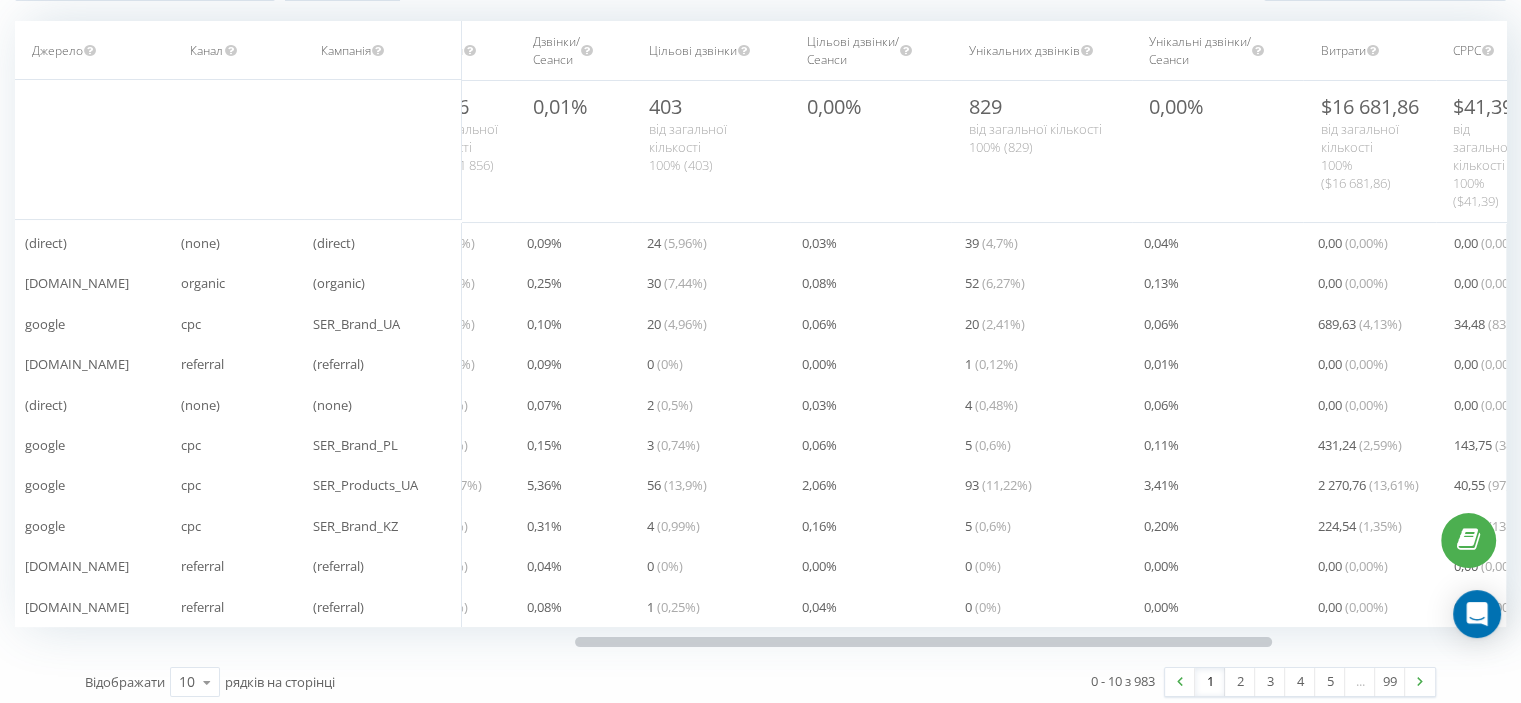 scroll, scrollTop: 119, scrollLeft: 0, axis: vertical 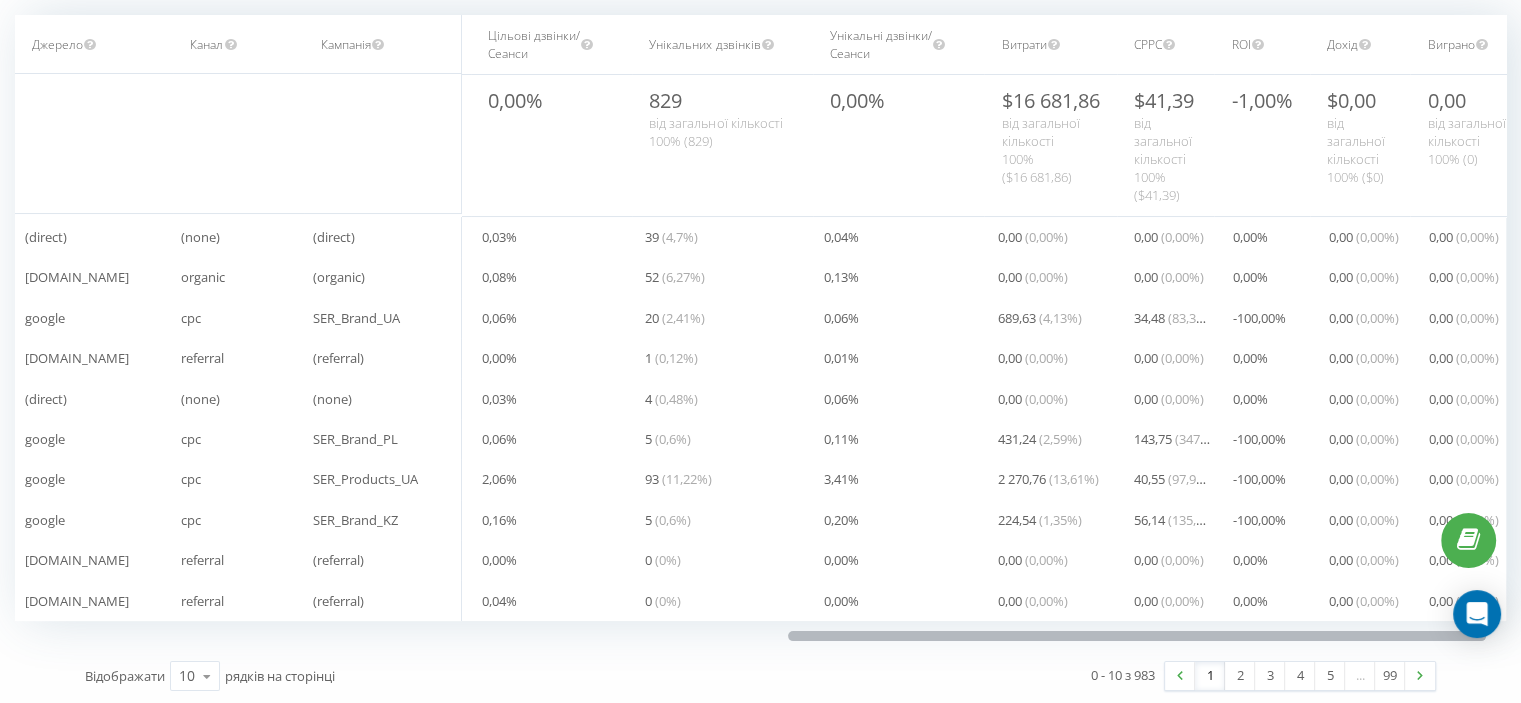 drag, startPoint x: 1191, startPoint y: 627, endPoint x: 1404, endPoint y: 609, distance: 213.75922 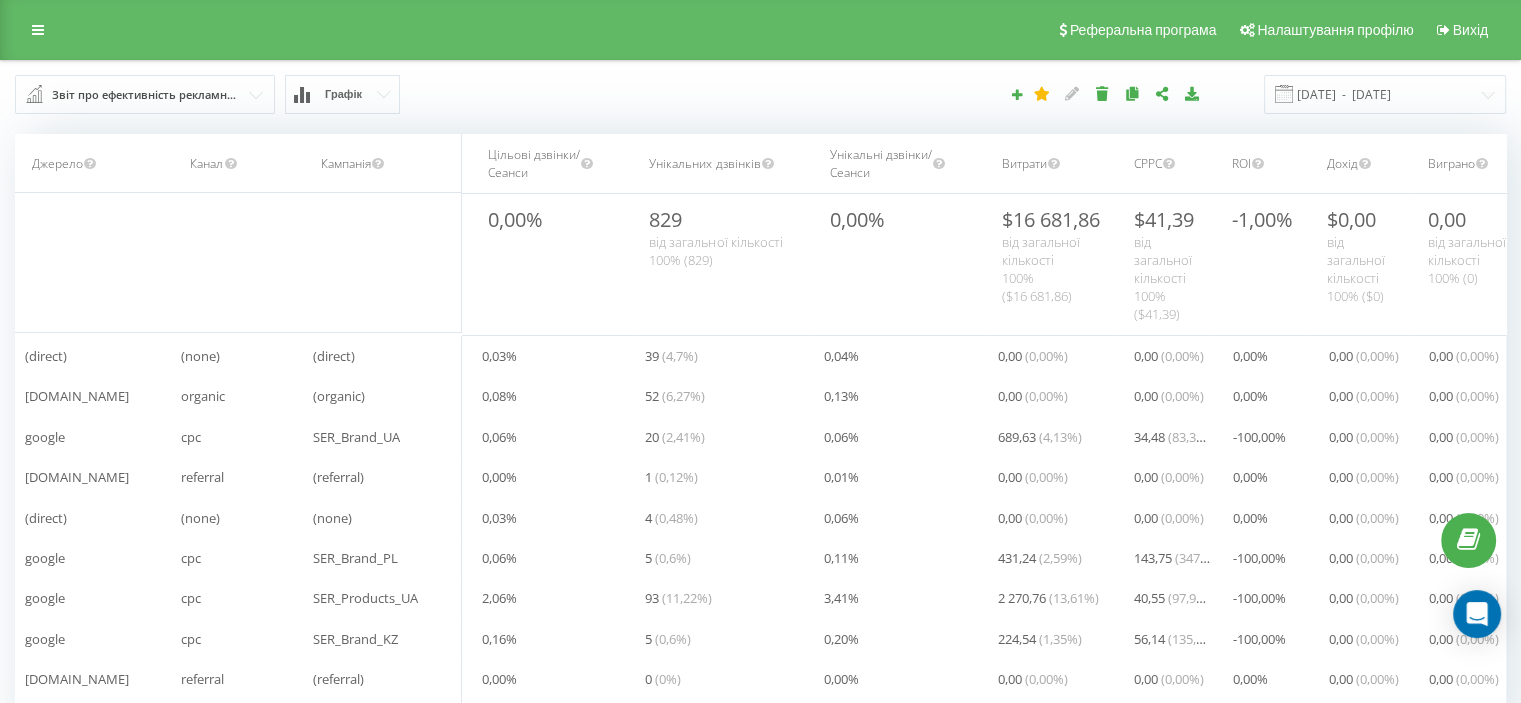 scroll, scrollTop: 100, scrollLeft: 0, axis: vertical 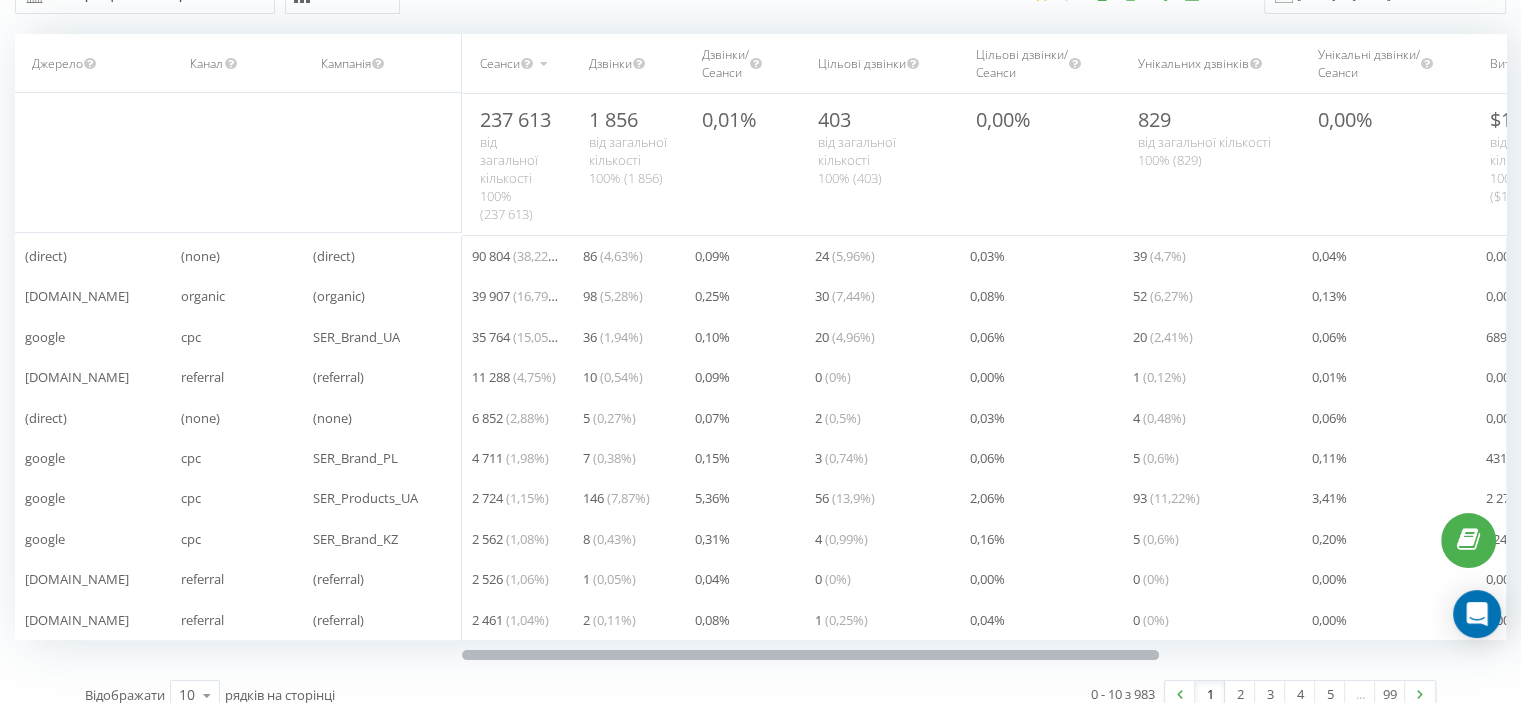 drag, startPoint x: 1217, startPoint y: 654, endPoint x: 674, endPoint y: 601, distance: 545.58044 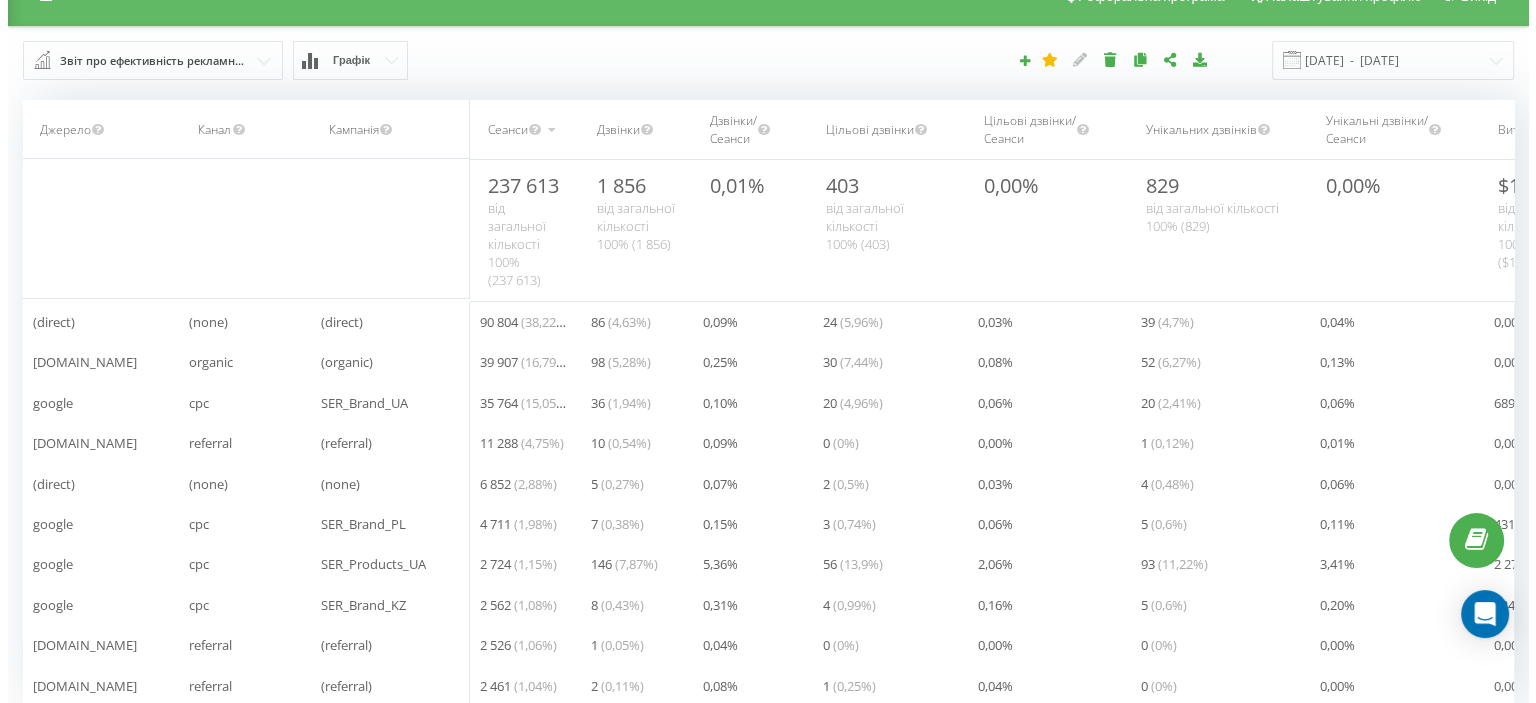 scroll, scrollTop: 0, scrollLeft: 0, axis: both 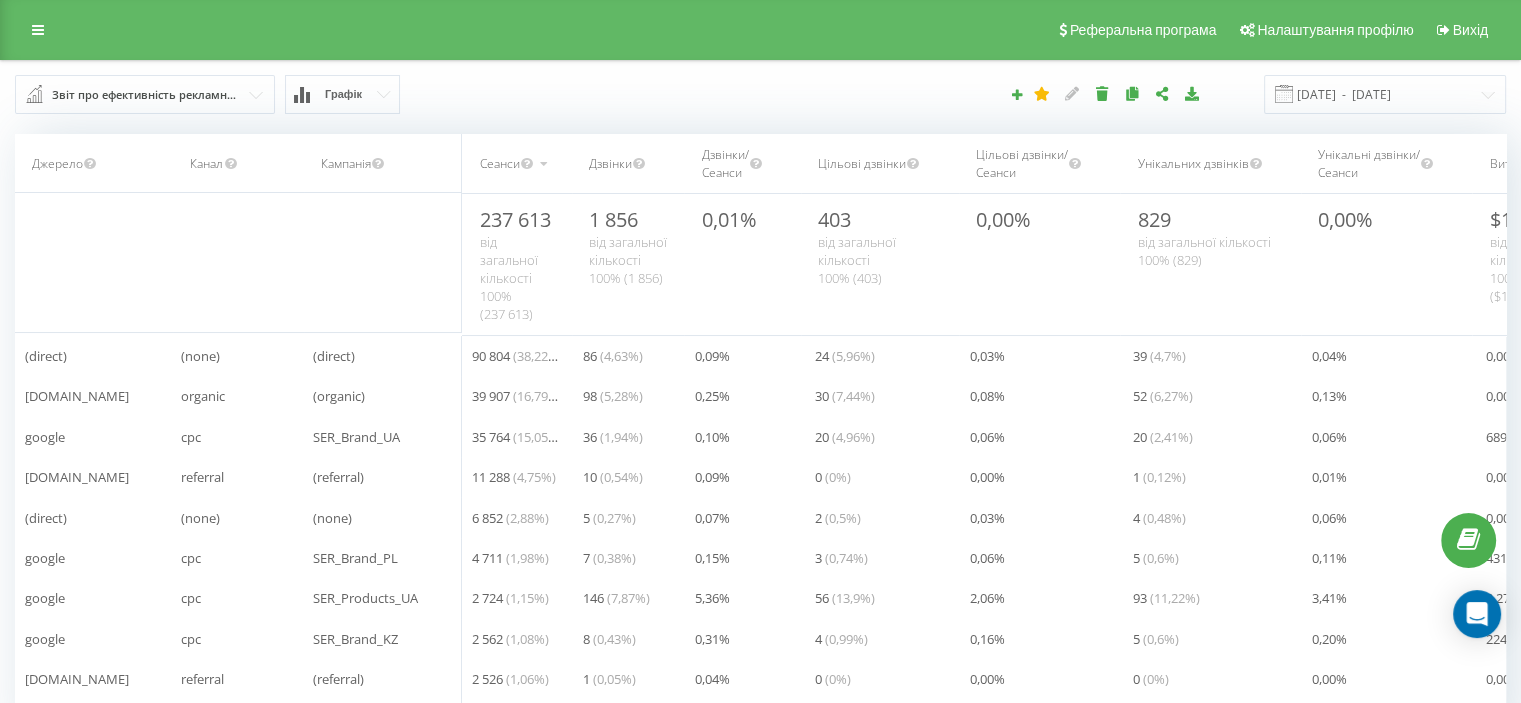click on "Звіт про ефективність рекламних кампаній" at bounding box center (146, 95) 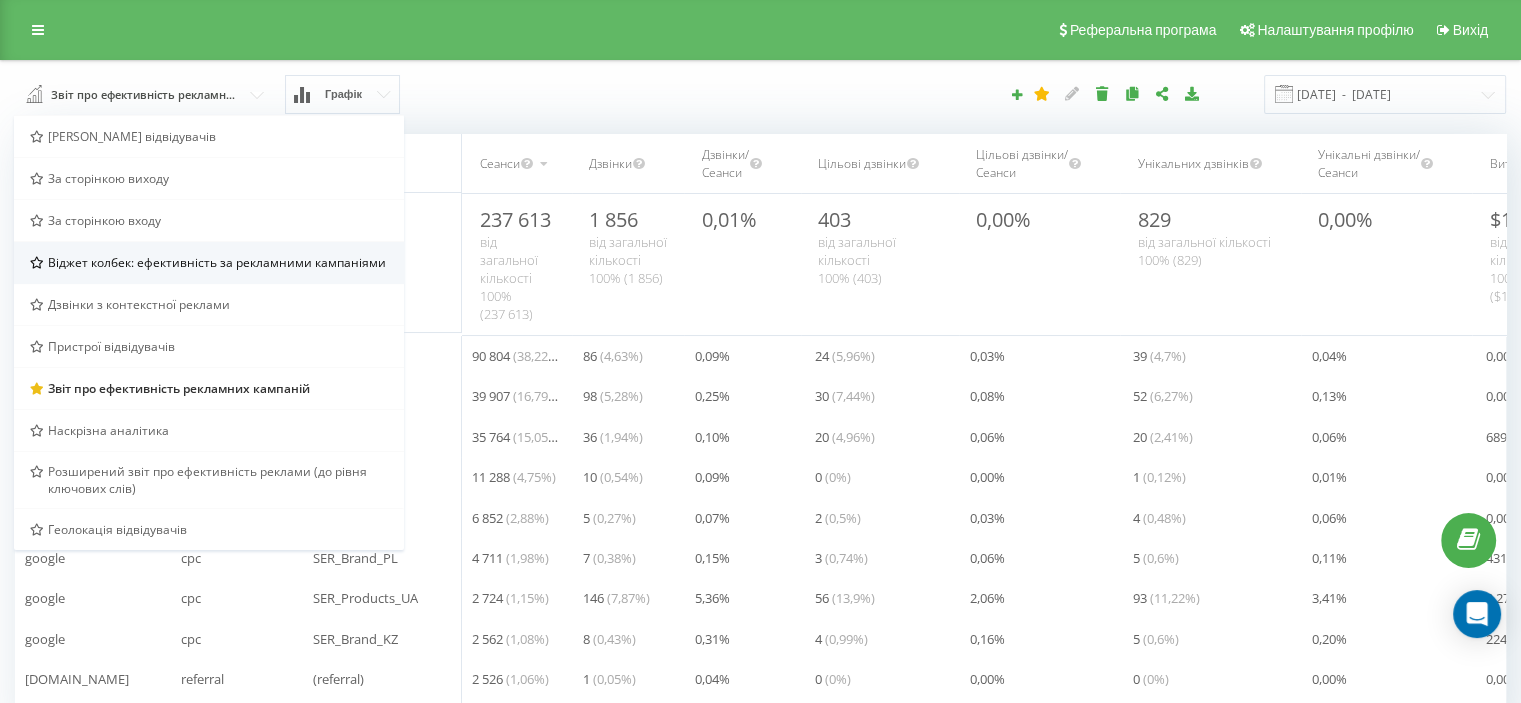 click on "Віджет колбек: ефективність за рекламними кампаніями" at bounding box center [209, 262] 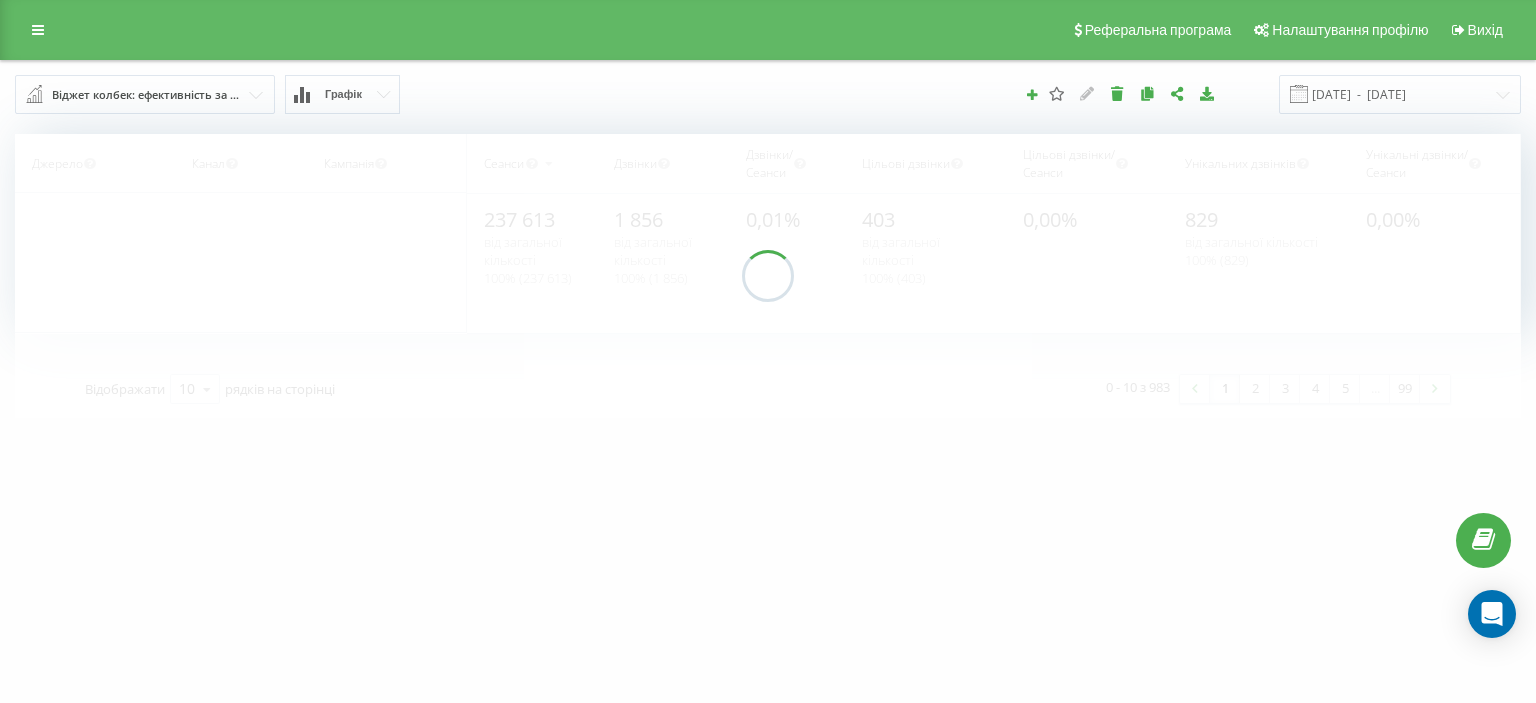 scroll, scrollTop: 10, scrollLeft: 9, axis: both 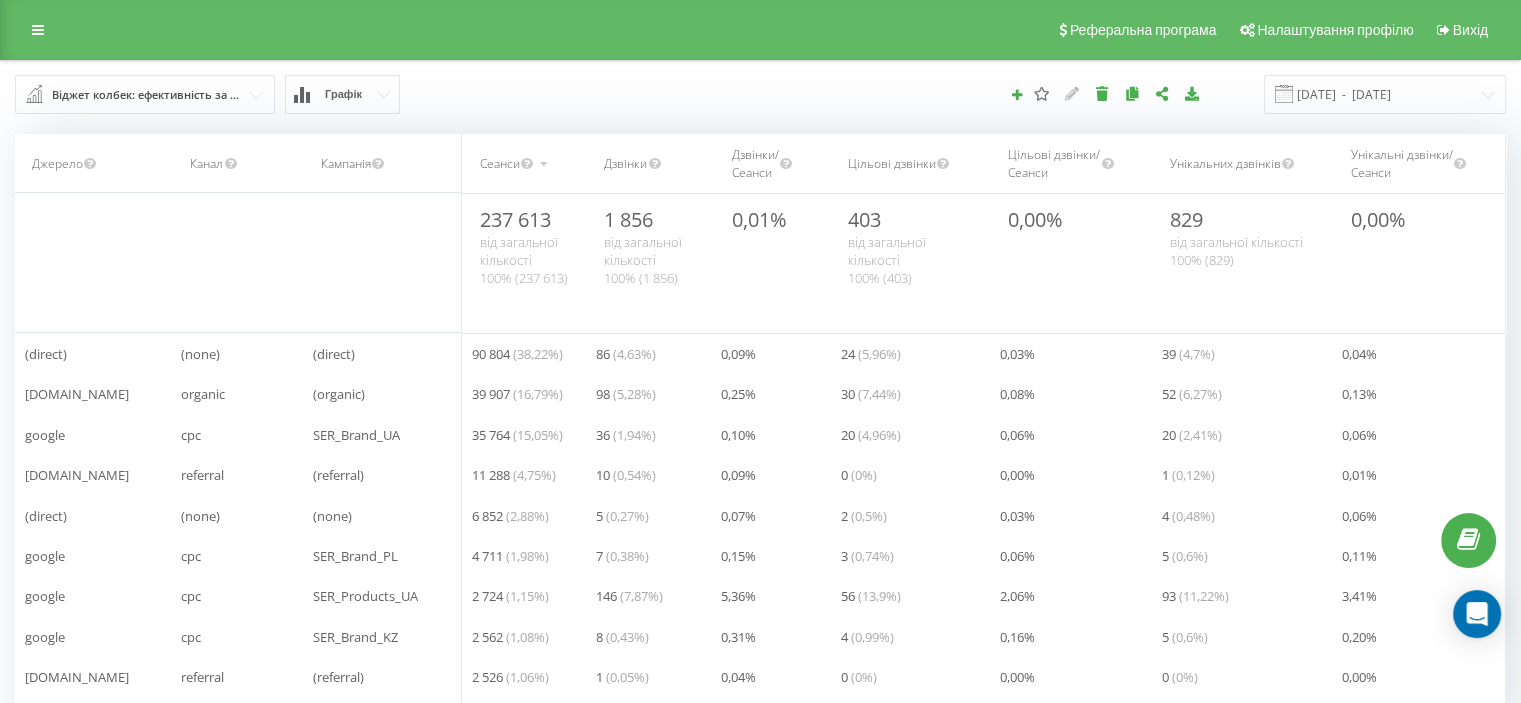 click on "Віджет колбек: ефективність за рекламними кампаніями" at bounding box center (146, 95) 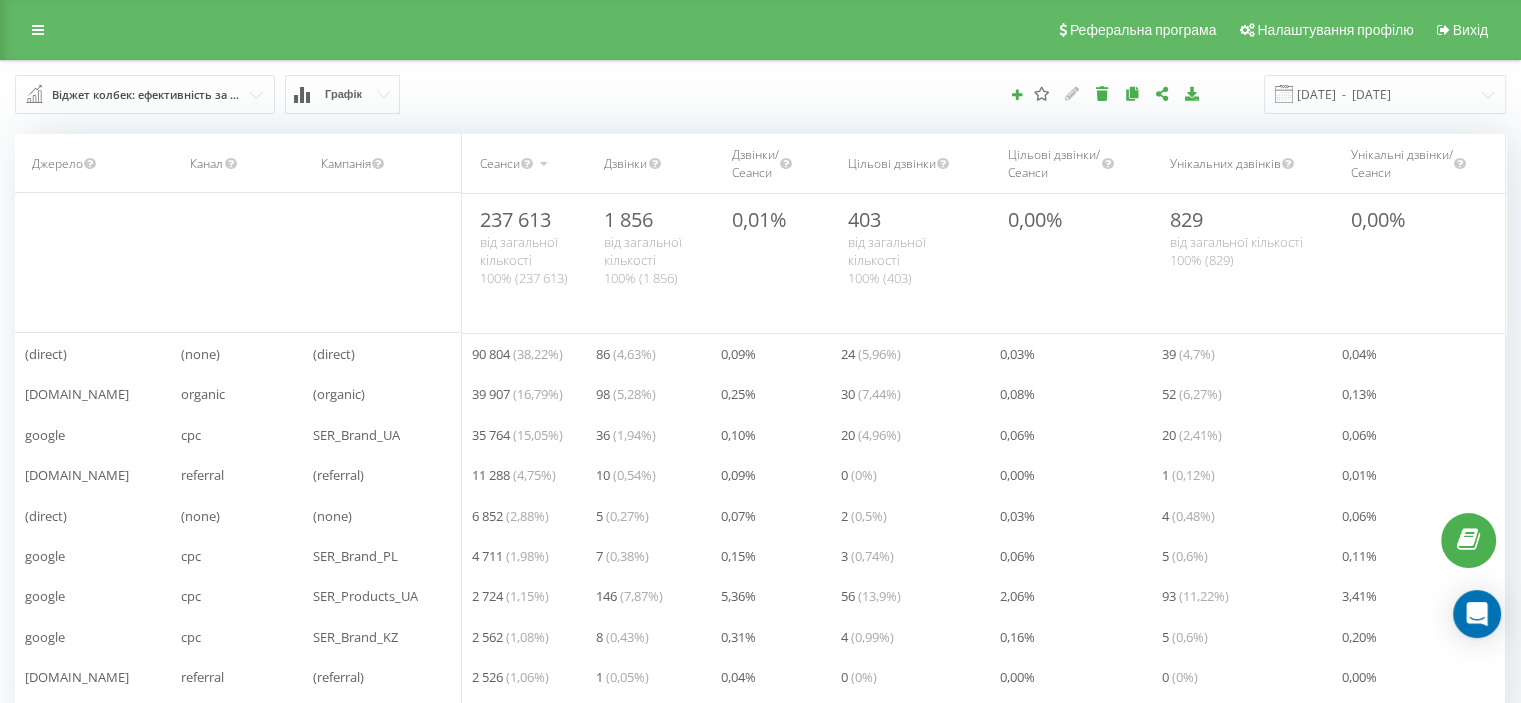 click on "Віджет колбек: ефективність за рекламними кампаніями Браузер відвідувачів За сторінкою виходу За сторінкою входу Віджет колбек: ефективність за рекламними кампаніями Дзвінки з контекстної реклами Пристрої відвідувачів Звіт про ефективність рекламних кампаній Наскрізна аналітика Розширений звіт про ефективність реклами (до рівня ключових слів) Геолокація відвідувачів Графік" at bounding box center [286, 94] 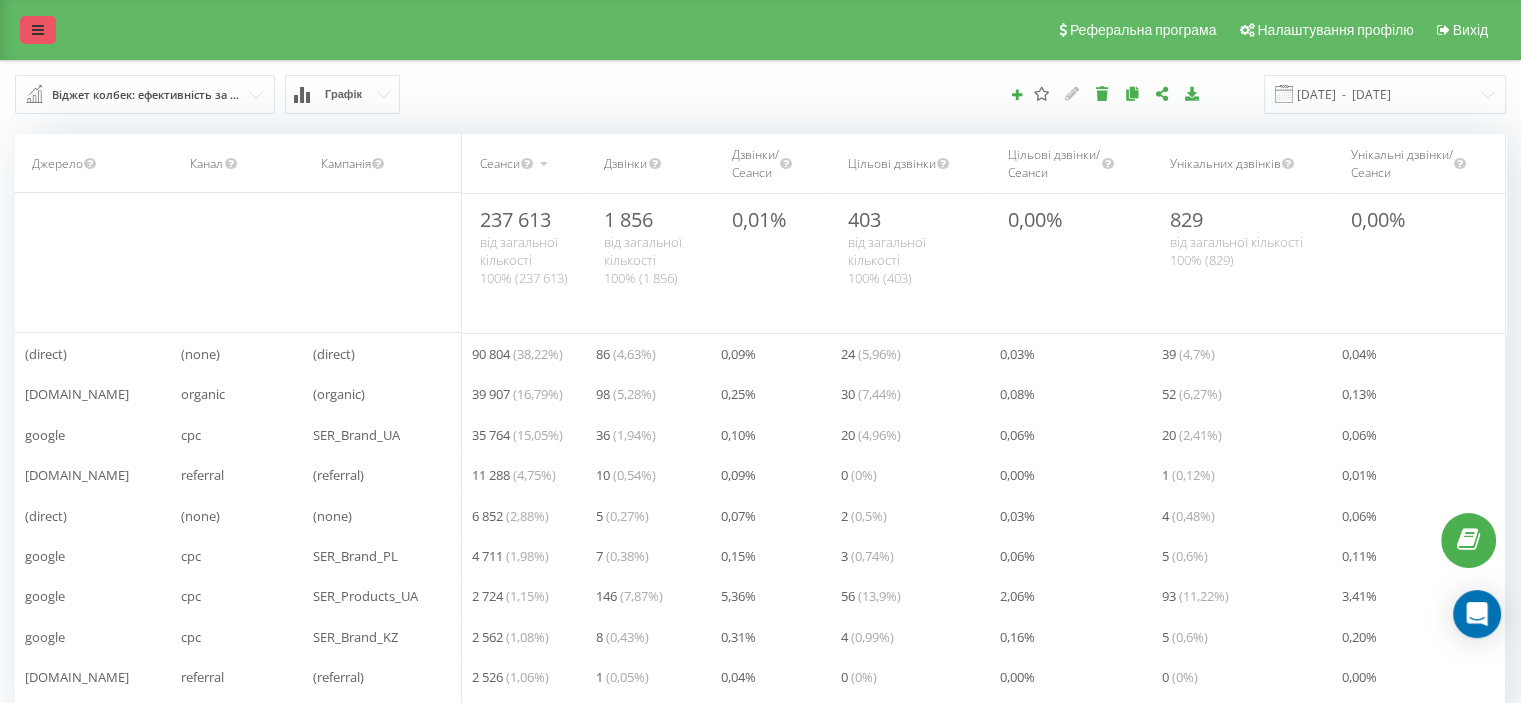 click at bounding box center (38, 30) 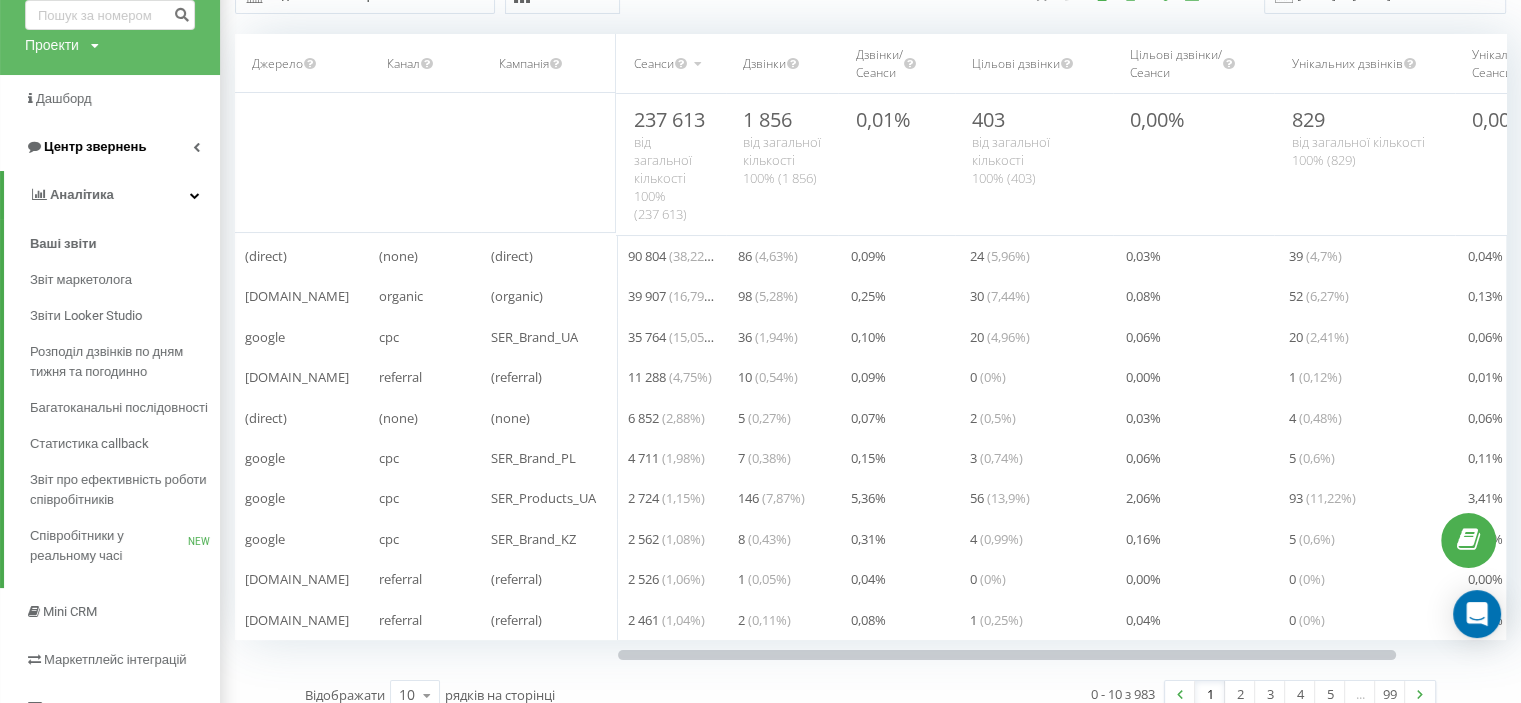 click on "Центр звернень" at bounding box center (110, 147) 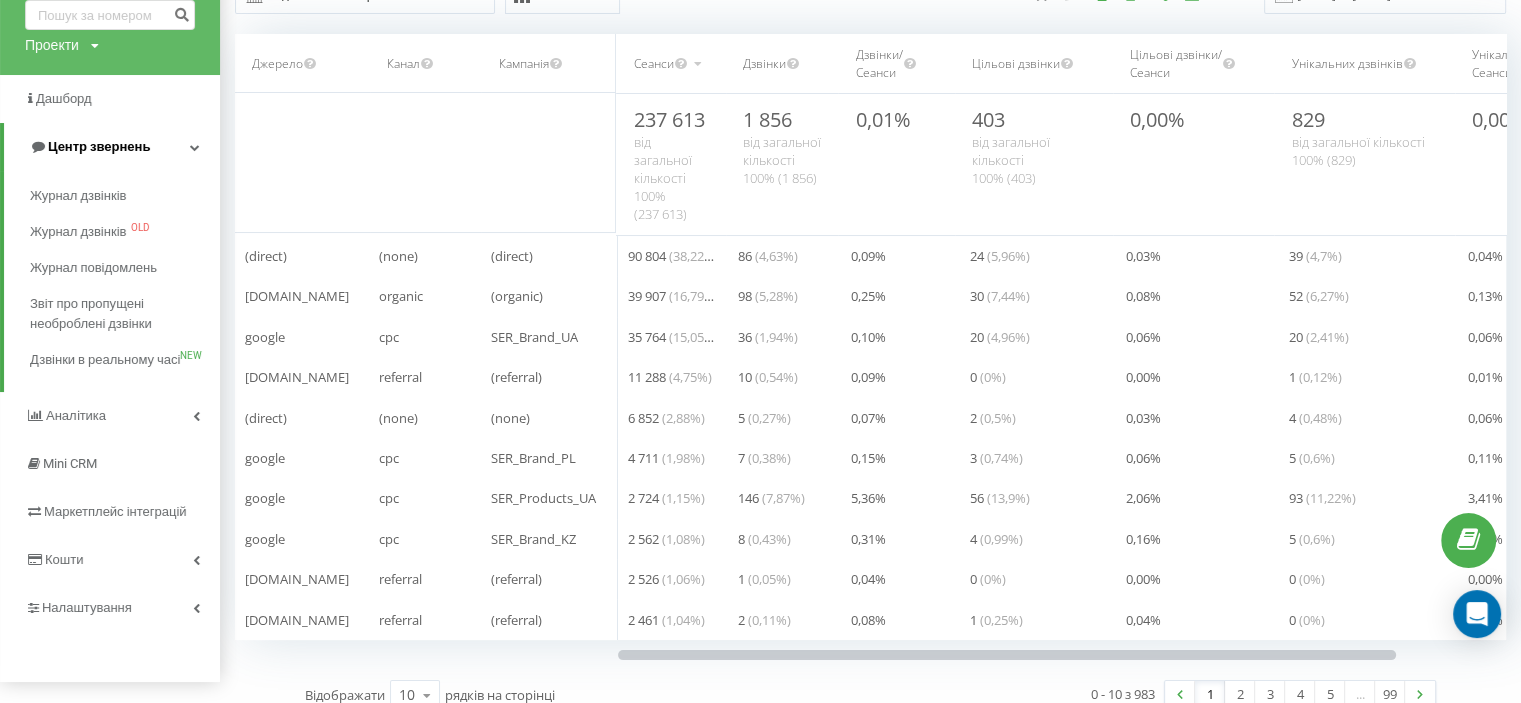click on "Центр звернень" at bounding box center [112, 147] 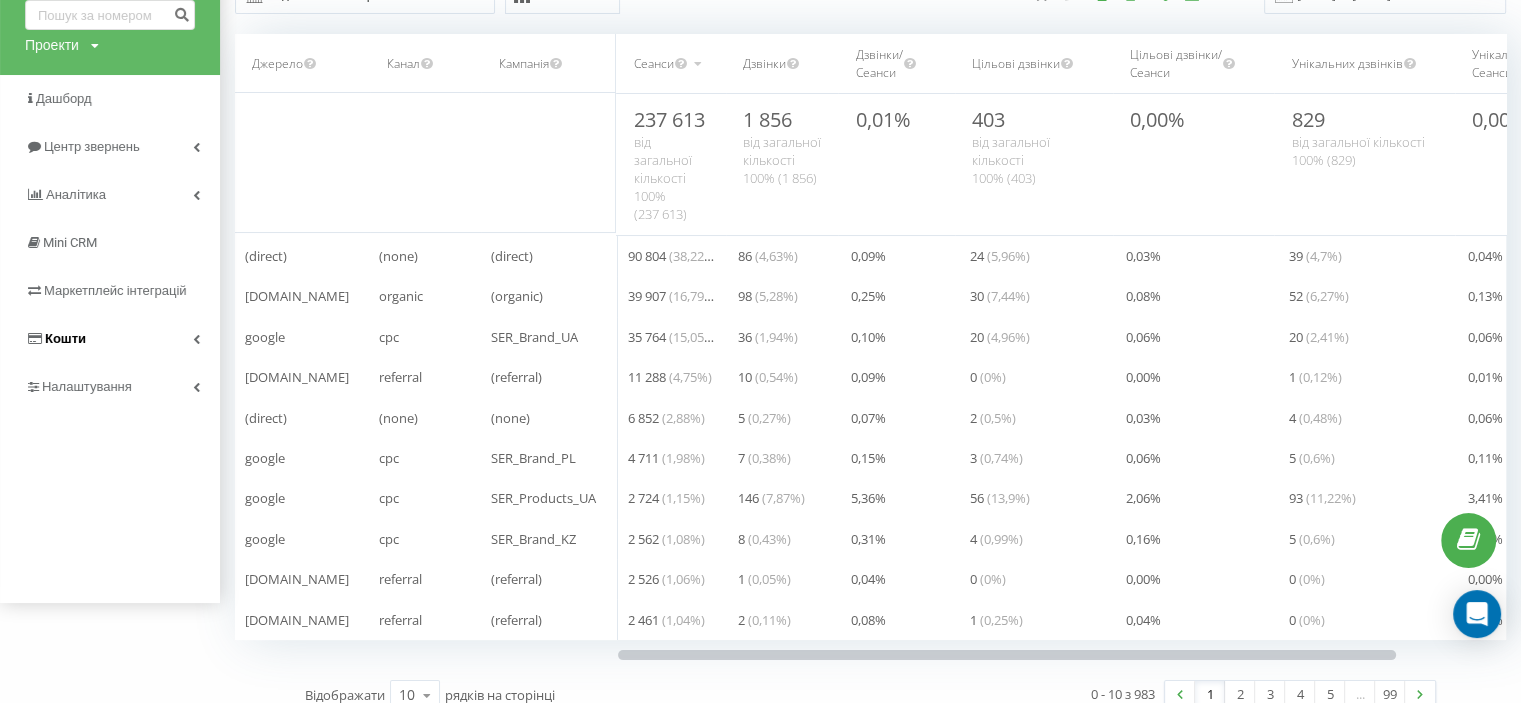 click on "Кошти" at bounding box center [110, 339] 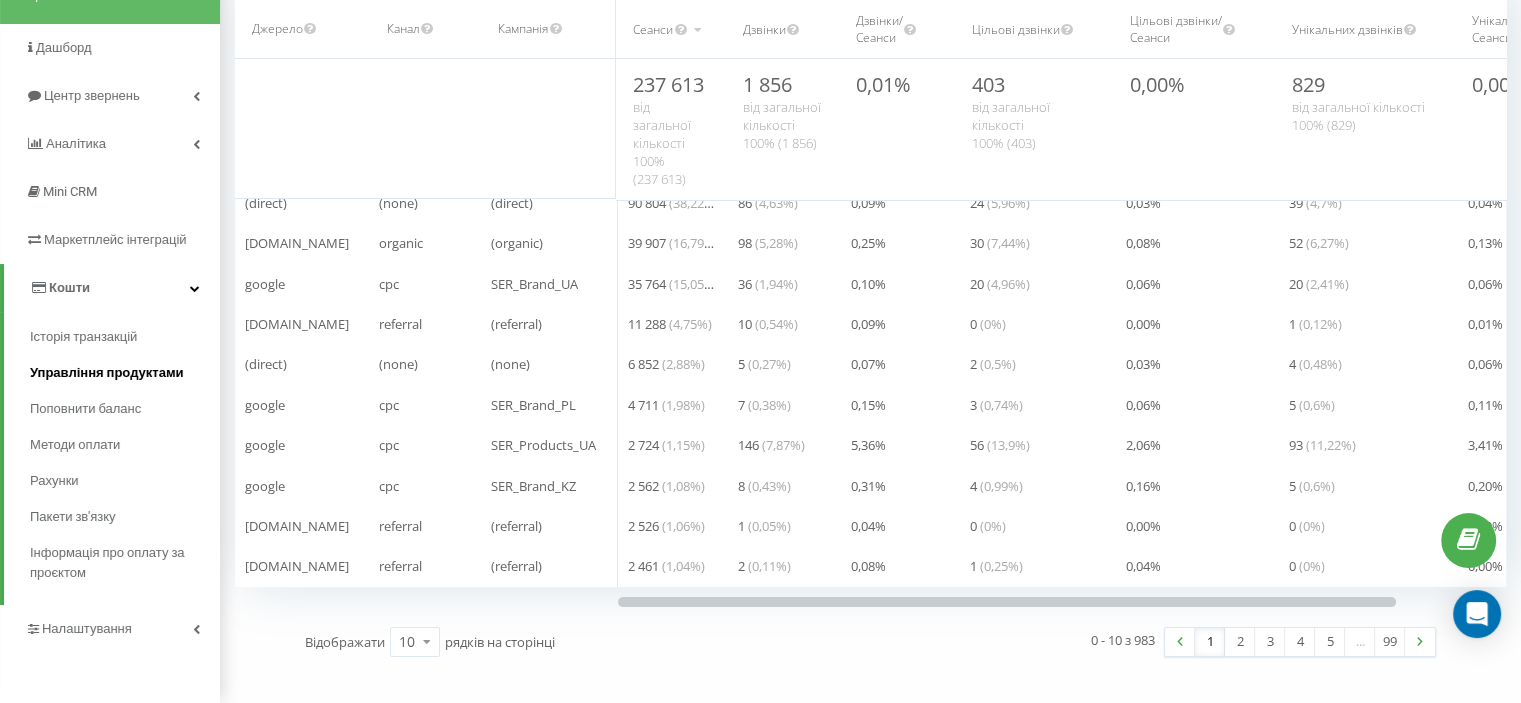 click on "Управління продуктами" at bounding box center [107, 373] 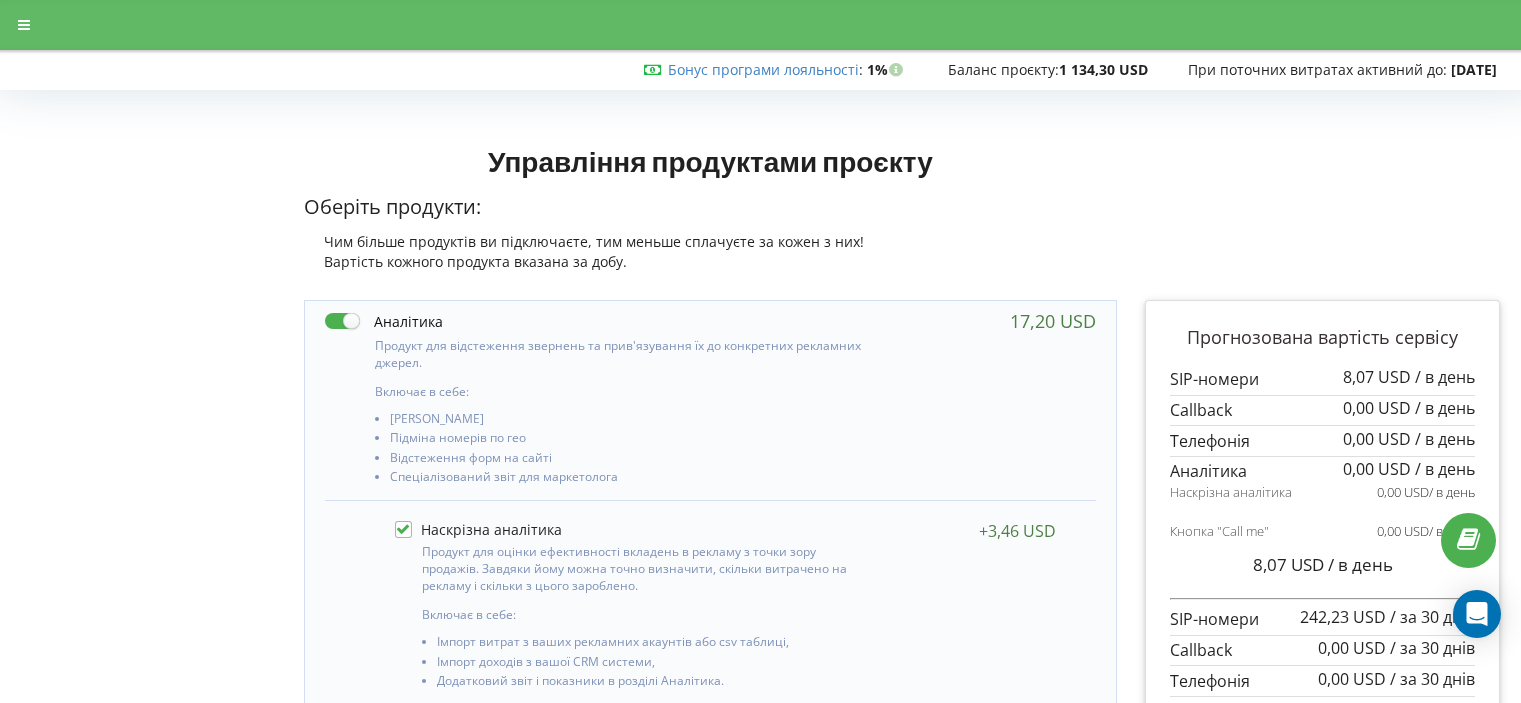 scroll, scrollTop: 0, scrollLeft: 0, axis: both 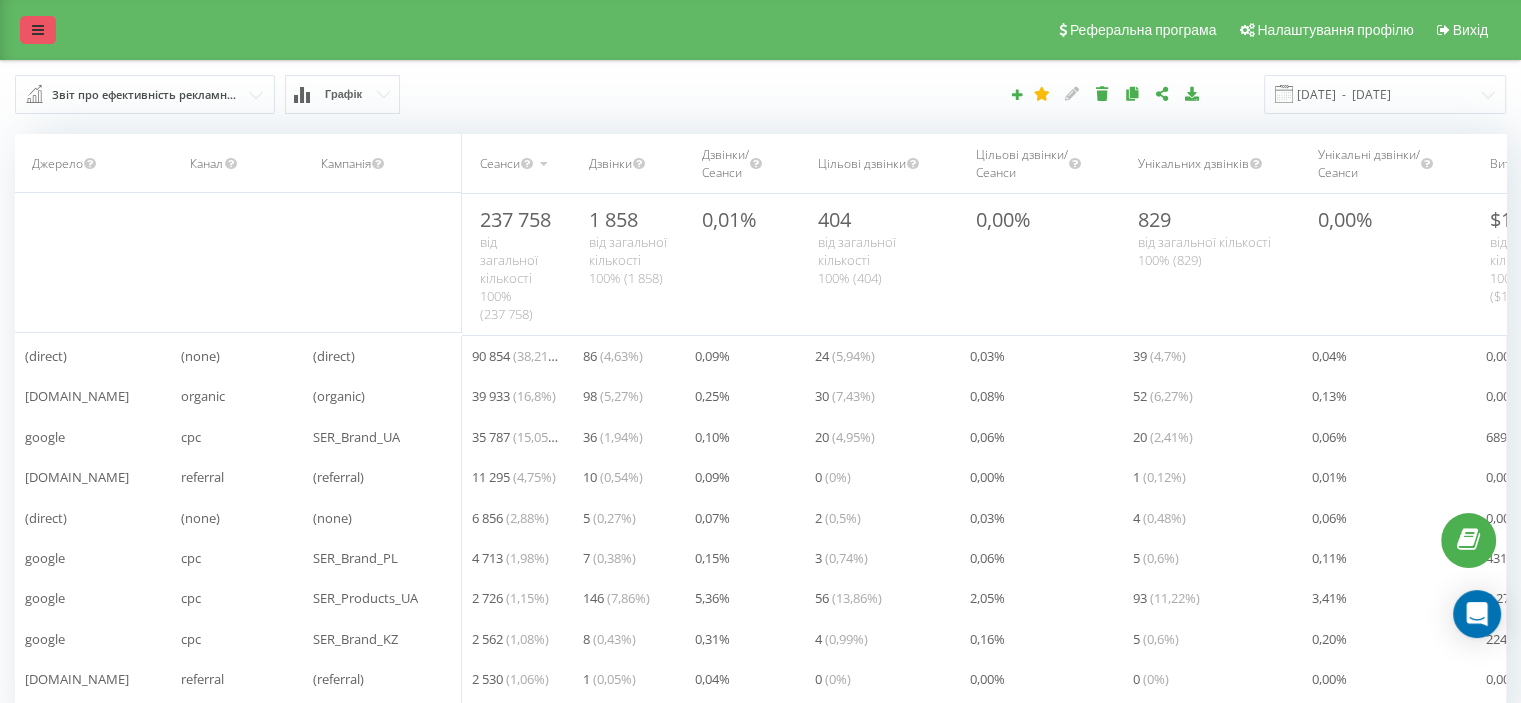 click at bounding box center [38, 30] 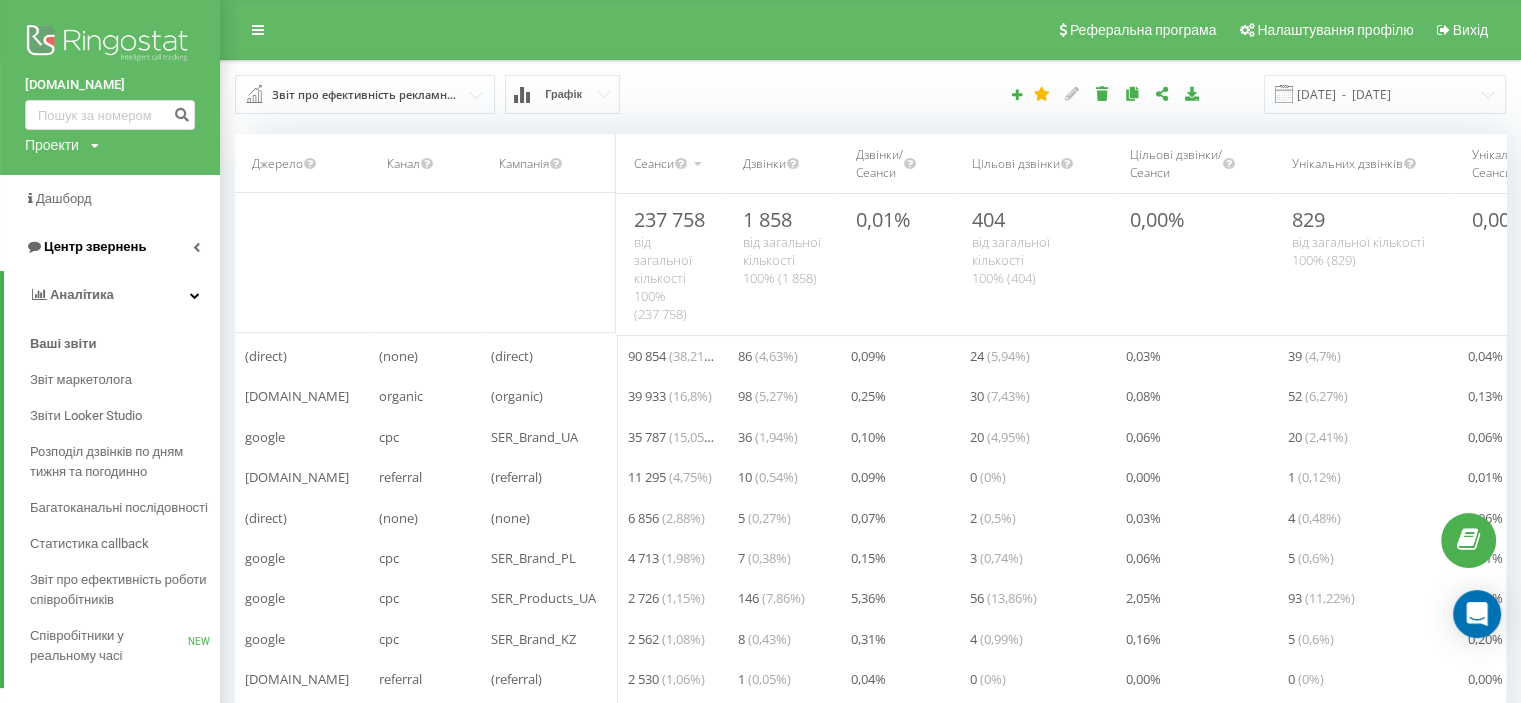 click on "Центр звернень" at bounding box center [95, 246] 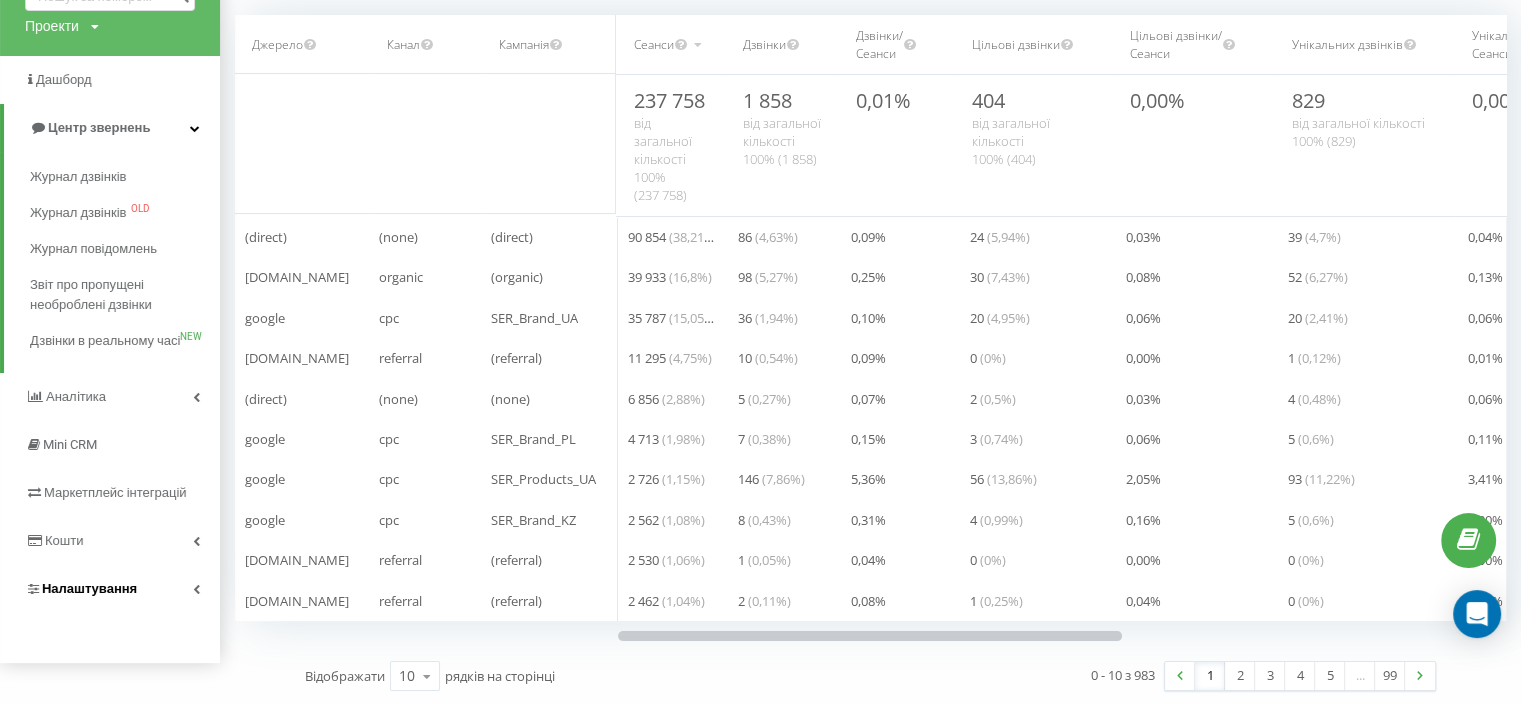 click on "Налаштування" at bounding box center (110, 589) 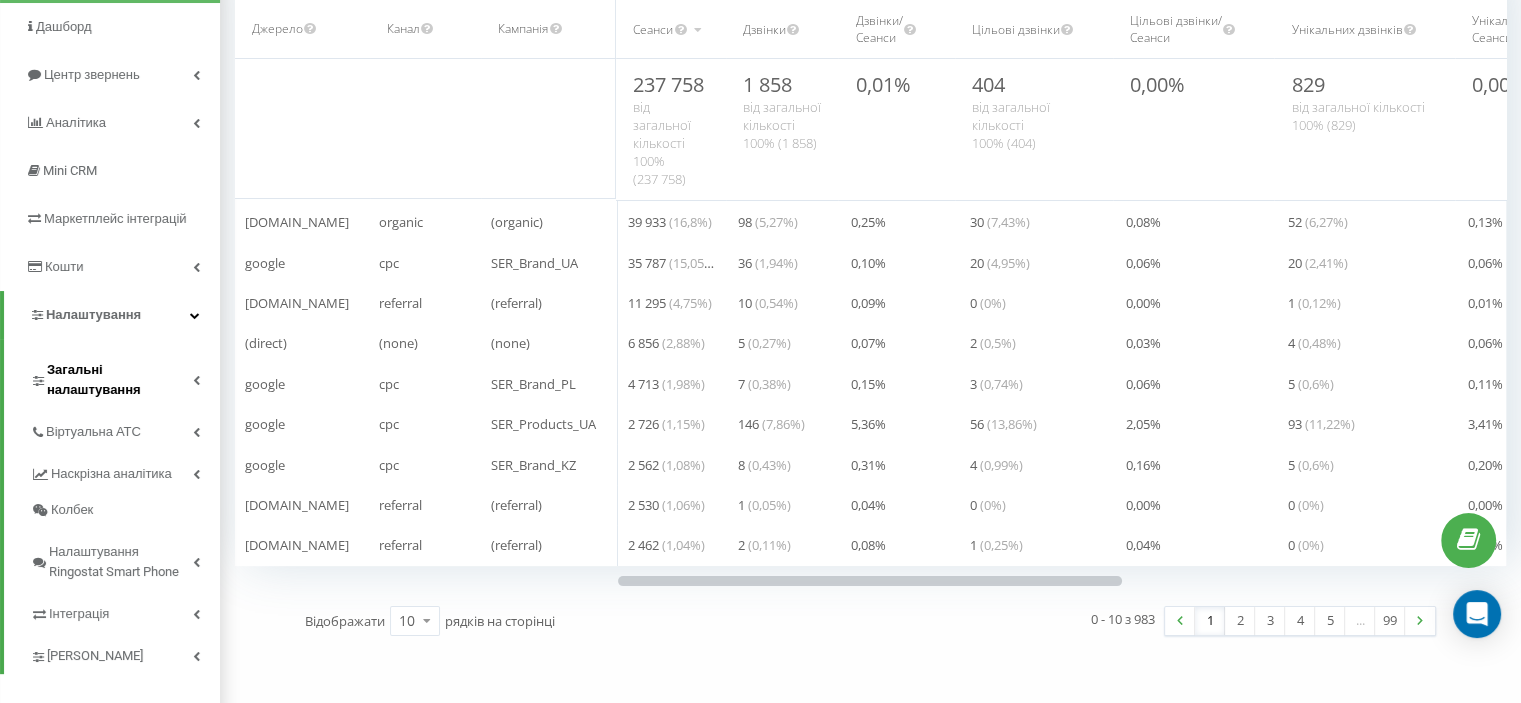 click on "Загальні налаштування" at bounding box center (120, 380) 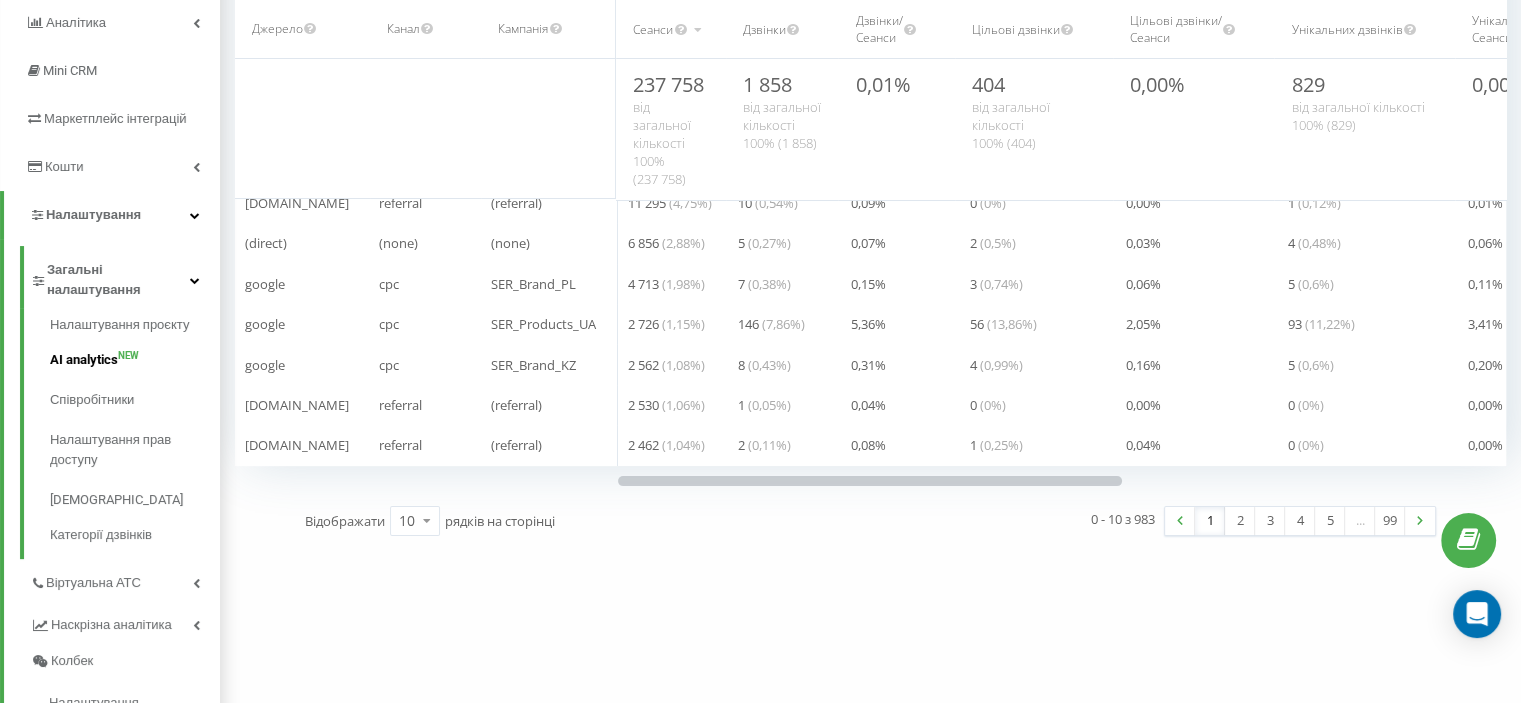 click on "AI analytics NEW" at bounding box center (135, 360) 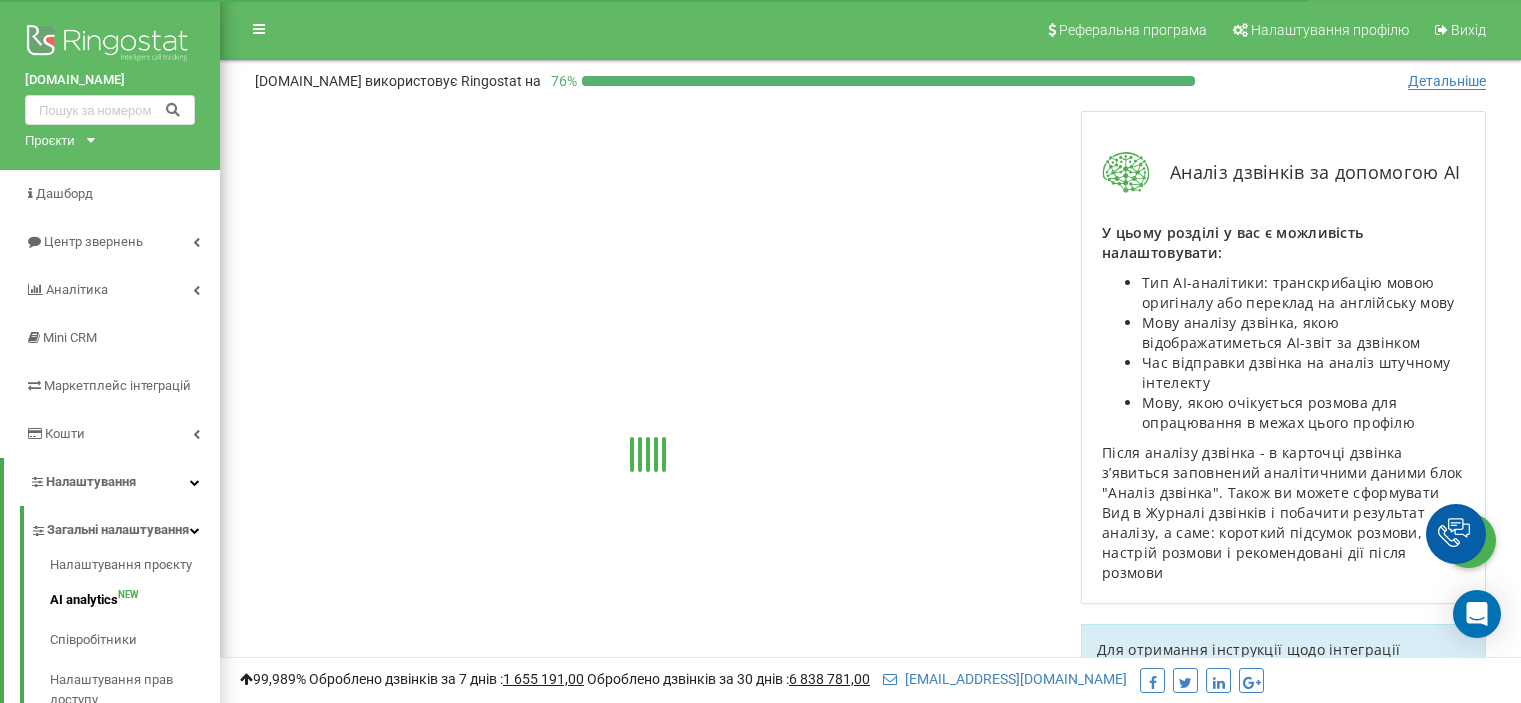scroll, scrollTop: 0, scrollLeft: 0, axis: both 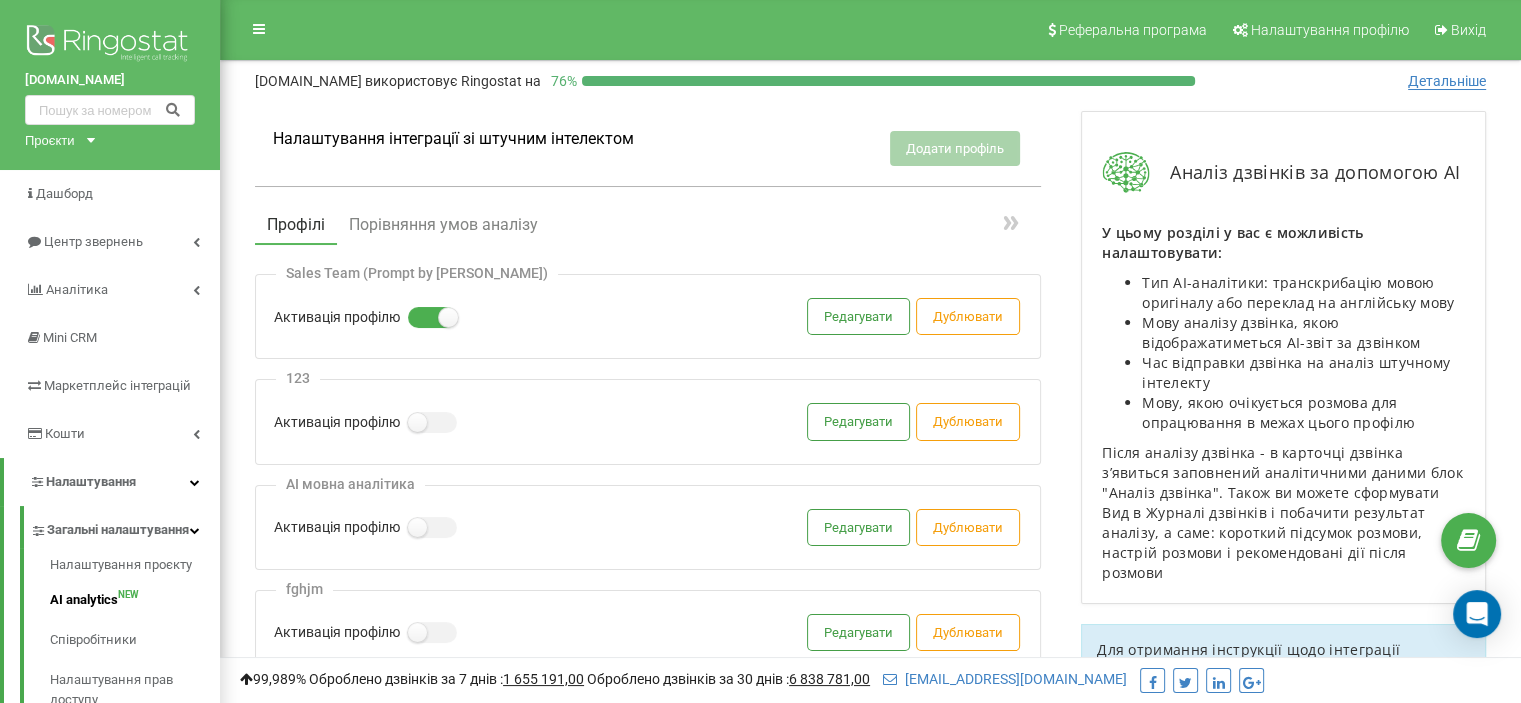 click on "Детальніше" at bounding box center (1447, 81) 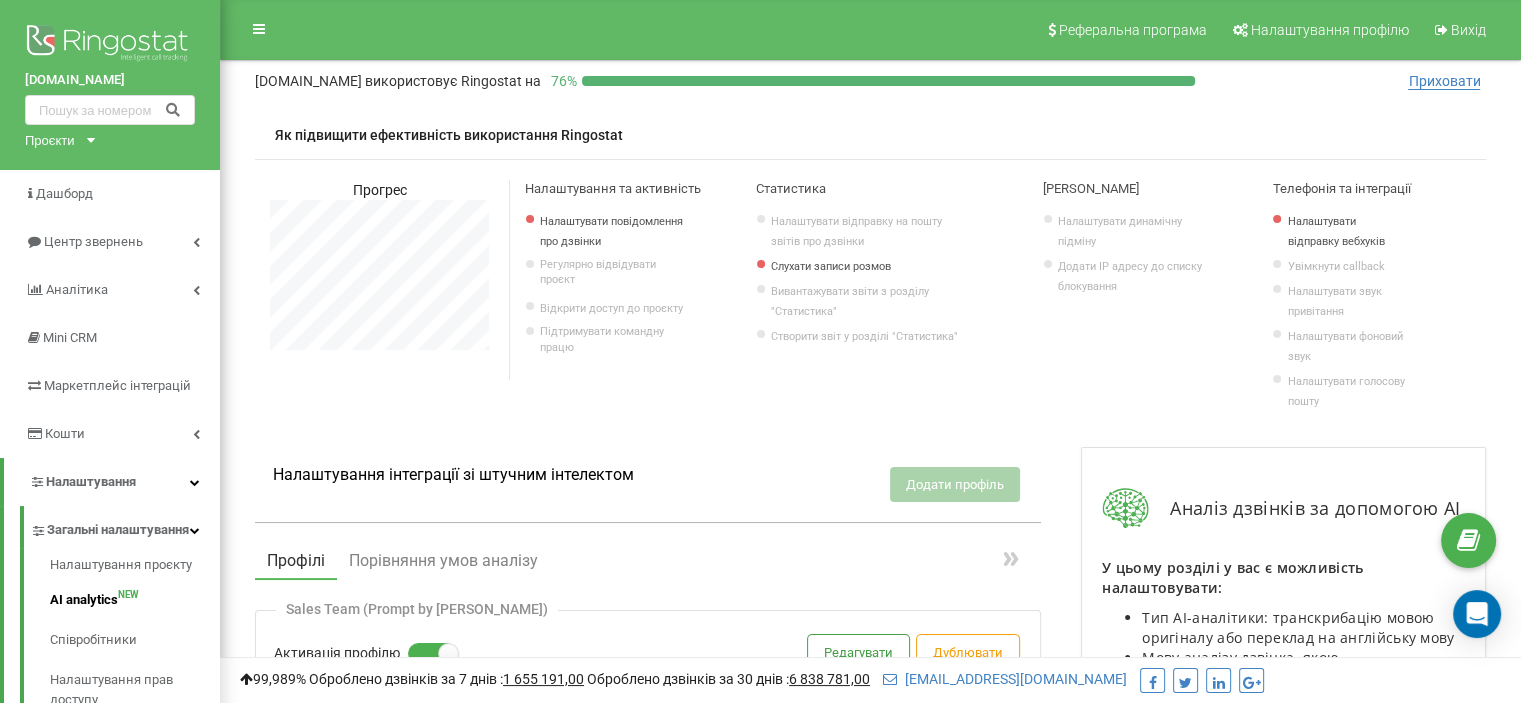 scroll, scrollTop: 998171, scrollLeft: 998699, axis: both 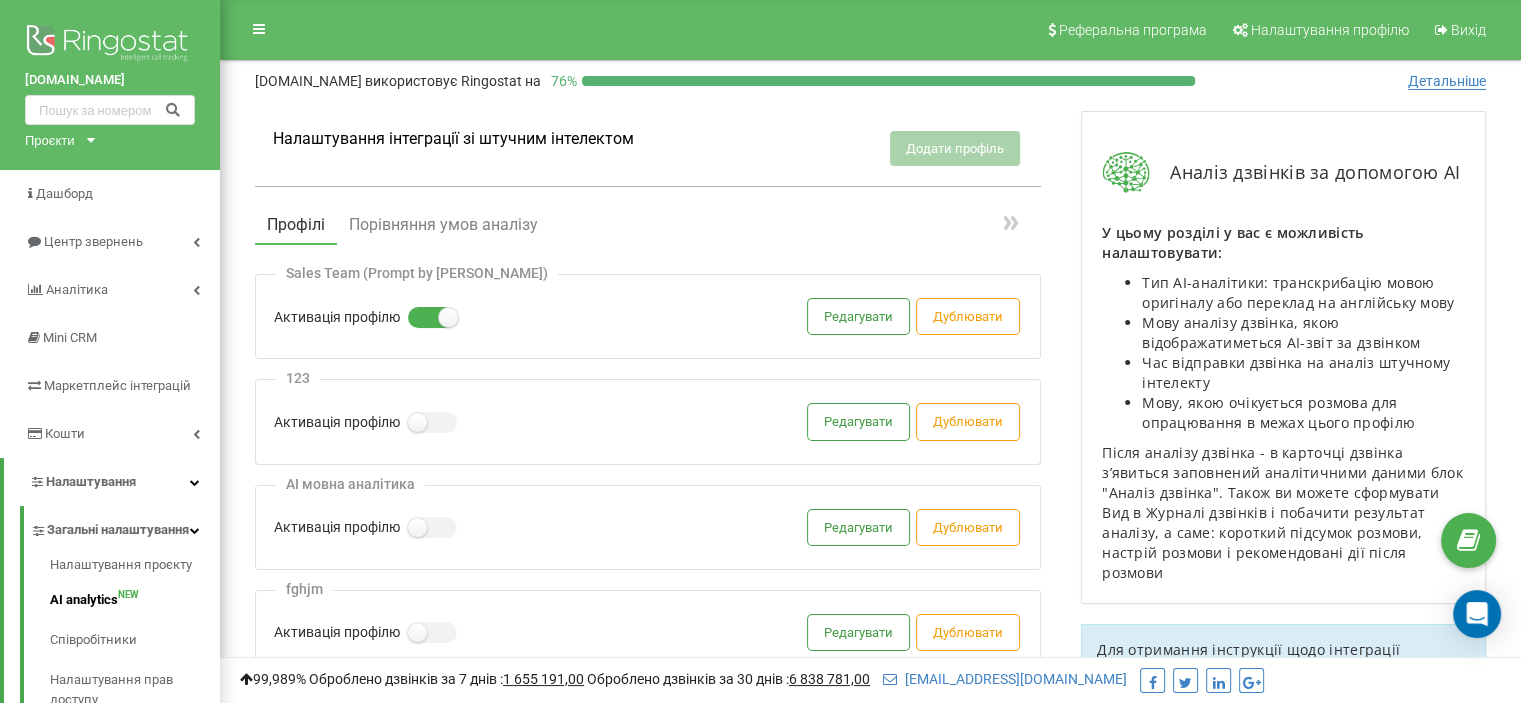click on "Sales Team (Prompt by [PERSON_NAME])" at bounding box center (417, 273) 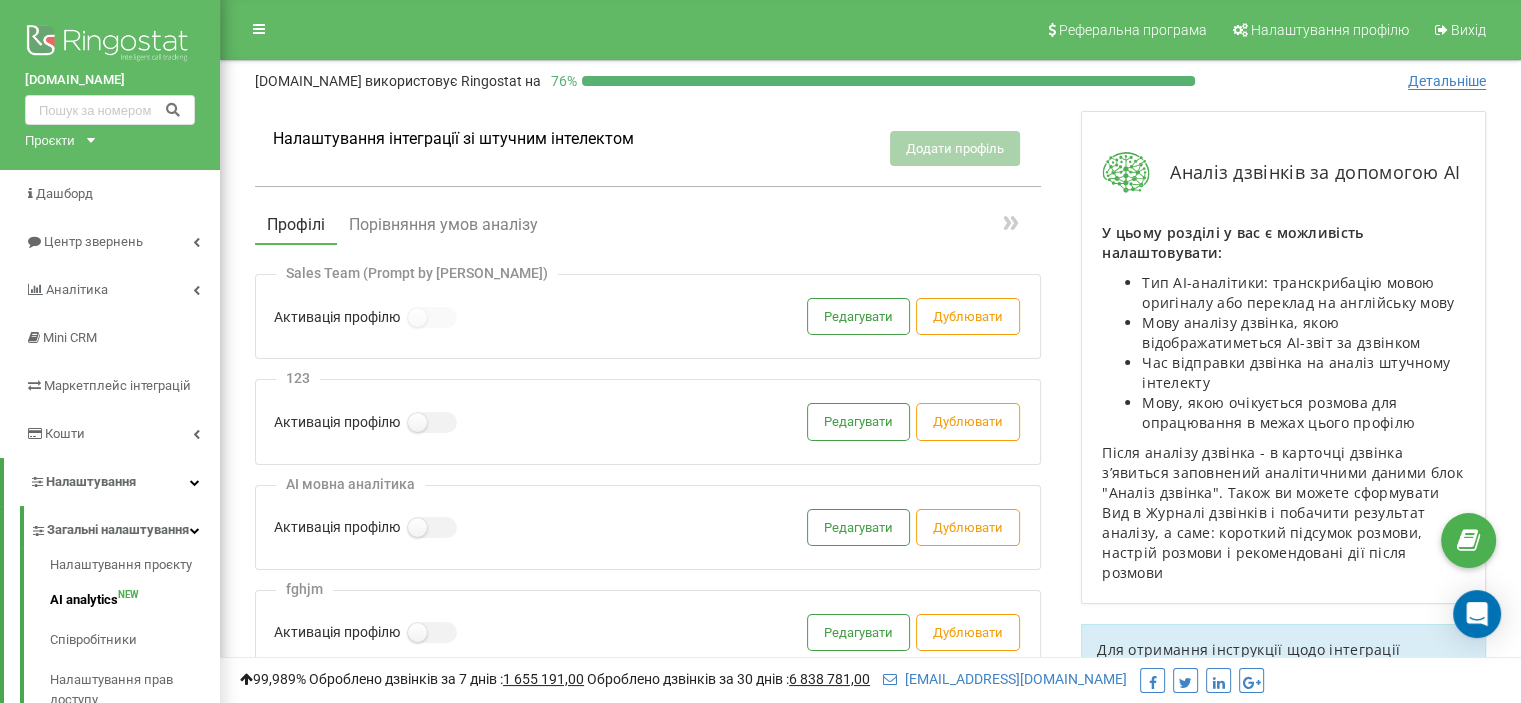 click on "Sales Team (Prompt by Skyline) Активація профілю Редагувати Дублювати" at bounding box center [648, 316] 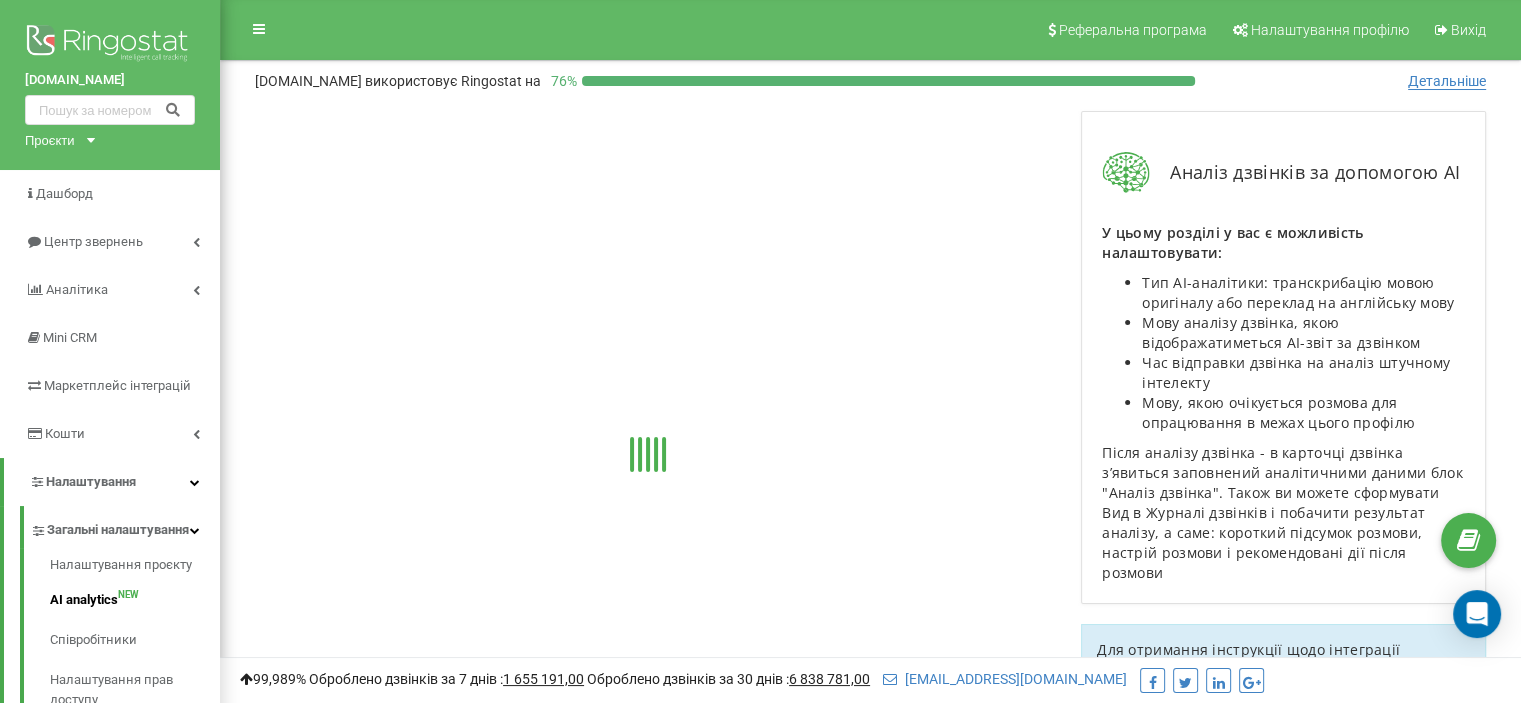 click at bounding box center [648, 457] 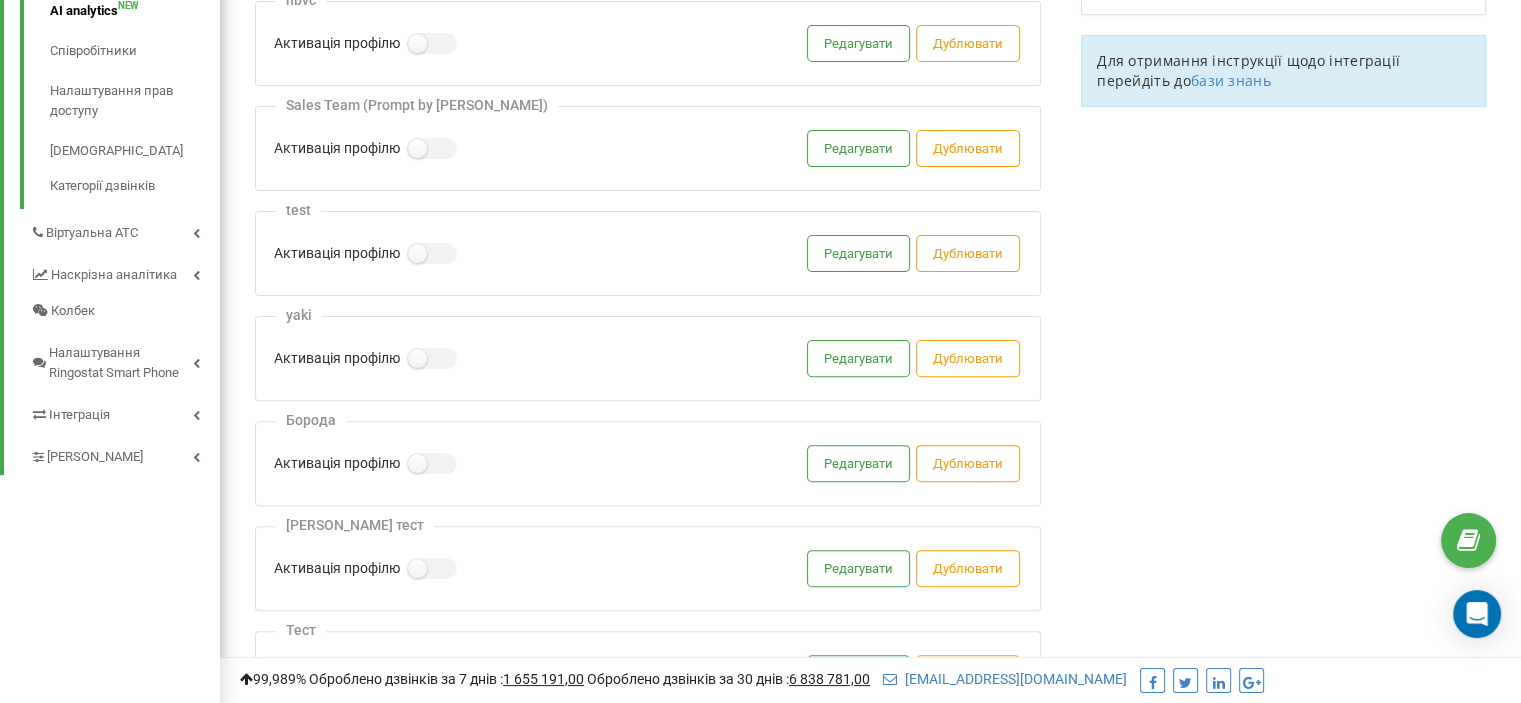 scroll, scrollTop: 389, scrollLeft: 0, axis: vertical 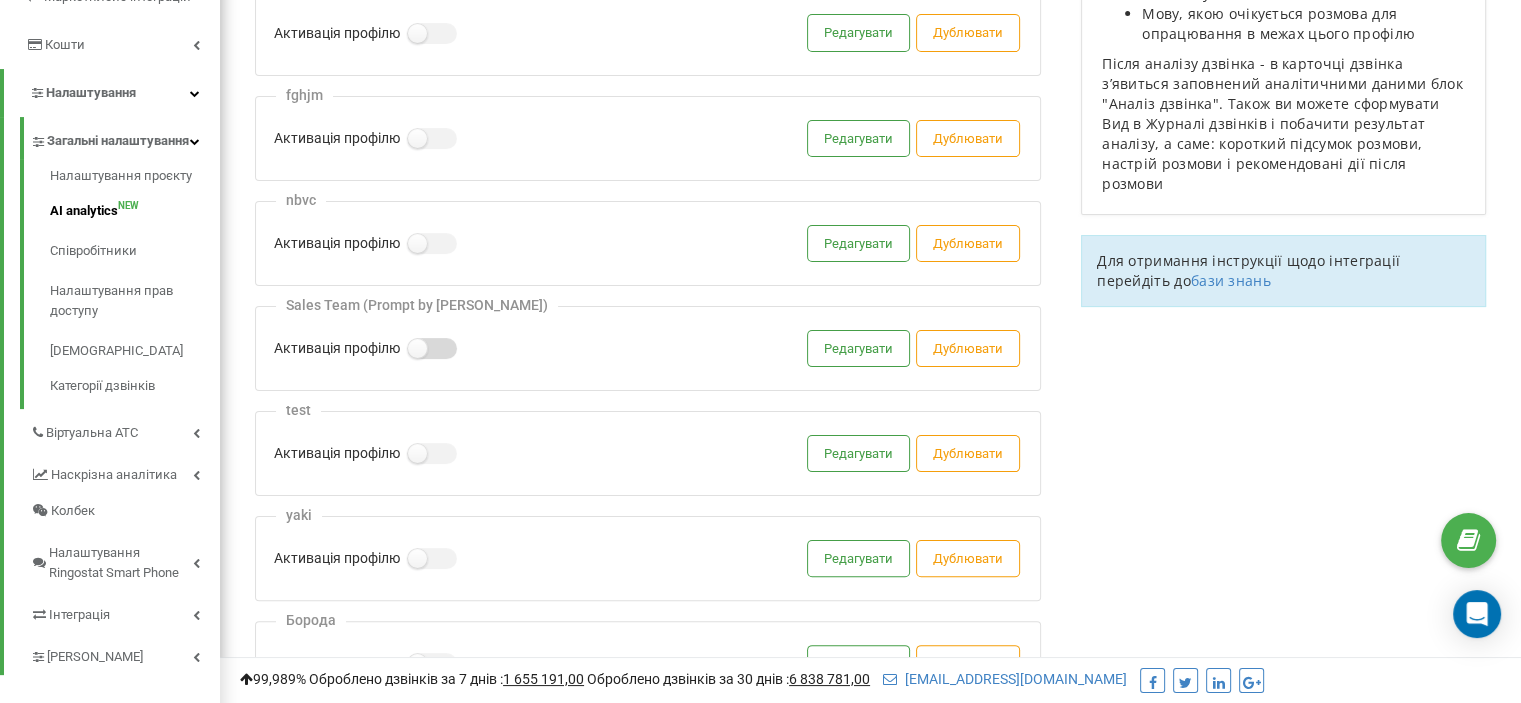 click at bounding box center (416, 339) 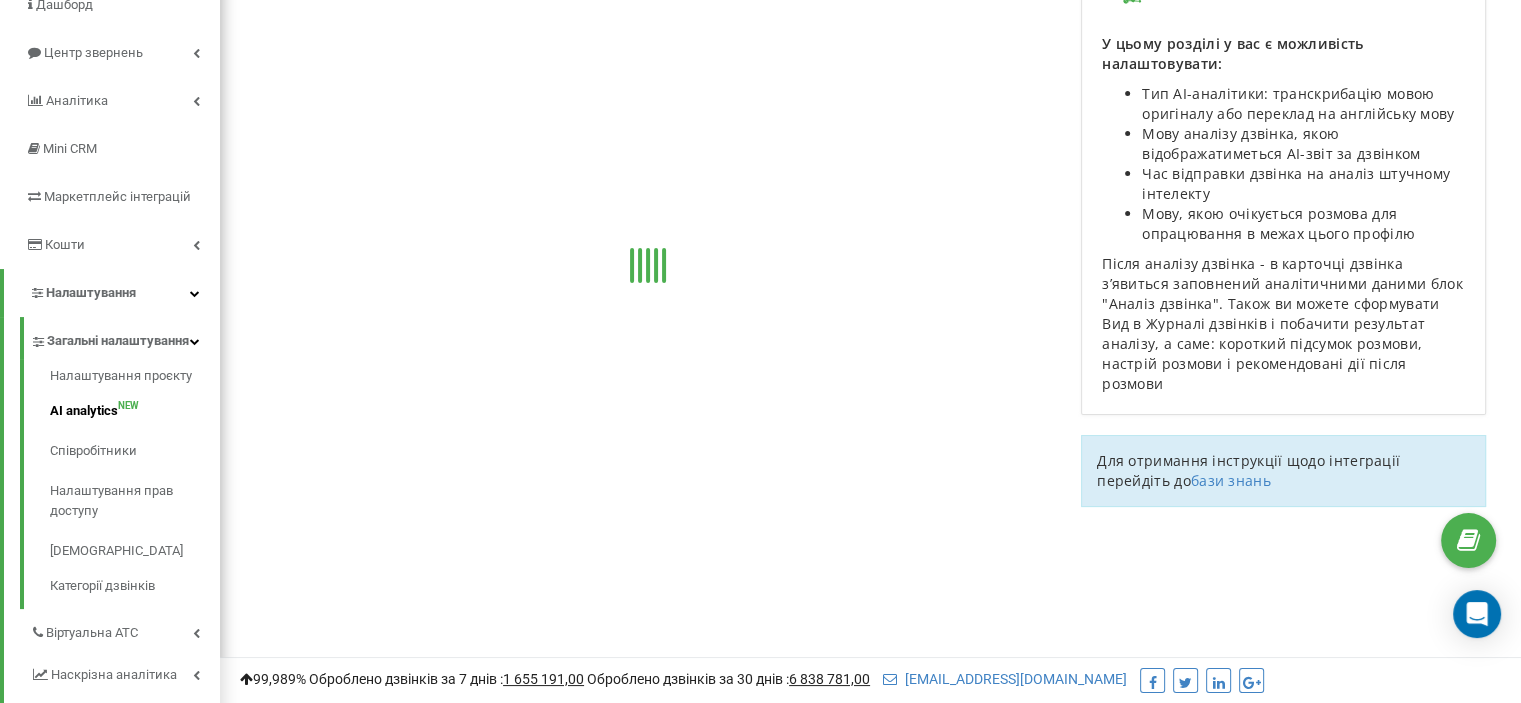 scroll, scrollTop: 0, scrollLeft: 0, axis: both 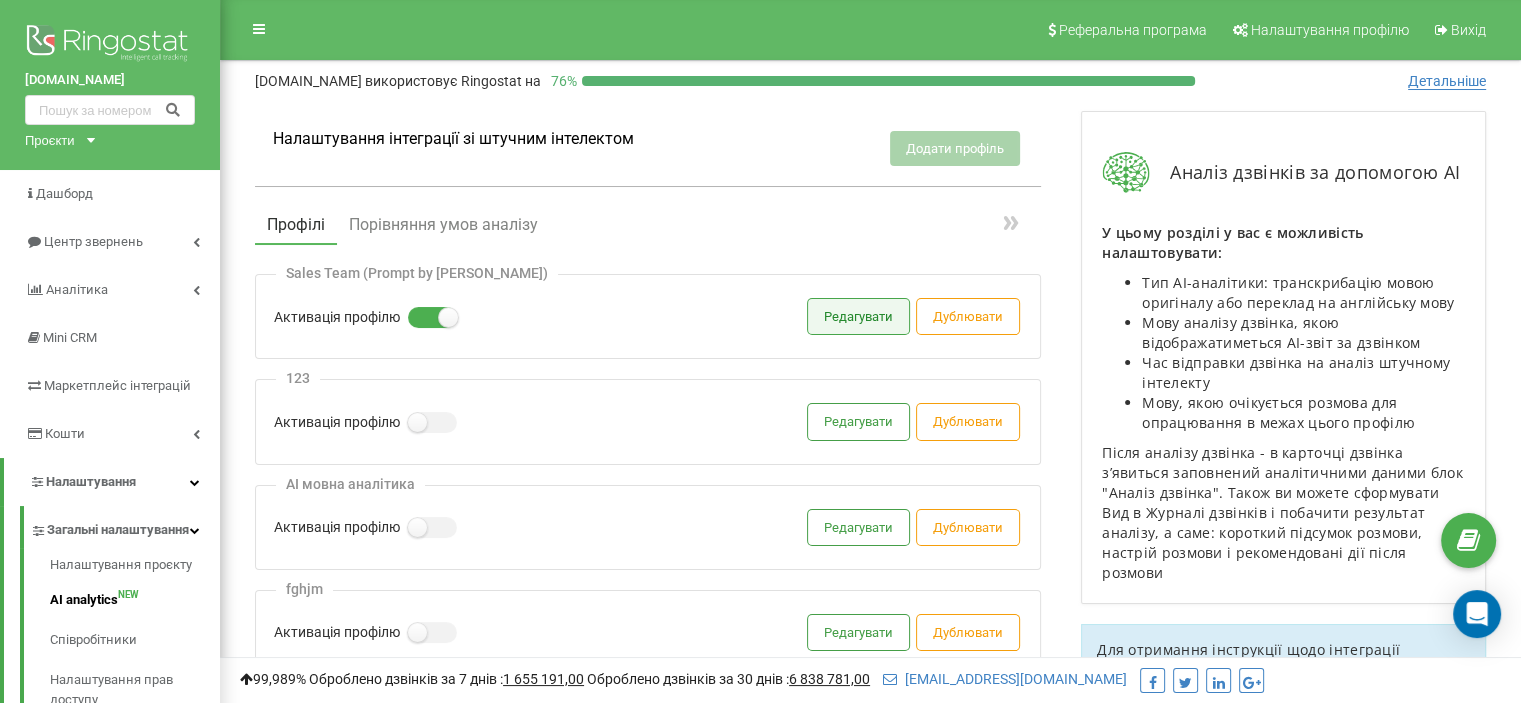 click on "Редагувати" at bounding box center (858, 316) 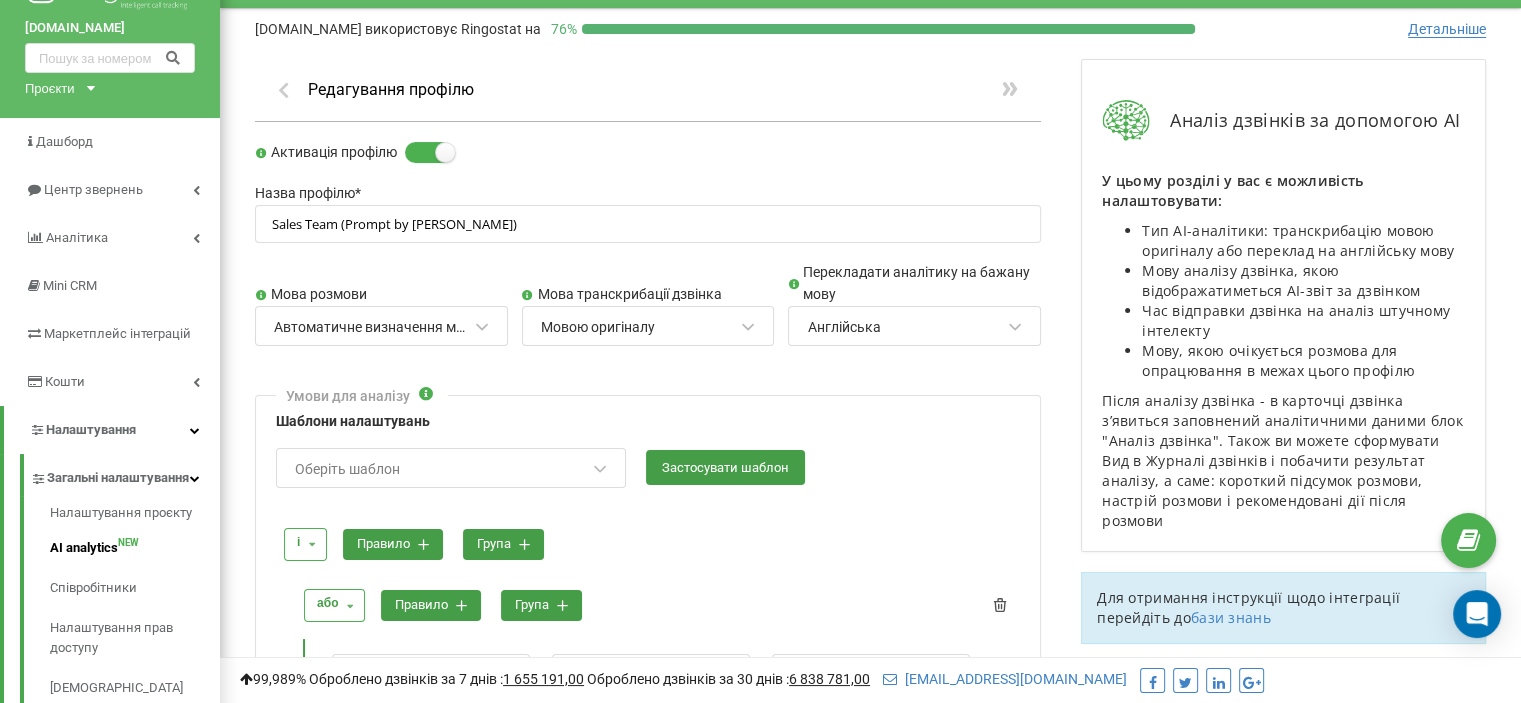 scroll, scrollTop: 100, scrollLeft: 0, axis: vertical 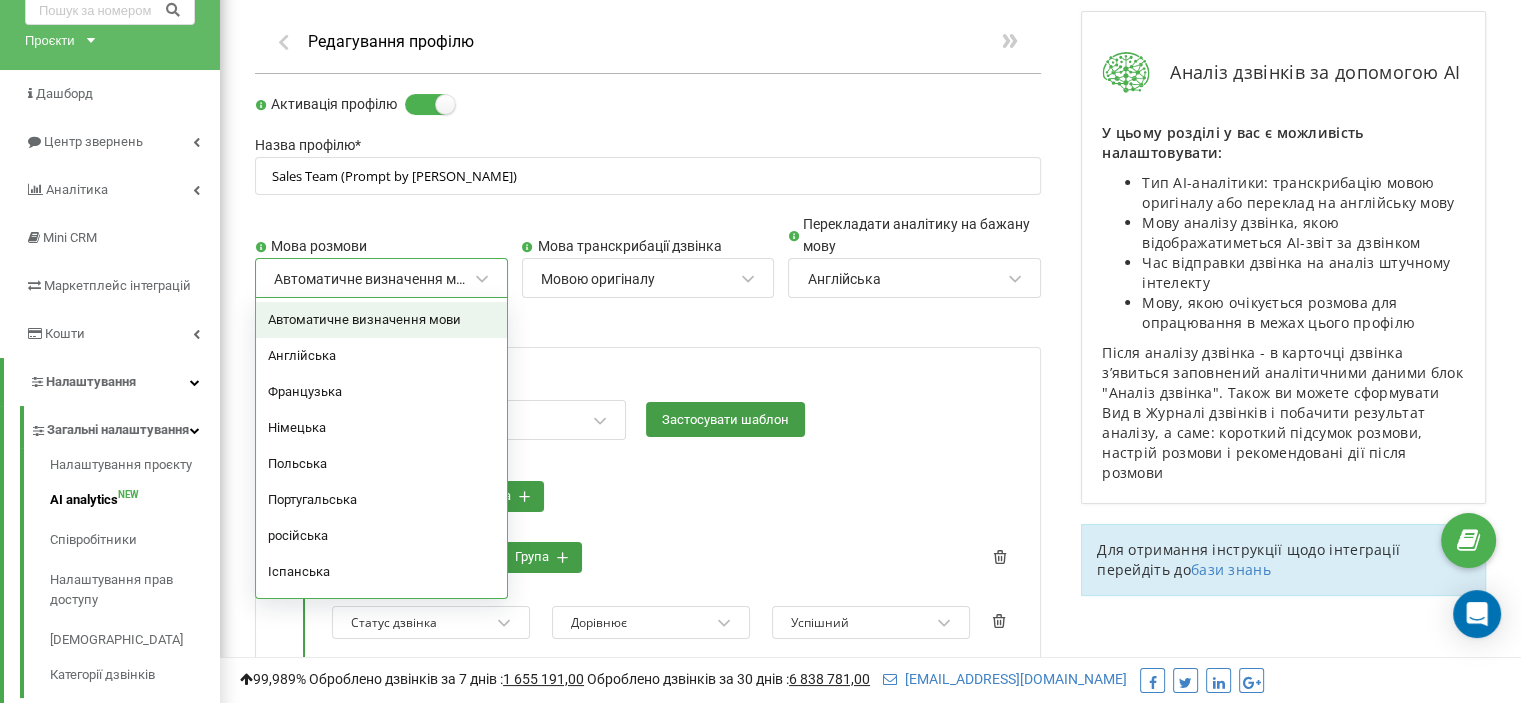 click on "Автоматичне визначення мови" at bounding box center [370, 279] 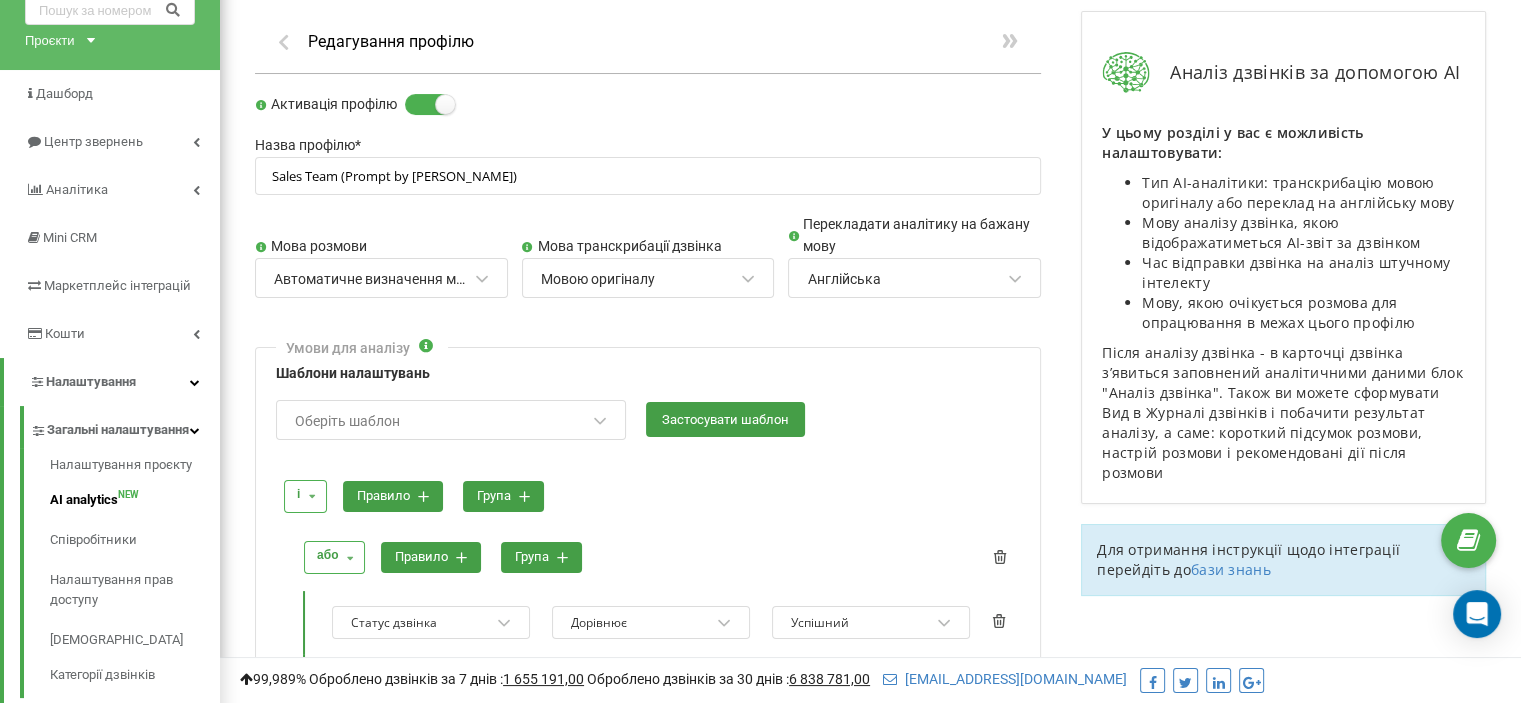 click on "Автоматичне визначення мови" at bounding box center [370, 279] 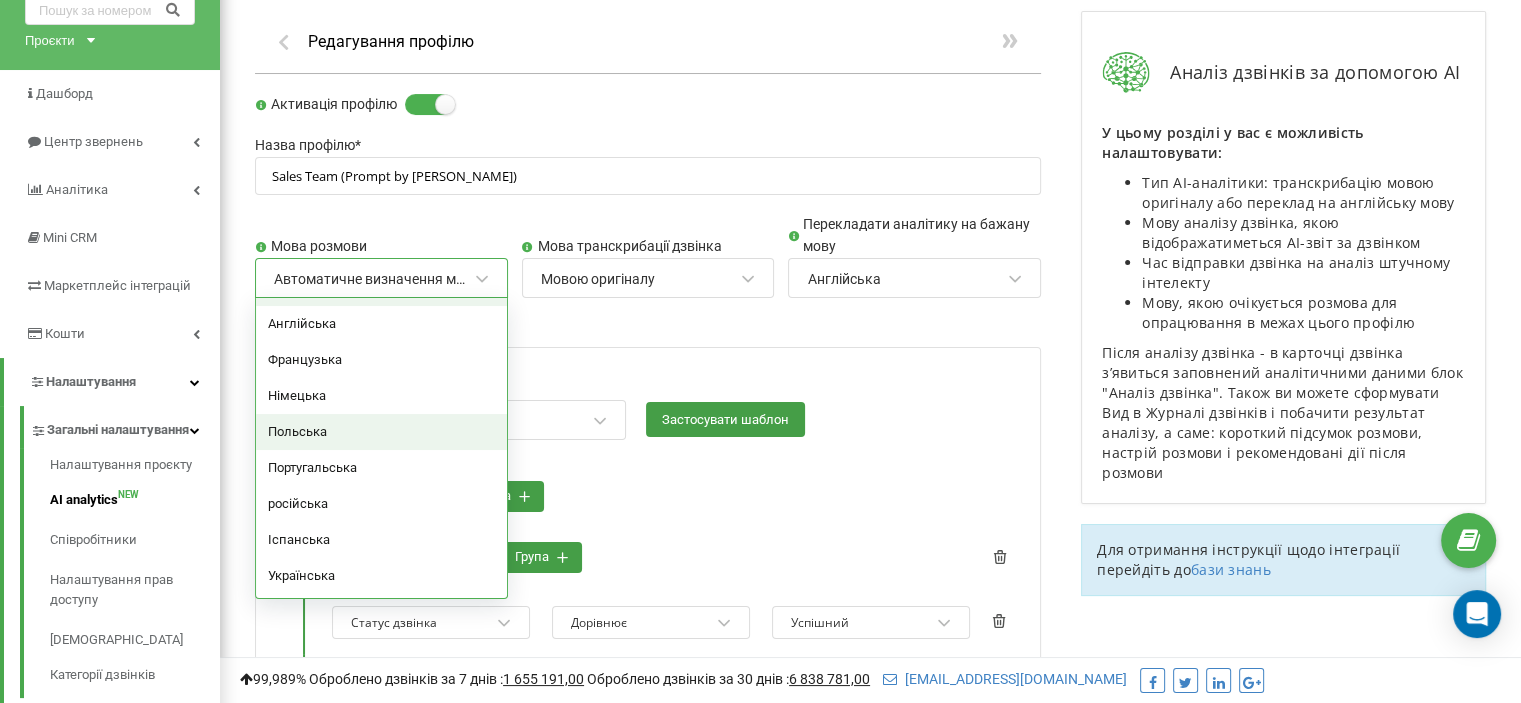 scroll, scrollTop: 0, scrollLeft: 0, axis: both 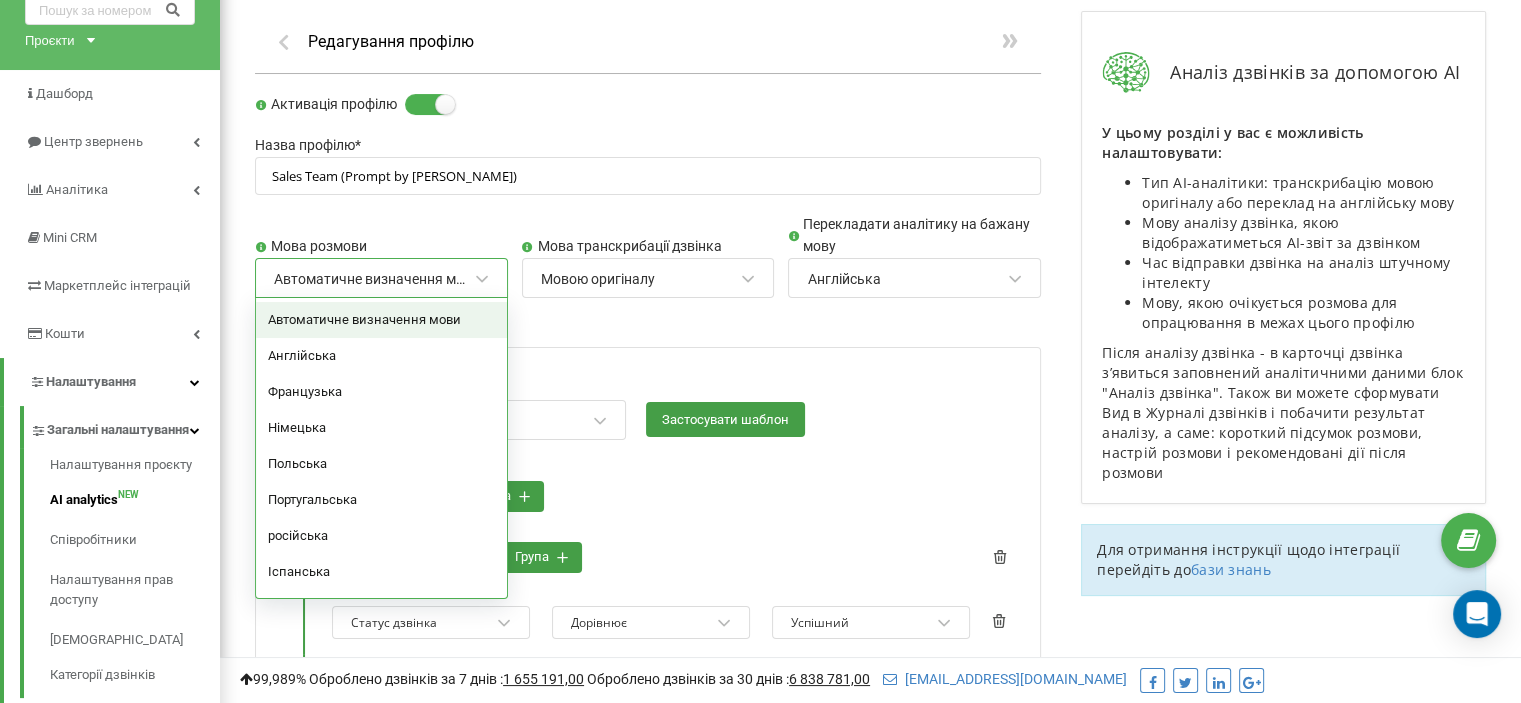 click on "Автоматичне визначення мови" at bounding box center (370, 279) 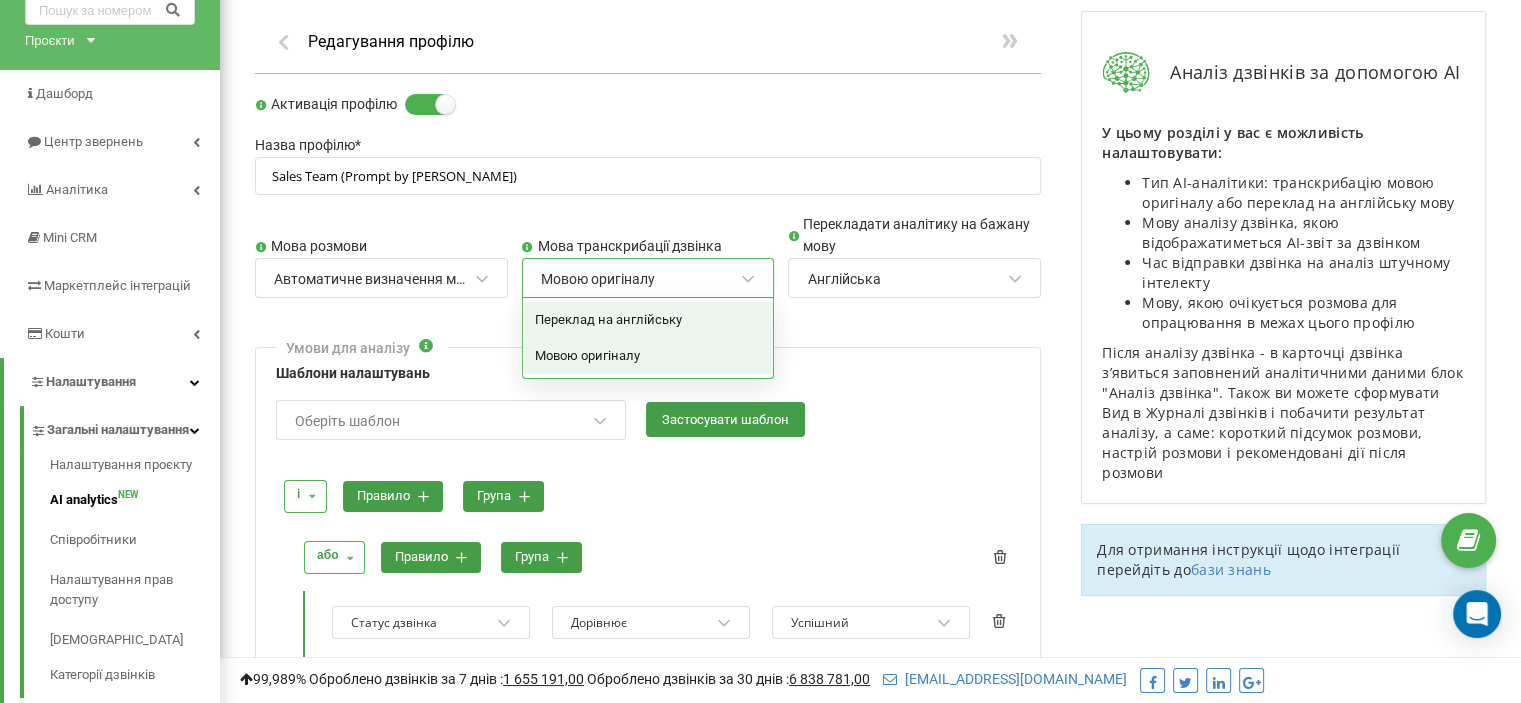 click on "Мовою оригіналу" at bounding box center (639, 279) 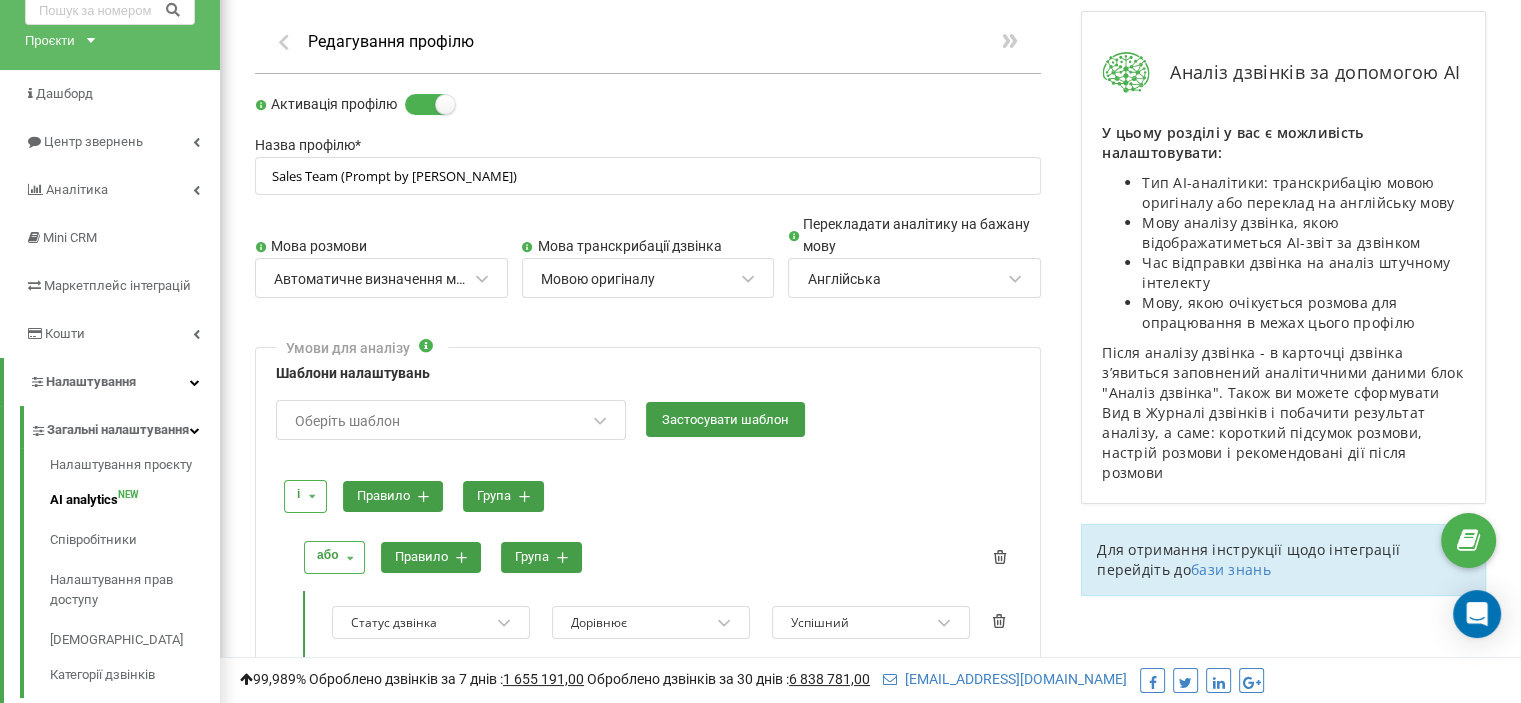 click on "Активація профілю Назва профілю * Sales Team (Prompt by [PERSON_NAME]) Мова розмови Автоматичне визначення мови Мова транскрибації дзвінка       0 results available. Select is focused ,type to refine list, press Down to open the menu,  Мовою оригіналу Перекладати аналітику на бажану мову Англійська Умови для аналізу Шаблони налаштувань Оберіть шаблон Застосувати шаблон і і або правило група або і або правило група Статус дзвінка Дорівнює Успішний Статус дзвінка Дорівнює Цільовий дзвінок Статус дзвінка Дорівнює Повторний і і або правило група Тривалість розмови Більше або дорівнює 00:30 Відділ Не дорівнює Success +" at bounding box center [648, 1213] 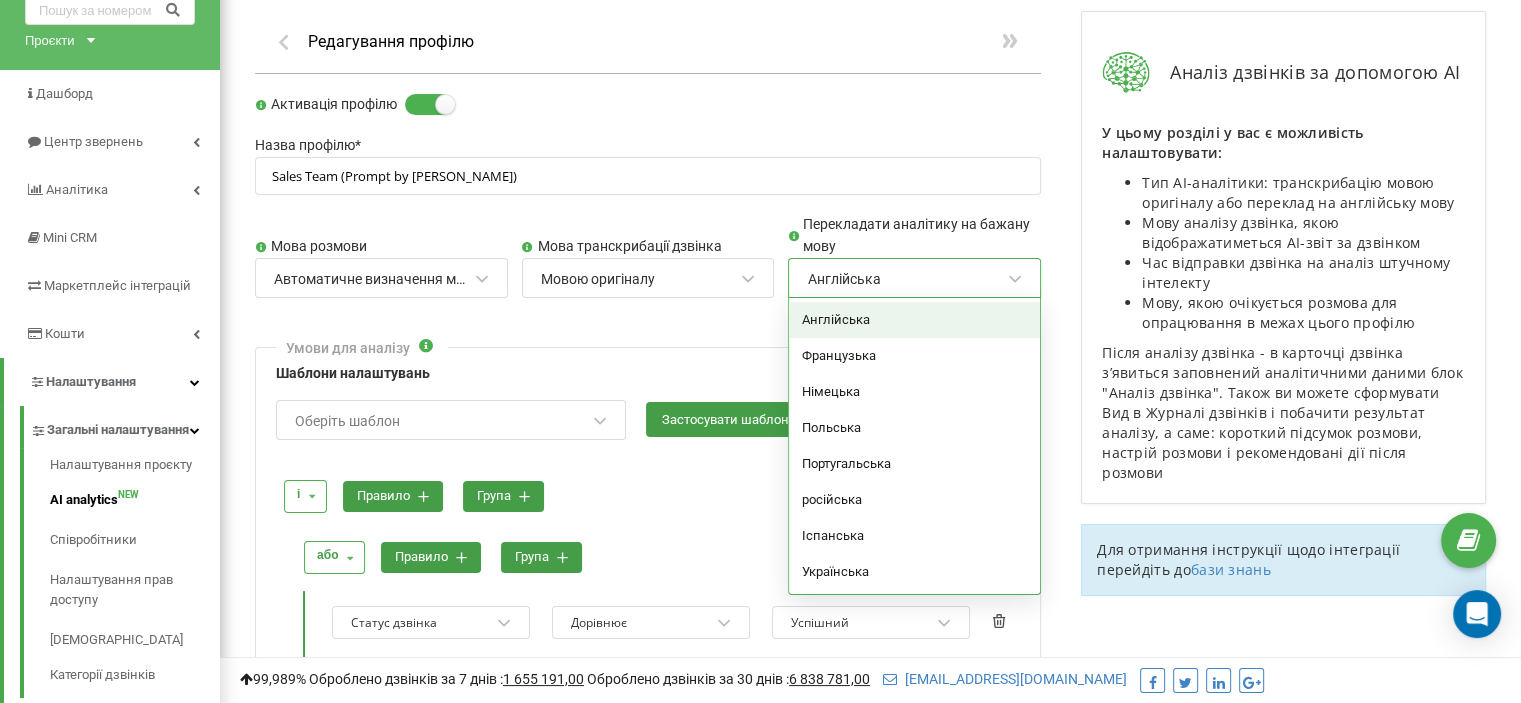 click on "Англійська" at bounding box center [905, 279] 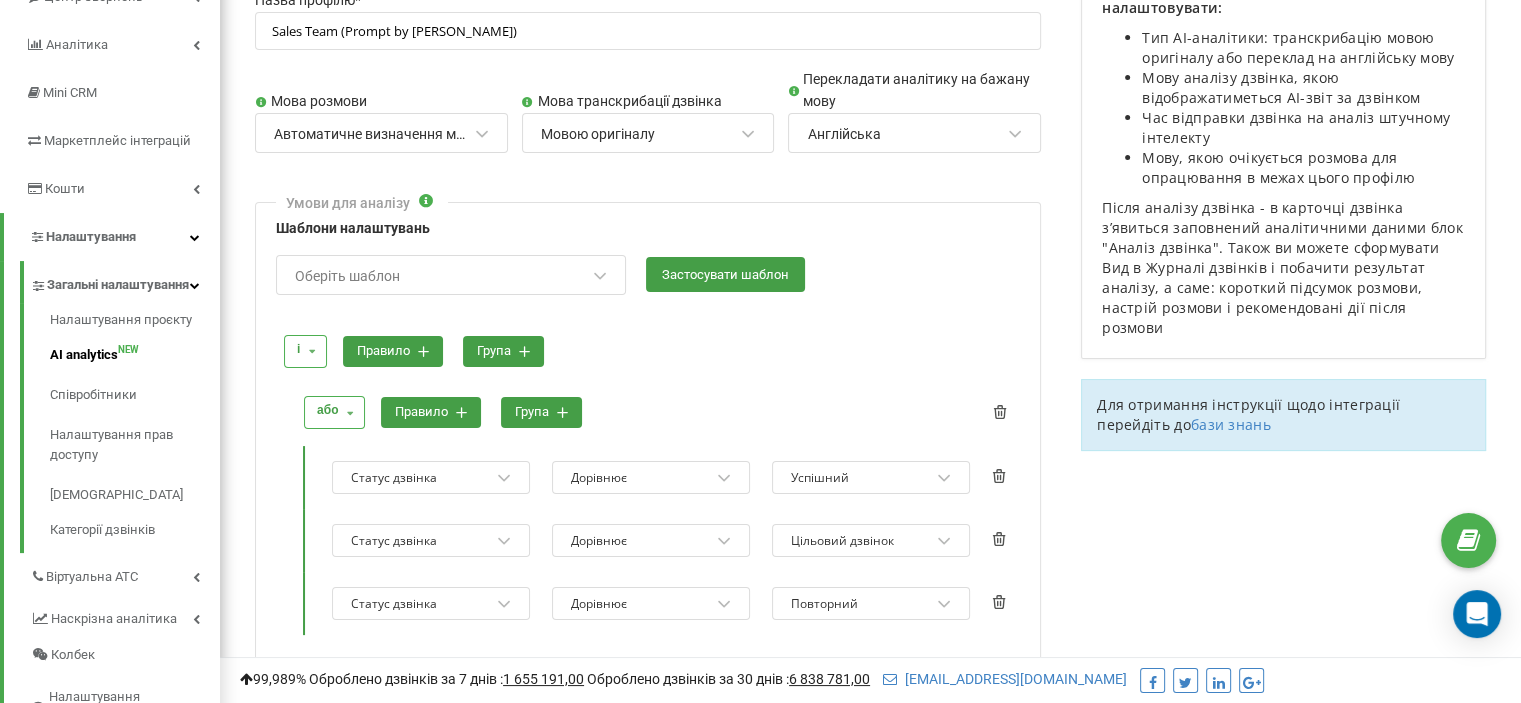 scroll, scrollTop: 200, scrollLeft: 0, axis: vertical 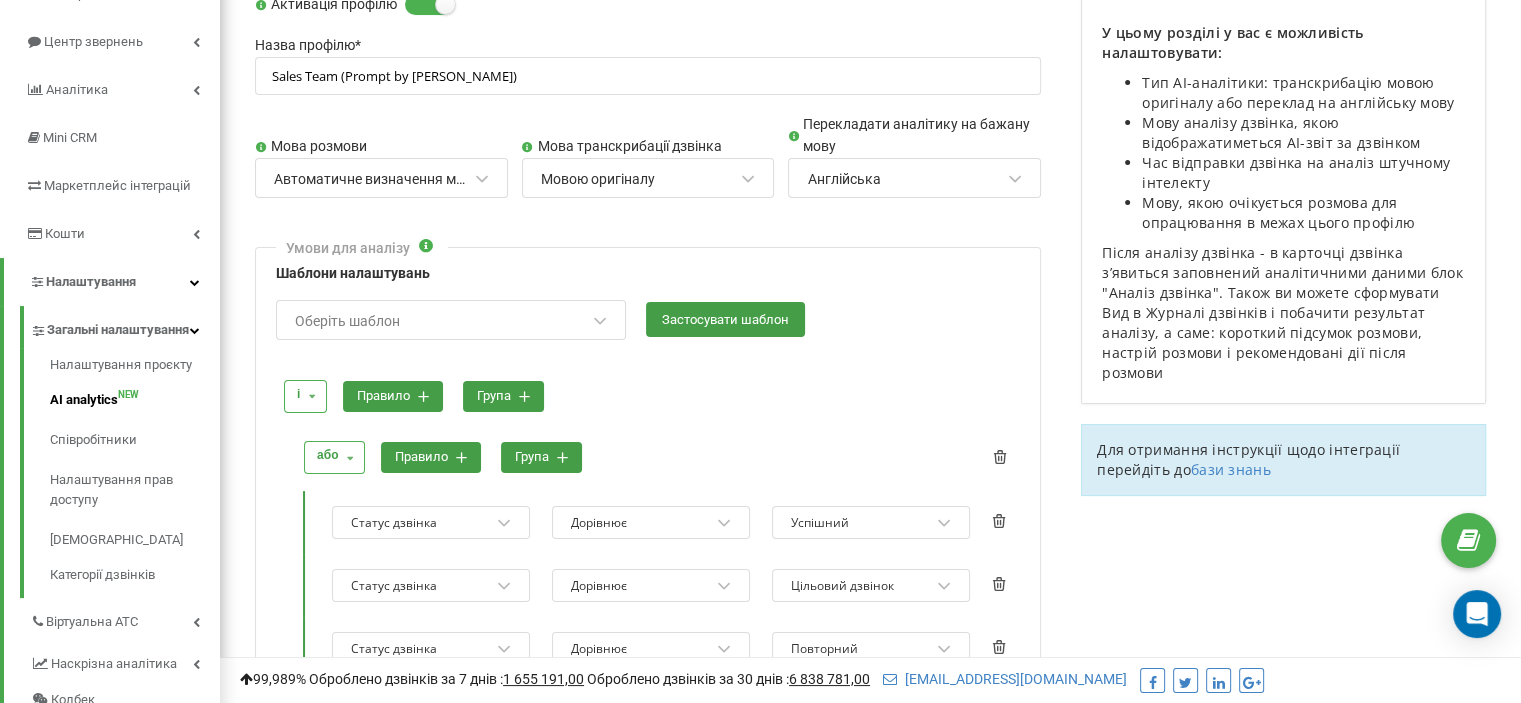 click on "Англійська" at bounding box center (843, 179) 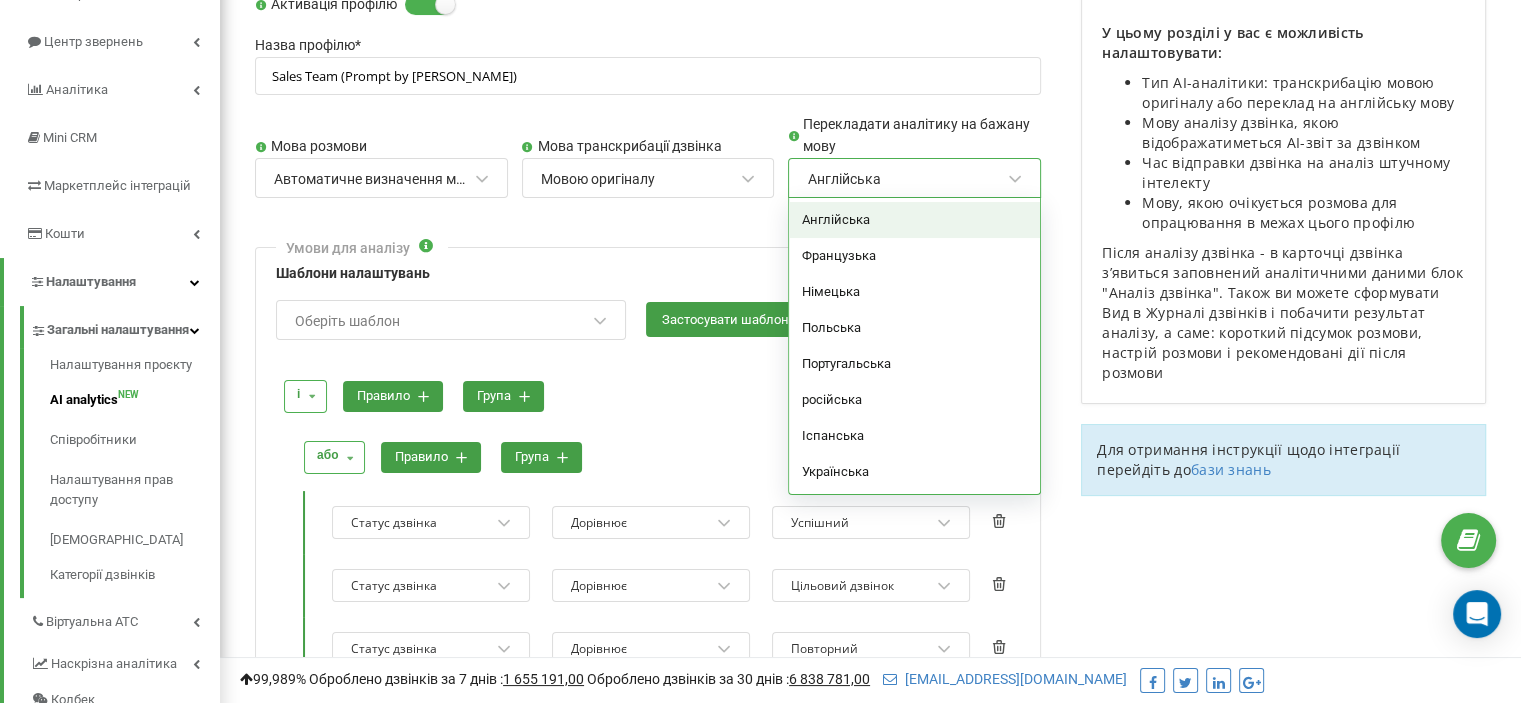 click on "Англійська" at bounding box center (914, 178) 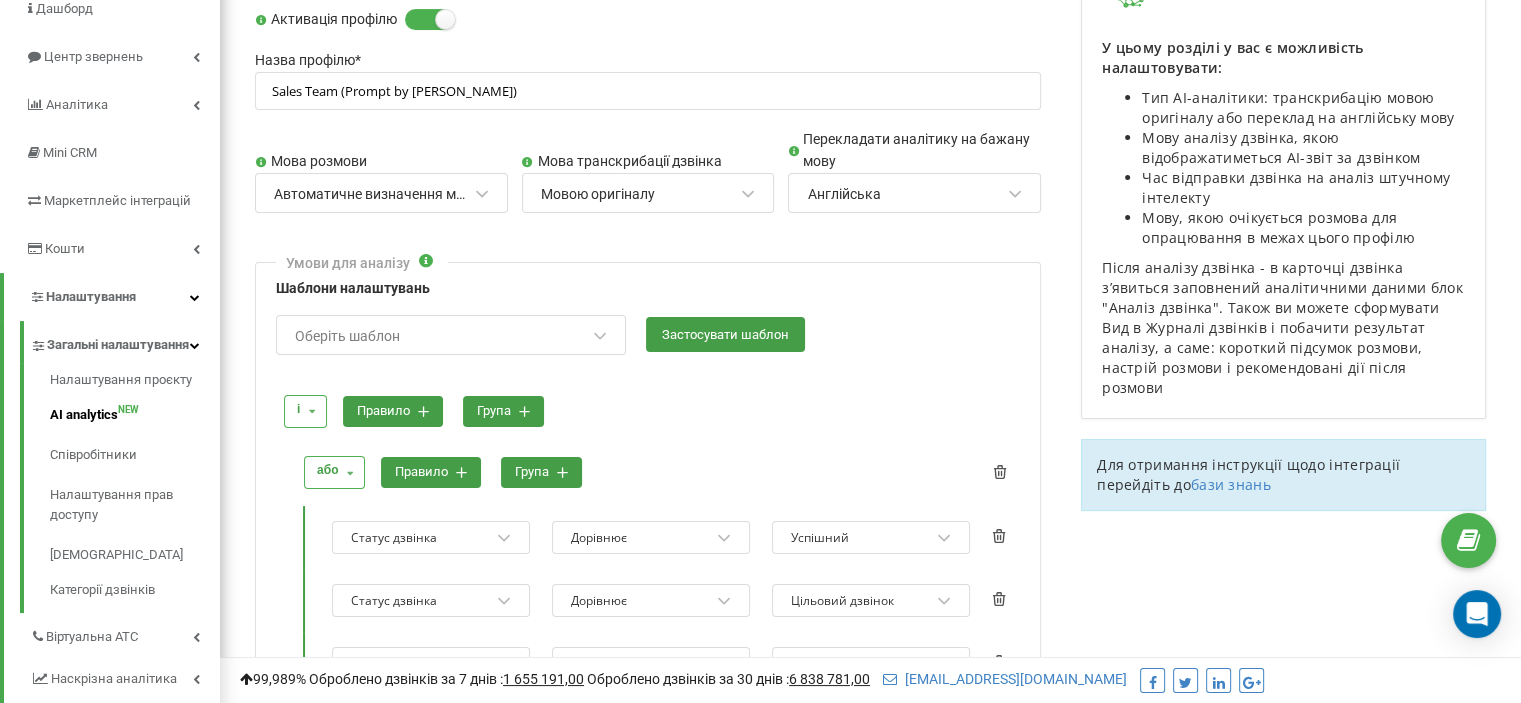 scroll, scrollTop: 300, scrollLeft: 0, axis: vertical 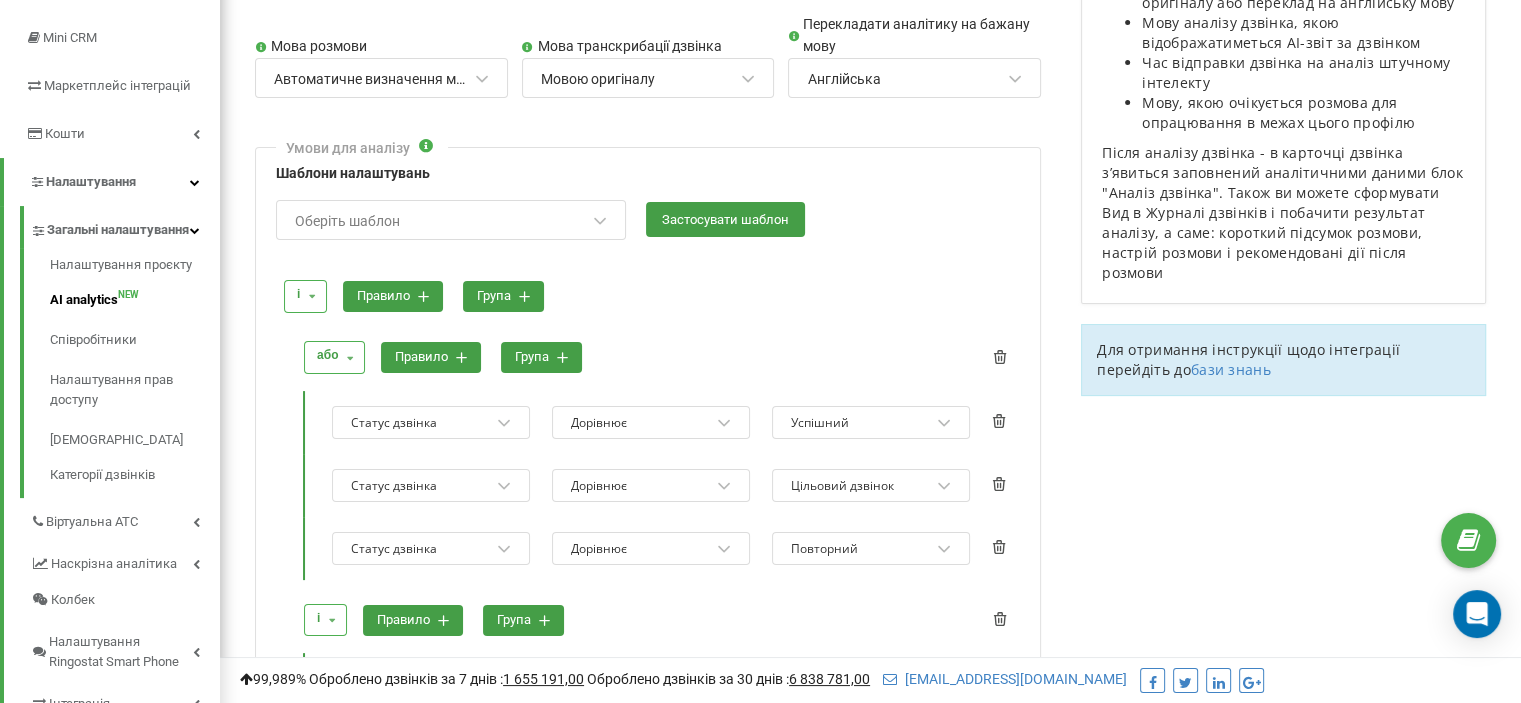 click on "Оберіть шаблон" at bounding box center [347, 221] 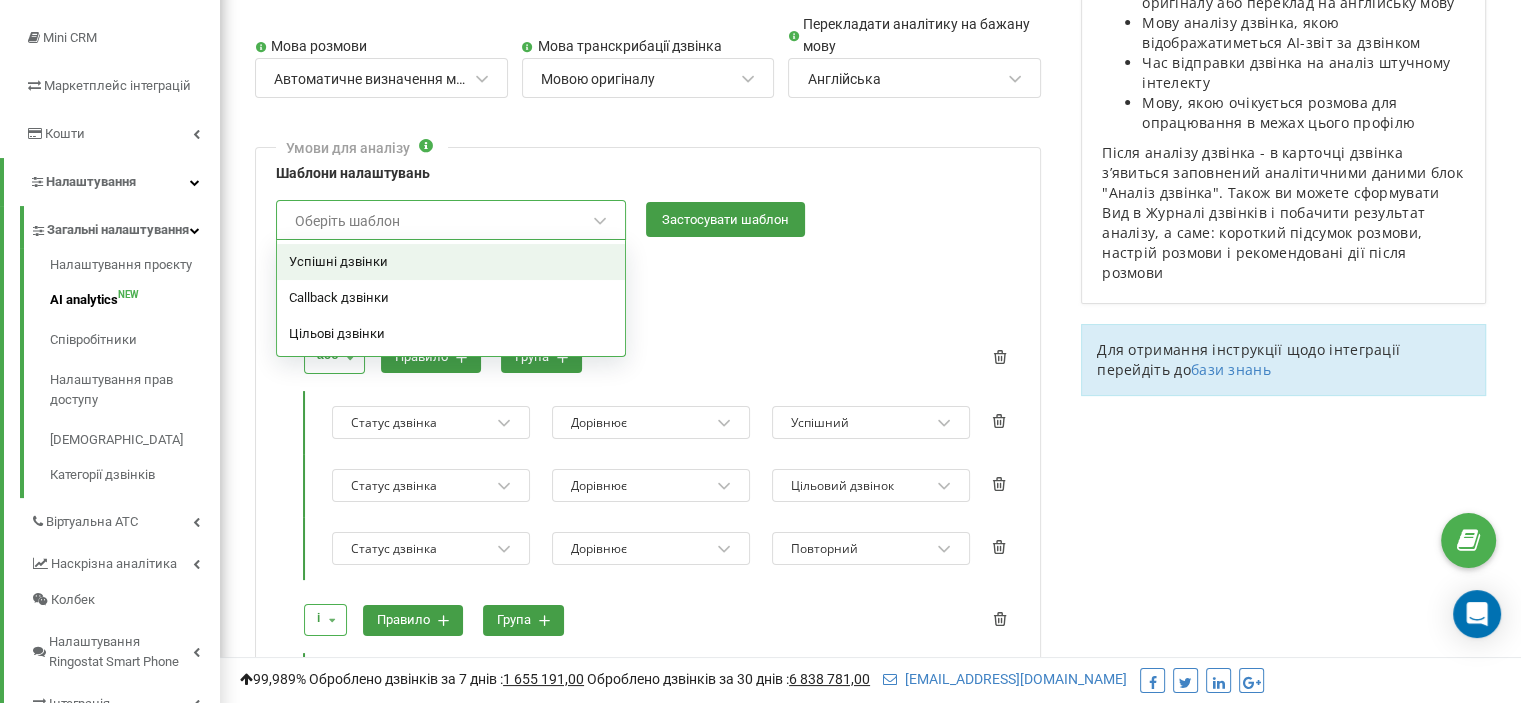 click on "Успішні дзвінки" at bounding box center (451, 262) 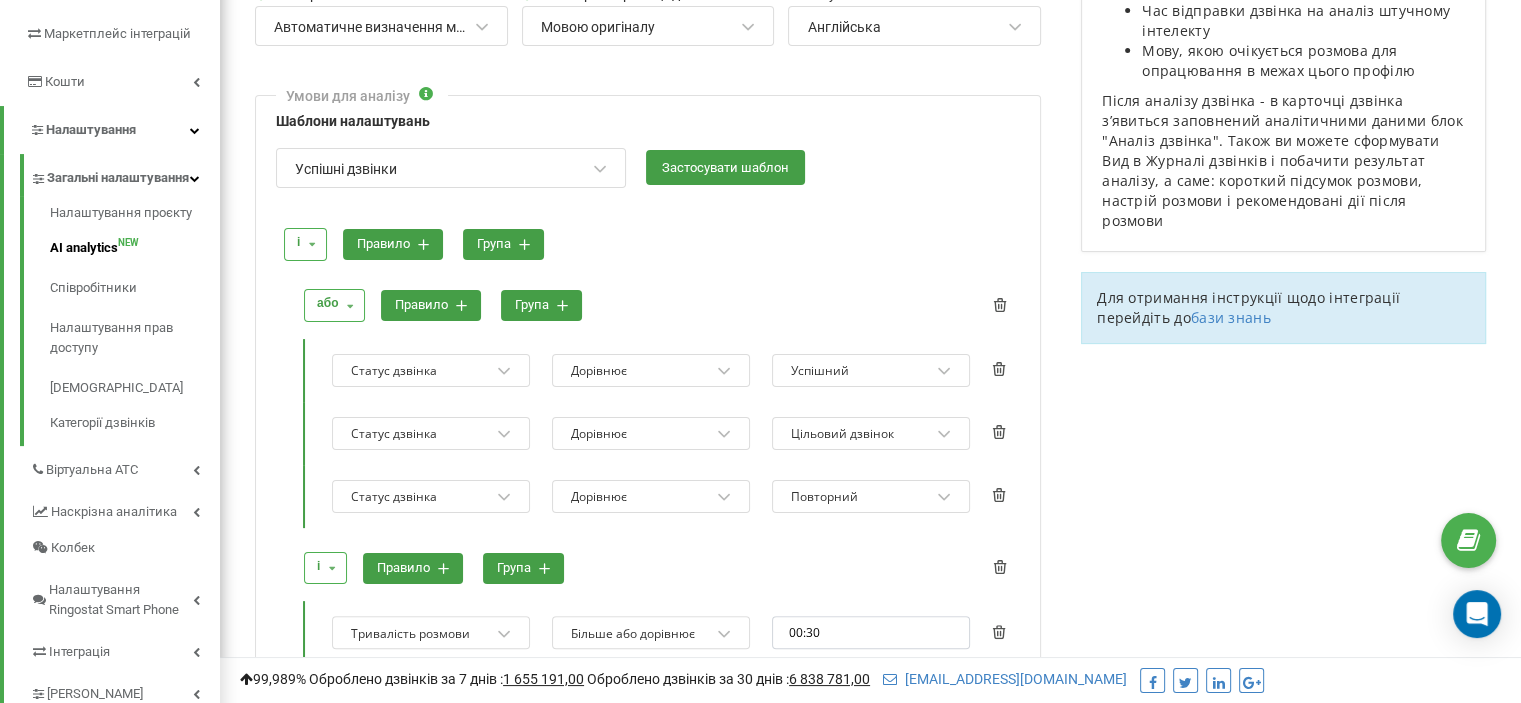 scroll, scrollTop: 400, scrollLeft: 0, axis: vertical 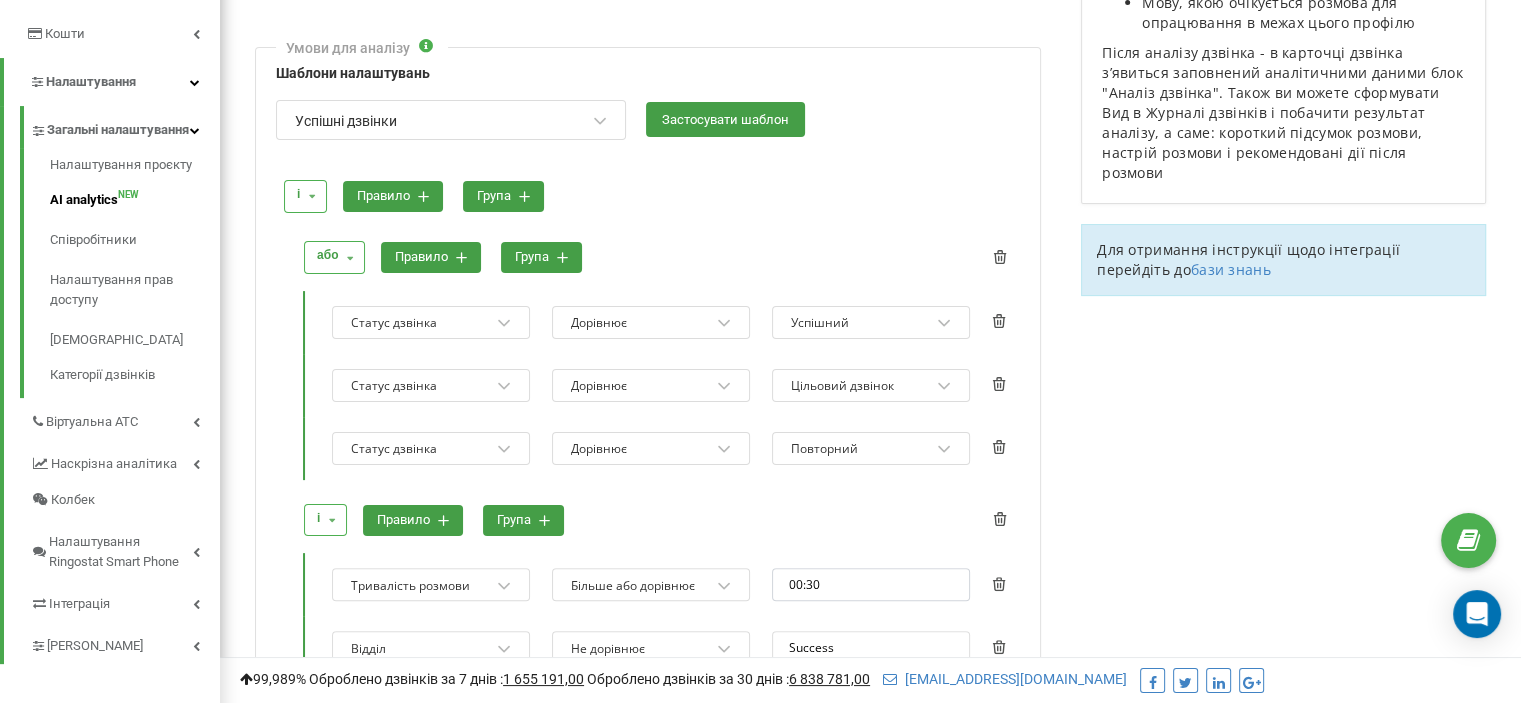 click at bounding box center (650, 160) 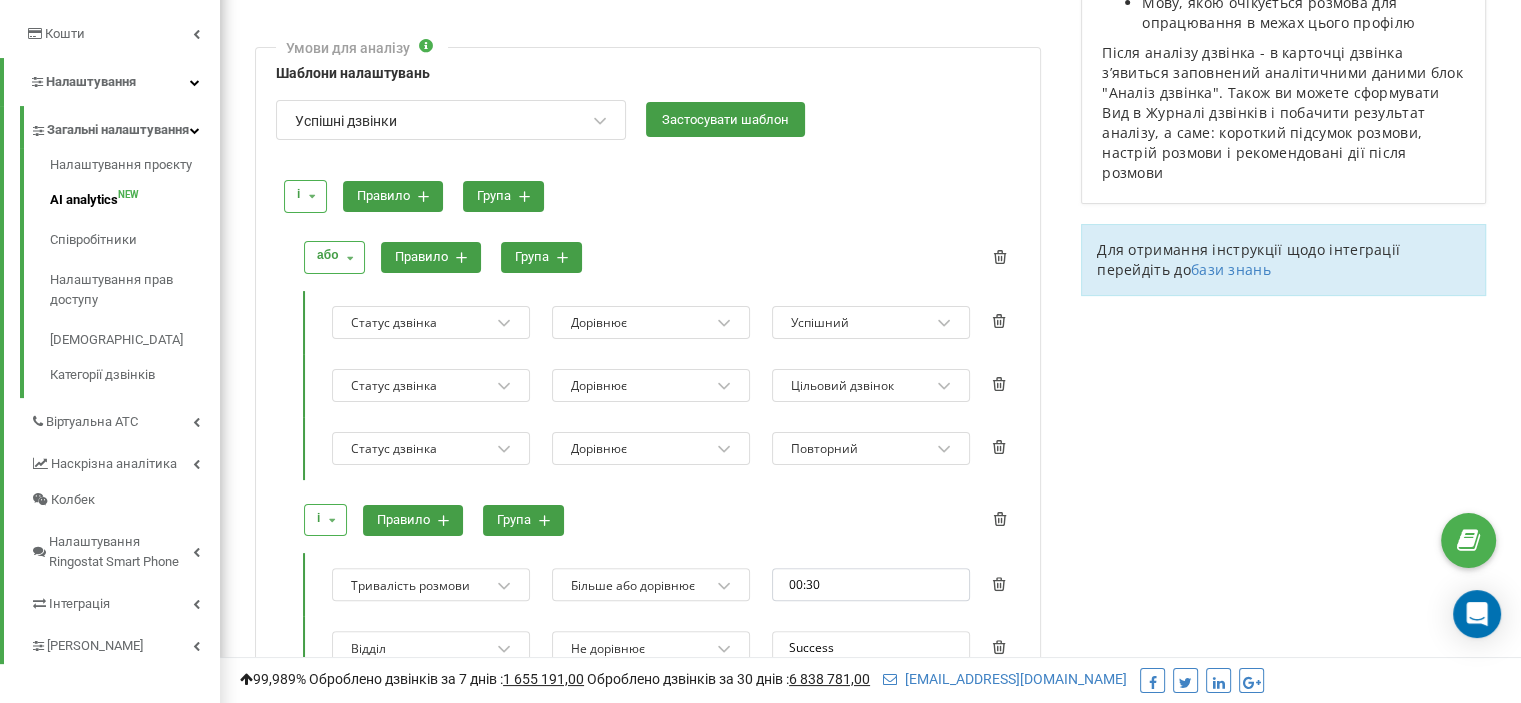 click at bounding box center [311, 196] 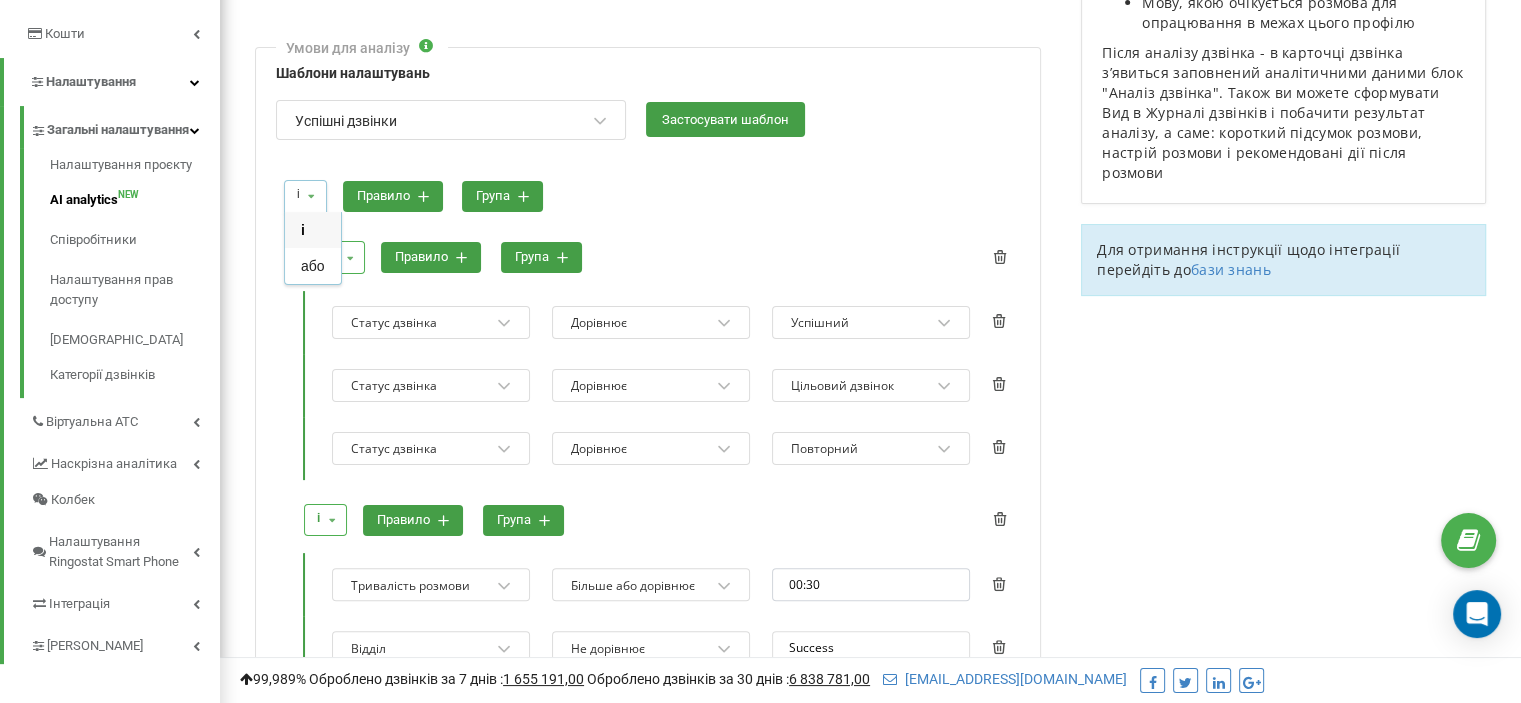 click at bounding box center (311, 196) 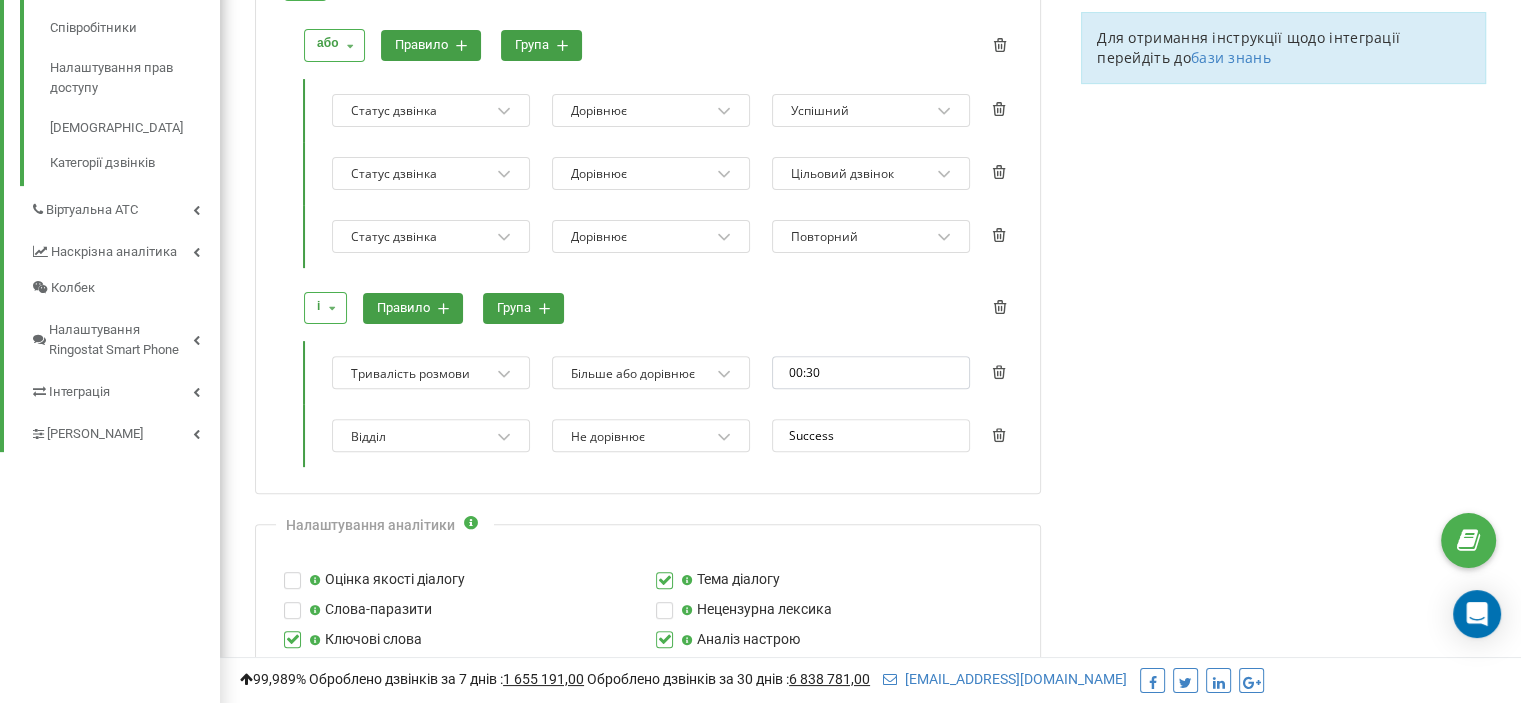 scroll, scrollTop: 600, scrollLeft: 0, axis: vertical 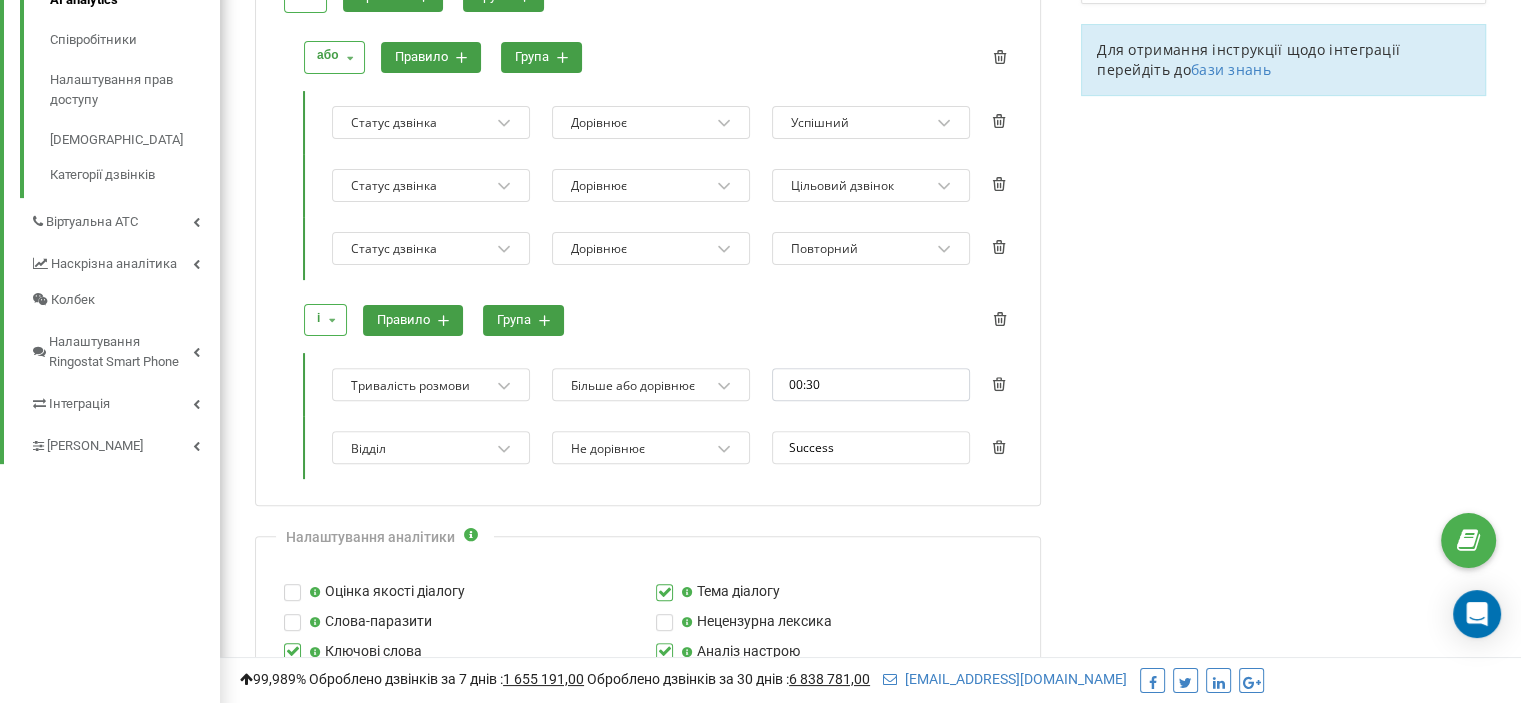 click at bounding box center (504, 386) 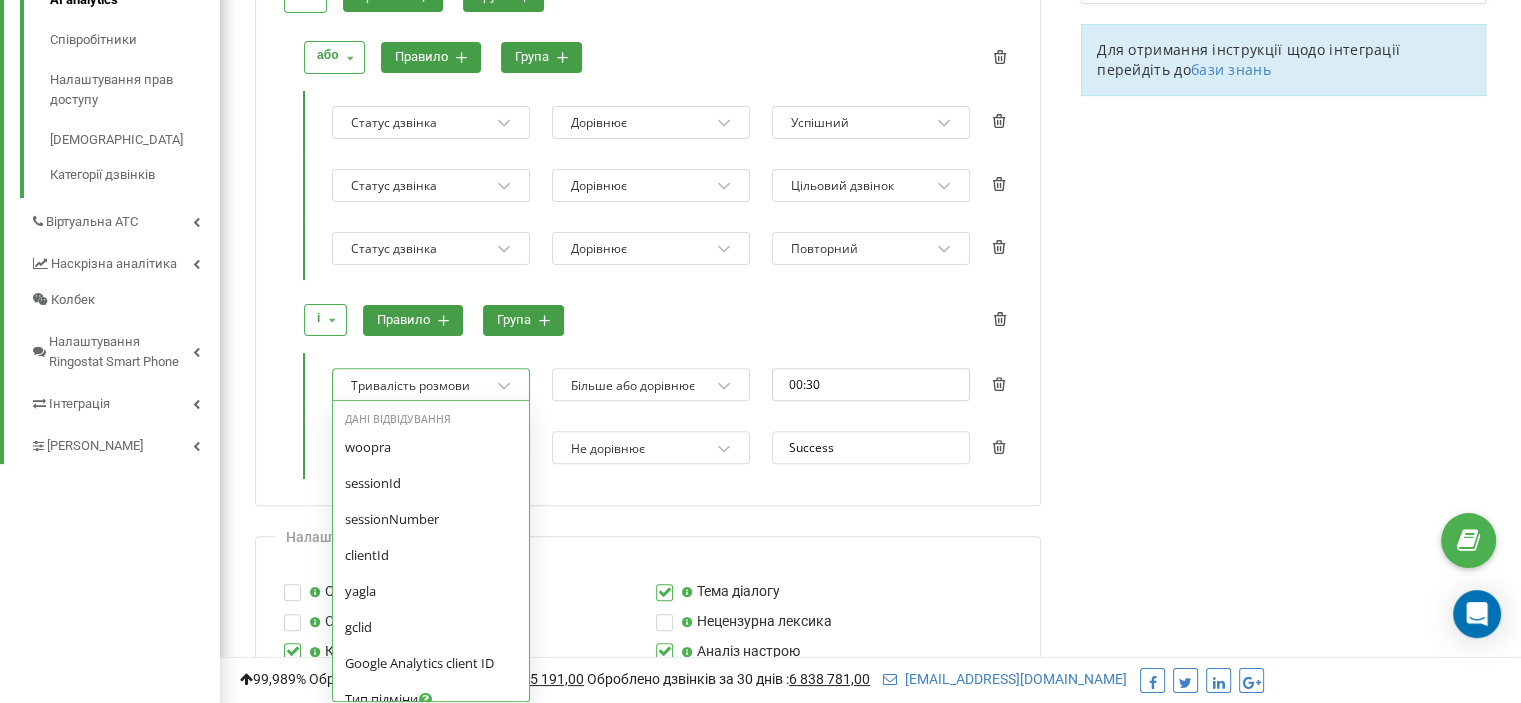 scroll, scrollTop: 510, scrollLeft: 0, axis: vertical 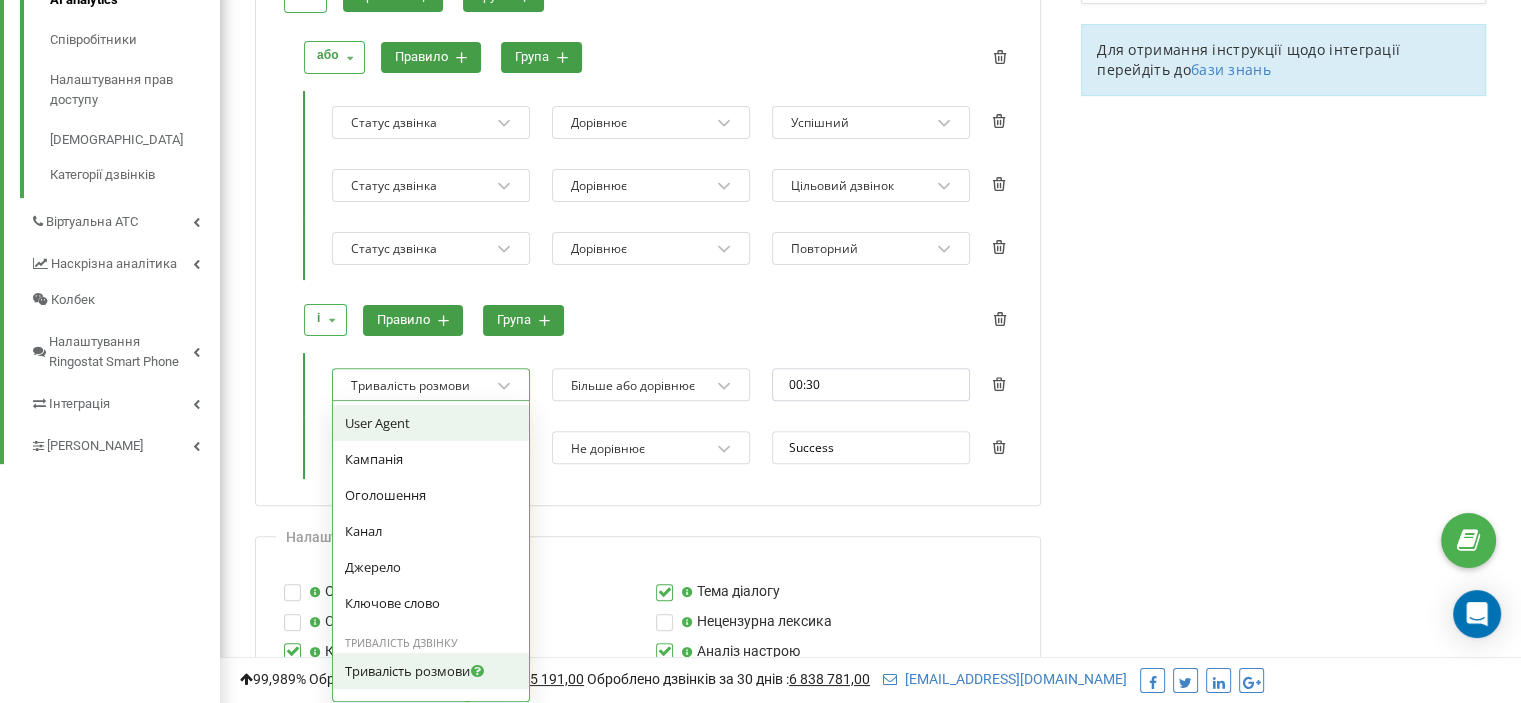 click on "Тривалість розмови" at bounding box center (431, 384) 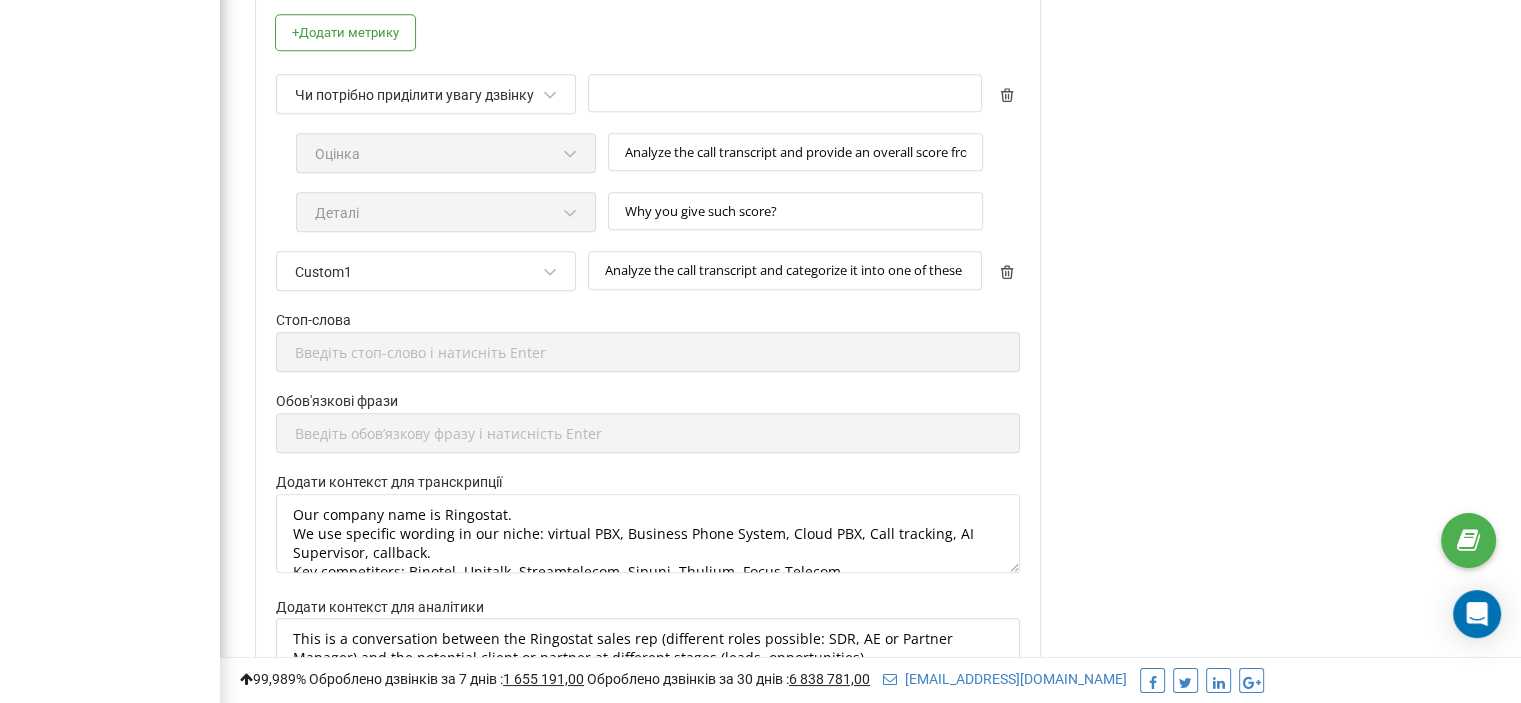 scroll, scrollTop: 1598, scrollLeft: 0, axis: vertical 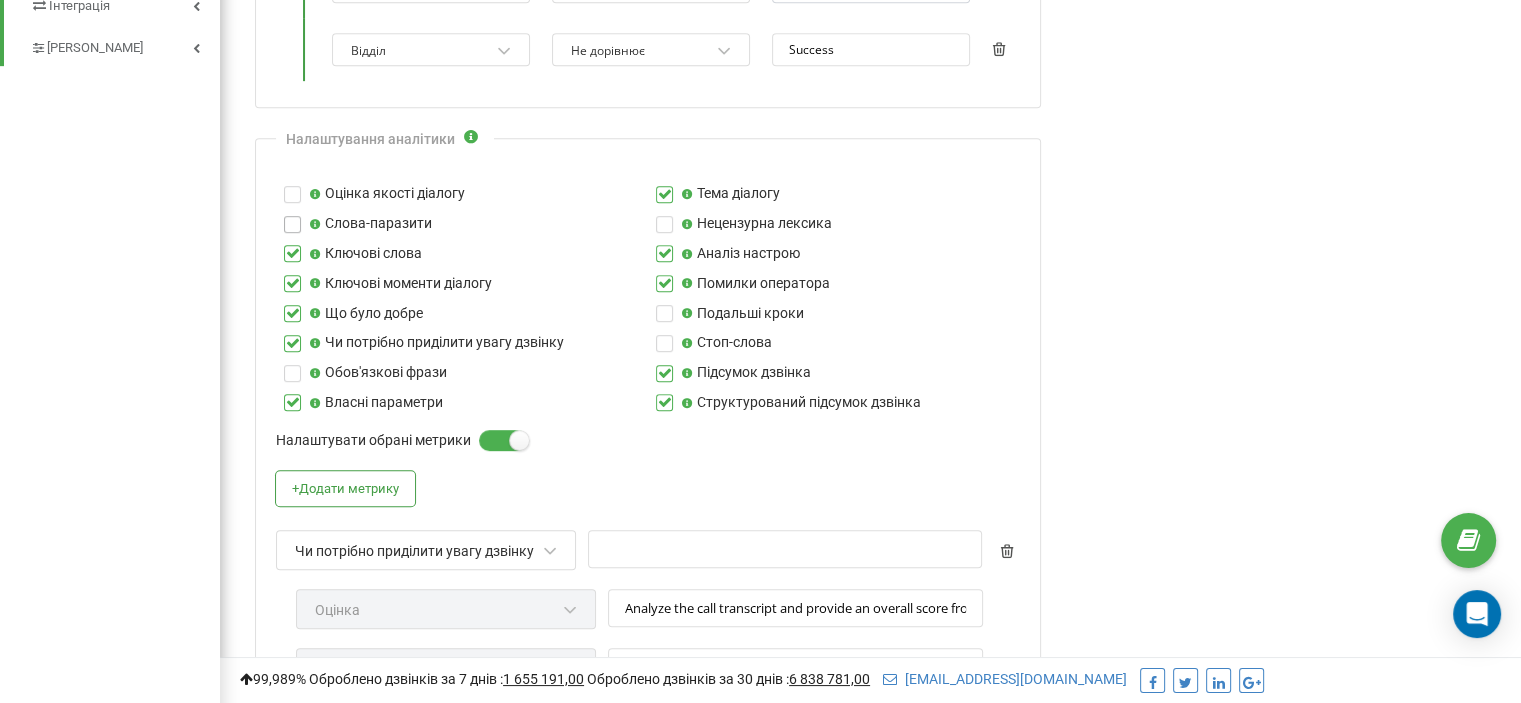 click at bounding box center [292, 216] 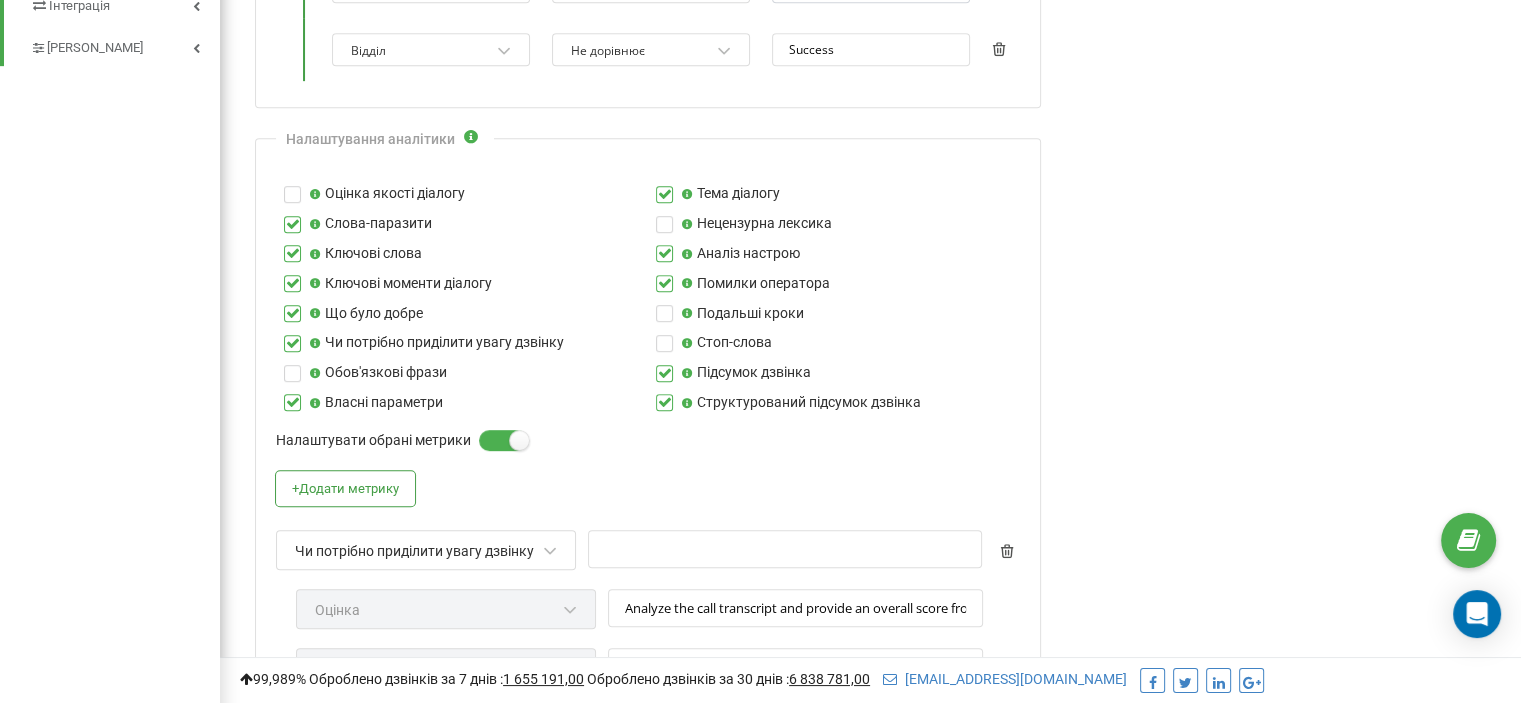 click at bounding box center (292, 216) 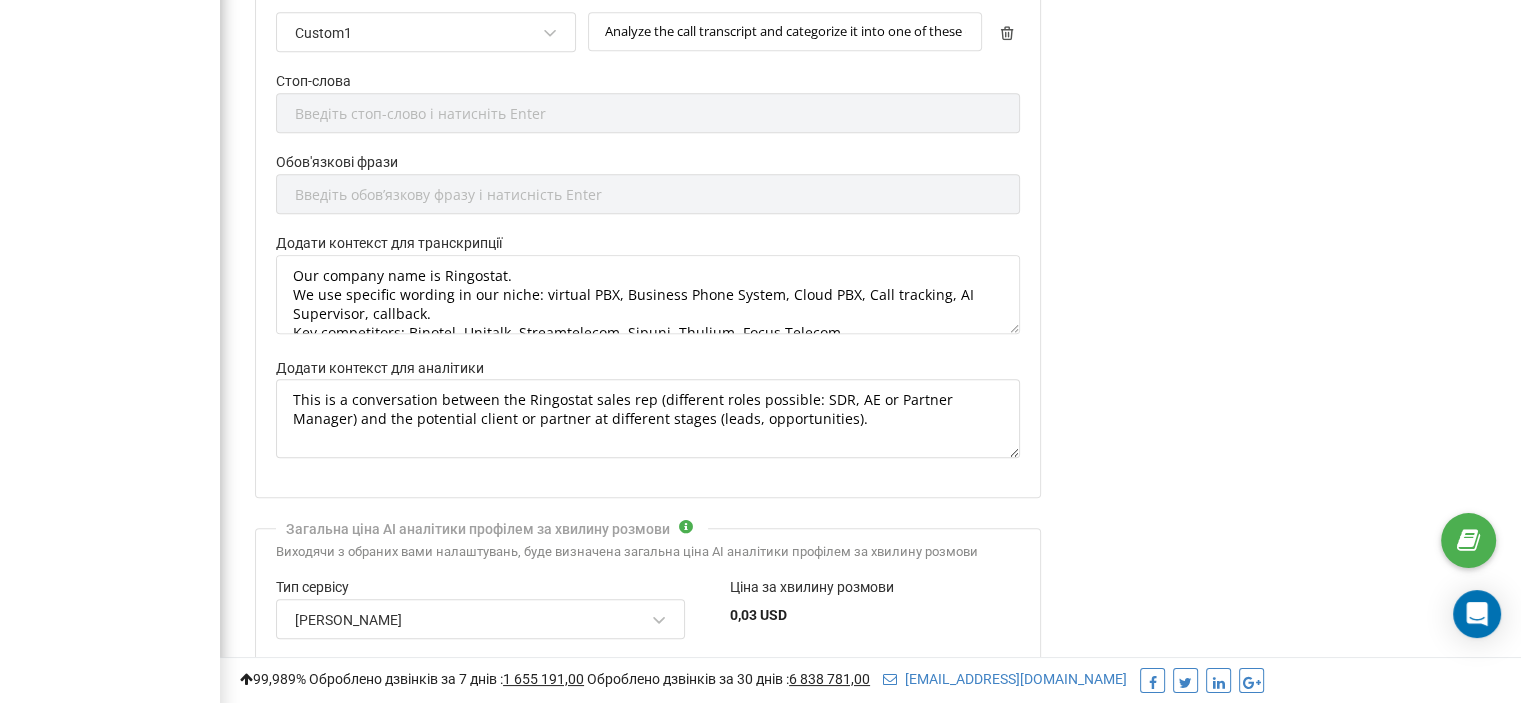 scroll, scrollTop: 1698, scrollLeft: 0, axis: vertical 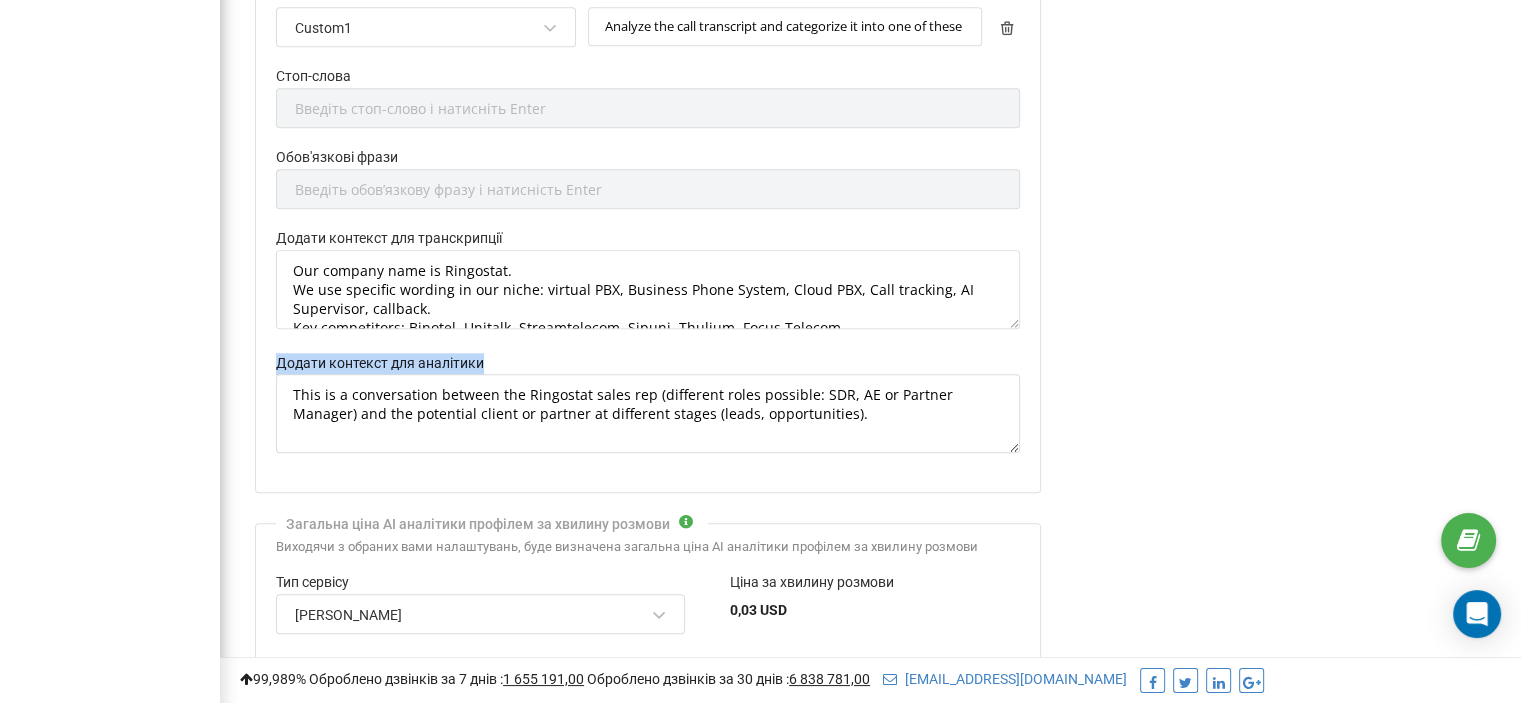 drag, startPoint x: 272, startPoint y: 356, endPoint x: 515, endPoint y: 368, distance: 243.29611 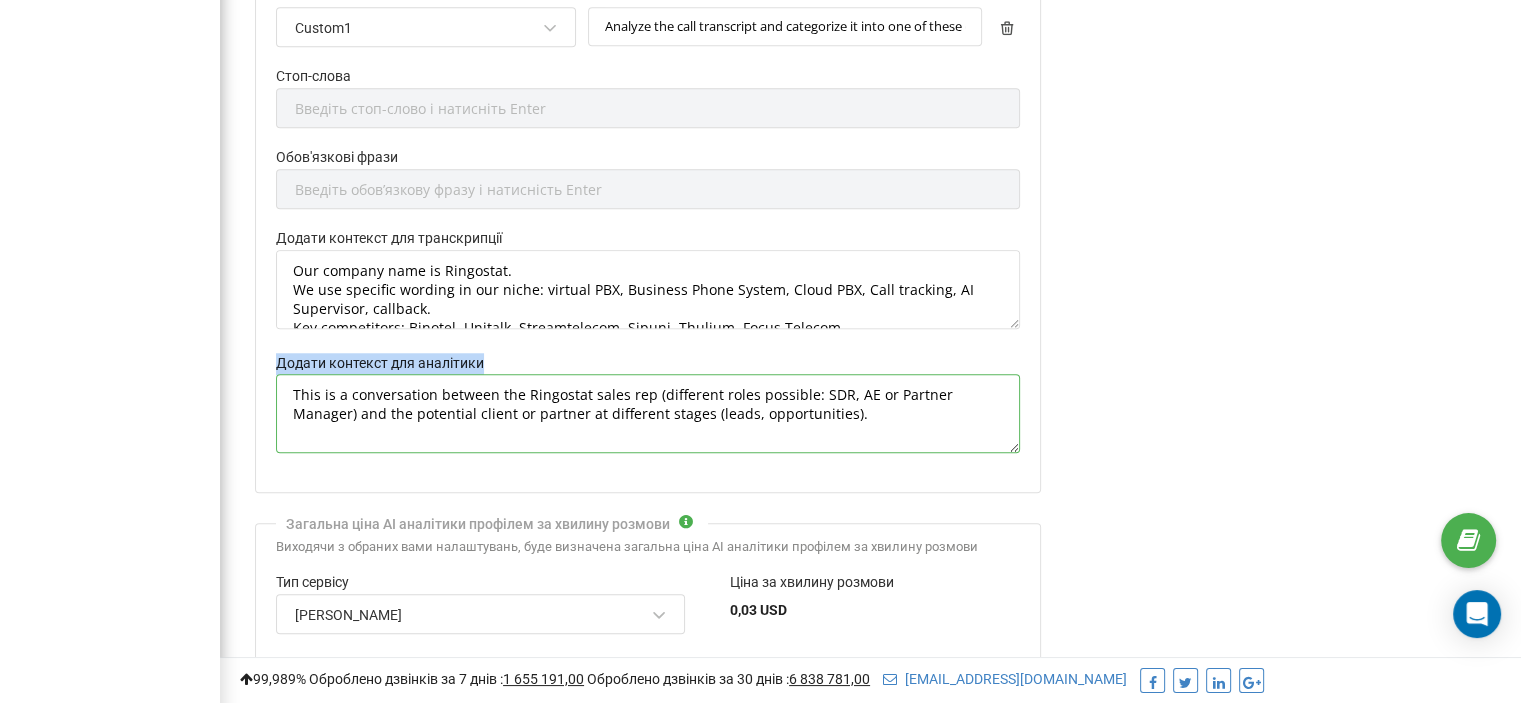 click on "This is a conversation between the Ringostat sales rep (different roles possible: SDR, AE or Partner Manager) and the potential client or partner at different stages (leads, opportunities)." at bounding box center [648, 413] 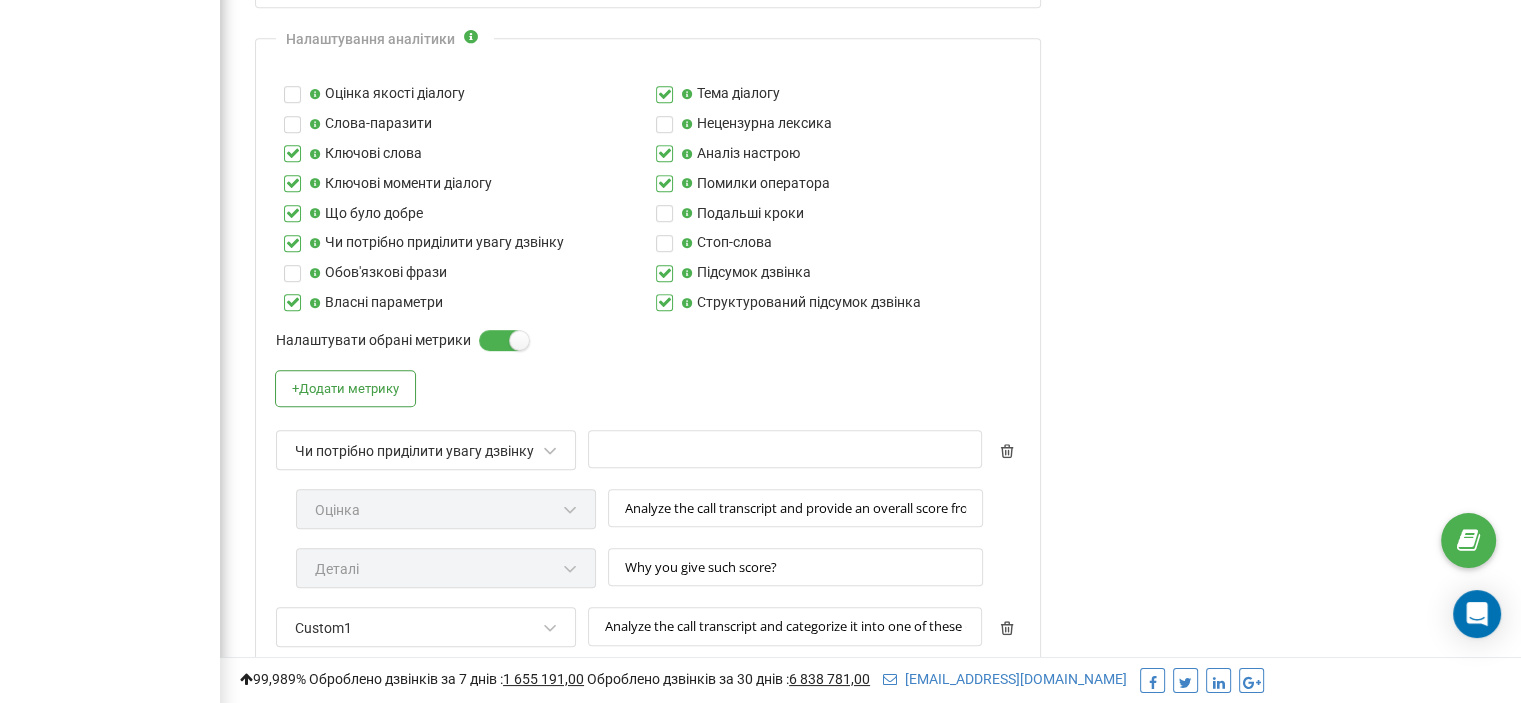 scroll, scrollTop: 1298, scrollLeft: 0, axis: vertical 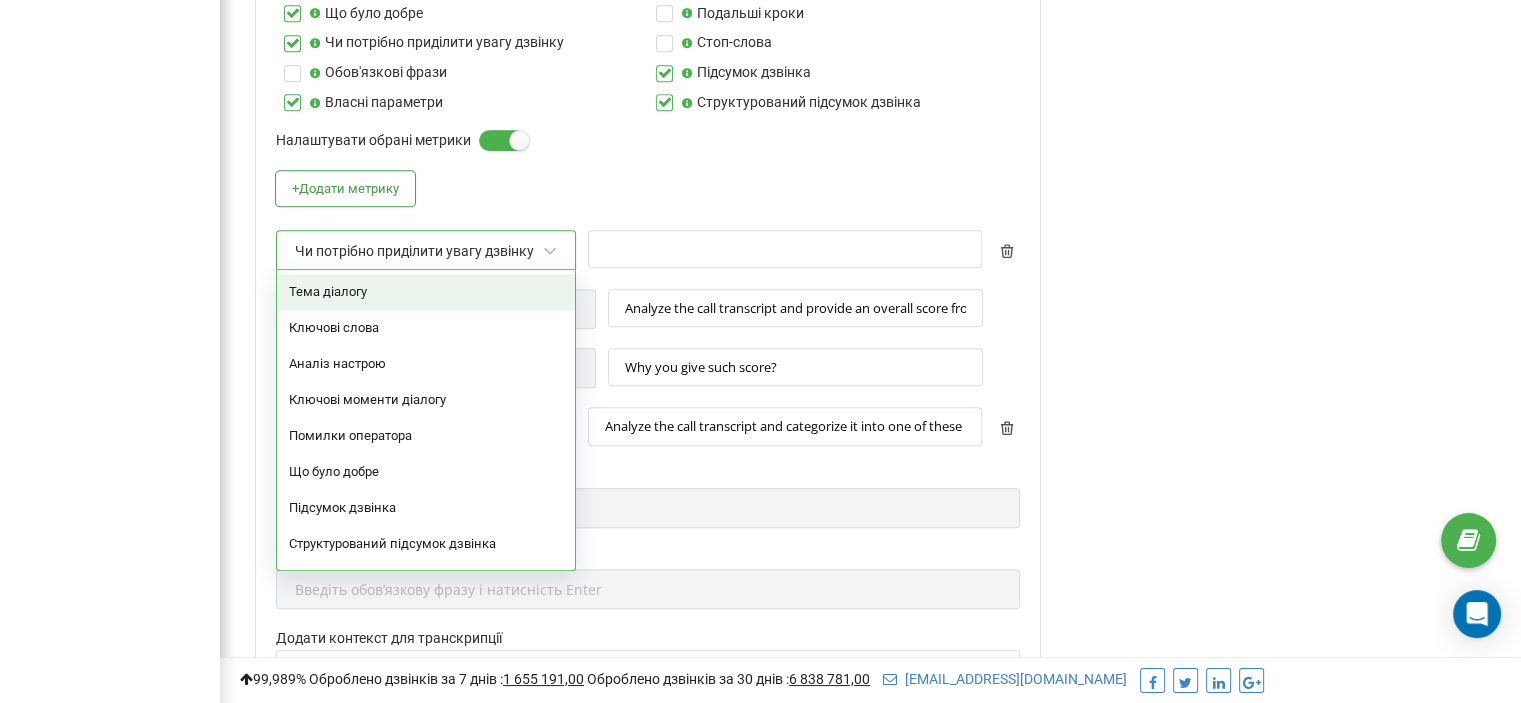 click on "Чи потрібно приділити увагу дзвінку" at bounding box center (414, 251) 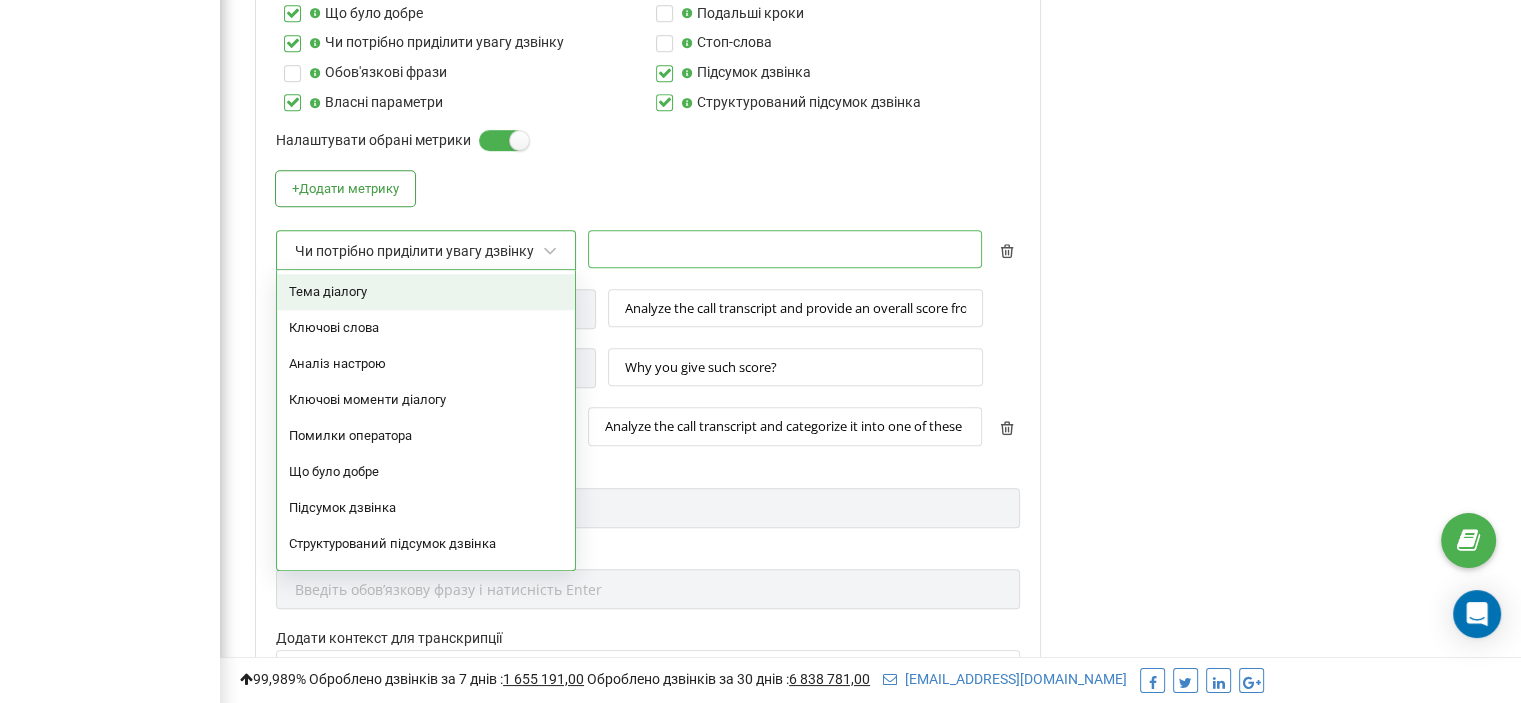 click at bounding box center (785, 249) 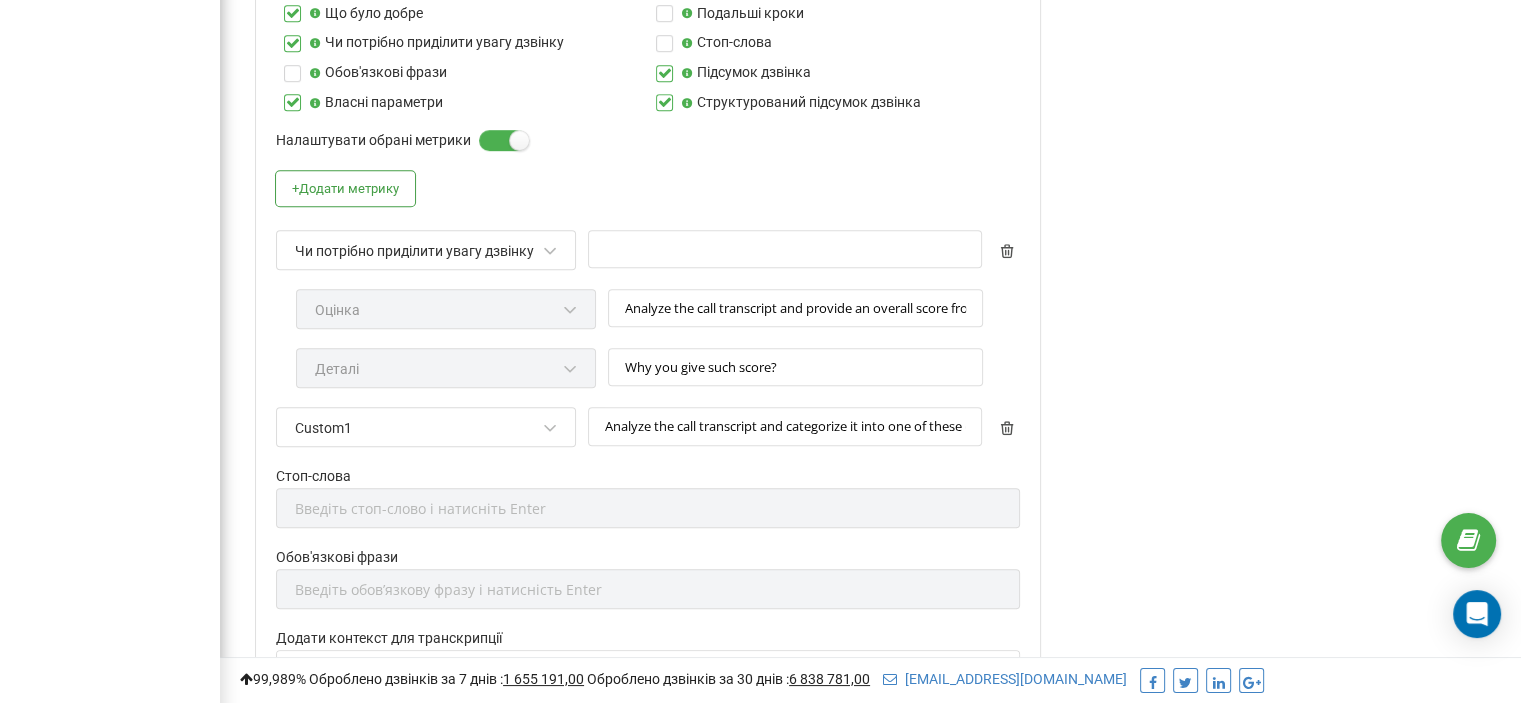 click on "Чи потрібно приділити увагу дзвінку" at bounding box center (414, 251) 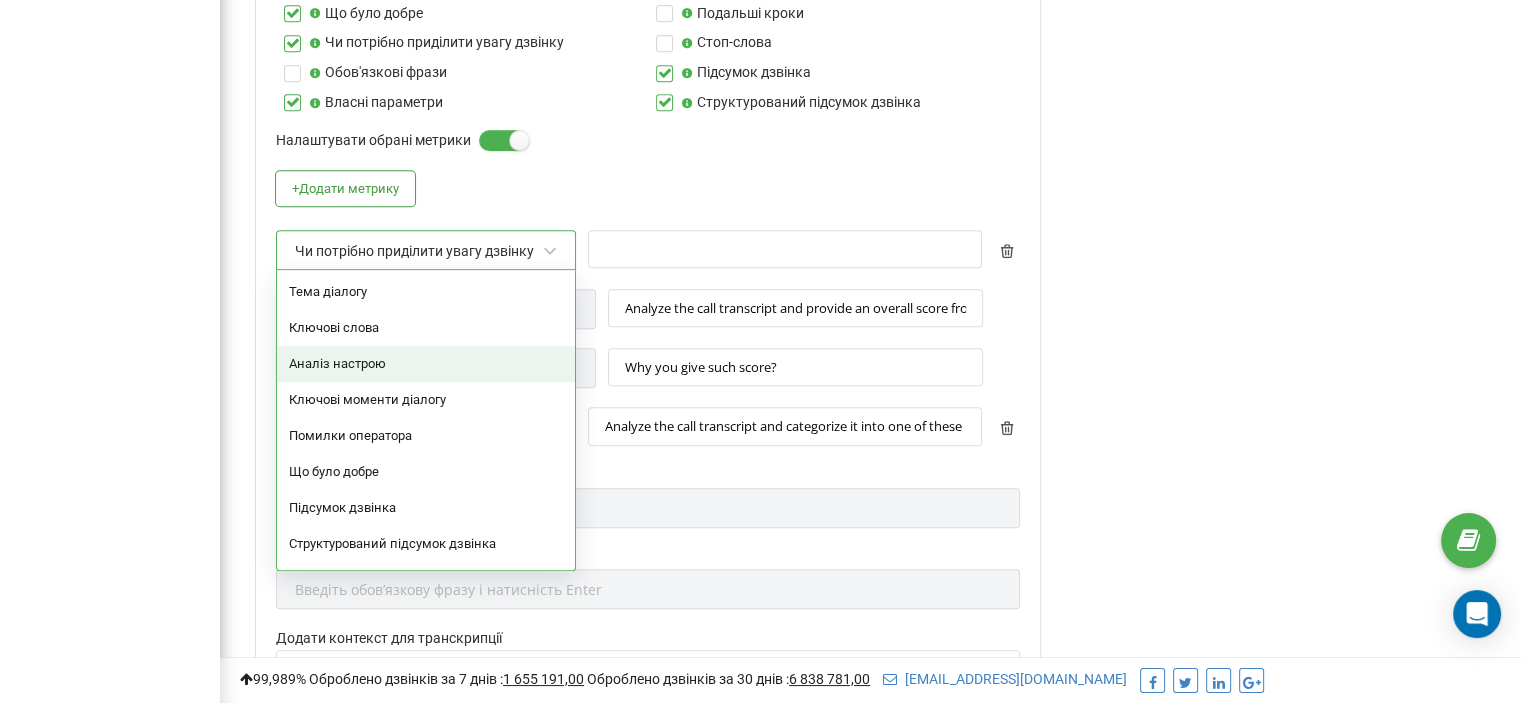 click on "Аналіз настрою" at bounding box center [426, 364] 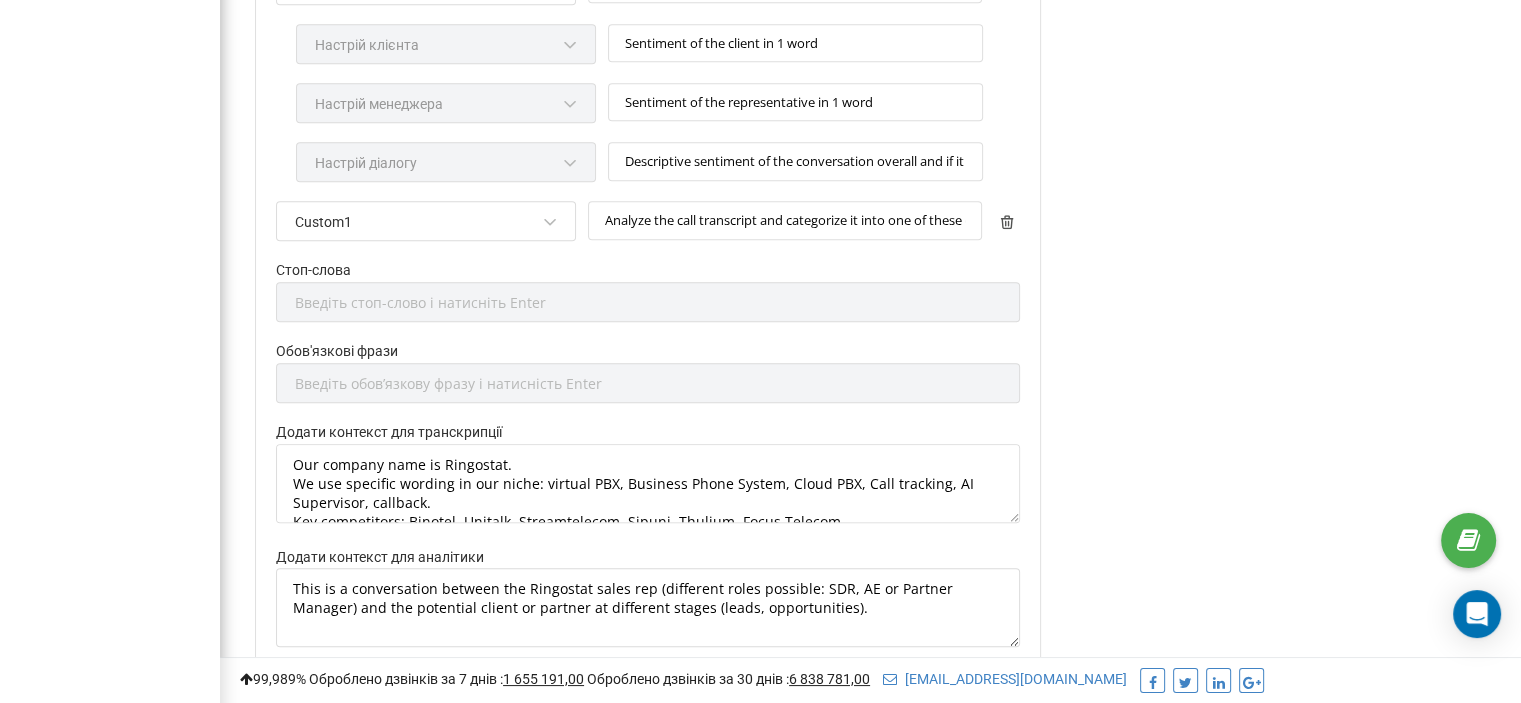 scroll, scrollTop: 1598, scrollLeft: 0, axis: vertical 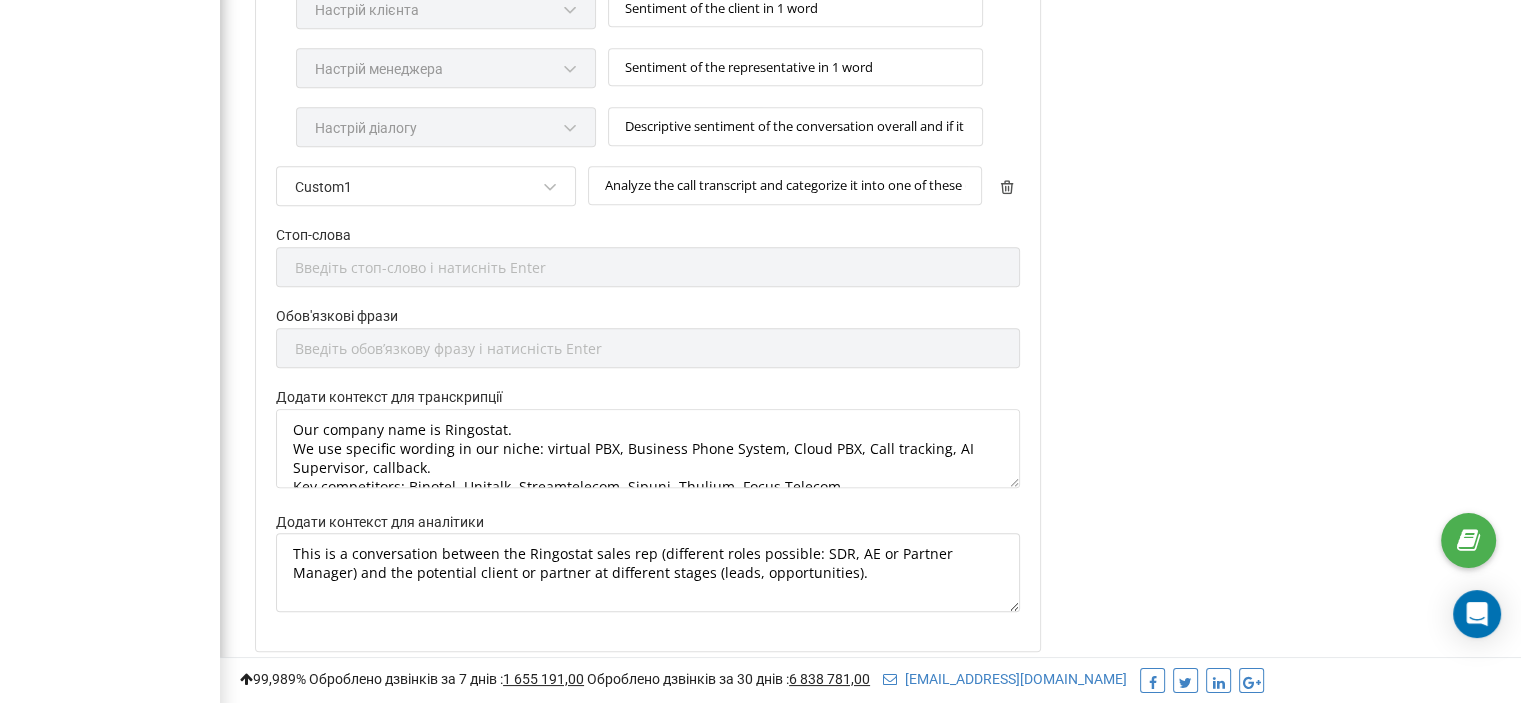 click on "Стоп-слова Введіть стоп-слово і натисніть Enter" at bounding box center [648, 265] 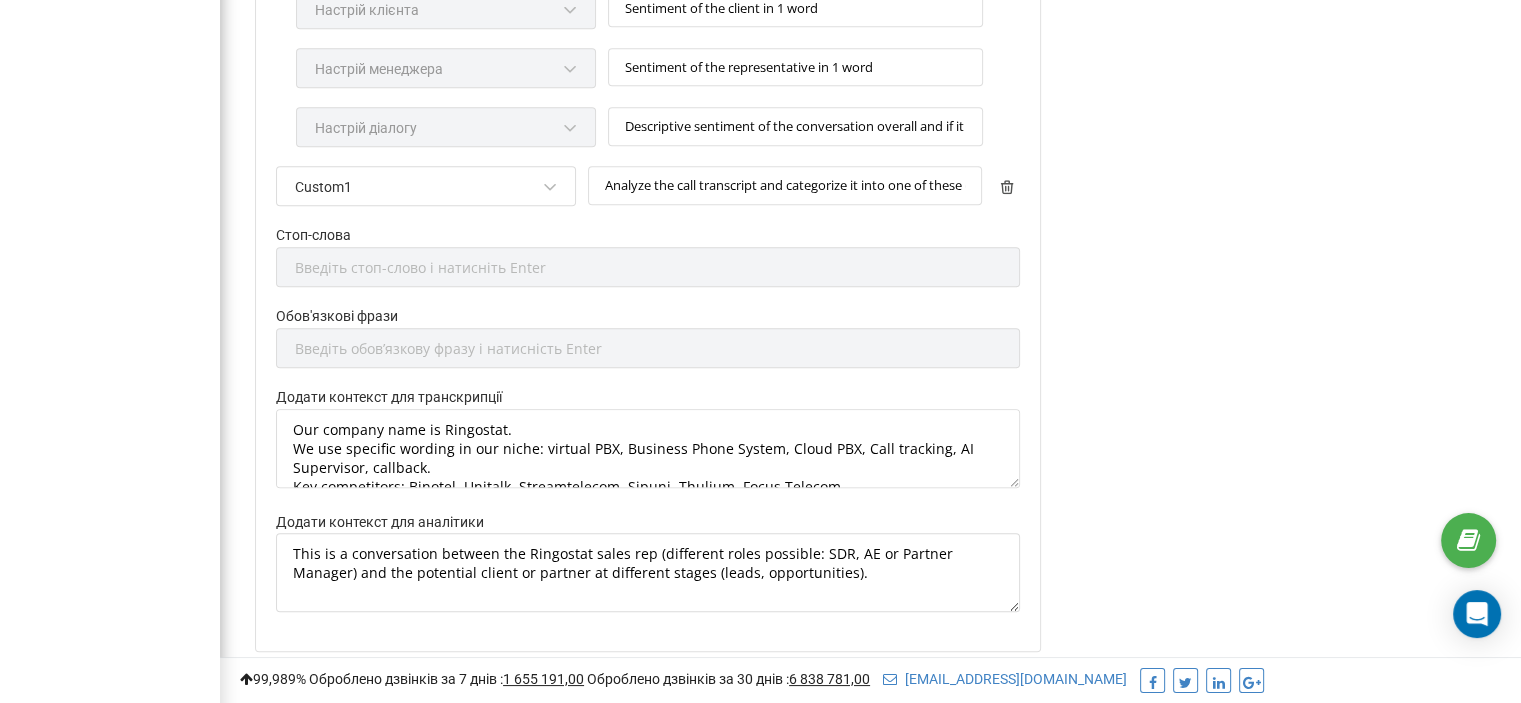 scroll, scrollTop: 1398, scrollLeft: 0, axis: vertical 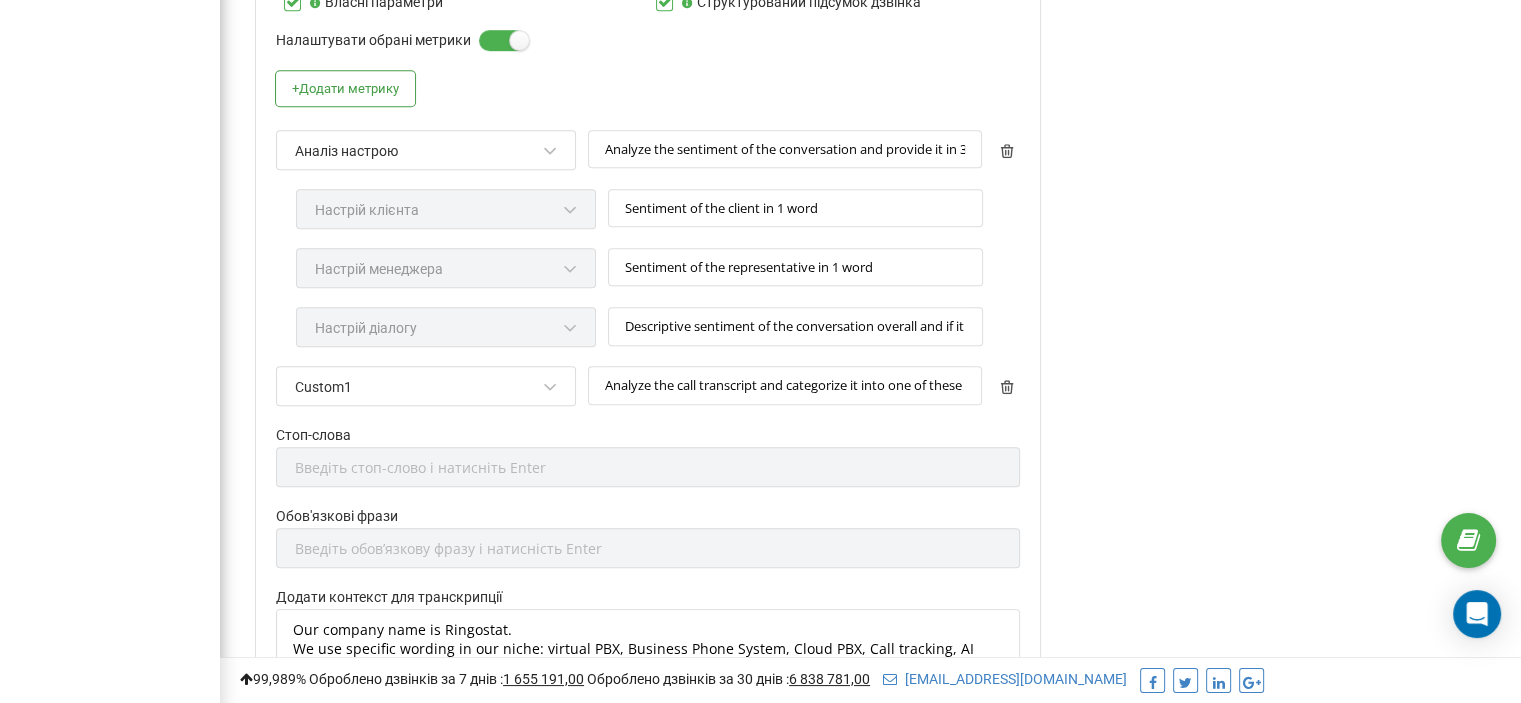 click on "Аналіз настрою" at bounding box center [417, 151] 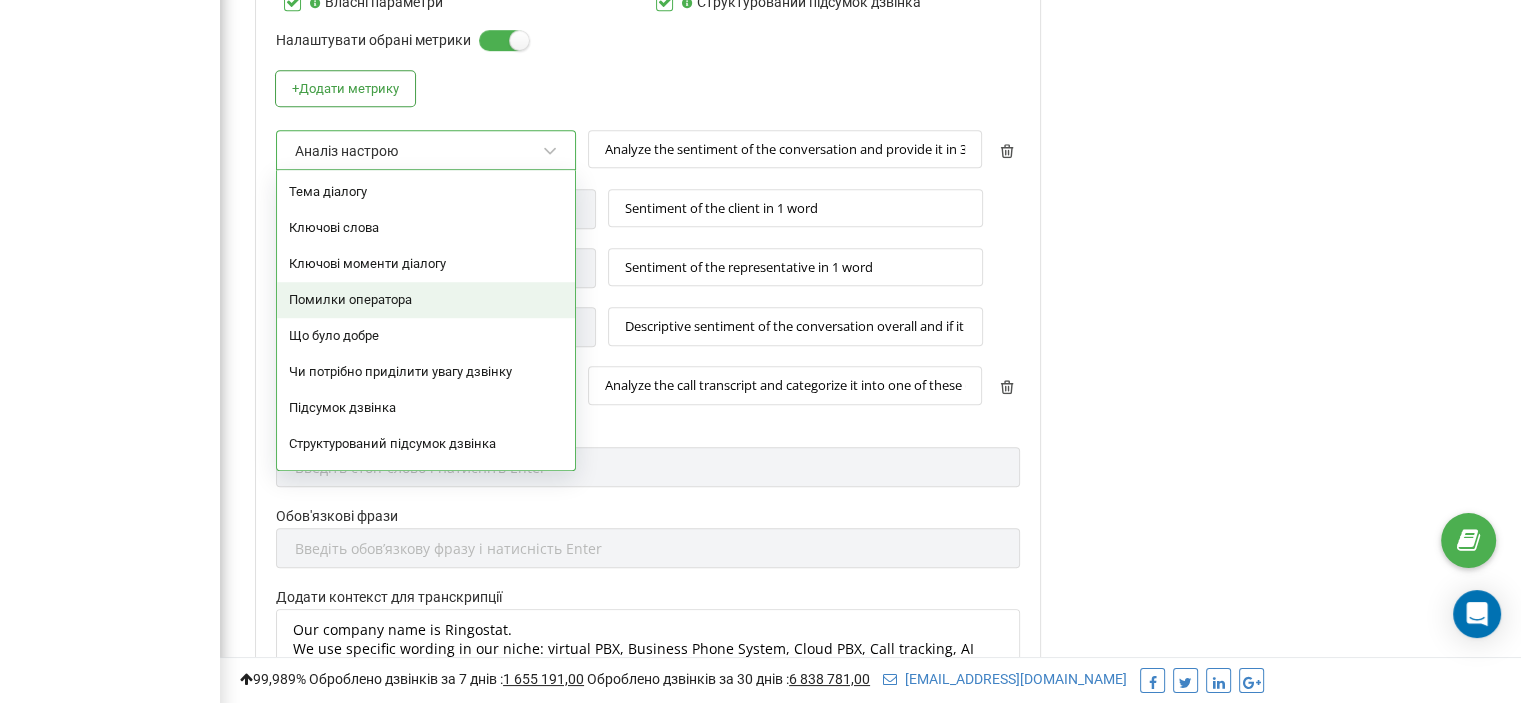 scroll, scrollTop: 68, scrollLeft: 0, axis: vertical 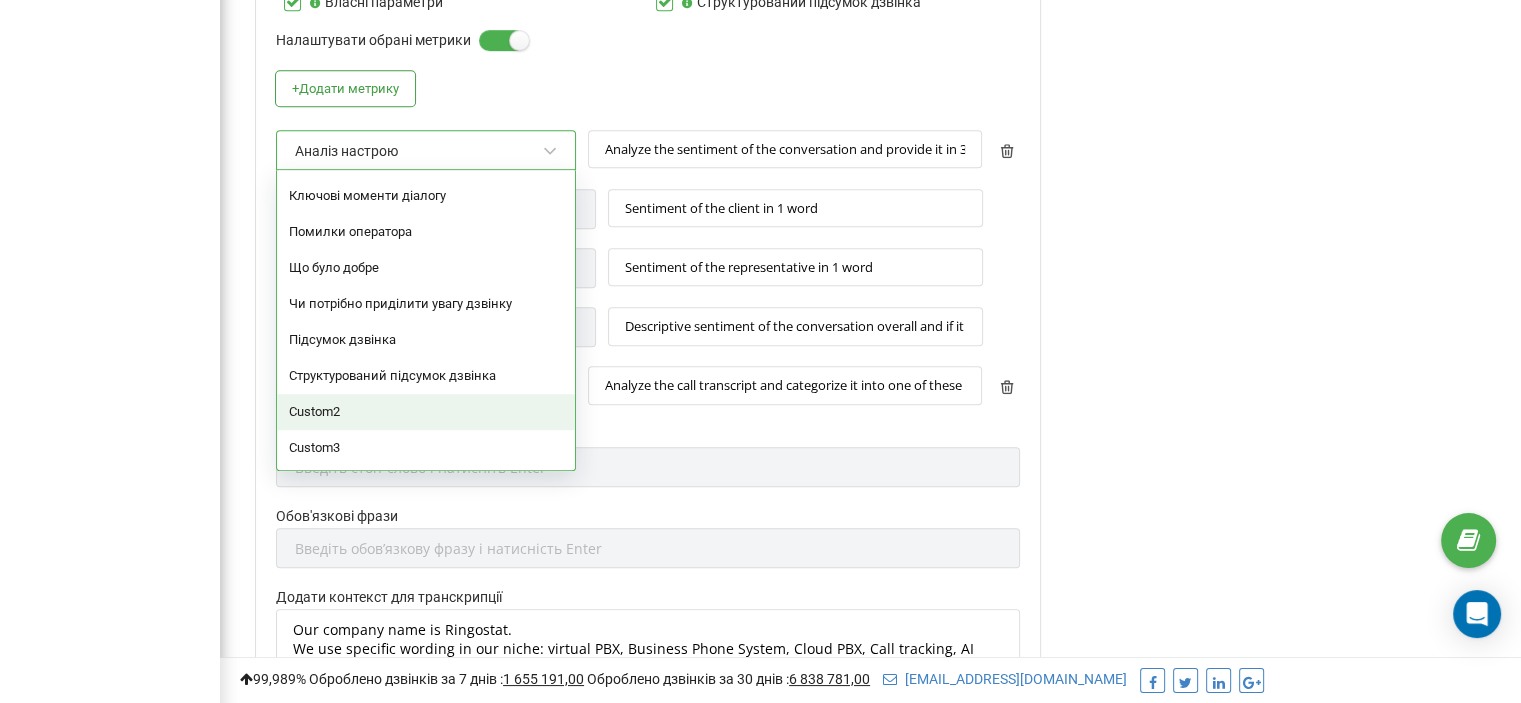 click on "Custom2" at bounding box center [426, 412] 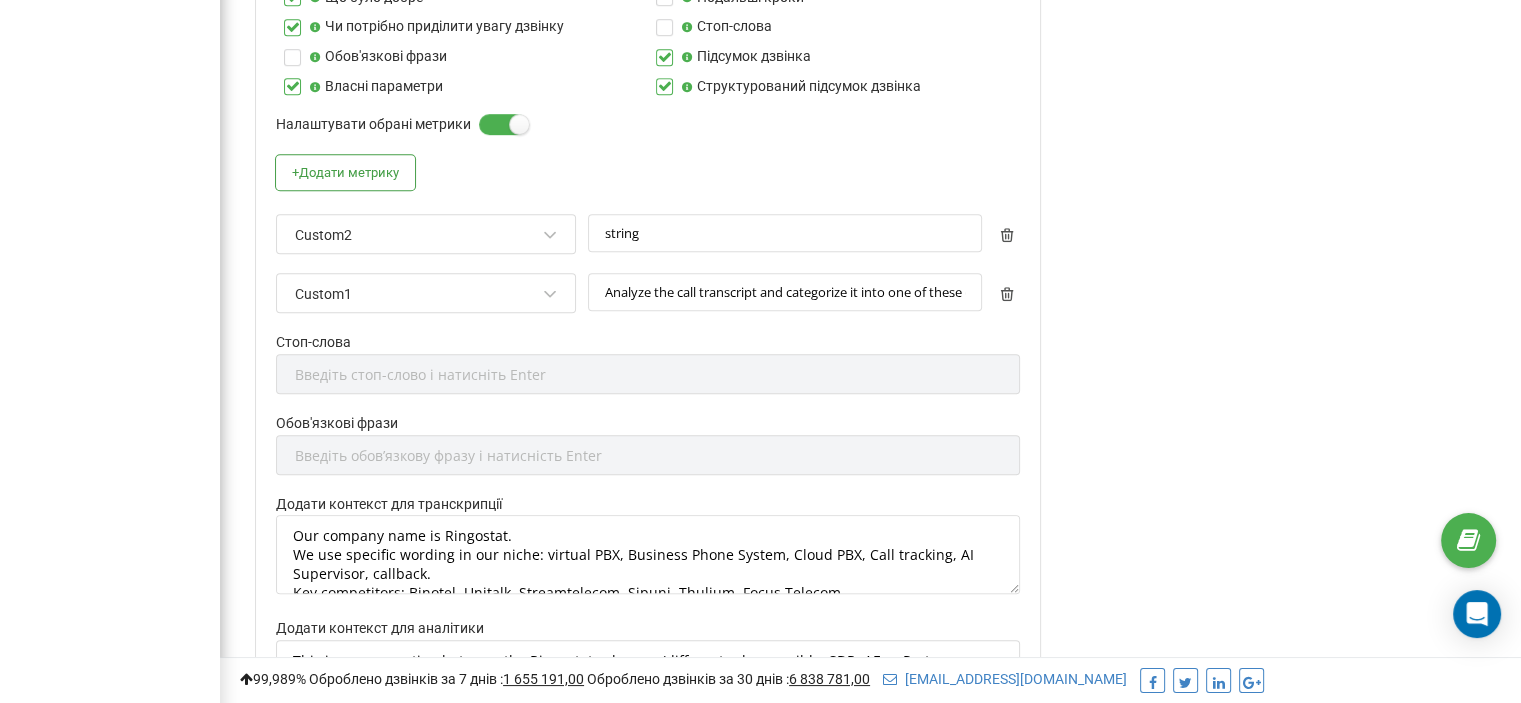 scroll, scrollTop: 1298, scrollLeft: 0, axis: vertical 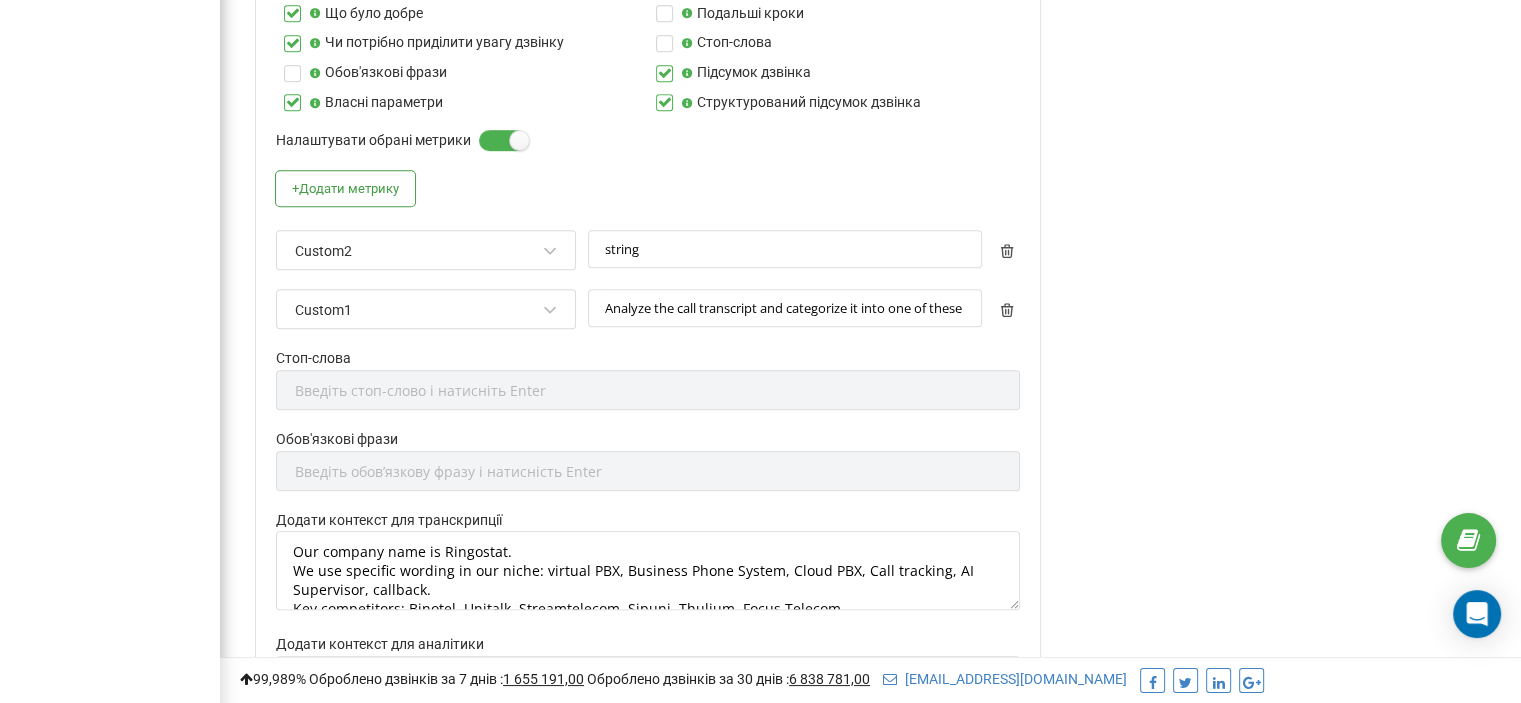 click on "Custom2" at bounding box center (417, 251) 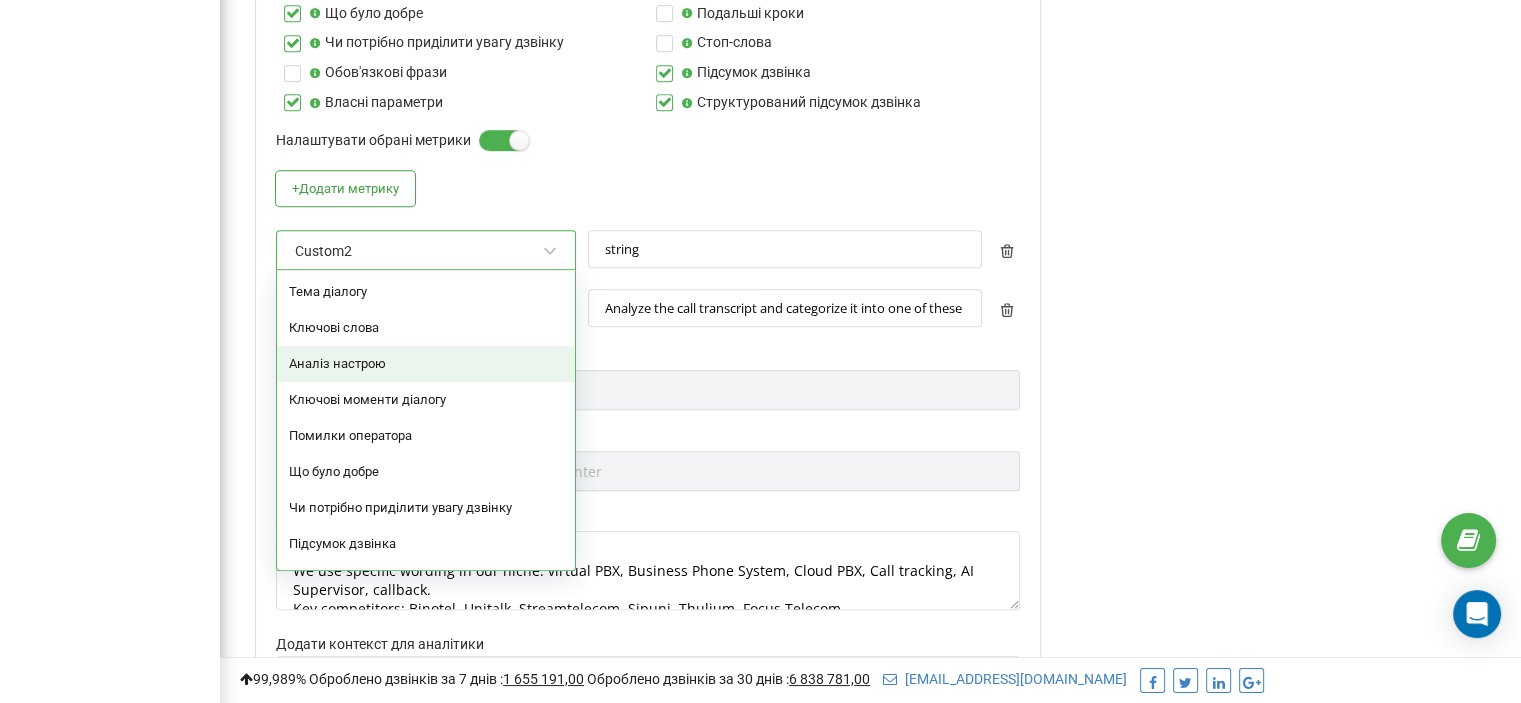 click on "Аналіз настрою" at bounding box center (426, 364) 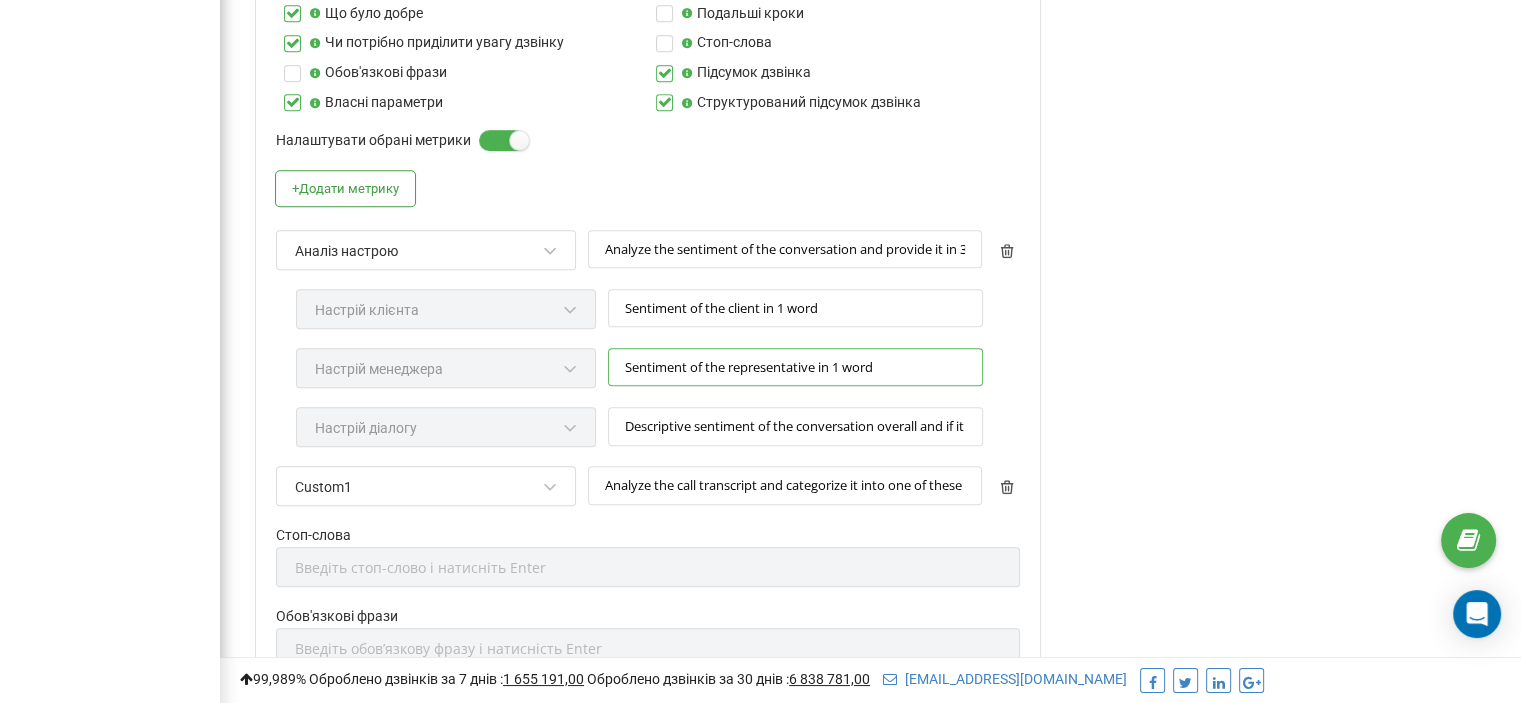 drag, startPoint x: 616, startPoint y: 359, endPoint x: 908, endPoint y: 356, distance: 292.0154 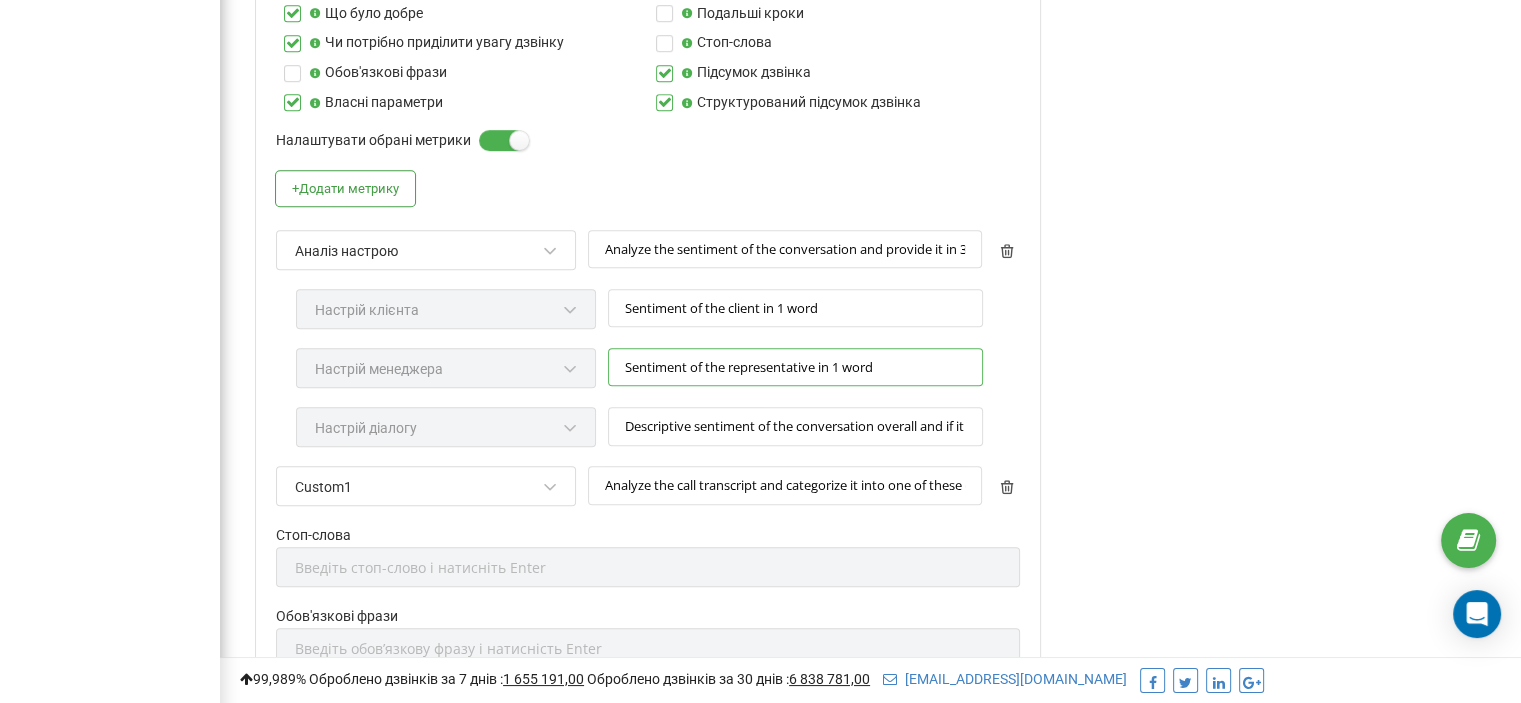 click on "Sentiment of the representative in 1 word" at bounding box center (795, 367) 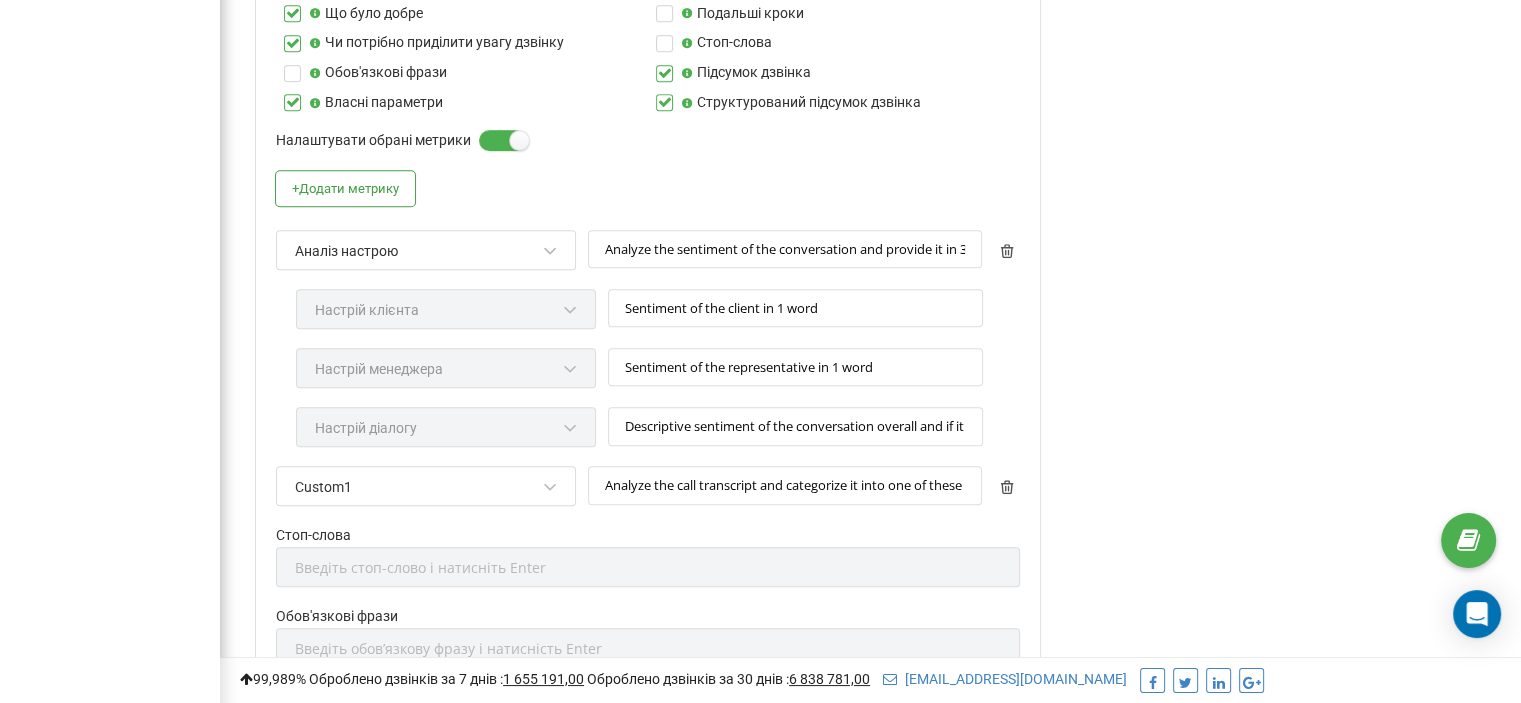 drag, startPoint x: 1255, startPoint y: -54, endPoint x: 1260, endPoint y: -101, distance: 47.26521 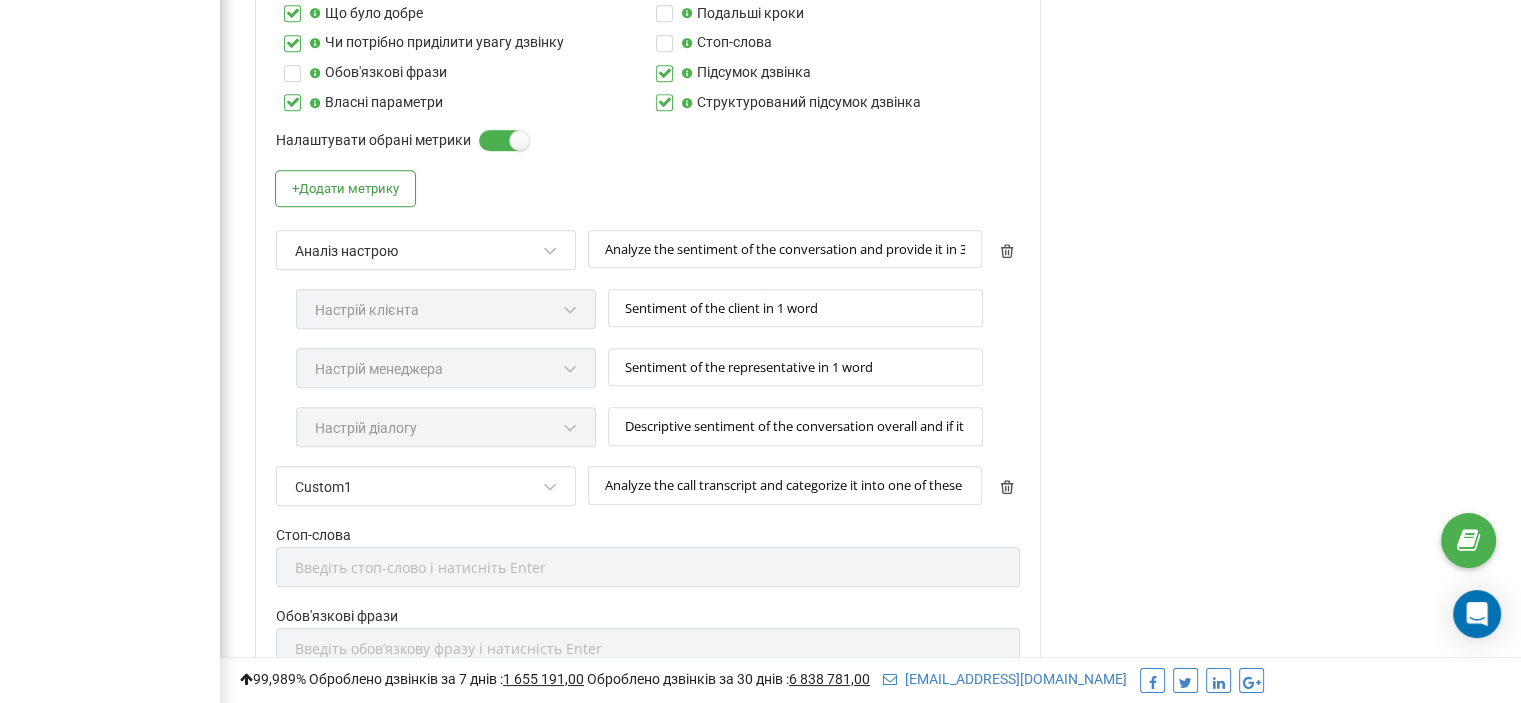click at bounding box center (760, 33) 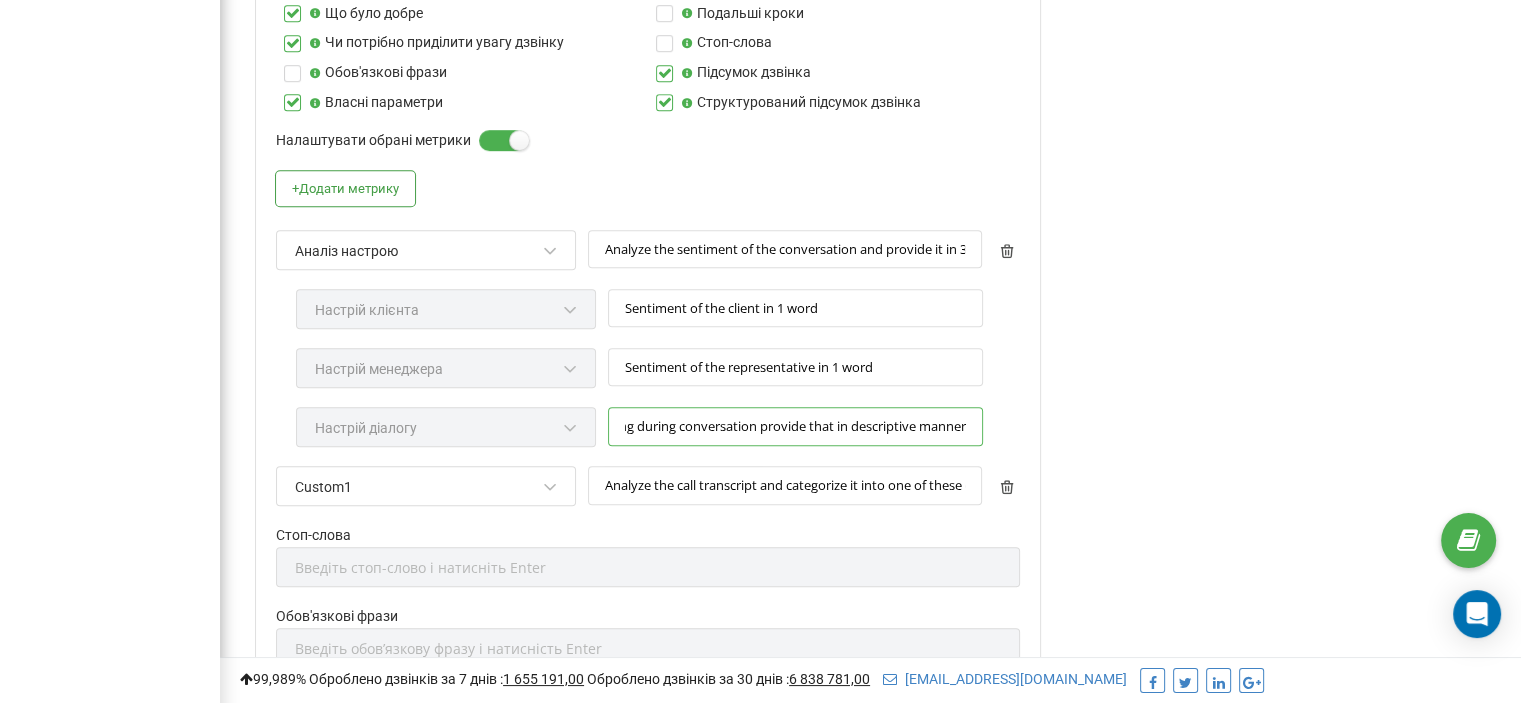 scroll, scrollTop: 0, scrollLeft: 0, axis: both 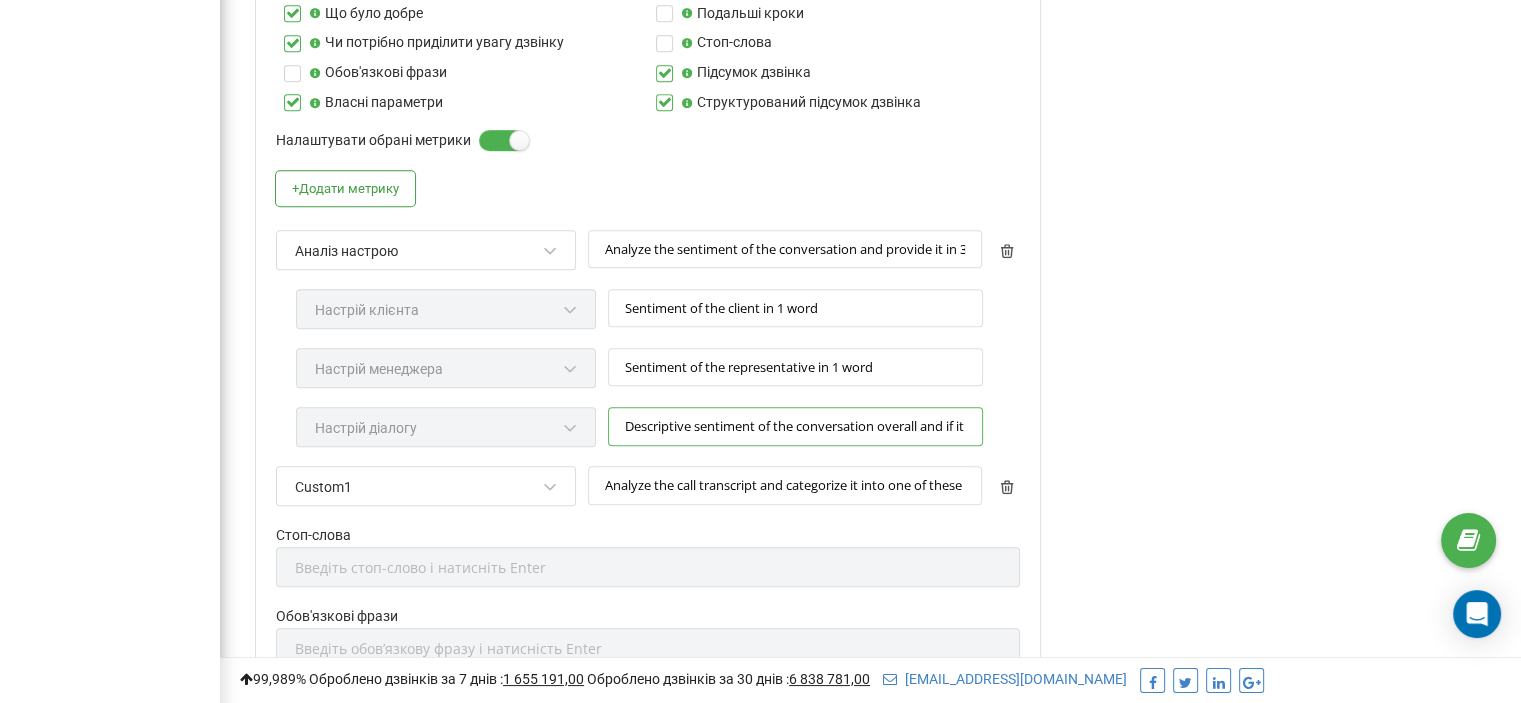 drag, startPoint x: 755, startPoint y: 427, endPoint x: 454, endPoint y: 441, distance: 301.3254 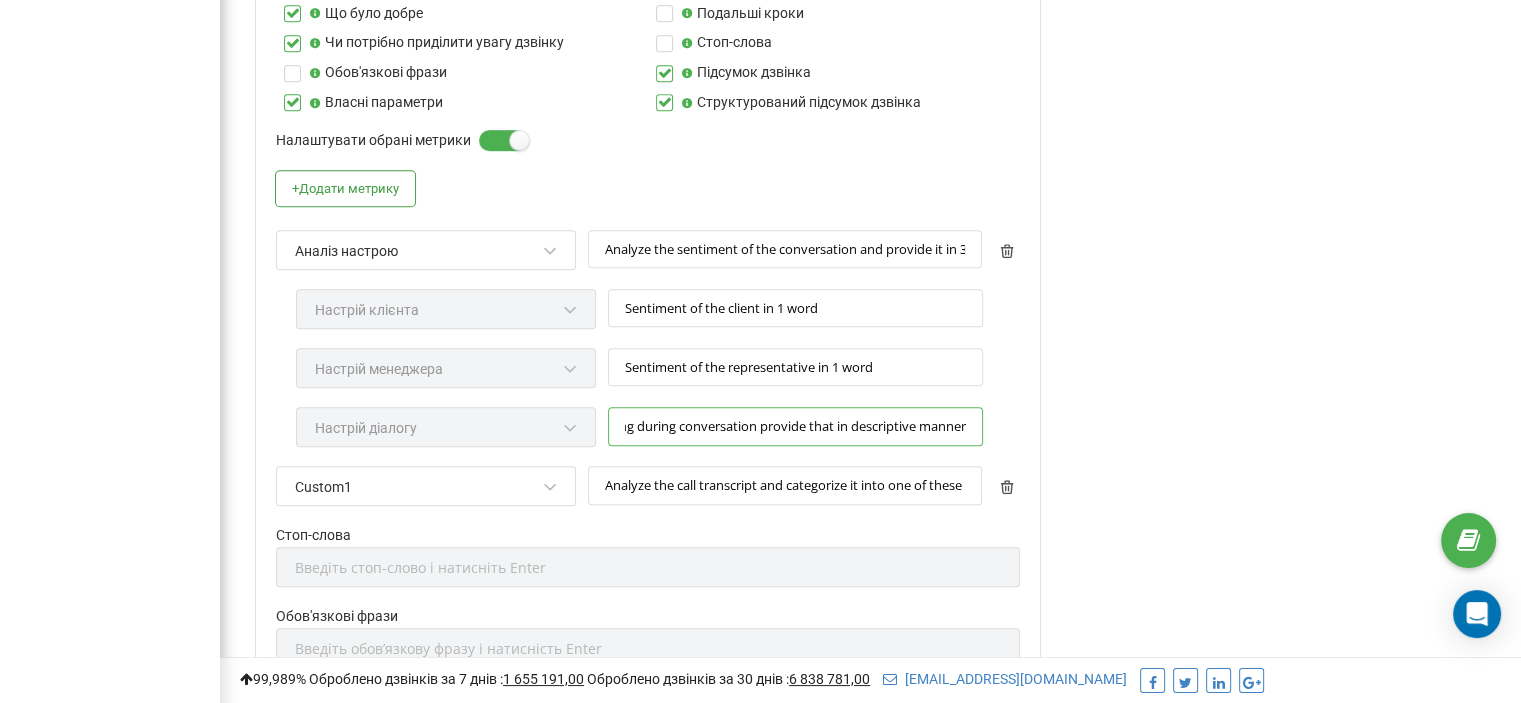 drag, startPoint x: 868, startPoint y: 422, endPoint x: 1125, endPoint y: 421, distance: 257.00195 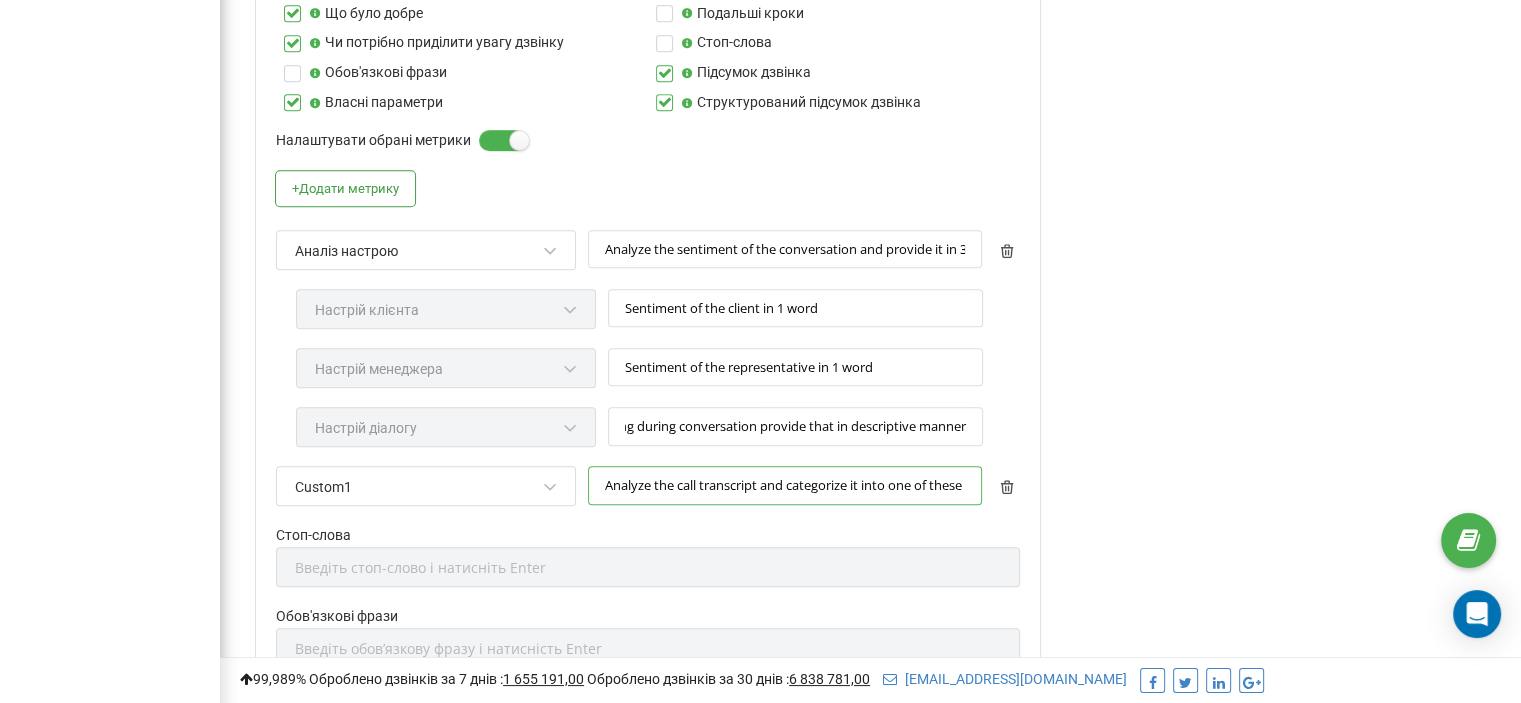 click on "Analyze the call transcript and categorize it into one of these categories. If the conversation doesn't clearly fit into any category, classify it as "OTHER" and briefly explain why:  LEAD QUALIFICATION (SDR) - Initial contact/qualification - Meeting scheduling with AE - Follow-up qualification  SALES PROCESS (AE) - First demo/presentation - Technical discussion - Pricing/payment discussion - Project setup planning - Deal closing - Lost deal follow-up  PARTNERSHIP (Partner Manager) - New partner discussion - Partner program details - Joint opportunities - Partner performance review  ADMINISTRATIVE - Meeting rescheduling - Quick updates/clarifications - Documentation handling  OTHER - Use this when the conversation doesn't clearly fit into any category above  Return the answer in format: Category: [main category] Type: [specific type] Note: [required only for OTHER category - brief explanation why none of the categories fit]" at bounding box center [785, 485] 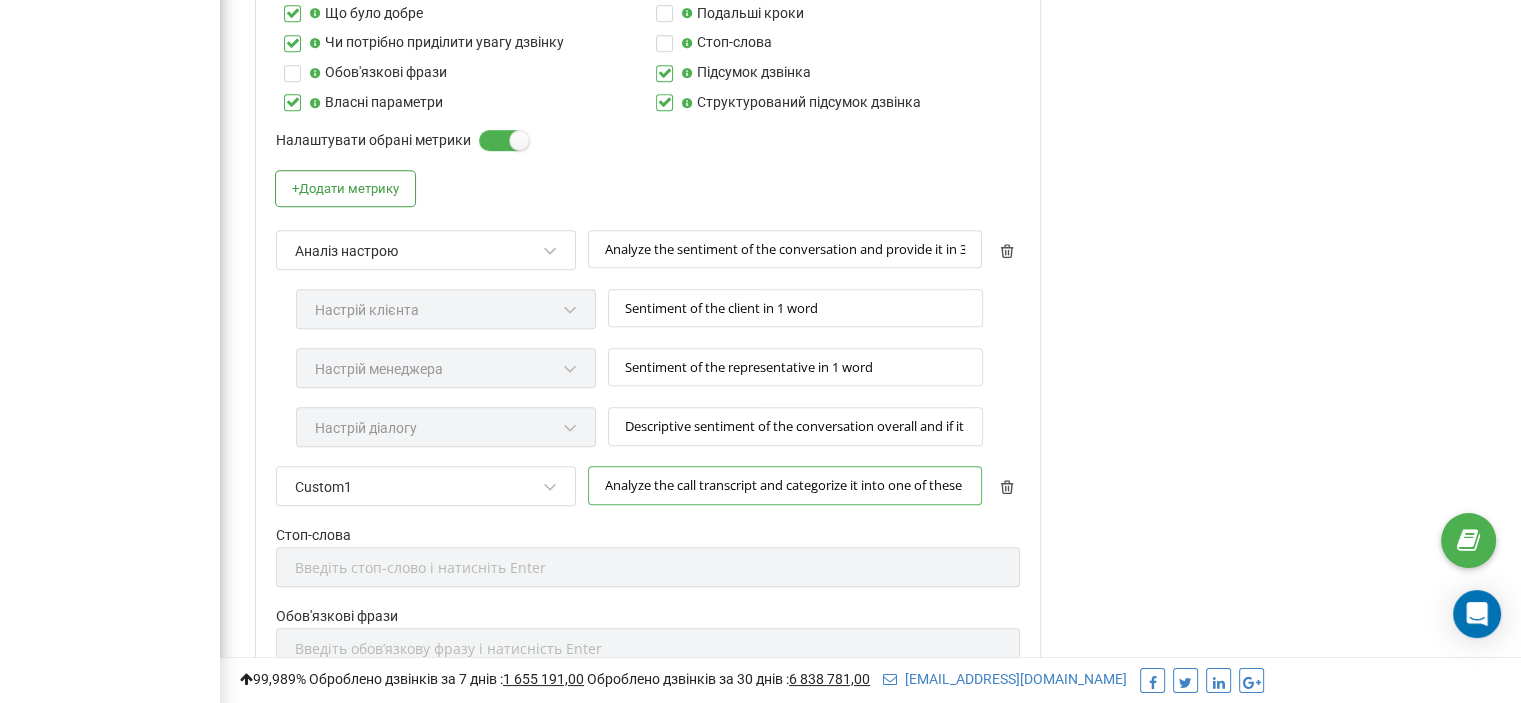 click on "Analyze the call transcript and categorize it into one of these categories. If the conversation doesn't clearly fit into any category, classify it as "OTHER" and briefly explain why:  LEAD QUALIFICATION (SDR) - Initial contact/qualification - Meeting scheduling with AE - Follow-up qualification  SALES PROCESS (AE) - First demo/presentation - Technical discussion - Pricing/payment discussion - Project setup planning - Deal closing - Lost deal follow-up  PARTNERSHIP (Partner Manager) - New partner discussion - Partner program details - Joint opportunities - Partner performance review  ADMINISTRATIVE - Meeting rescheduling - Quick updates/clarifications - Documentation handling  OTHER - Use this when the conversation doesn't clearly fit into any category above  Return the answer in format: Category: [main category] Type: [specific type] Note: [required only for OTHER category - brief explanation why none of the categories fit]" at bounding box center (785, 485) 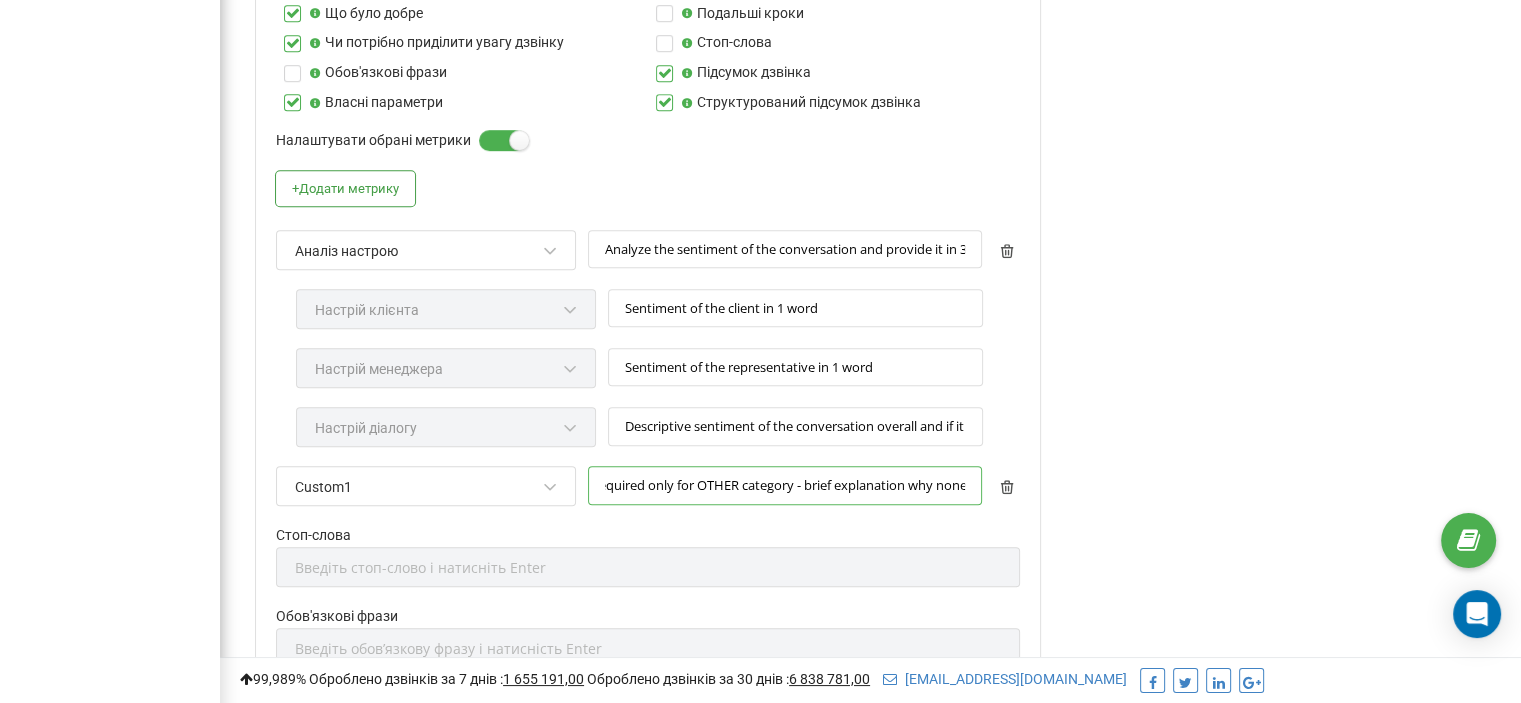 scroll, scrollTop: 0, scrollLeft: 5232, axis: horizontal 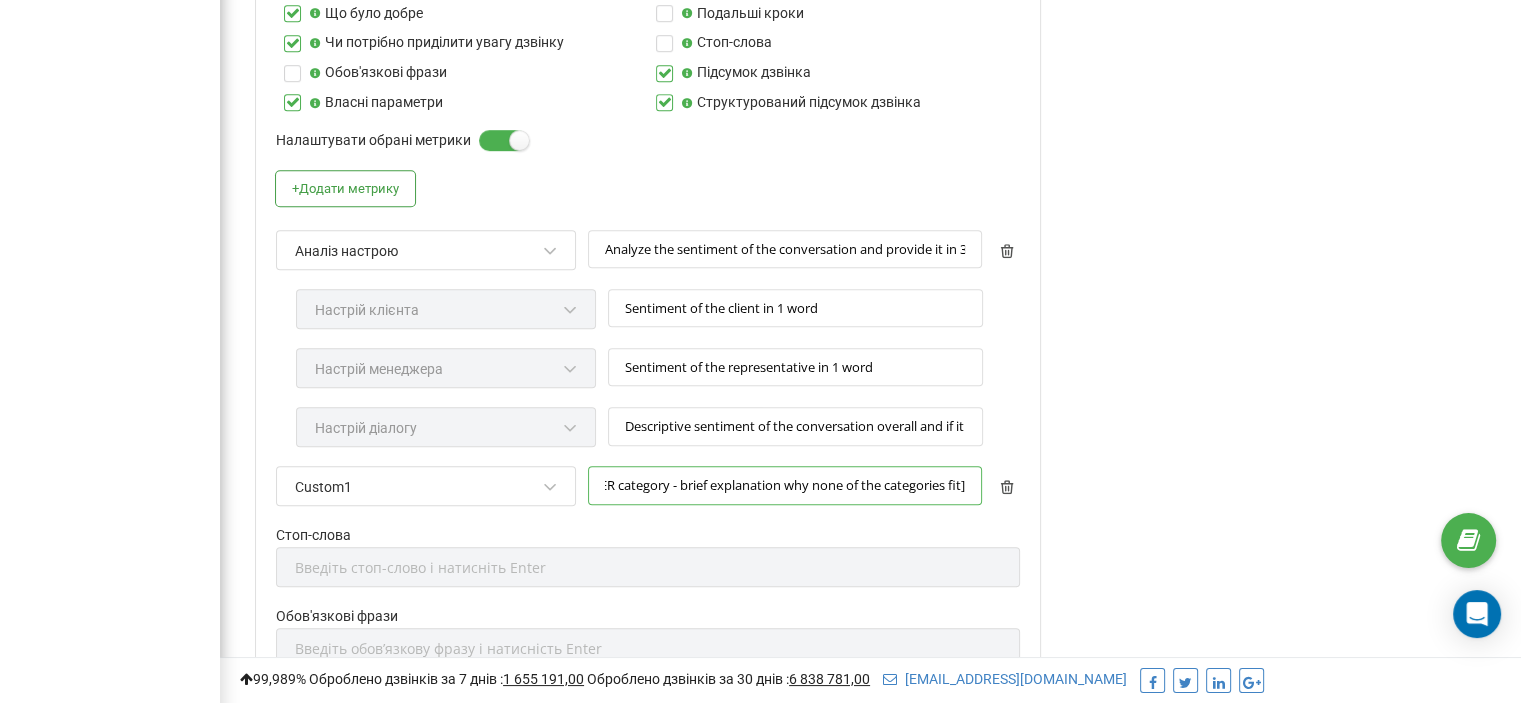 drag, startPoint x: 672, startPoint y: 483, endPoint x: 981, endPoint y: 528, distance: 312.25952 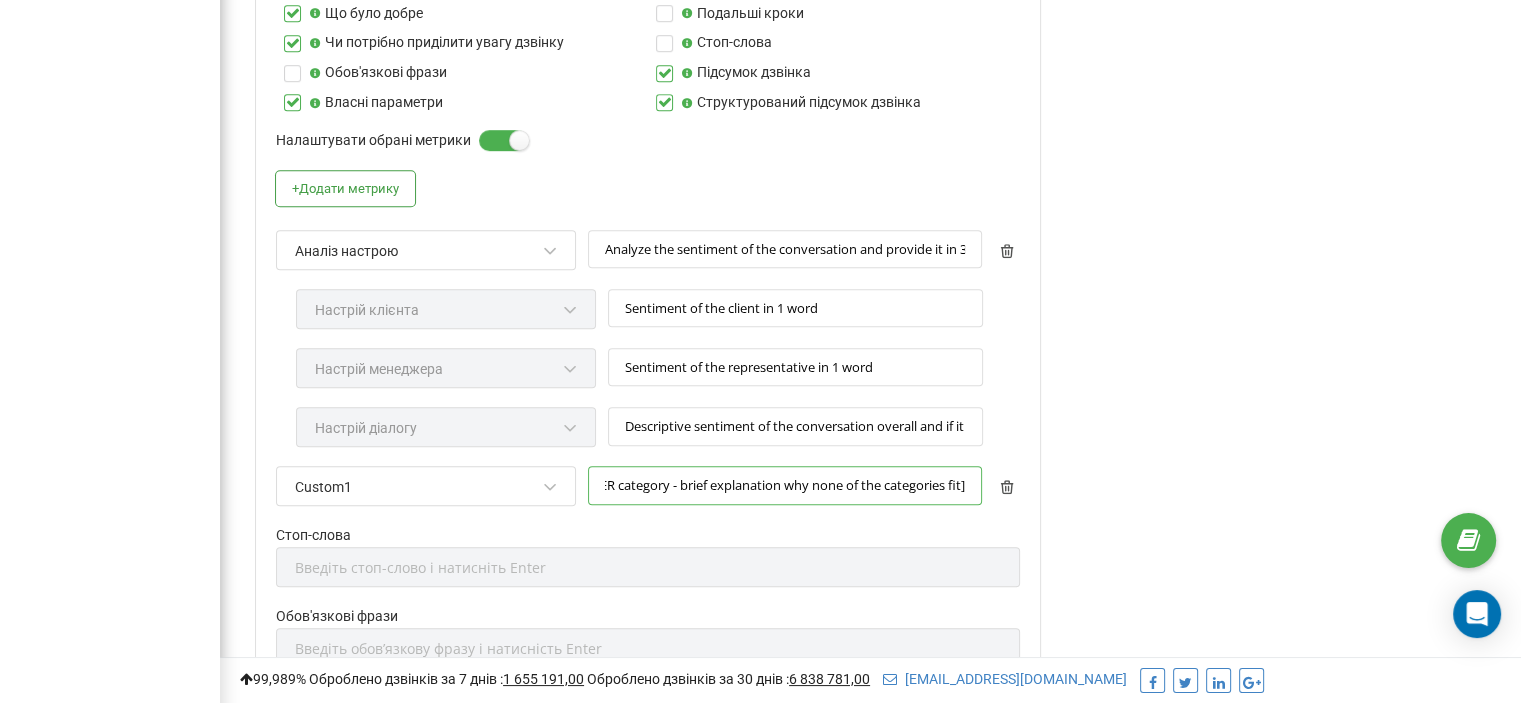 scroll, scrollTop: 0, scrollLeft: 0, axis: both 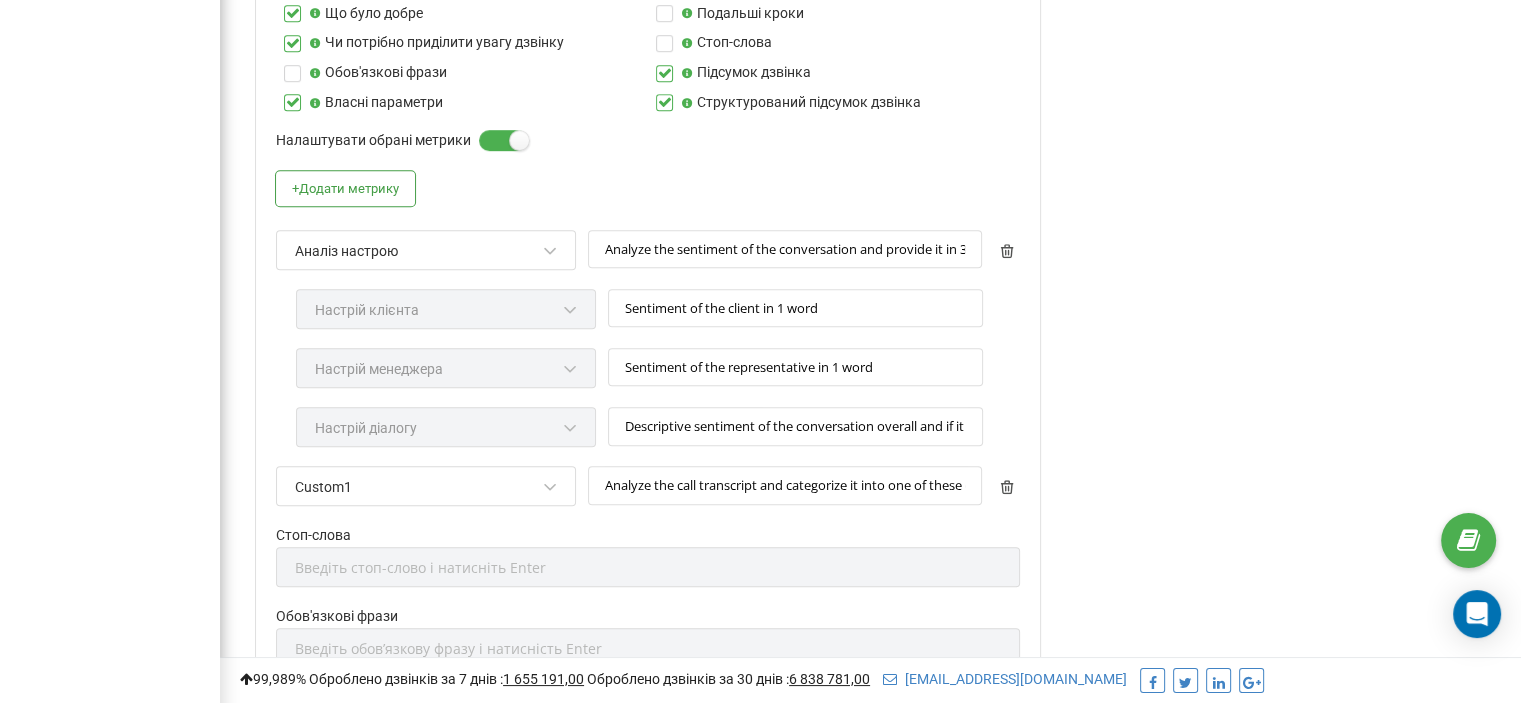 click on "Аналіз дзвінків за допомогою AI У цьому розділі у вас є можливість налаштовувати: Тип AI-аналітики: транскрибацію мовою оригіналу або переклад на англійську мову Мову аналізу дзвінка, якою відображатиметься AI-звіт за дзвінком Час відправки дзвінка на аналіз штучному інтелекту Мову, якою очікується розмова для опрацювання в межах цього профілю Для отримання інструкції щодо інтеграції перейдіть до  бази знань" at bounding box center (1283, 79) 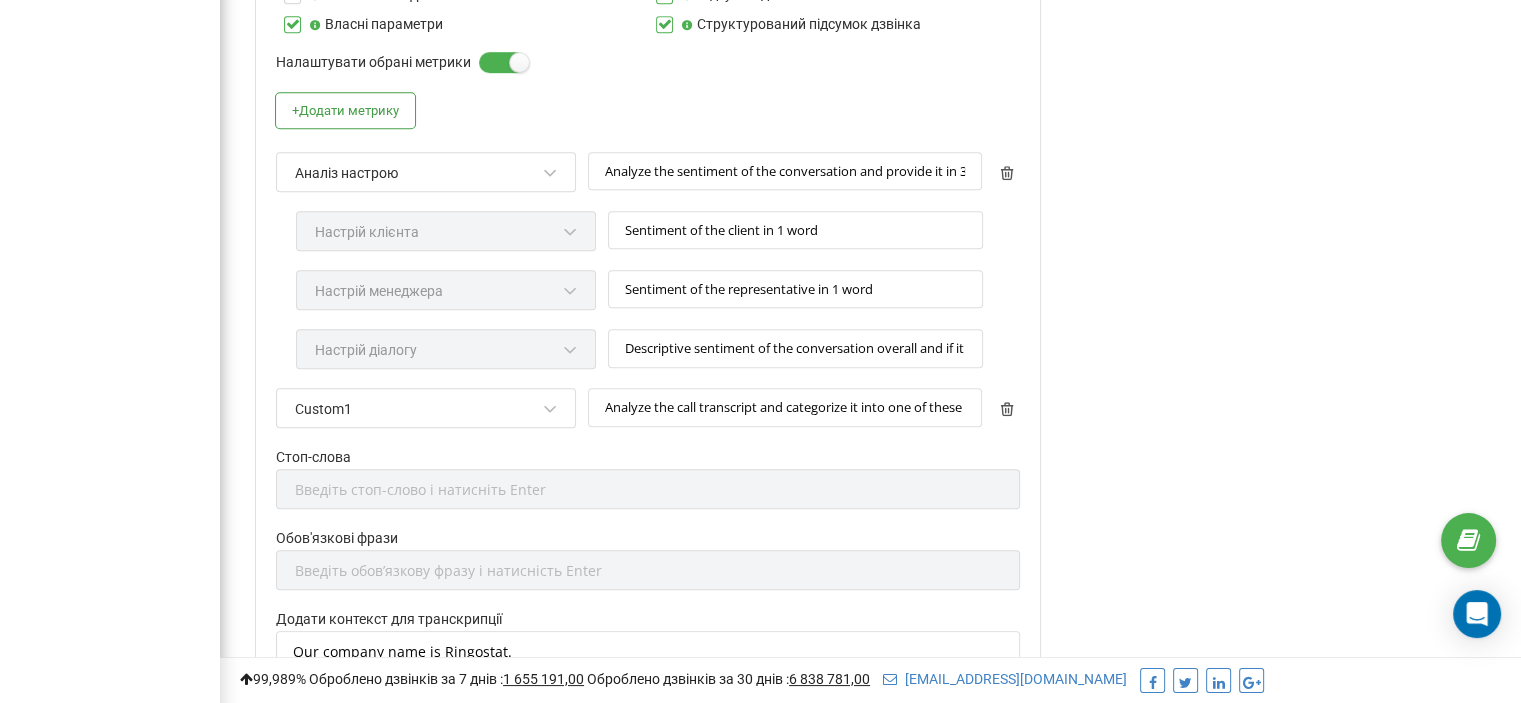 scroll, scrollTop: 1598, scrollLeft: 0, axis: vertical 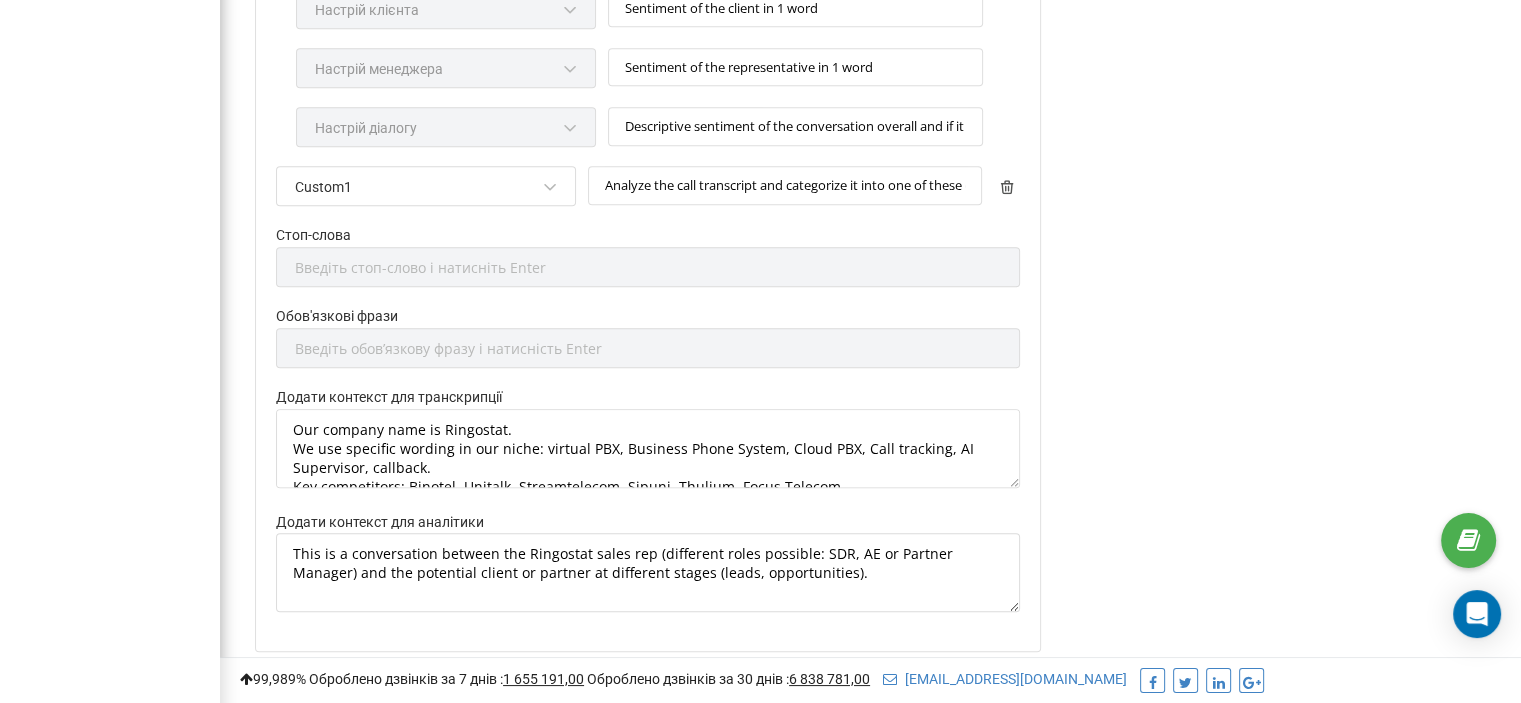 click on "Обов'язкові фрази Введіть обовʼязкову фразу і натисність Enter" at bounding box center (648, 346) 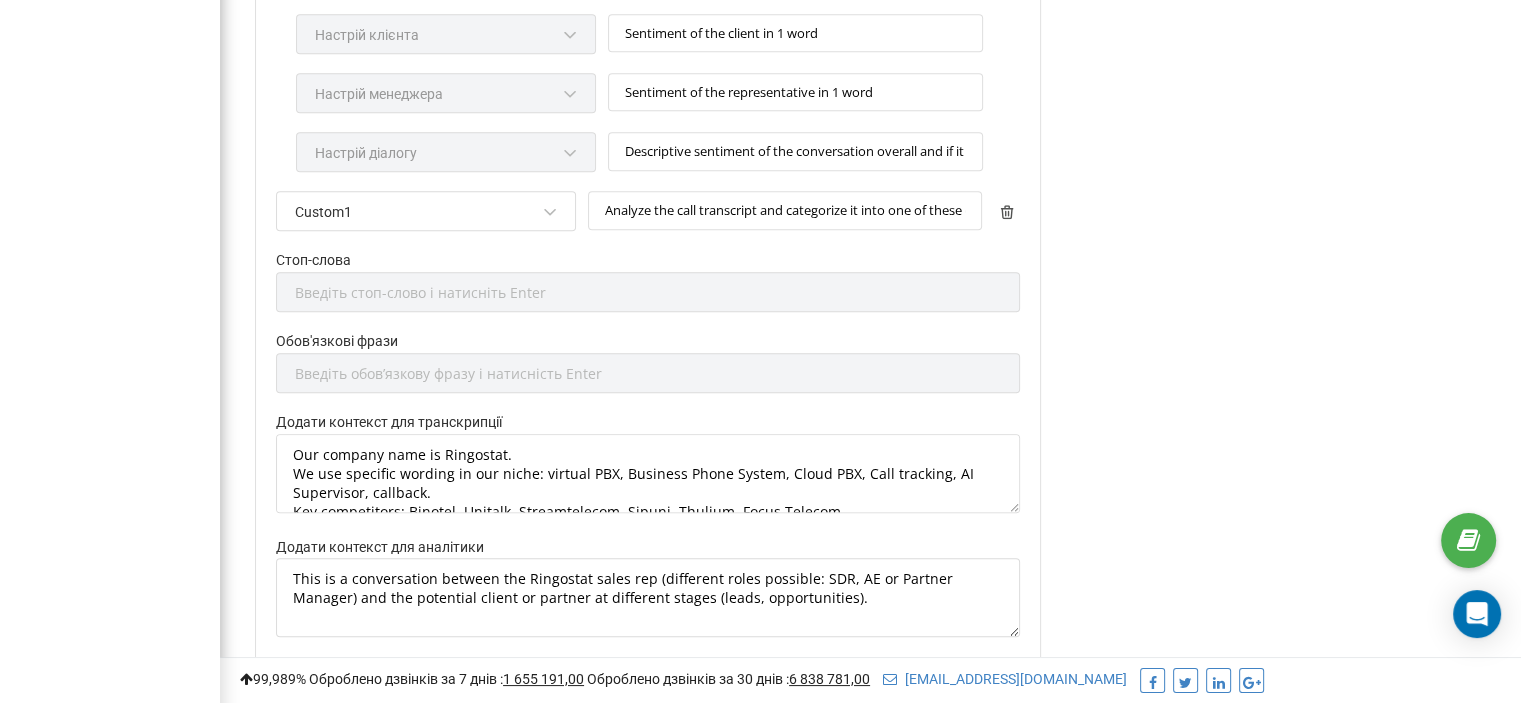scroll, scrollTop: 1798, scrollLeft: 0, axis: vertical 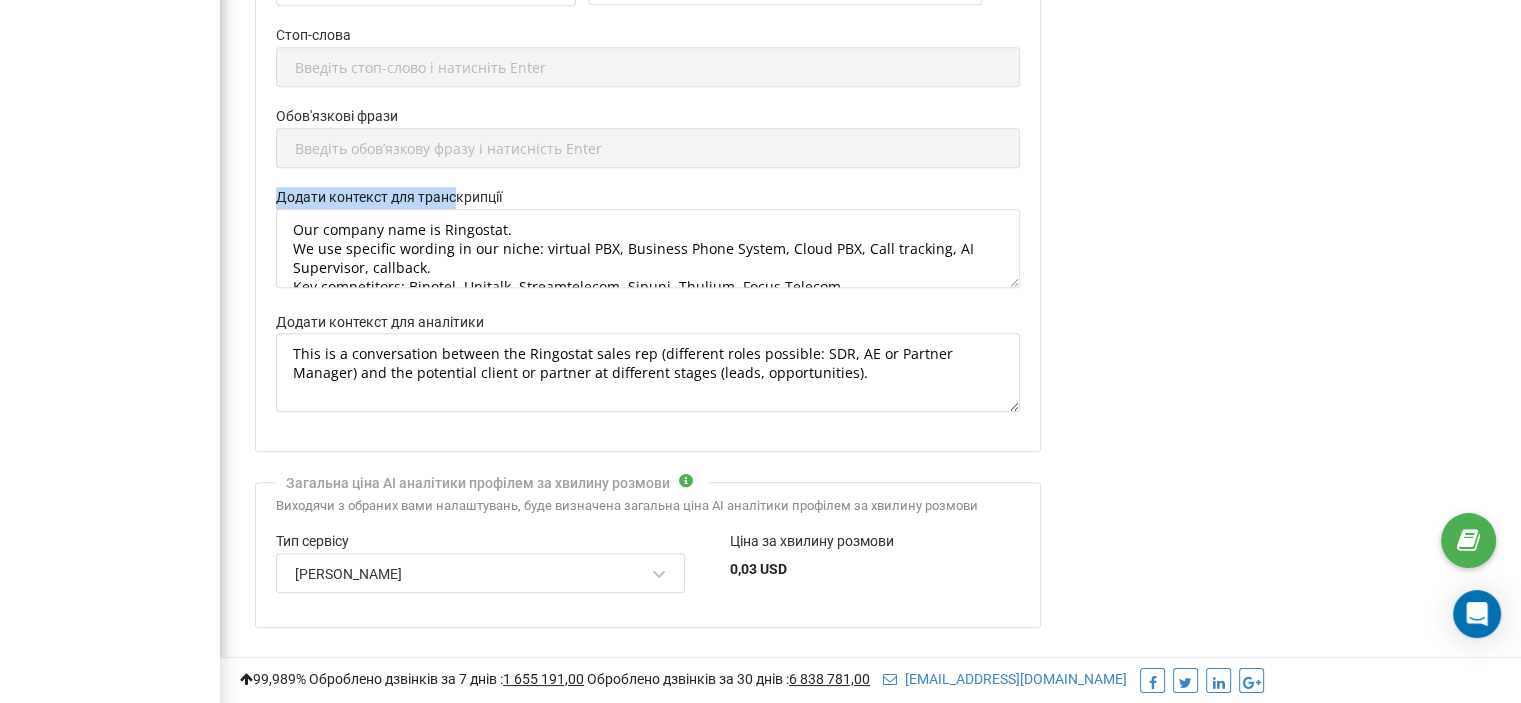 drag, startPoint x: 453, startPoint y: 191, endPoint x: 574, endPoint y: 209, distance: 122.33152 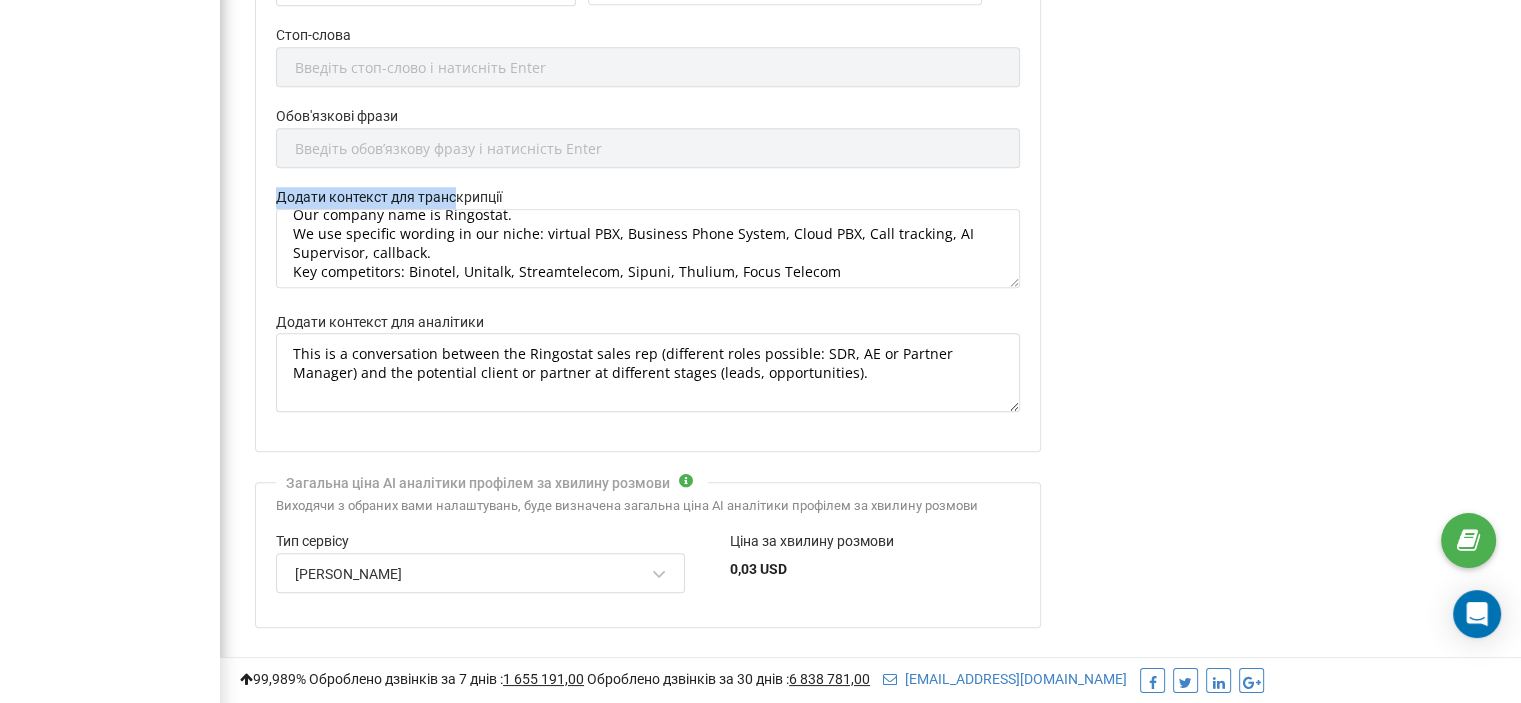scroll, scrollTop: 19, scrollLeft: 0, axis: vertical 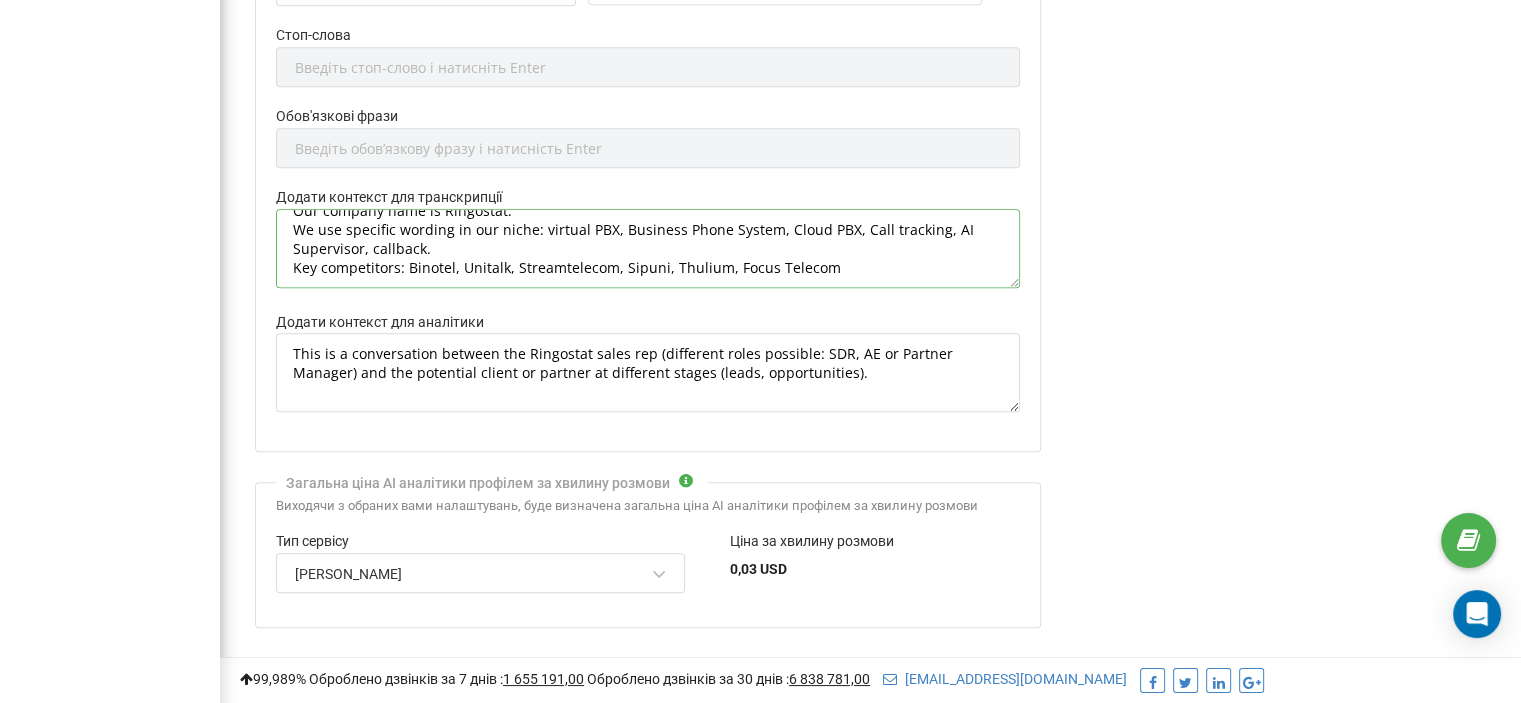 drag, startPoint x: 808, startPoint y: 258, endPoint x: 819, endPoint y: 259, distance: 11.045361 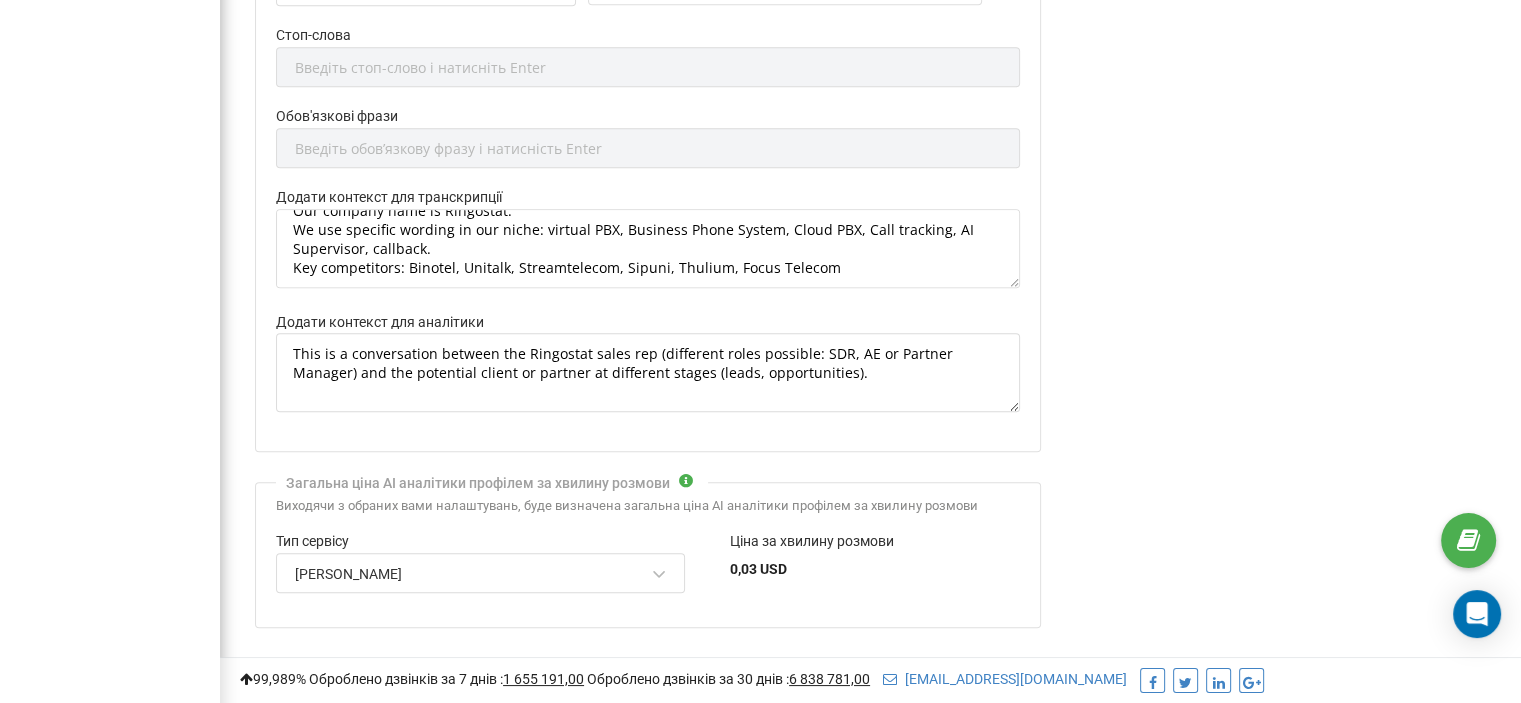 click on "Аналіз дзвінків за допомогою AI У цьому розділі у вас є можливість налаштовувати: Тип AI-аналітики: транскрибацію мовою оригіналу або переклад на англійську мову Мову аналізу дзвінка, якою відображатиметься AI-звіт за дзвінком Час відправки дзвінка на аналіз штучному інтелекту Мову, якою очікується розмова для опрацювання в межах цього профілю Для отримання інструкції щодо інтеграції перейдіть до  бази знань" at bounding box center (1283, -421) 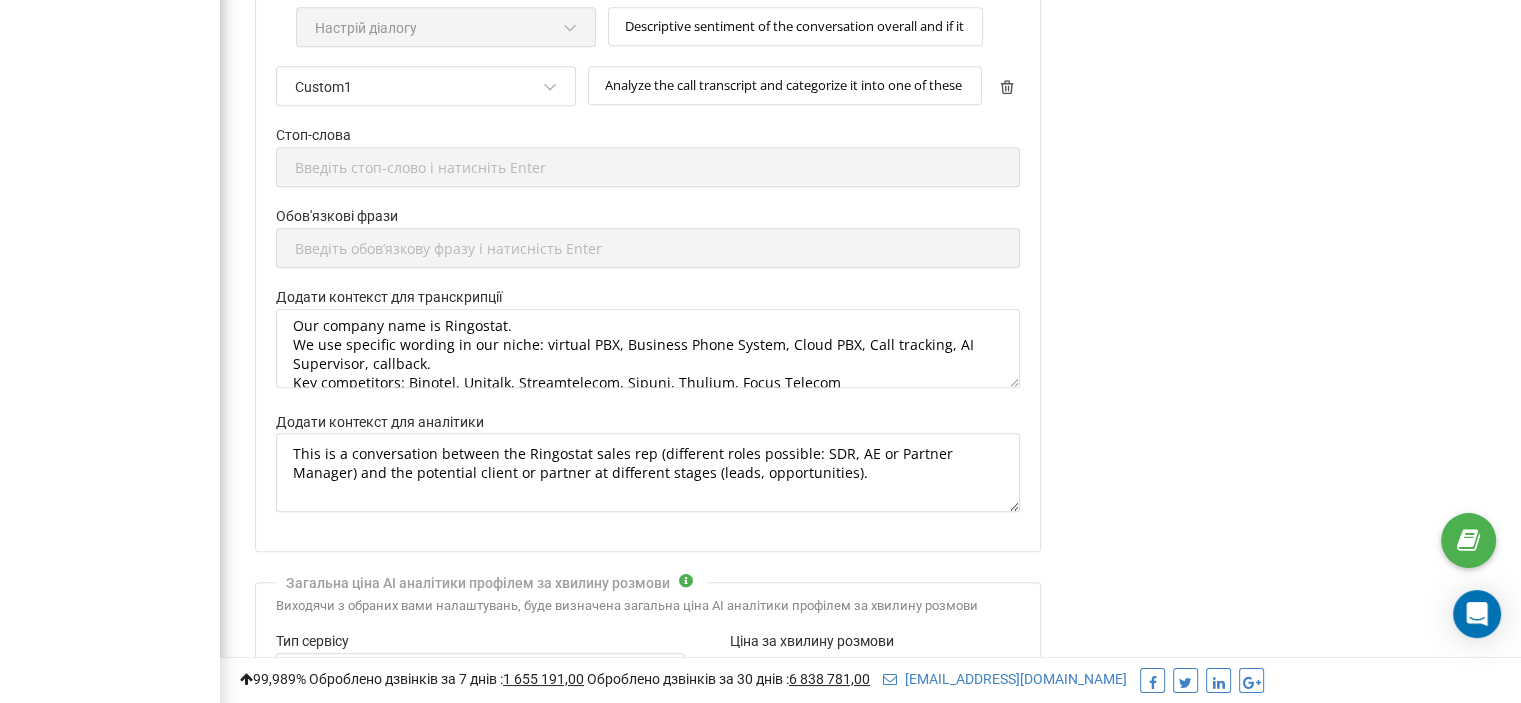 scroll, scrollTop: 0, scrollLeft: 0, axis: both 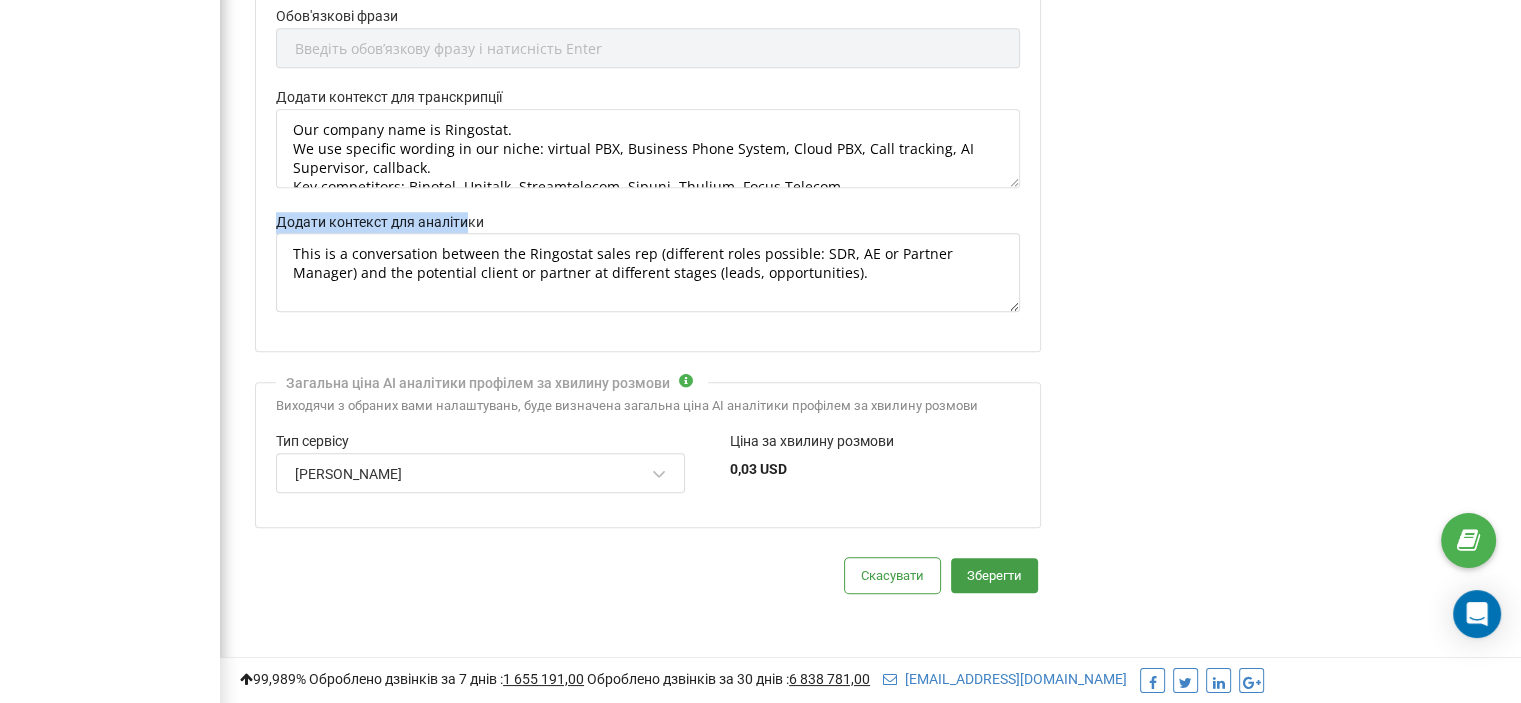 drag, startPoint x: 280, startPoint y: 218, endPoint x: 470, endPoint y: 227, distance: 190.21304 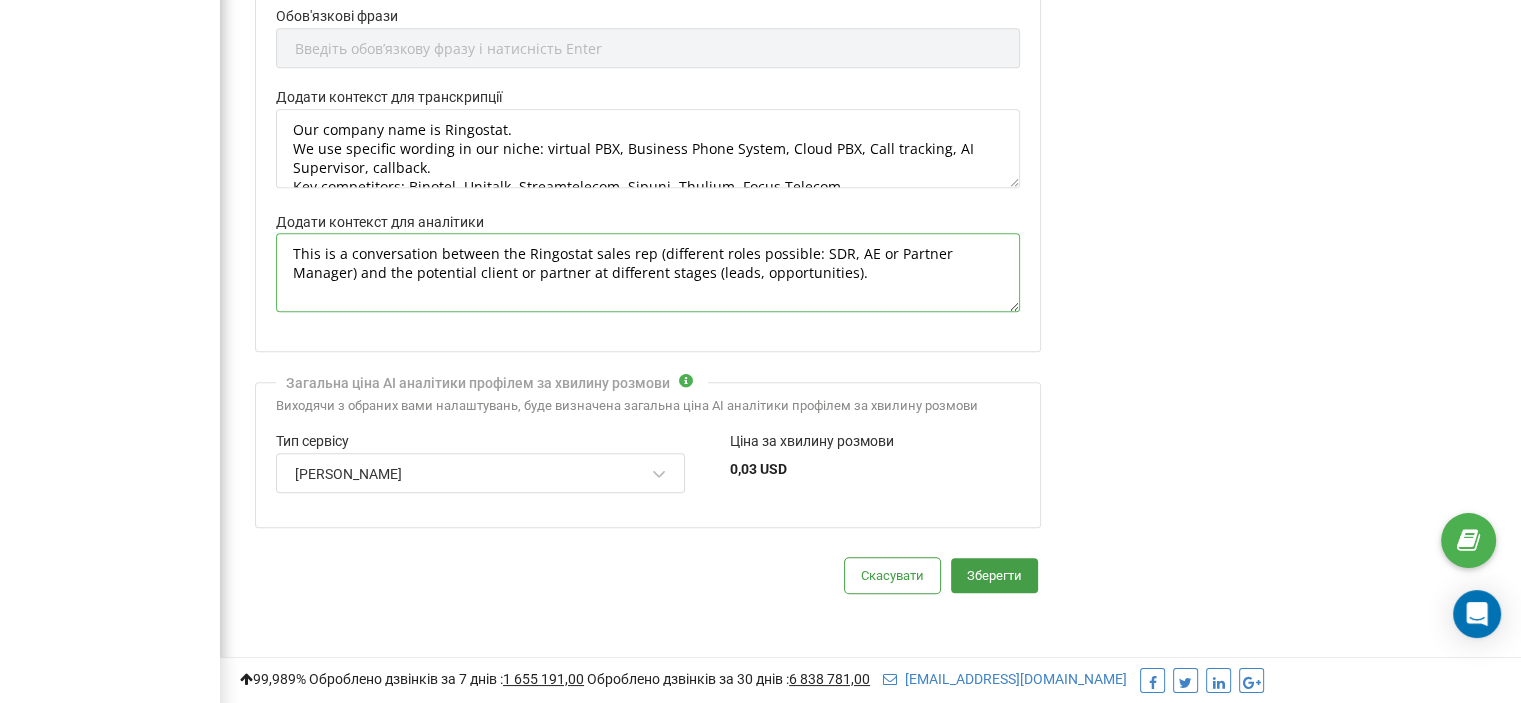 click on "This is a conversation between the Ringostat sales rep (different roles possible: SDR, AE or Partner Manager) and the potential client or partner at different stages (leads, opportunities)." at bounding box center [648, 272] 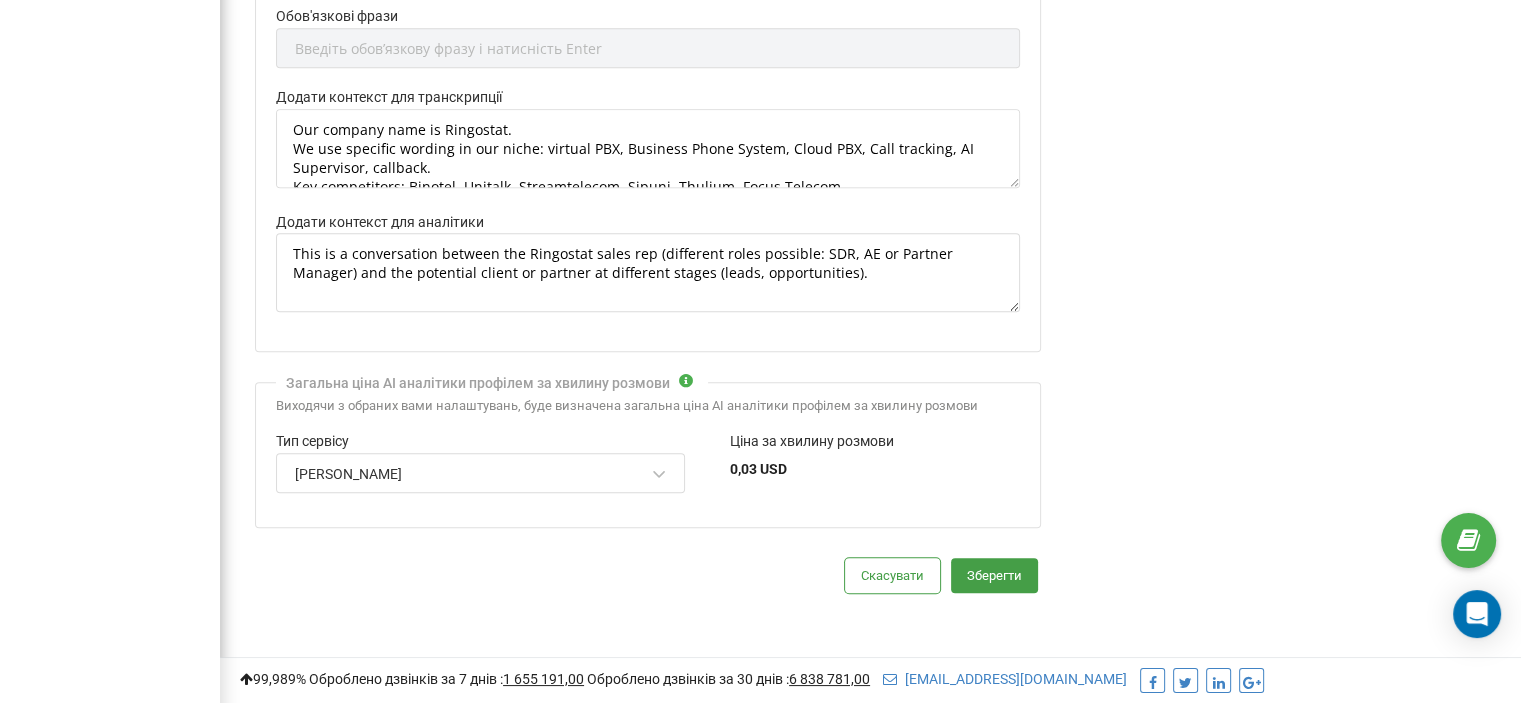 click on "Аналіз дзвінків за допомогою AI У цьому розділі у вас є можливість налаштовувати: Тип AI-аналітики: транскрибацію мовою оригіналу або переклад на англійську мову Мову аналізу дзвінка, якою відображатиметься AI-звіт за дзвінком Час відправки дзвінка на аналіз штучному інтелекту Мову, якою очікується розмова для опрацювання в межах цього профілю Для отримання інструкції щодо інтеграції перейдіть до  бази знань" at bounding box center [1283, -521] 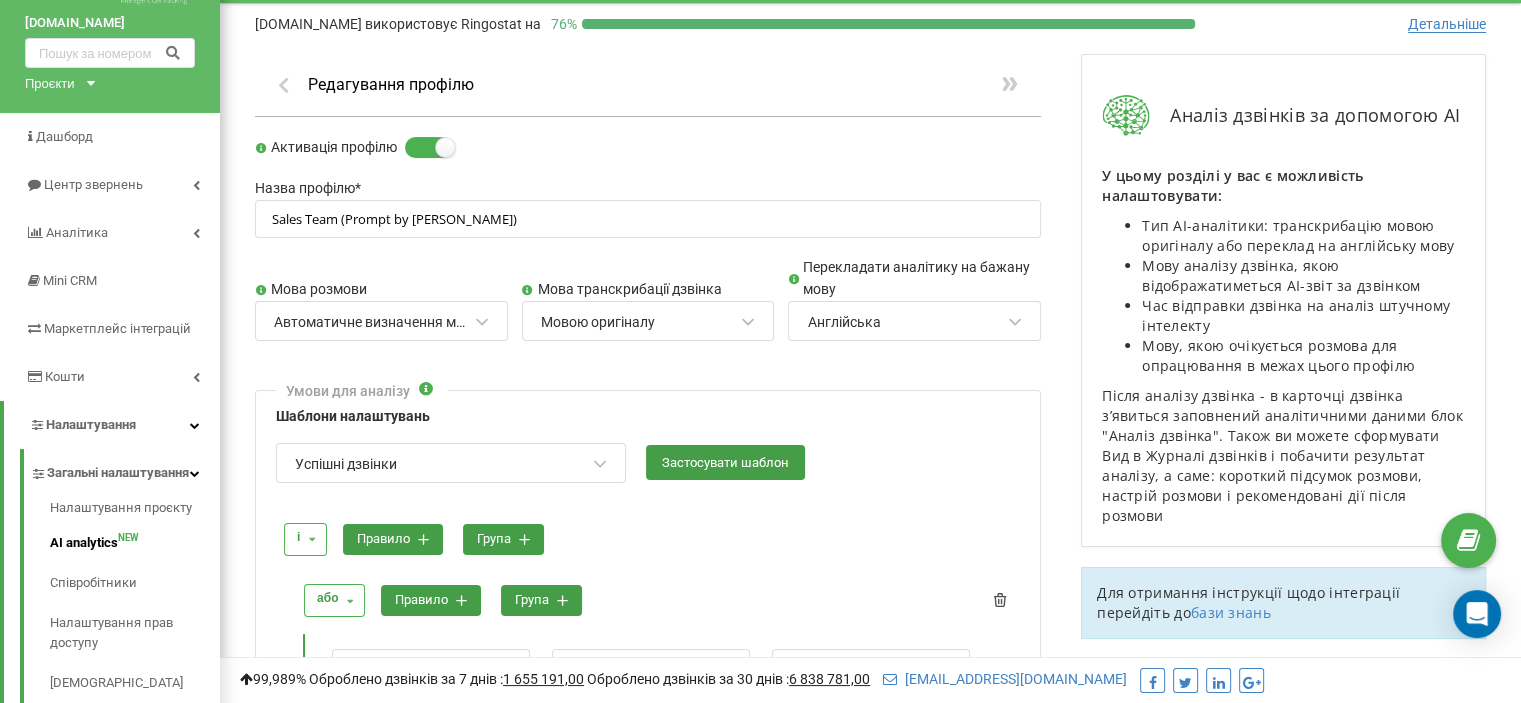 scroll, scrollTop: 0, scrollLeft: 0, axis: both 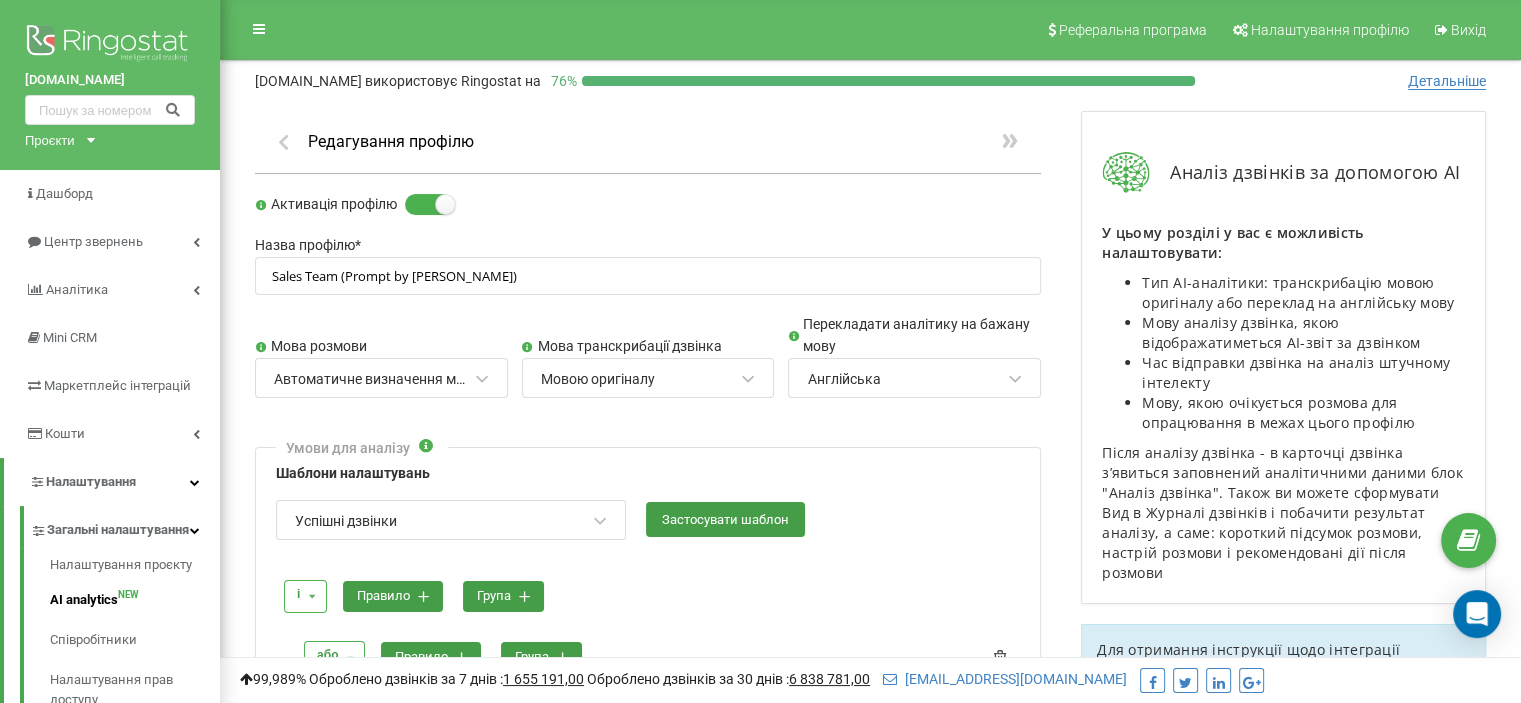 click on "Редагування профілю" at bounding box center (391, 141) 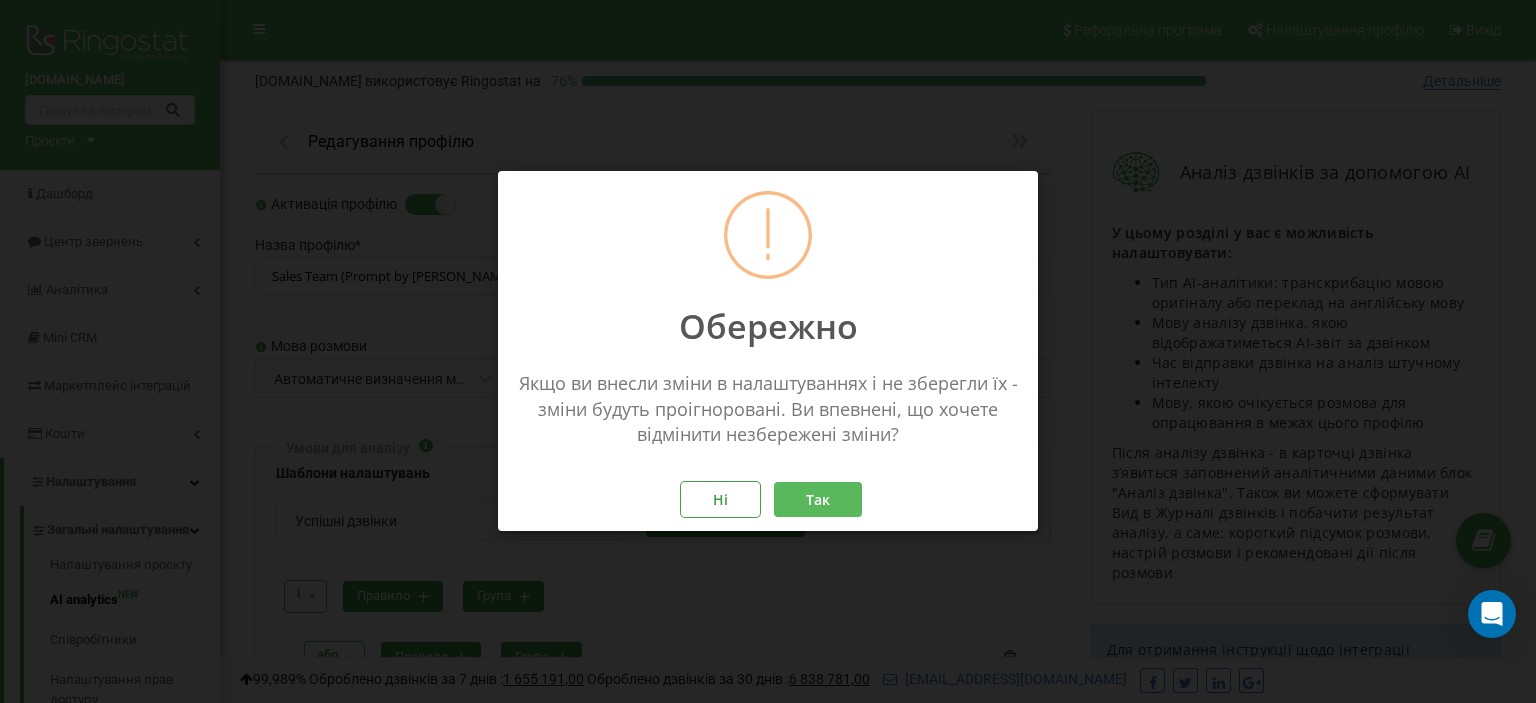 click on "Так" at bounding box center [818, 500] 